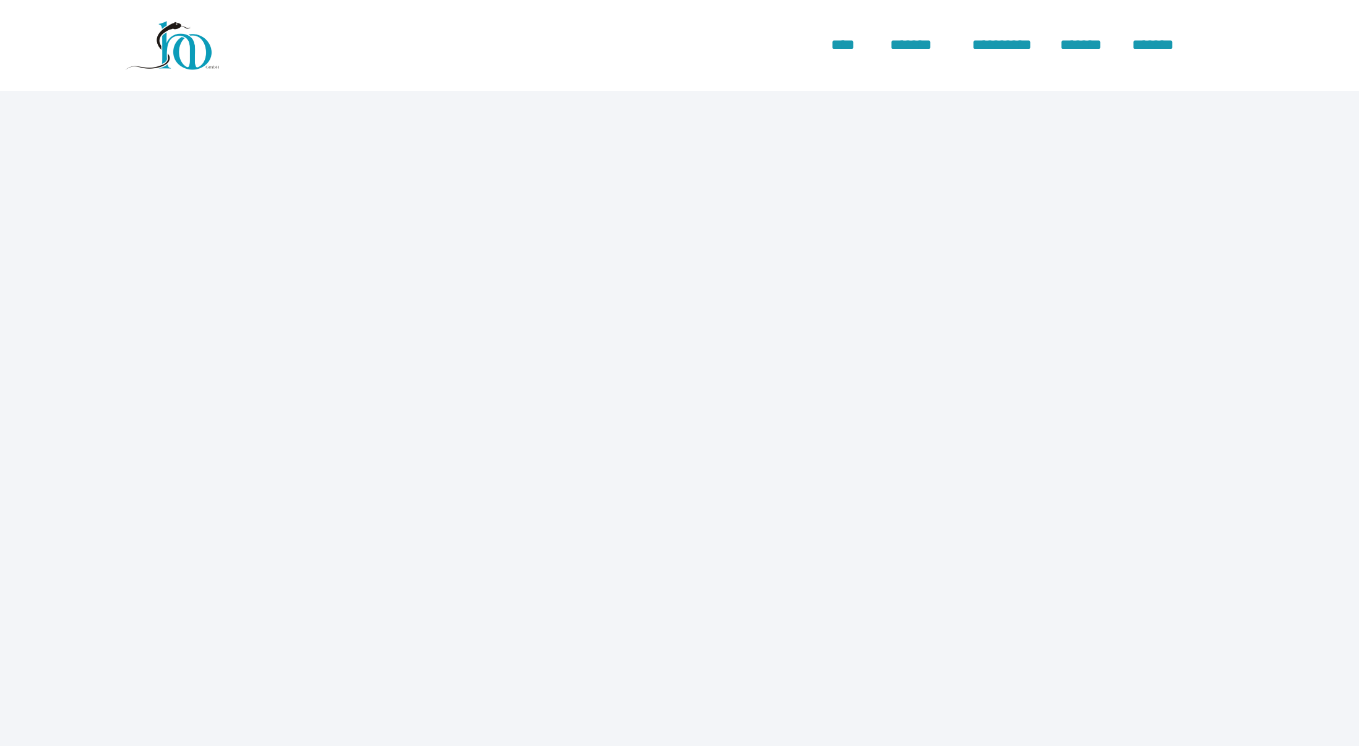 scroll, scrollTop: 0, scrollLeft: 0, axis: both 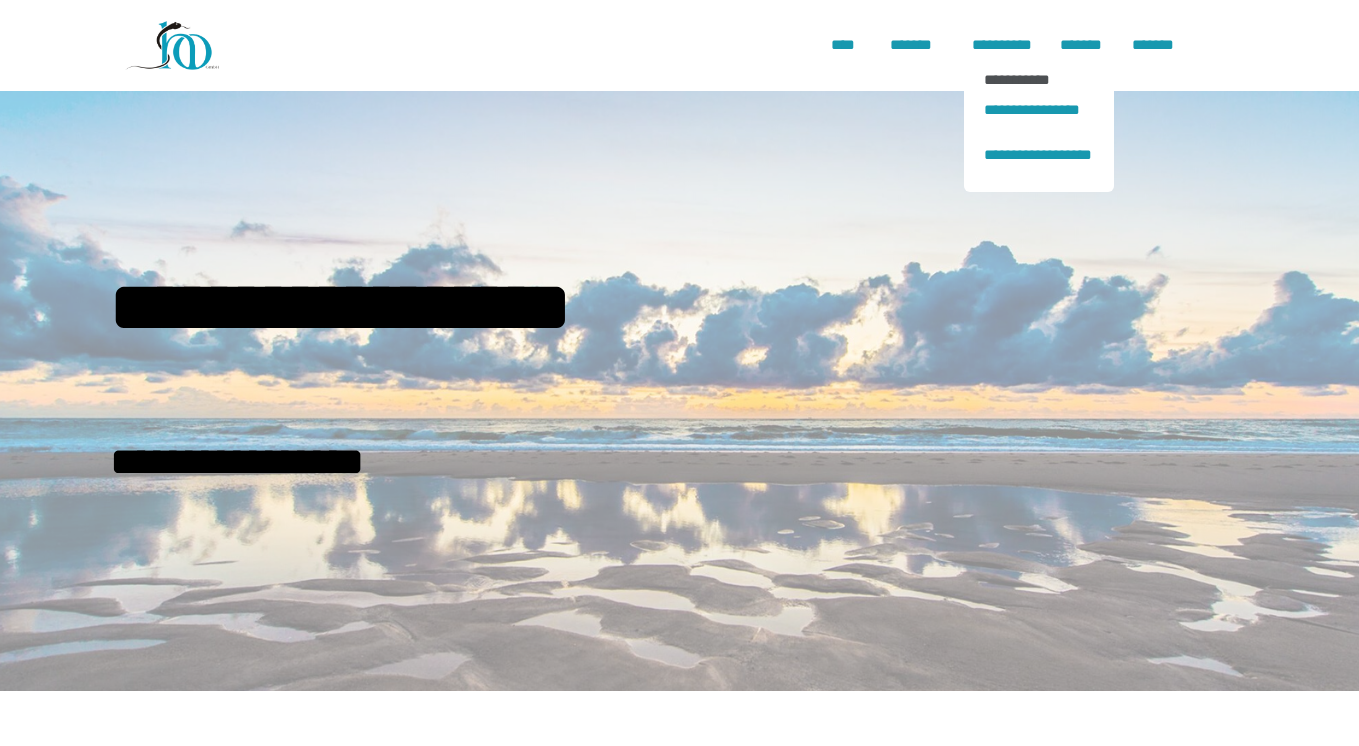 click on "**********" at bounding box center [1039, 79] 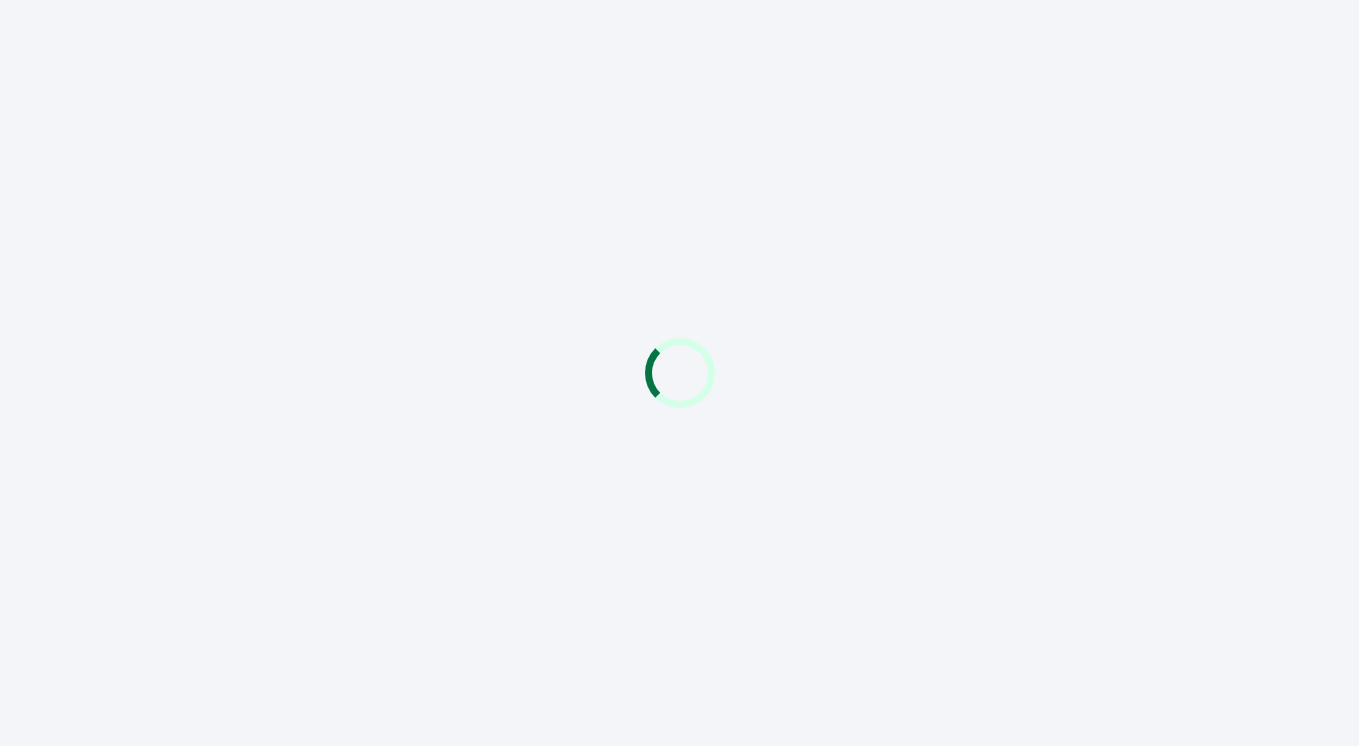 scroll, scrollTop: 0, scrollLeft: 0, axis: both 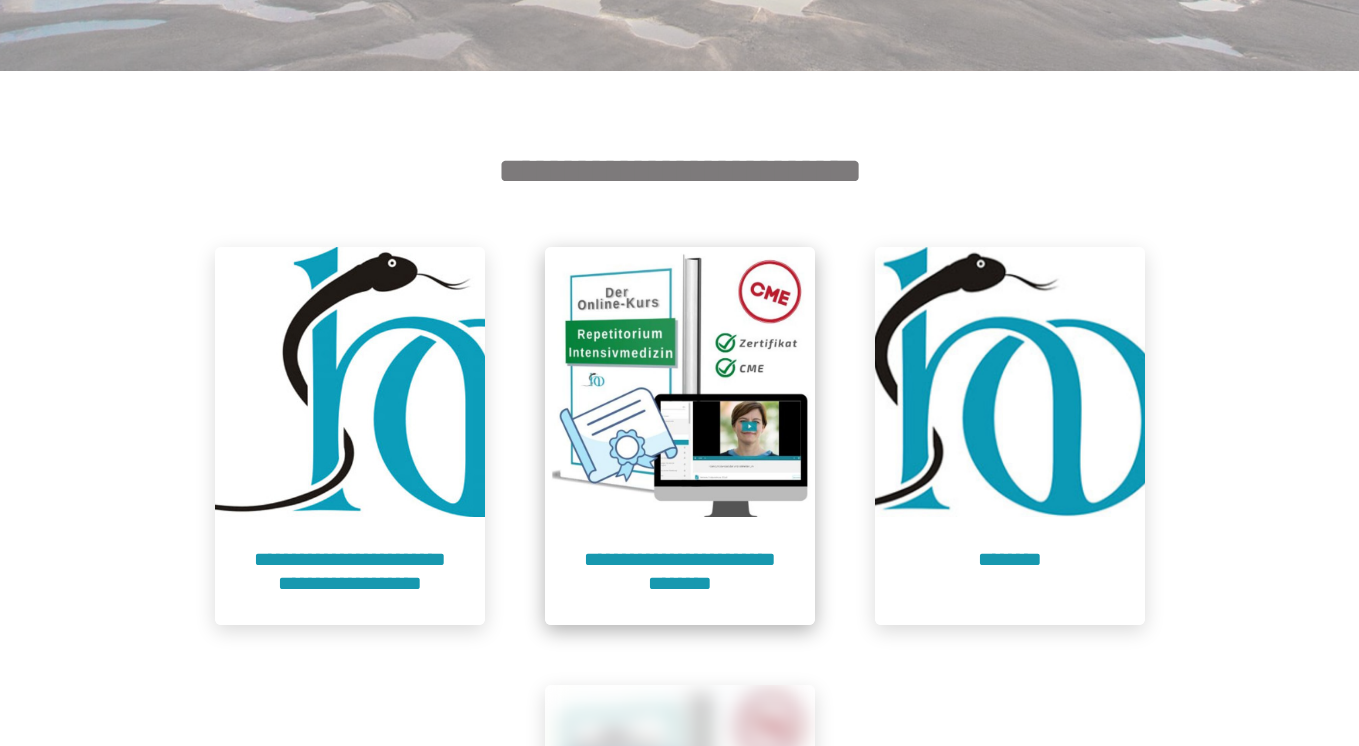 click at bounding box center [680, 382] 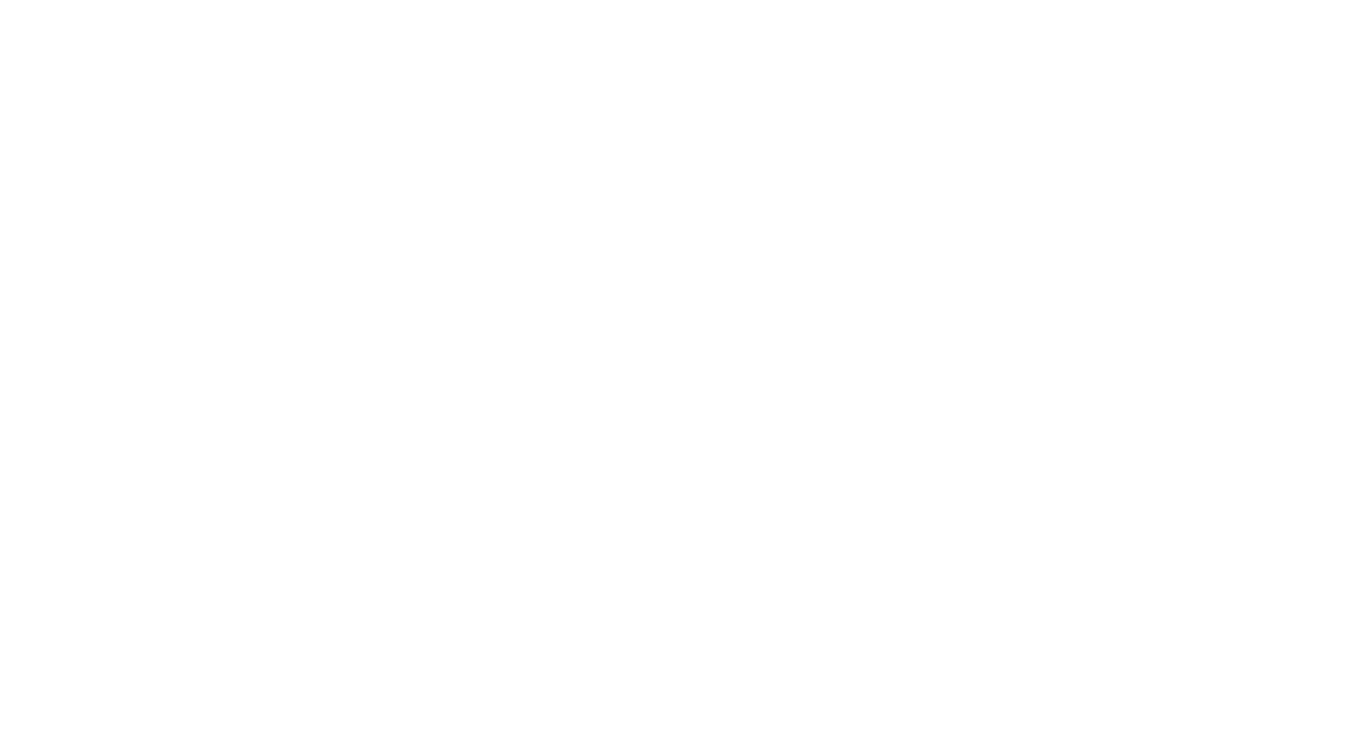 scroll, scrollTop: 91, scrollLeft: 0, axis: vertical 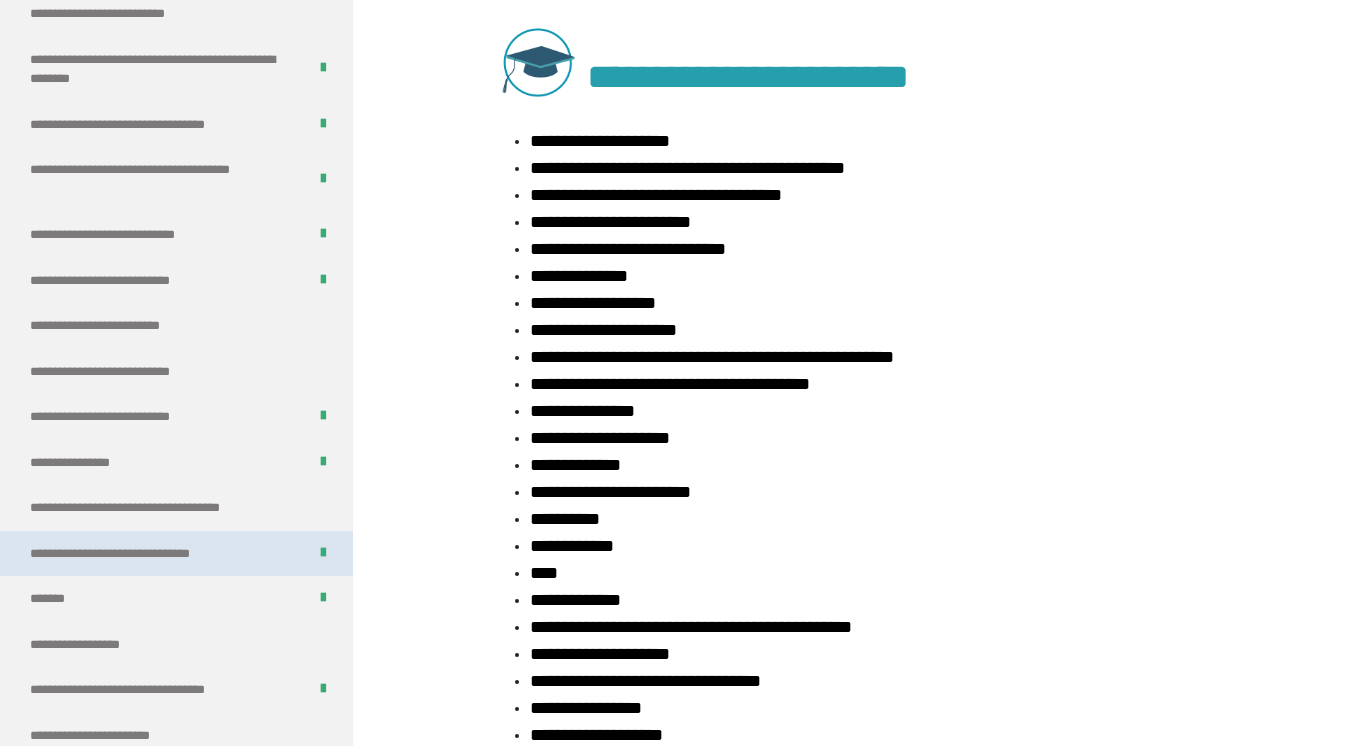 click on "**********" at bounding box center (139, 554) 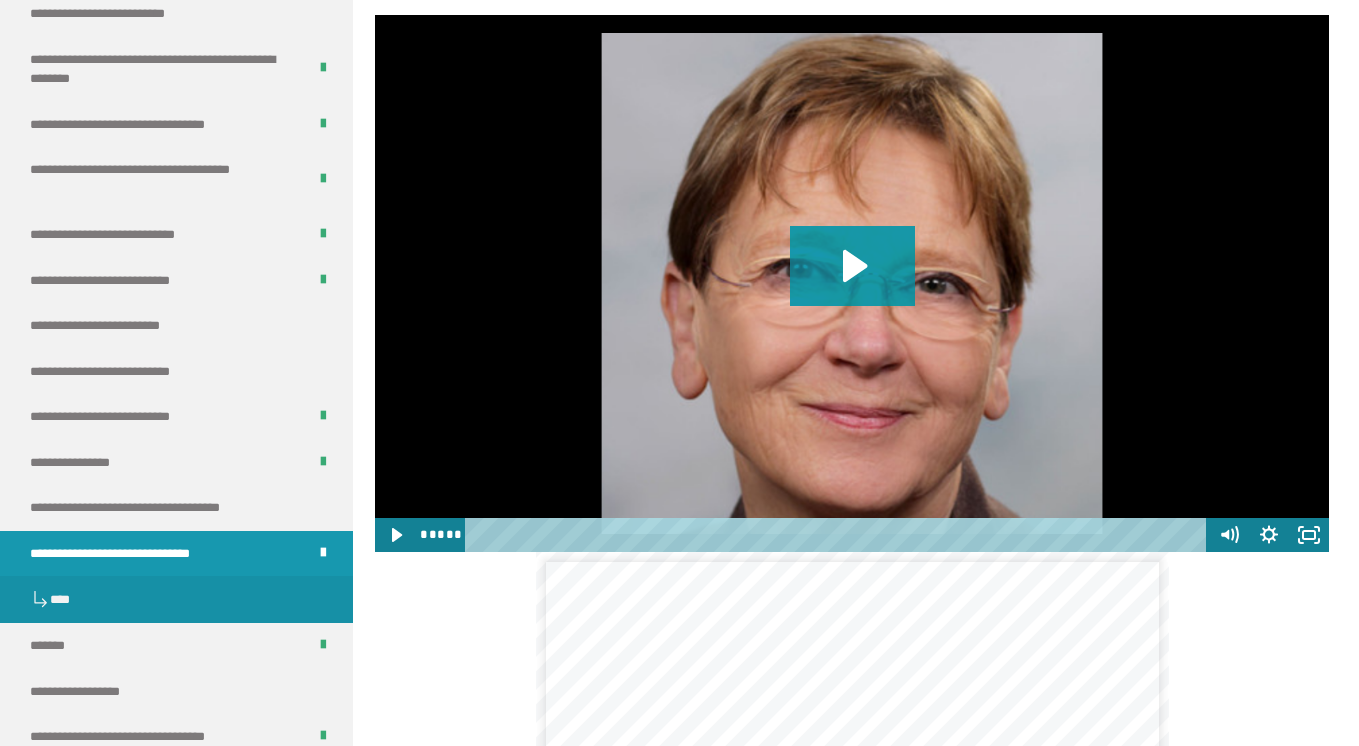 scroll, scrollTop: 1849, scrollLeft: 0, axis: vertical 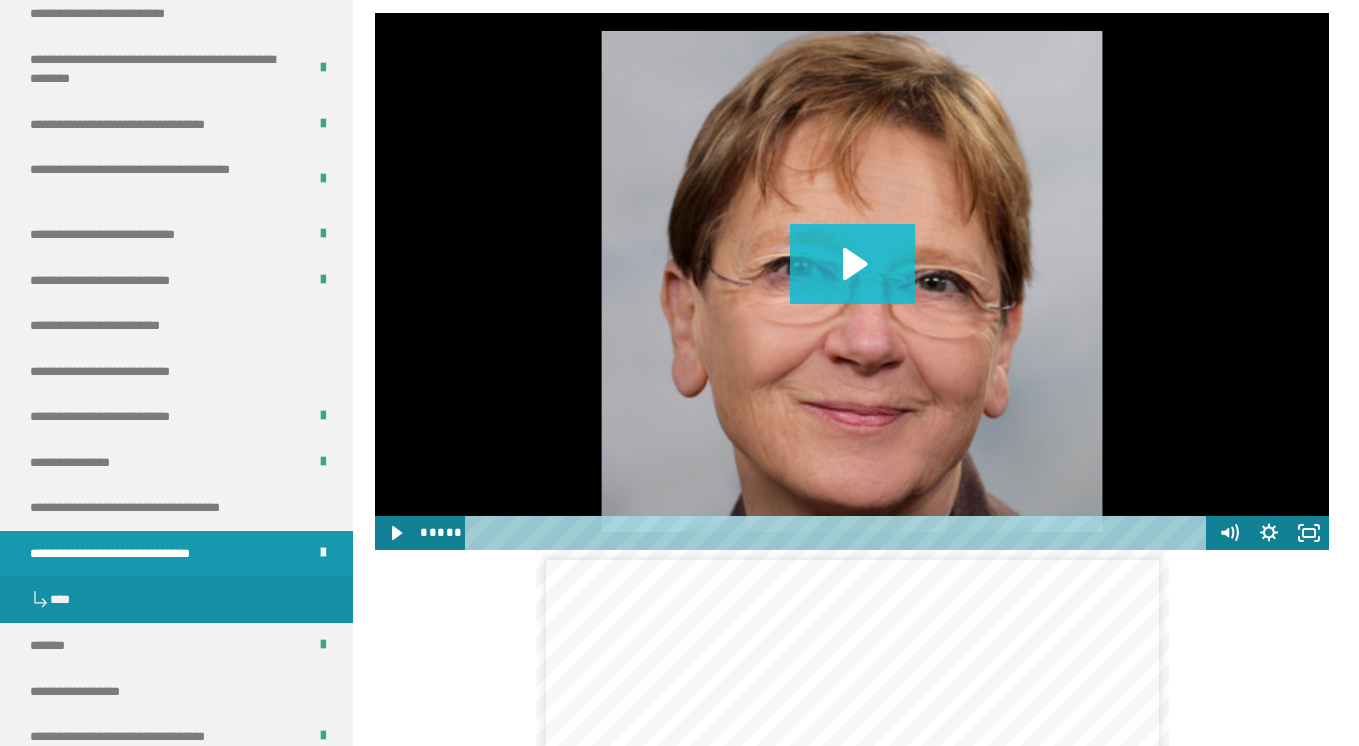 click 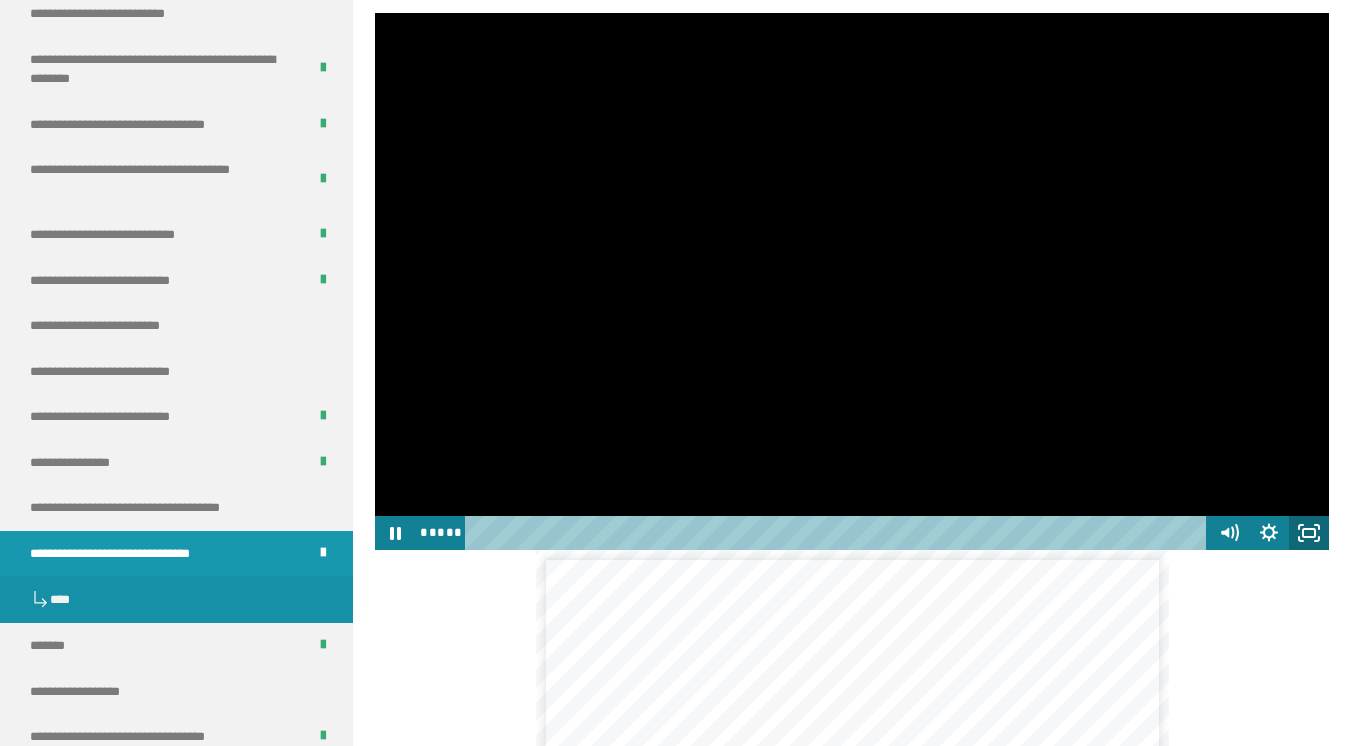 click 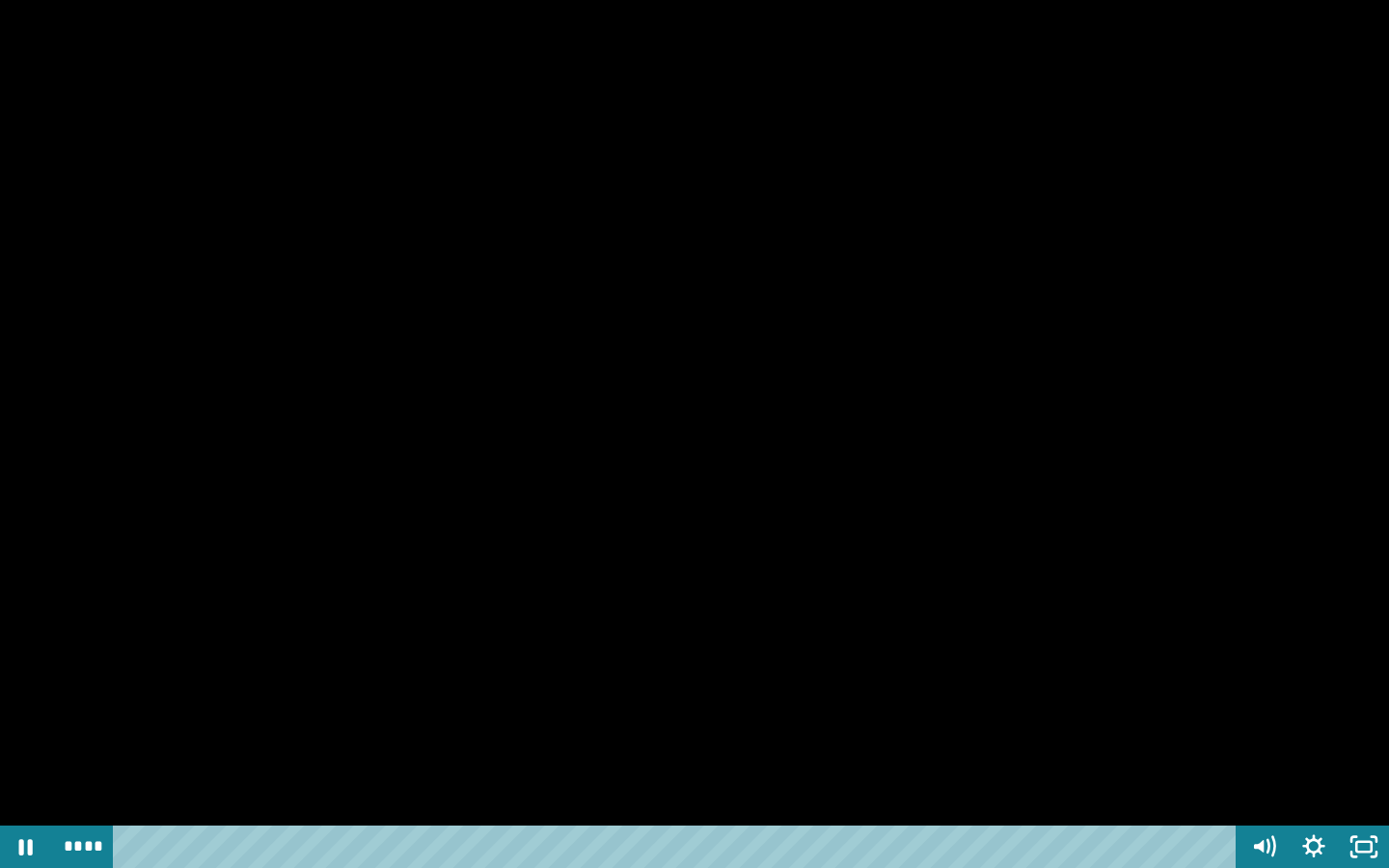 click at bounding box center (678, 847) 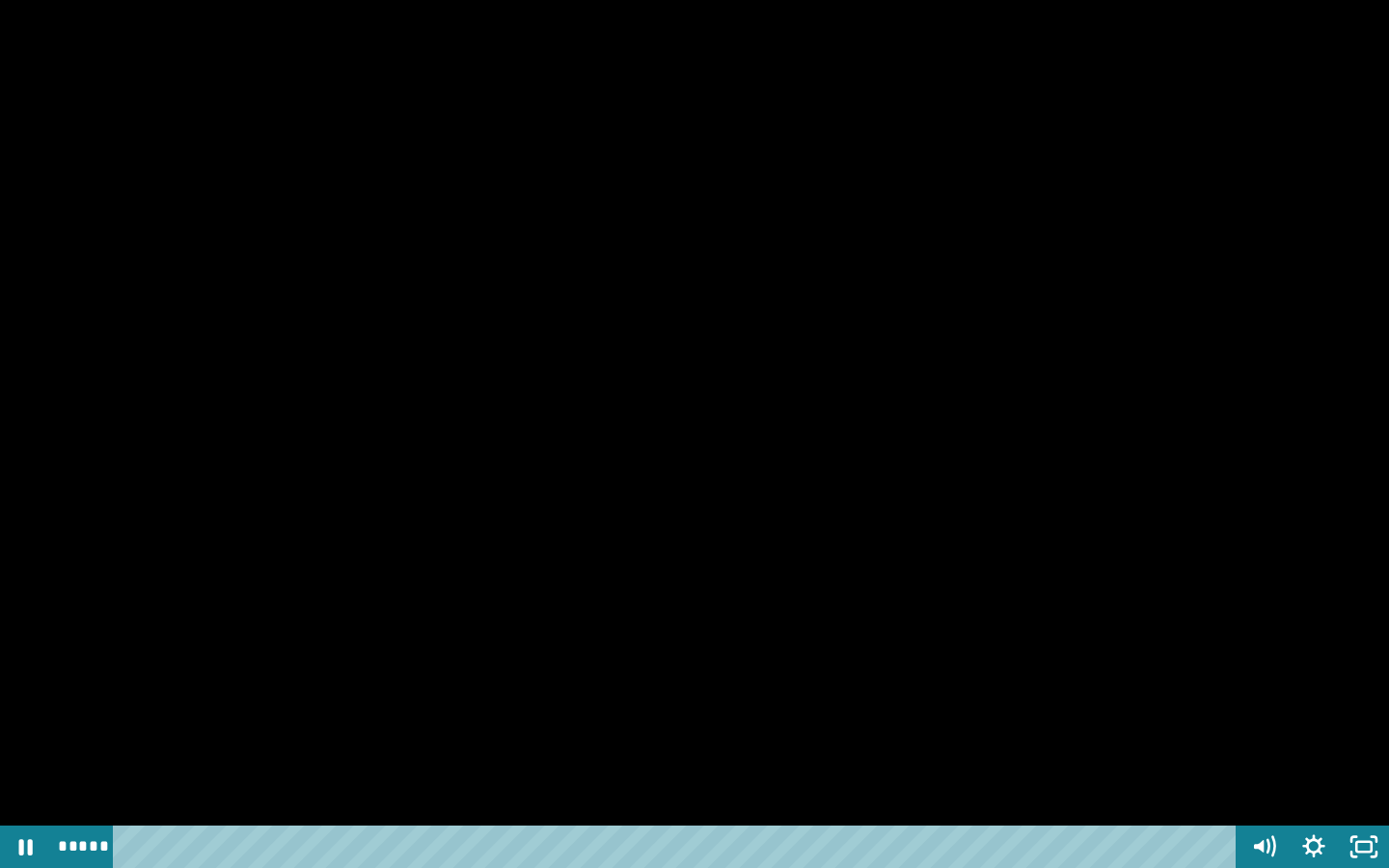 click at bounding box center (694, 434) 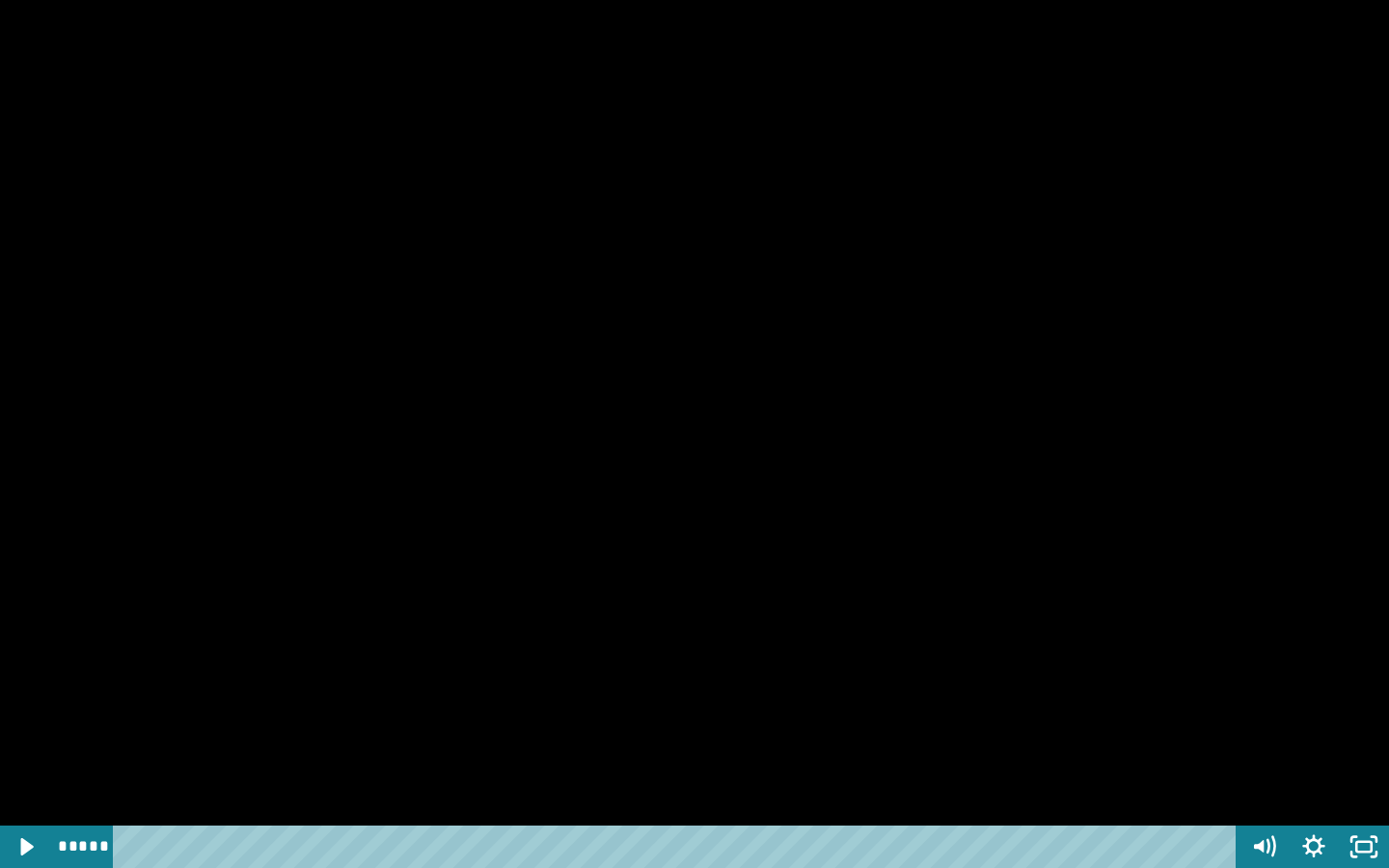 click at bounding box center [694, 434] 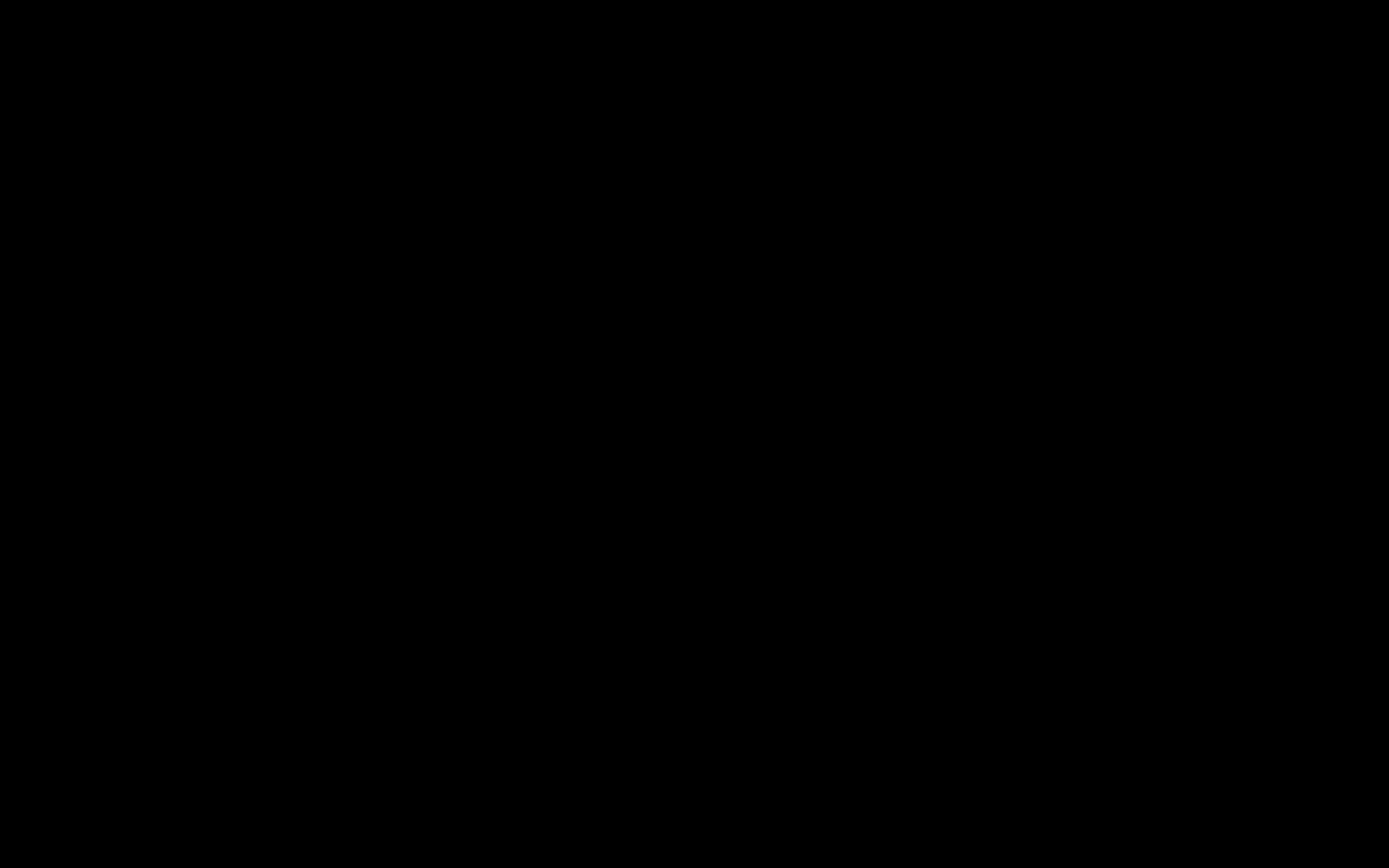 click at bounding box center [694, 434] 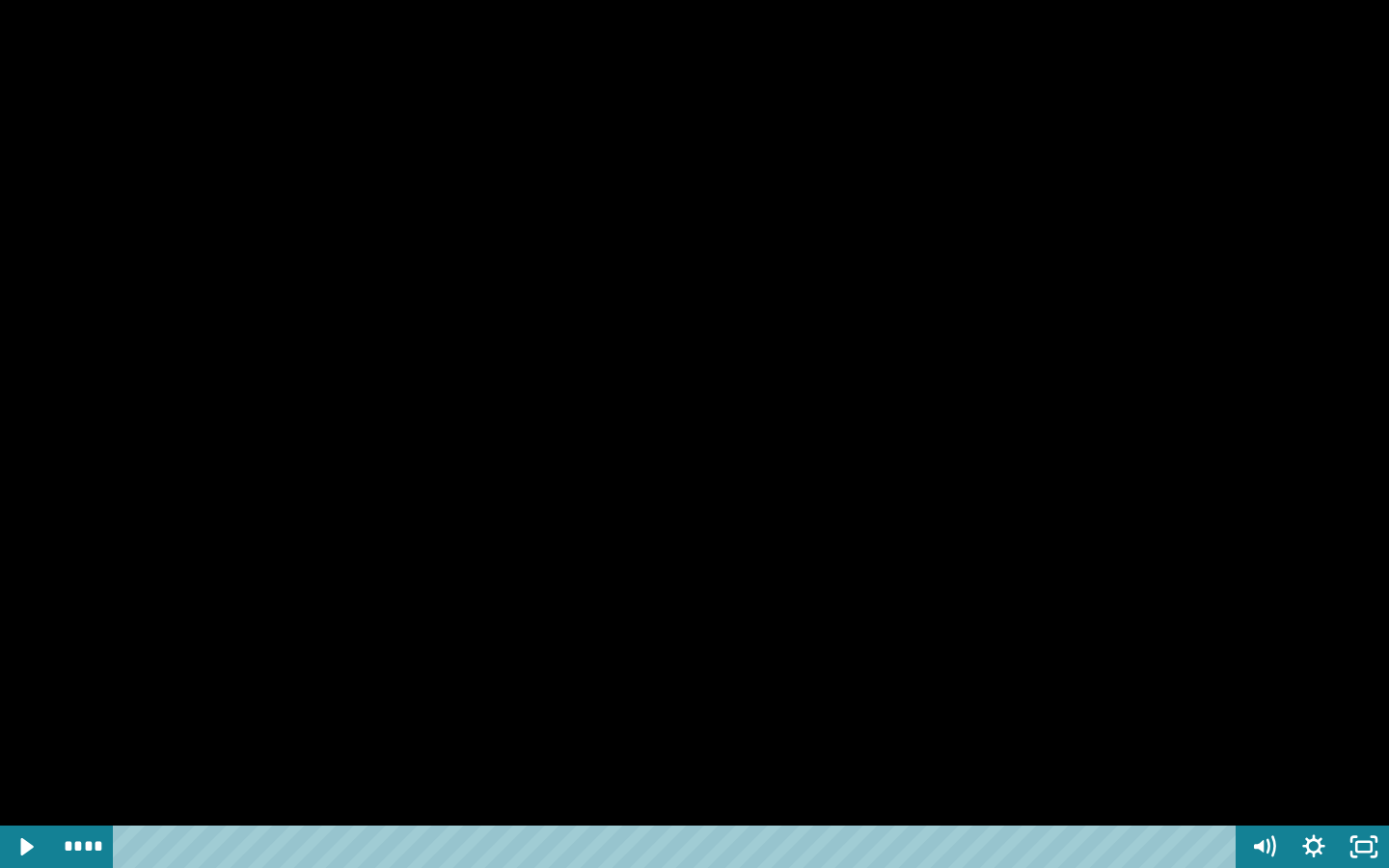 click at bounding box center [694, 434] 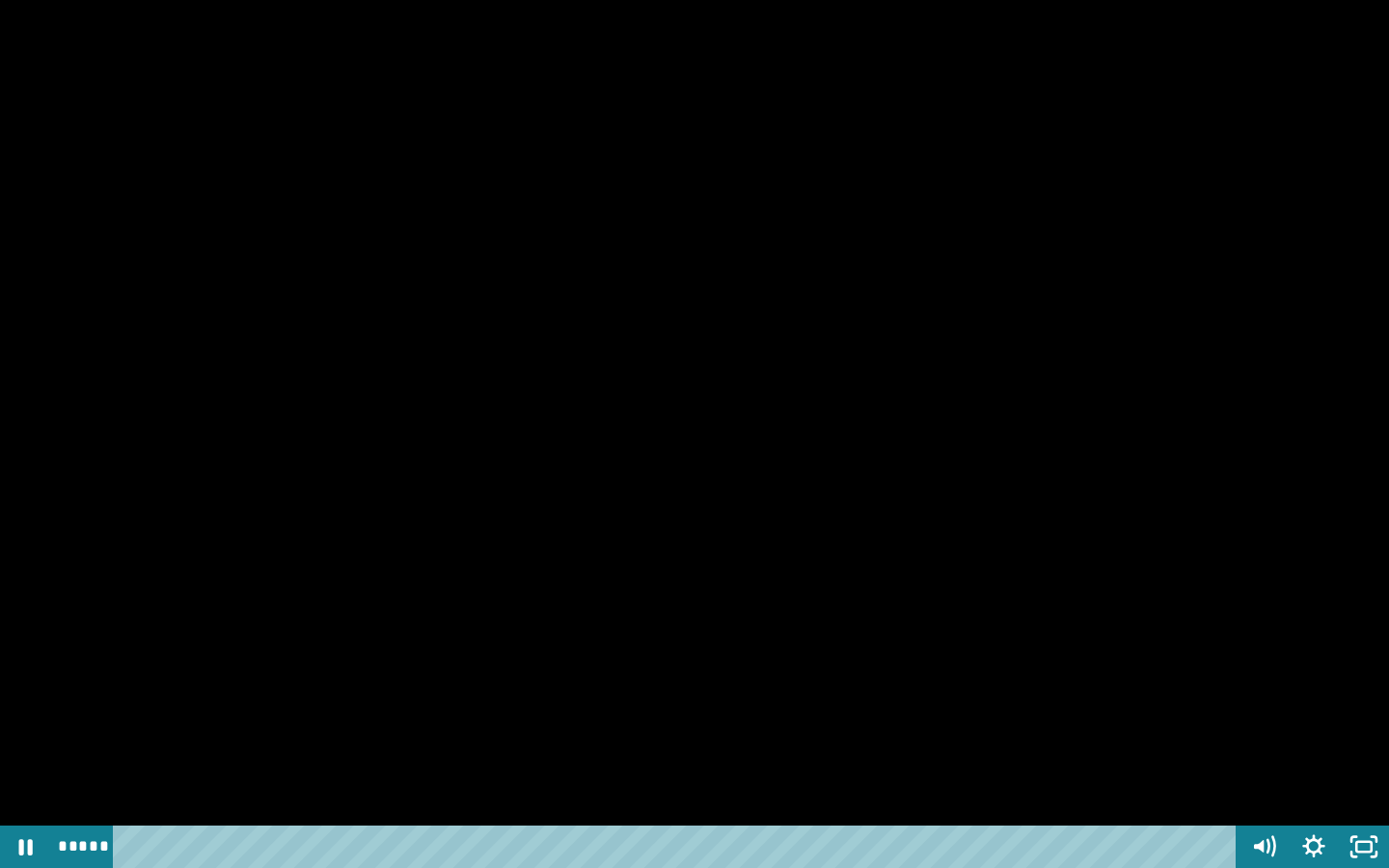 click at bounding box center (694, 434) 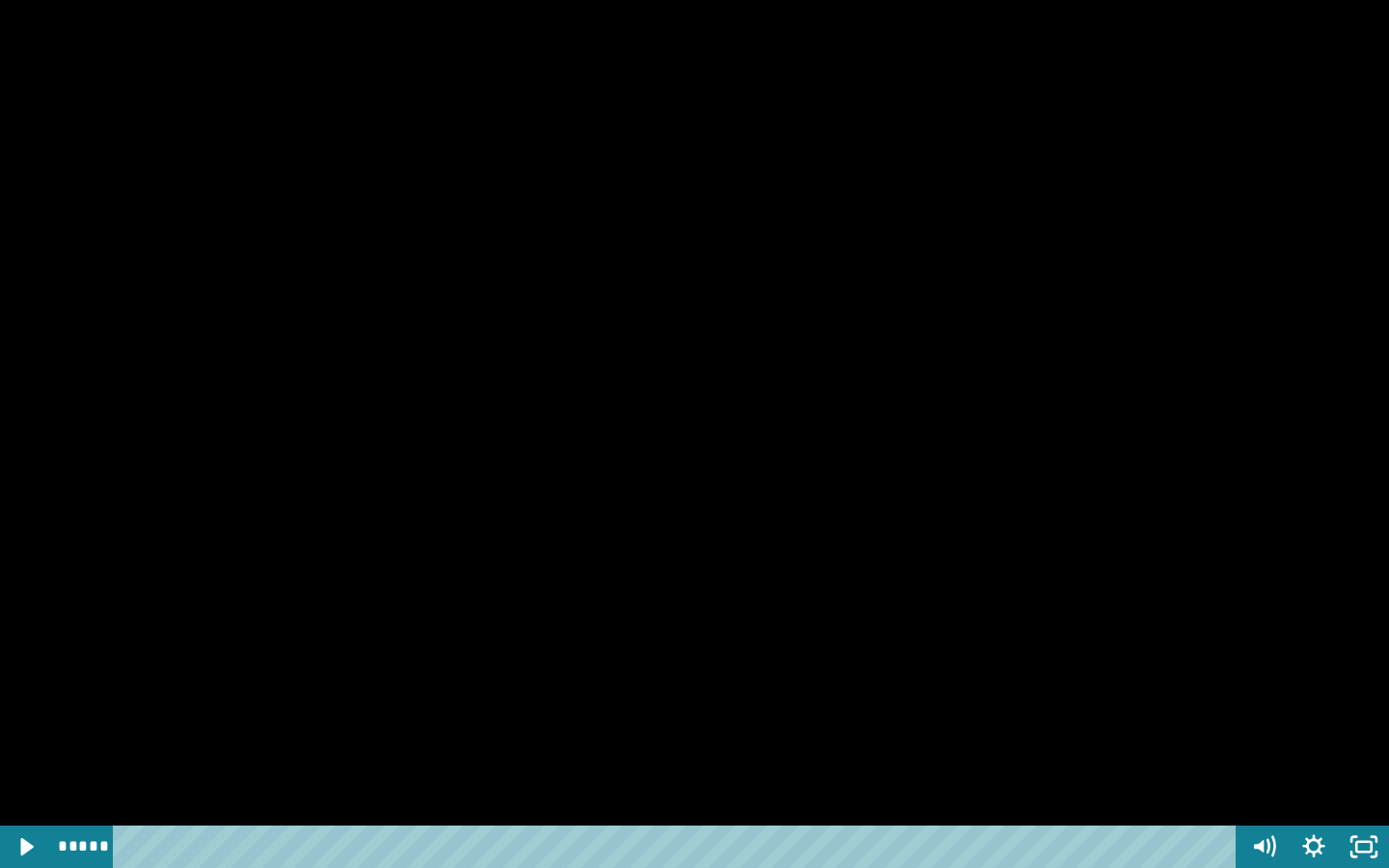 click at bounding box center [694, 434] 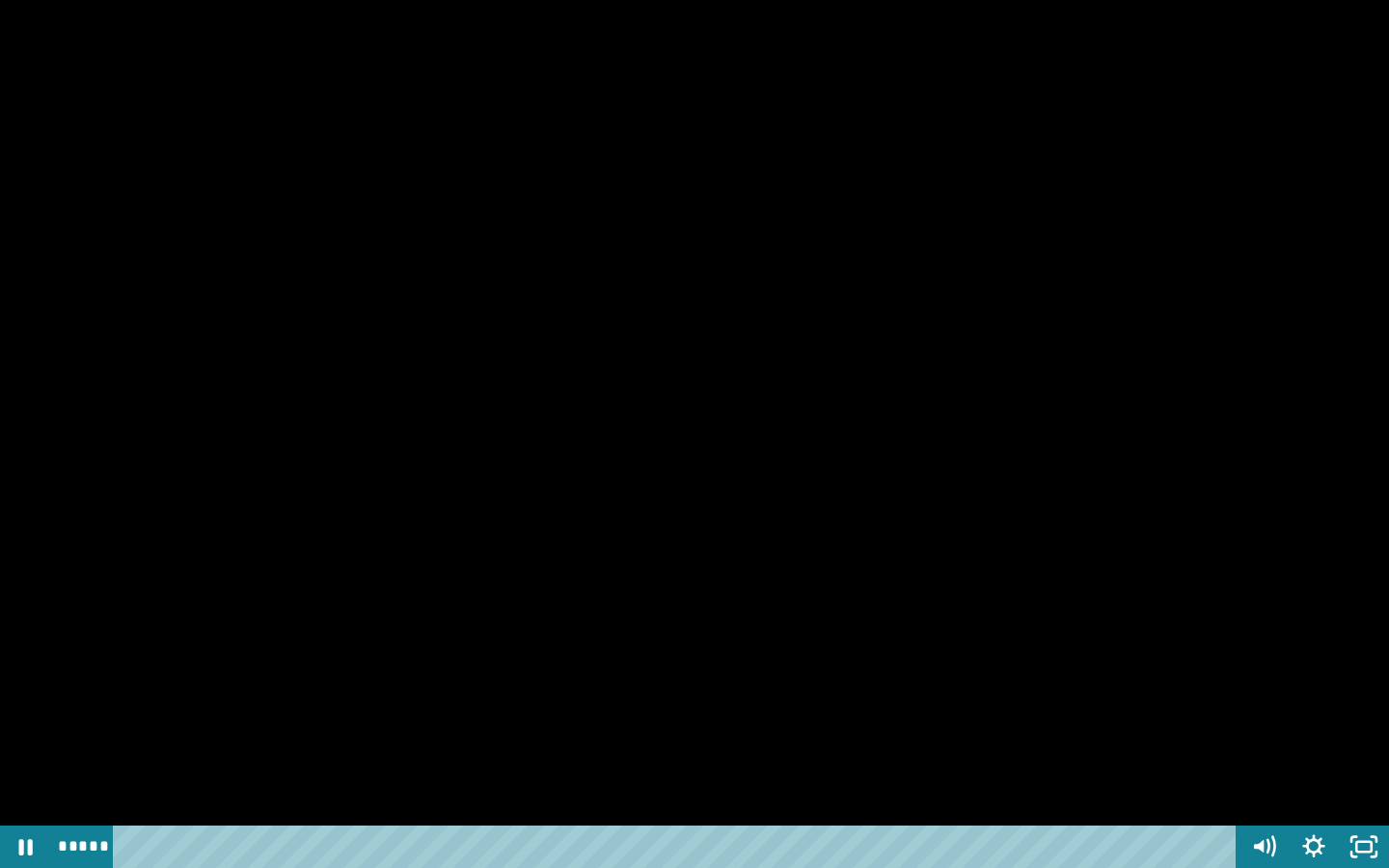 click at bounding box center (694, 434) 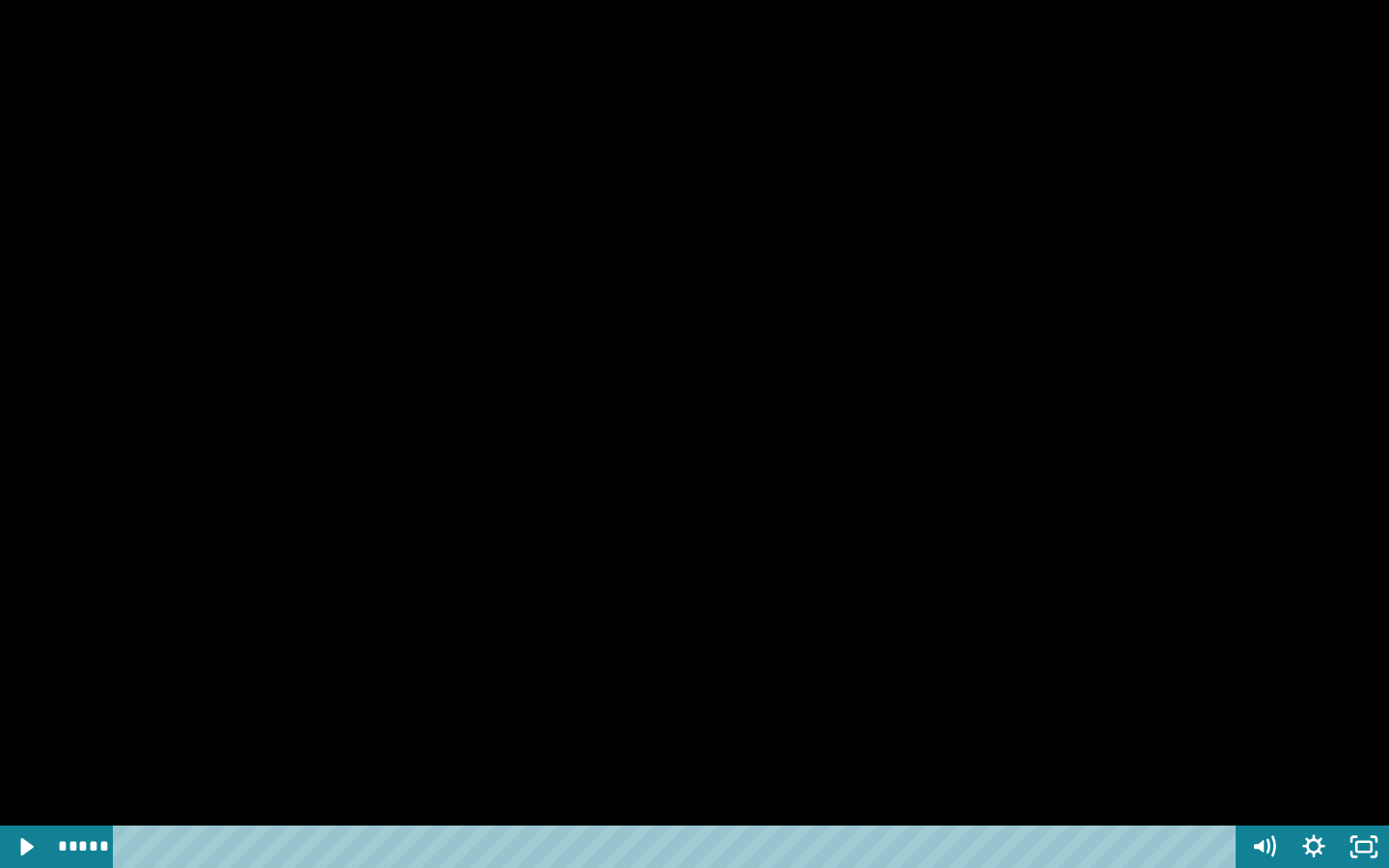 click at bounding box center [694, 434] 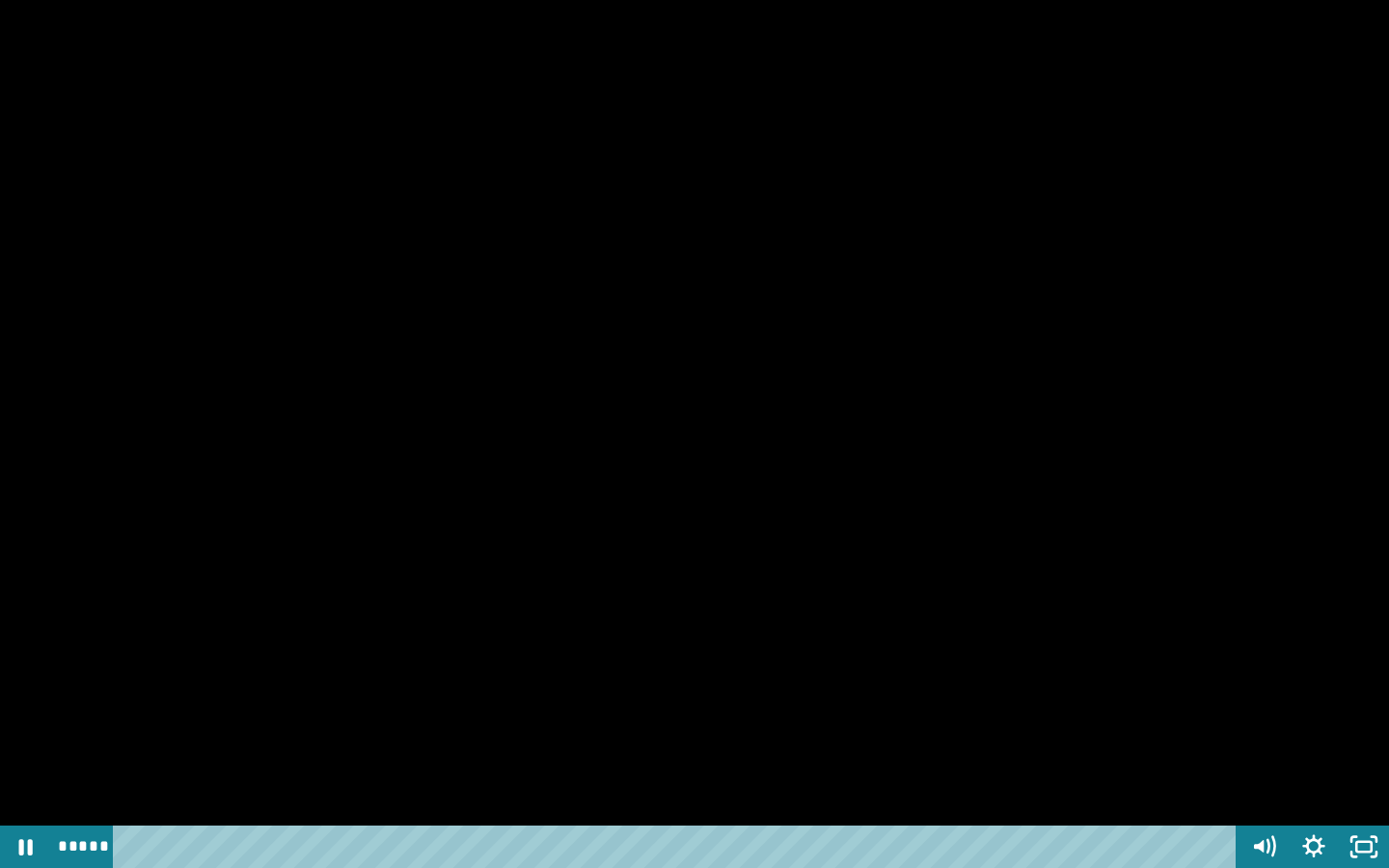 click at bounding box center (694, 434) 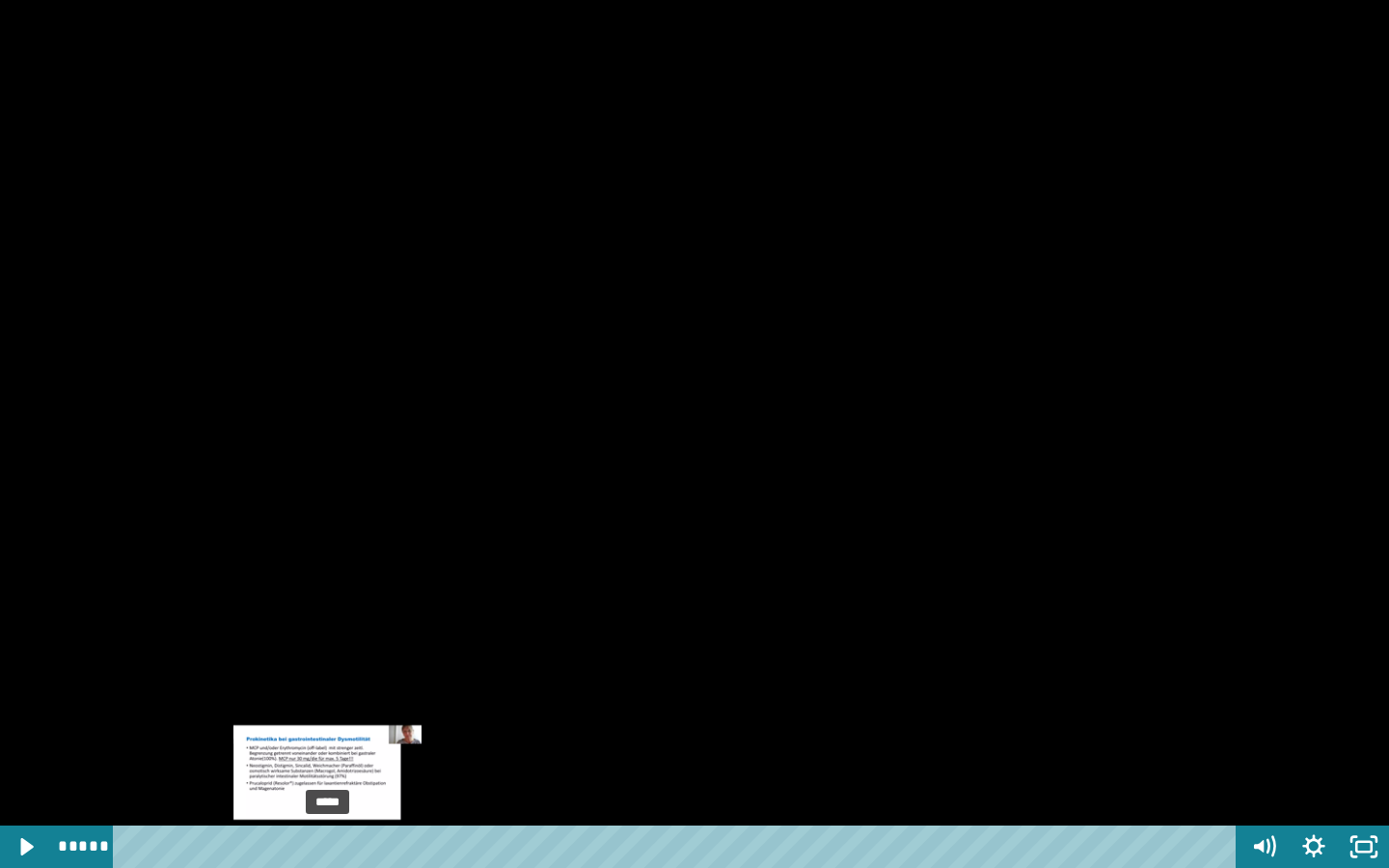 click on "*****" at bounding box center [678, 847] 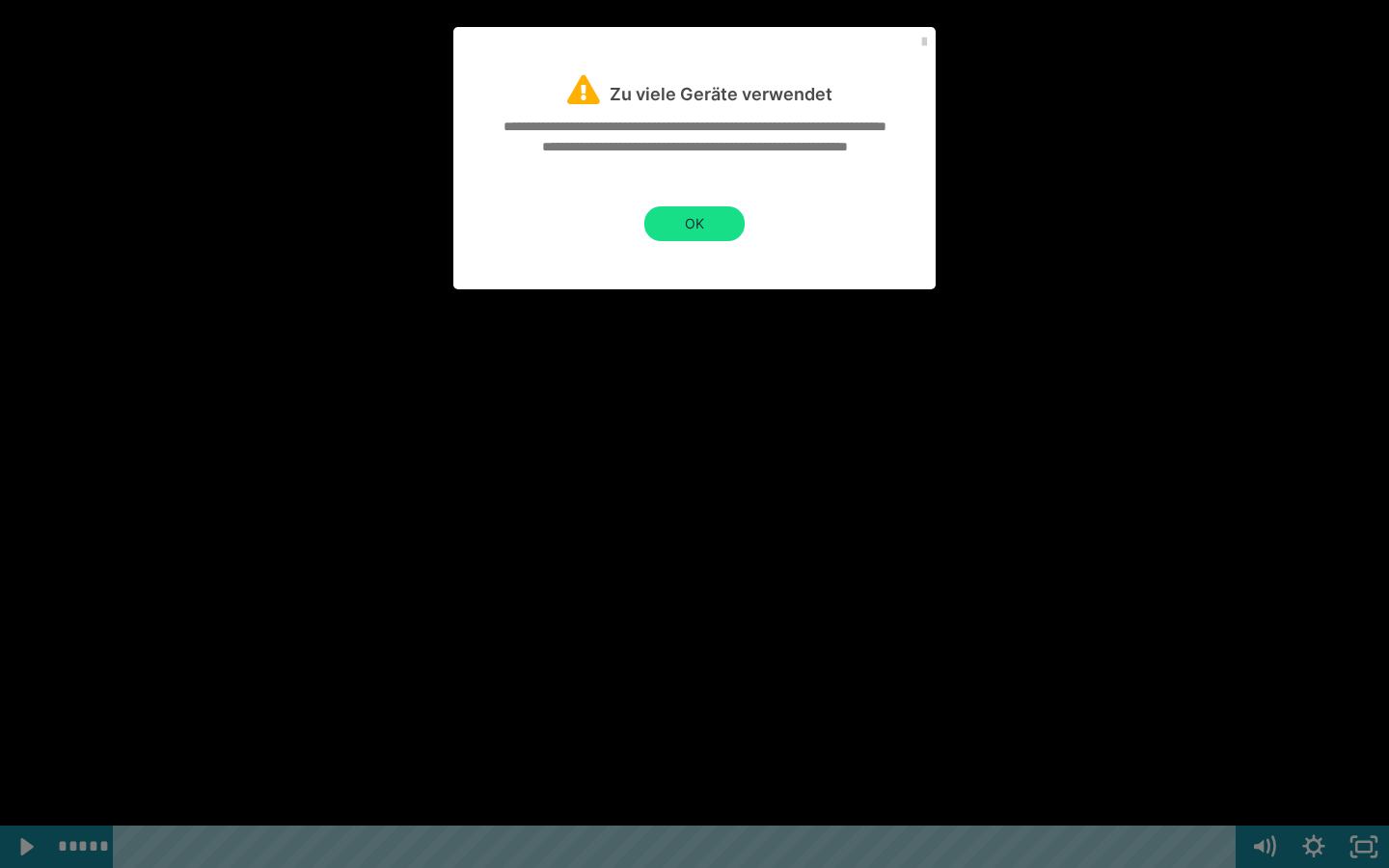 click at bounding box center [694, 434] 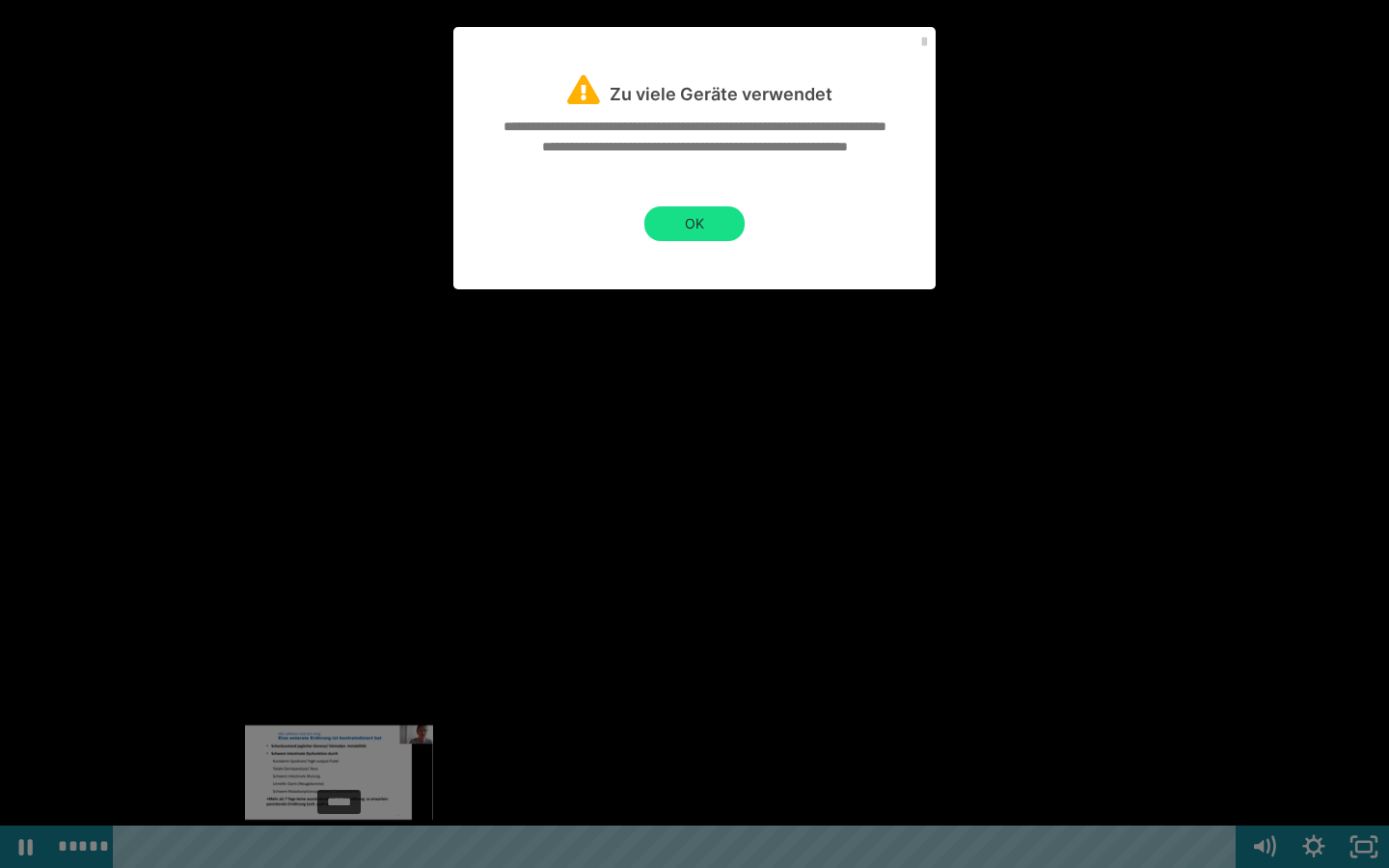 click at bounding box center [345, 847] 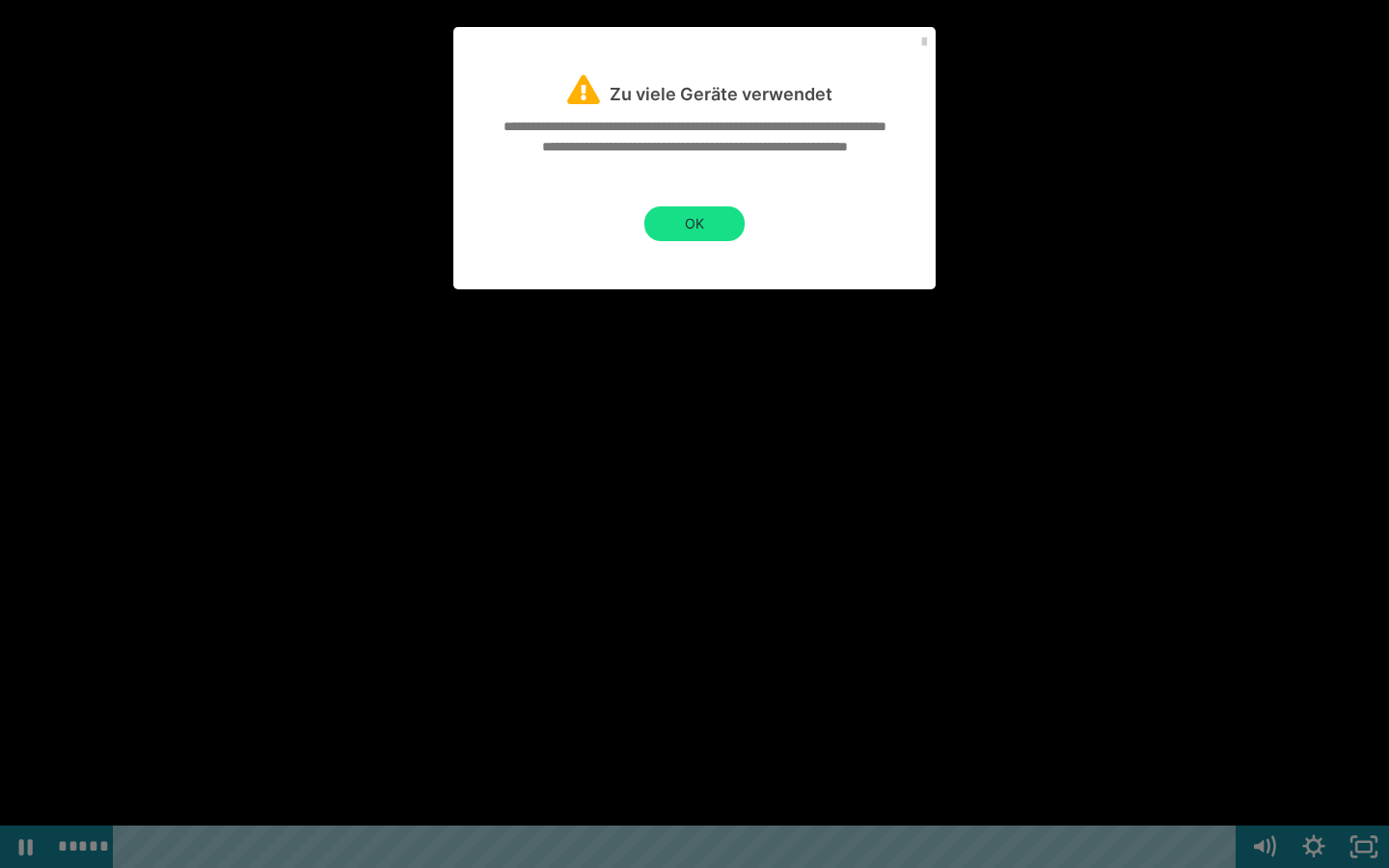 click at bounding box center [694, 434] 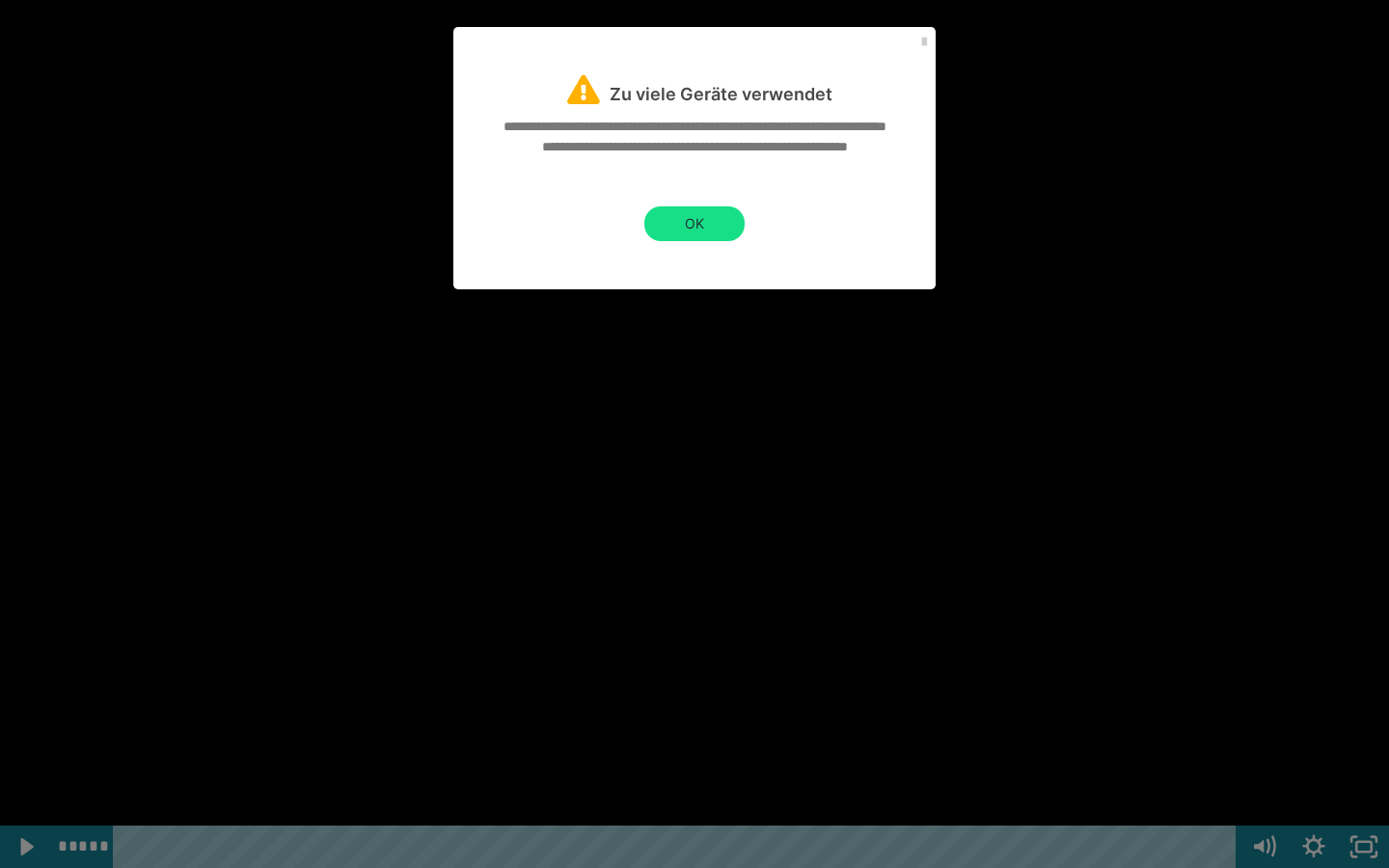 click at bounding box center (694, 434) 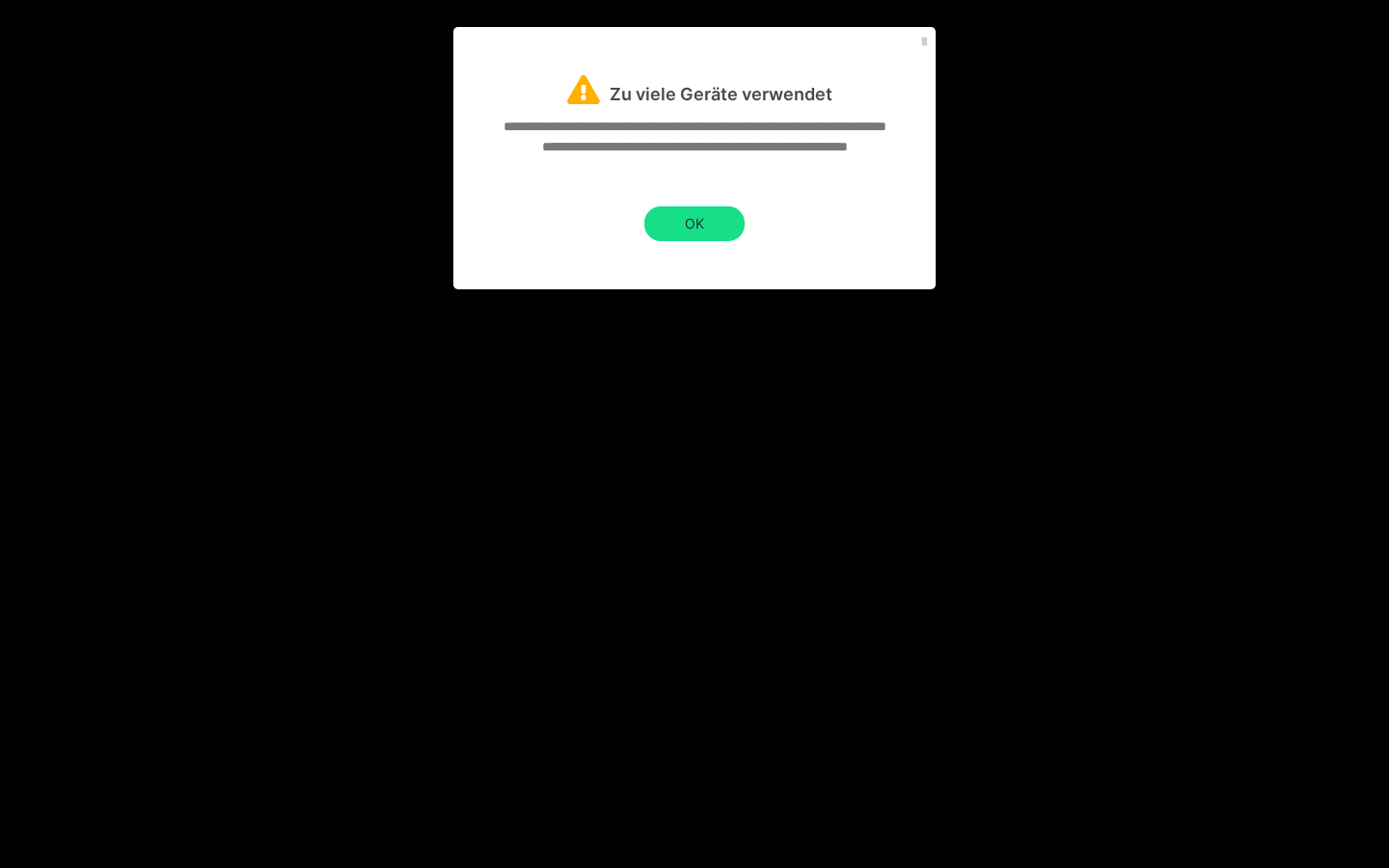 click at bounding box center (694, 434) 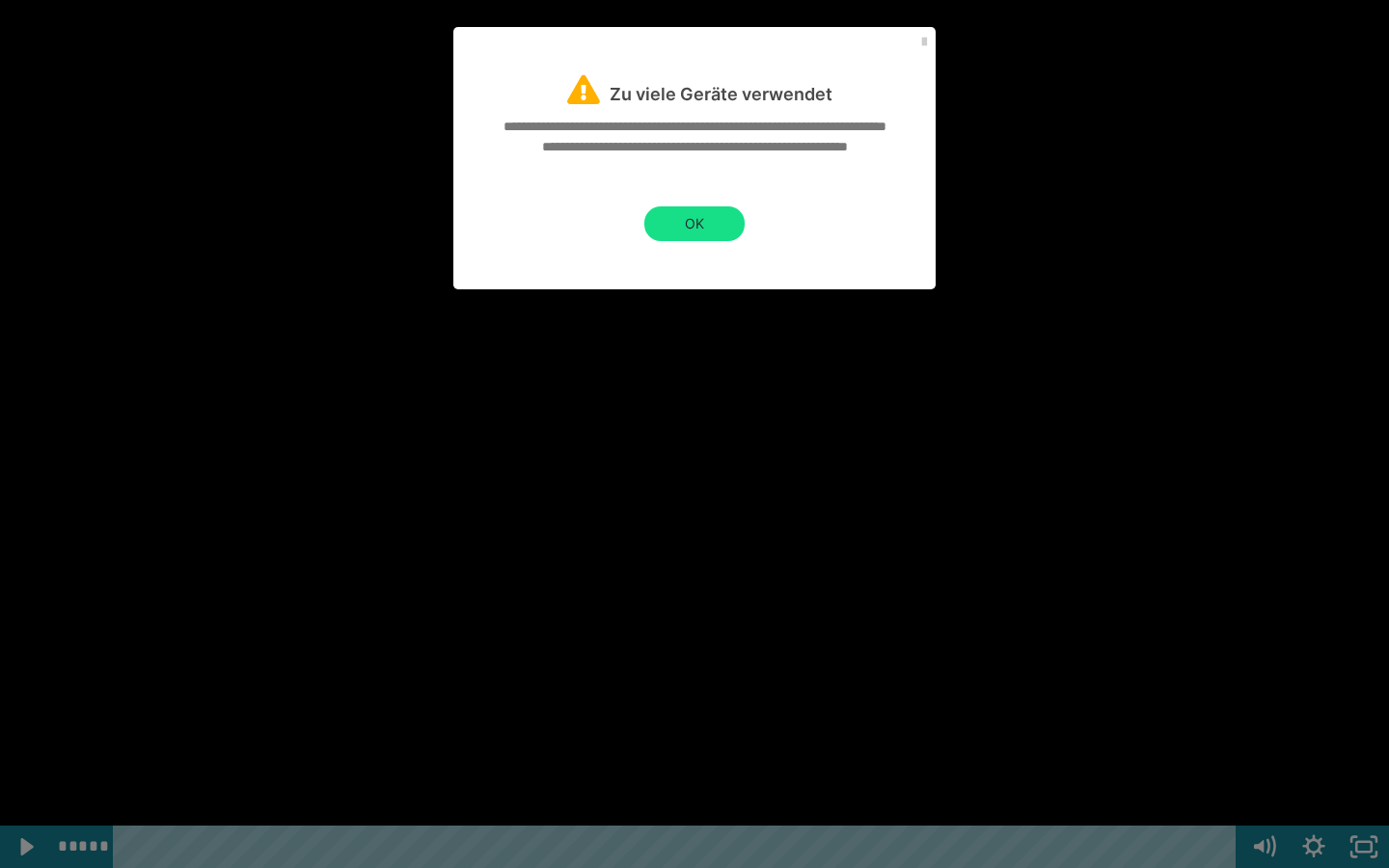 click at bounding box center [694, 434] 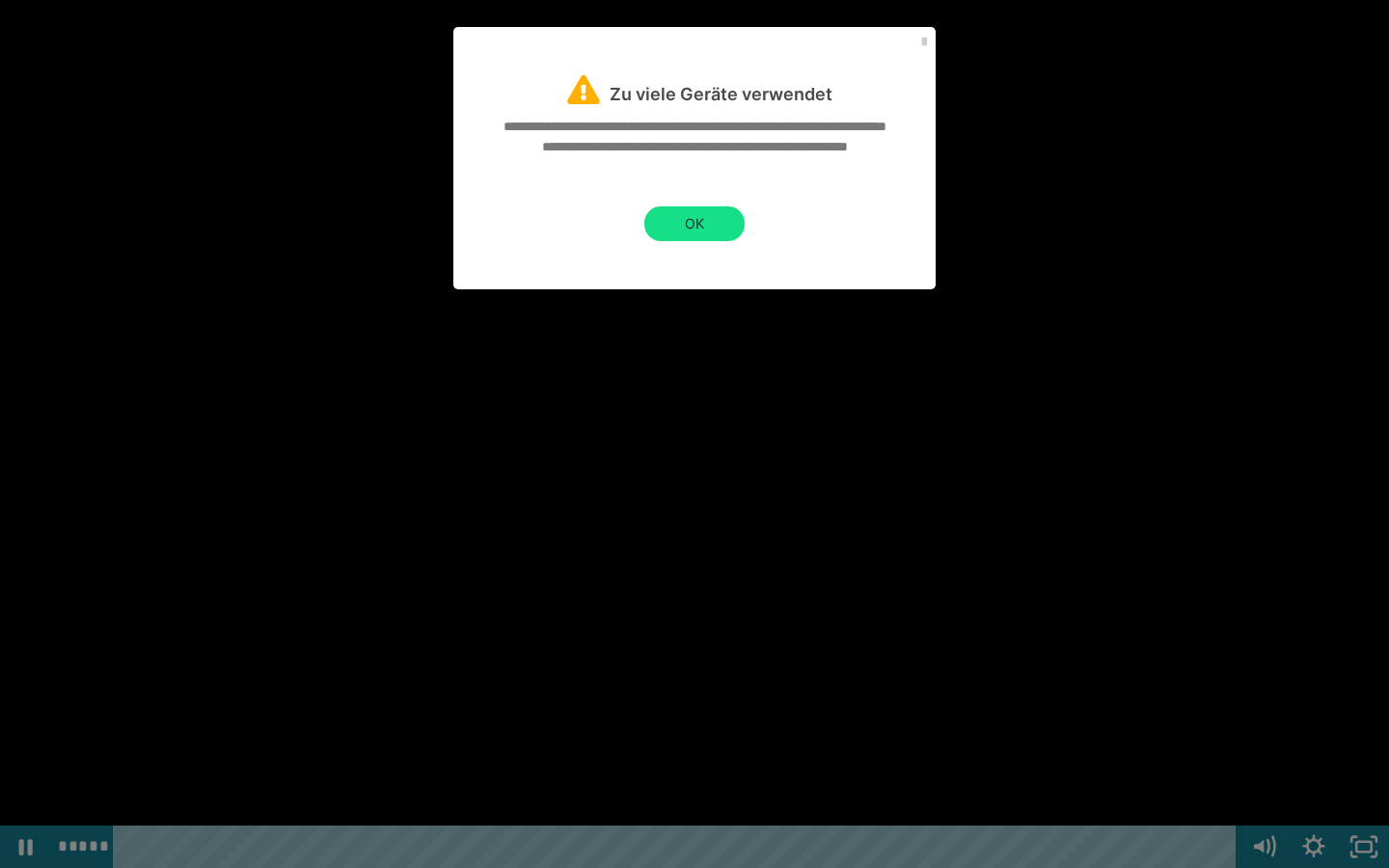 click at bounding box center (694, 434) 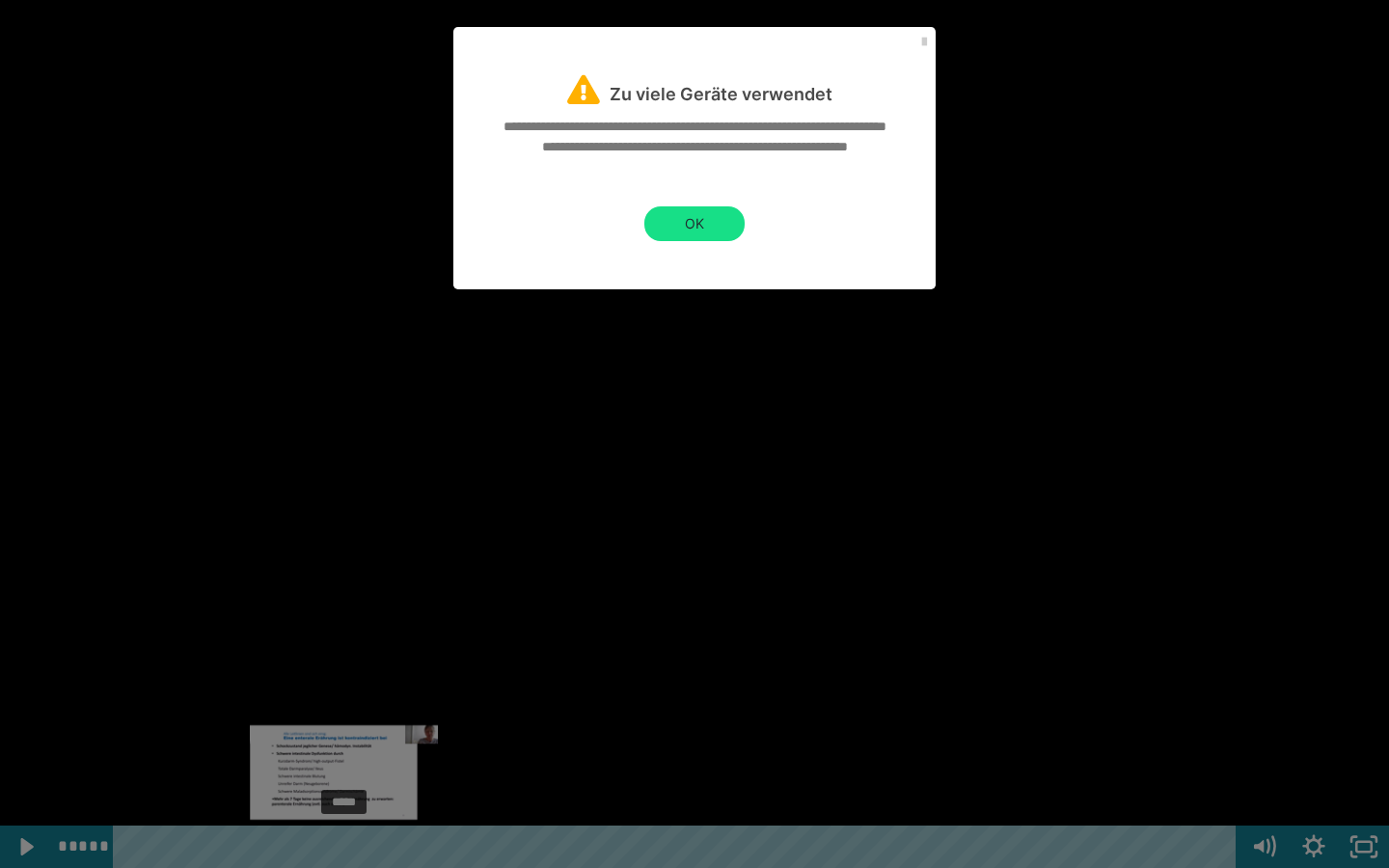 click at bounding box center (348, 847) 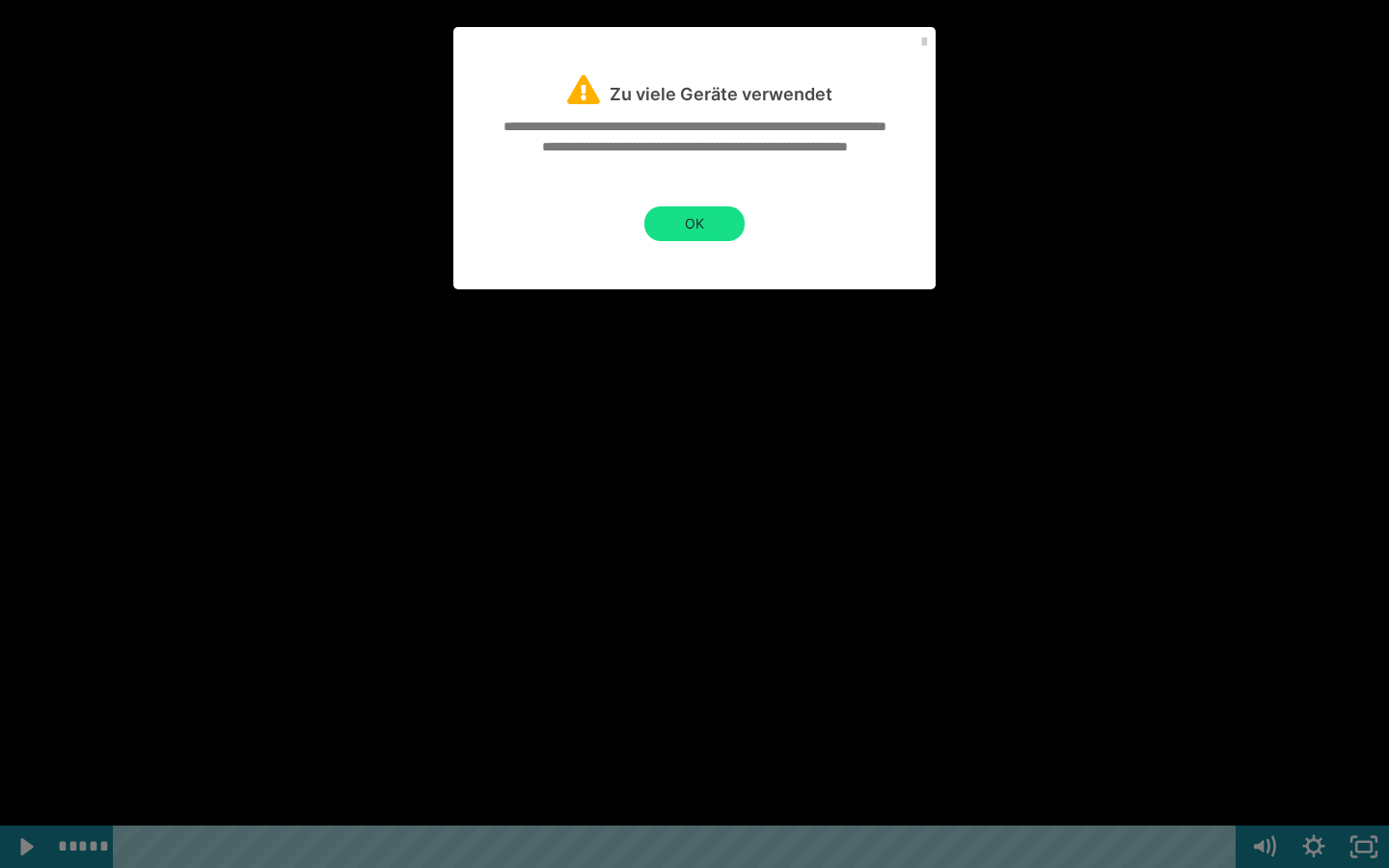 click at bounding box center (694, 434) 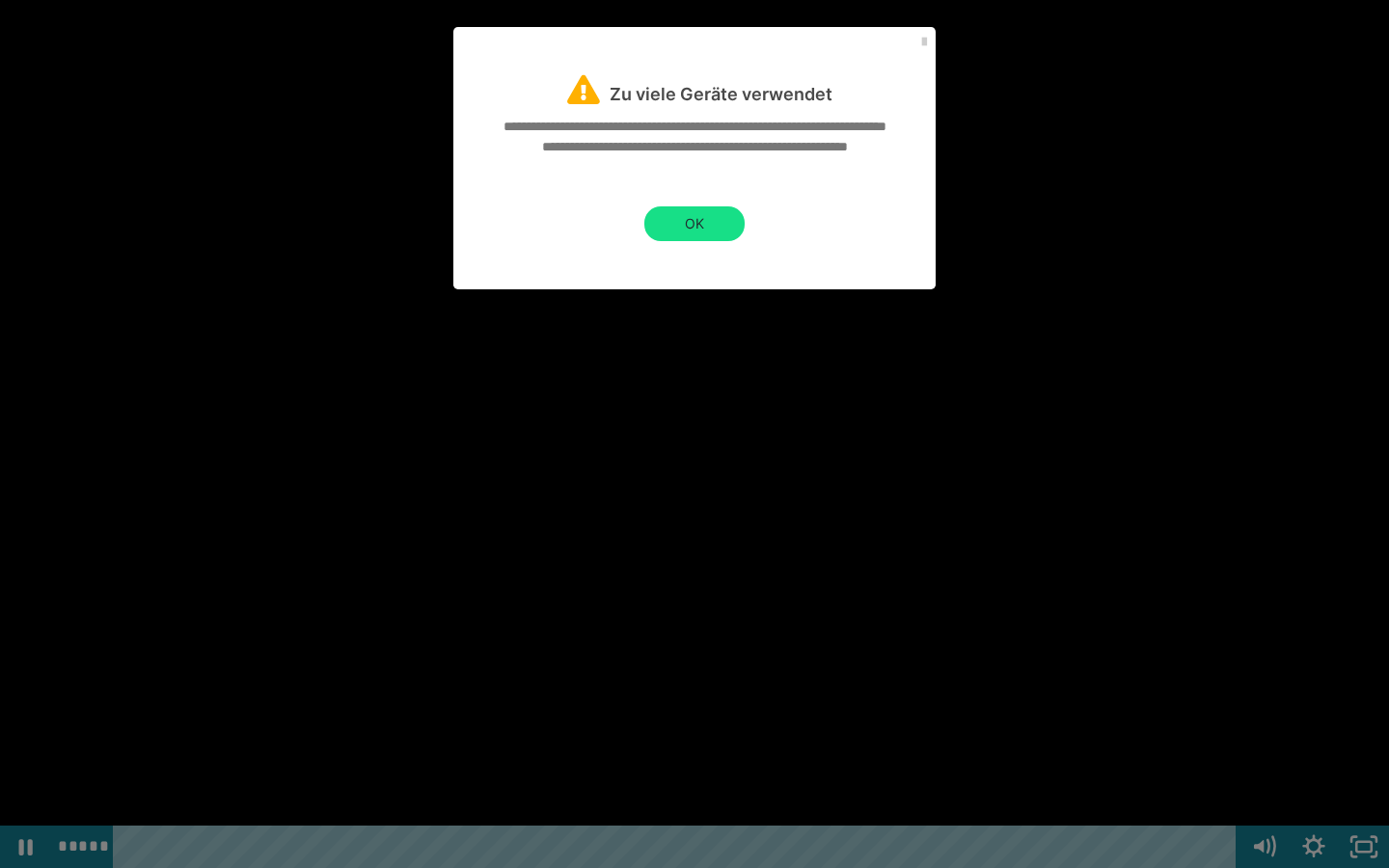 click at bounding box center [694, 434] 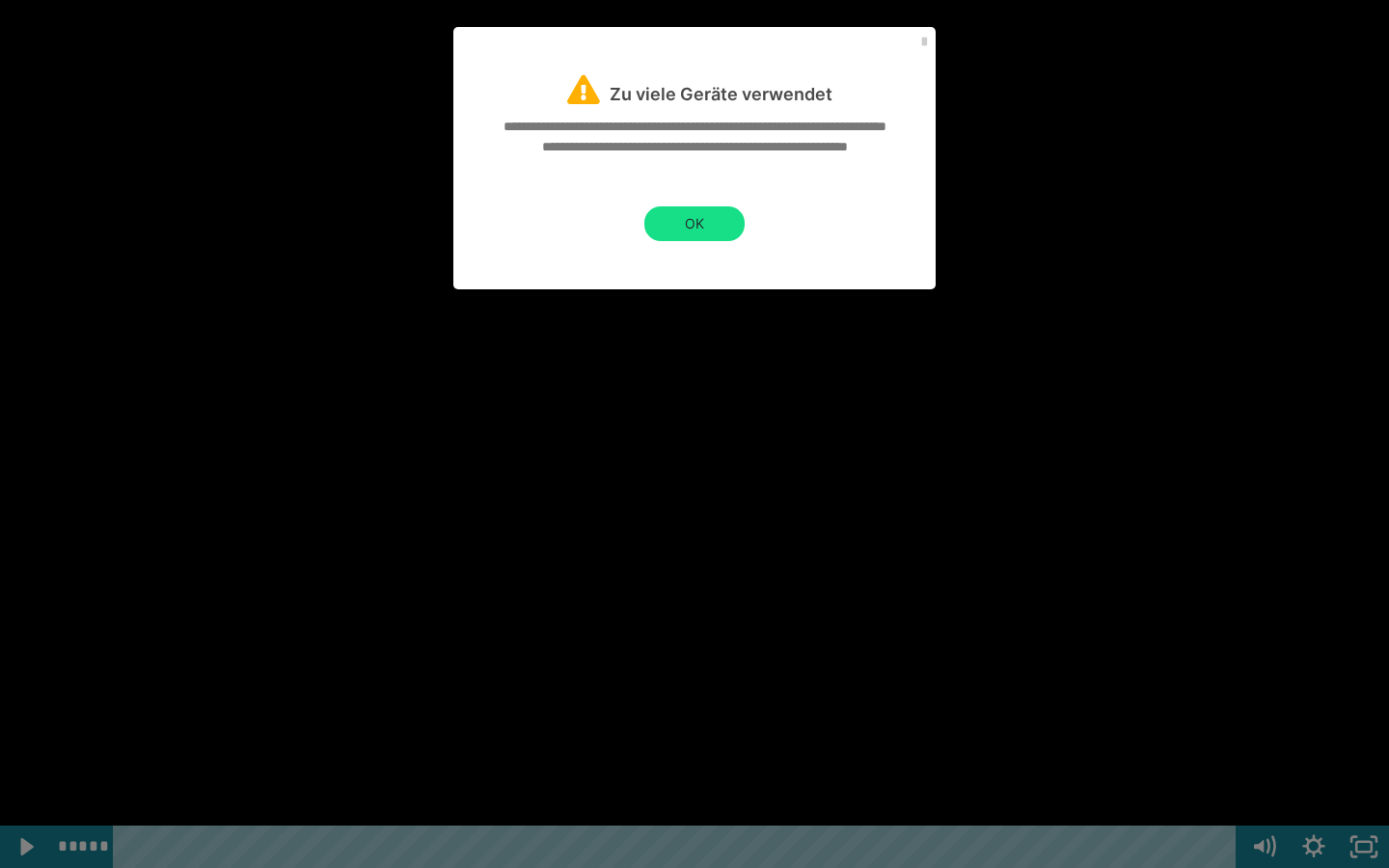 click at bounding box center (694, 434) 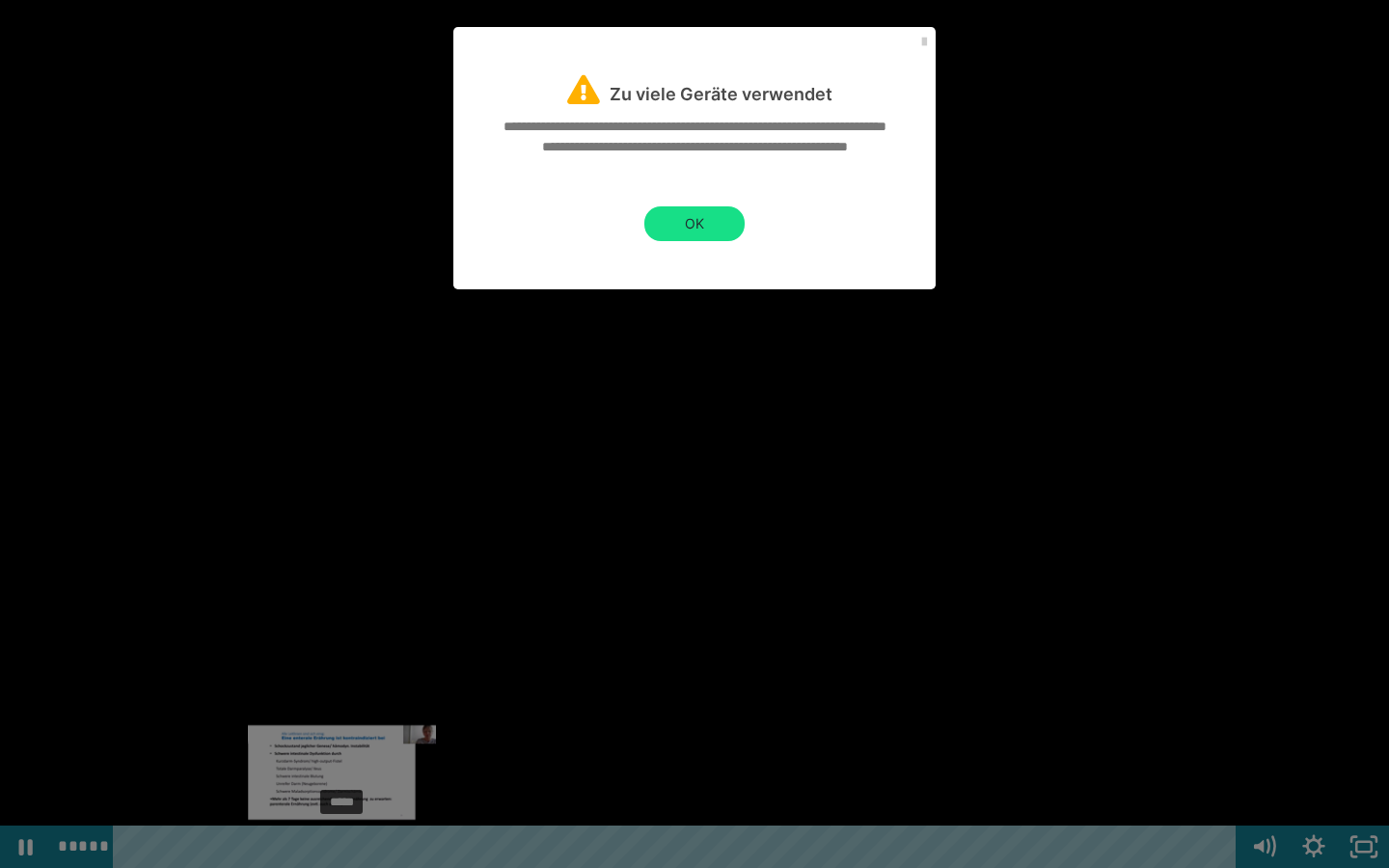 click at bounding box center [345, 847] 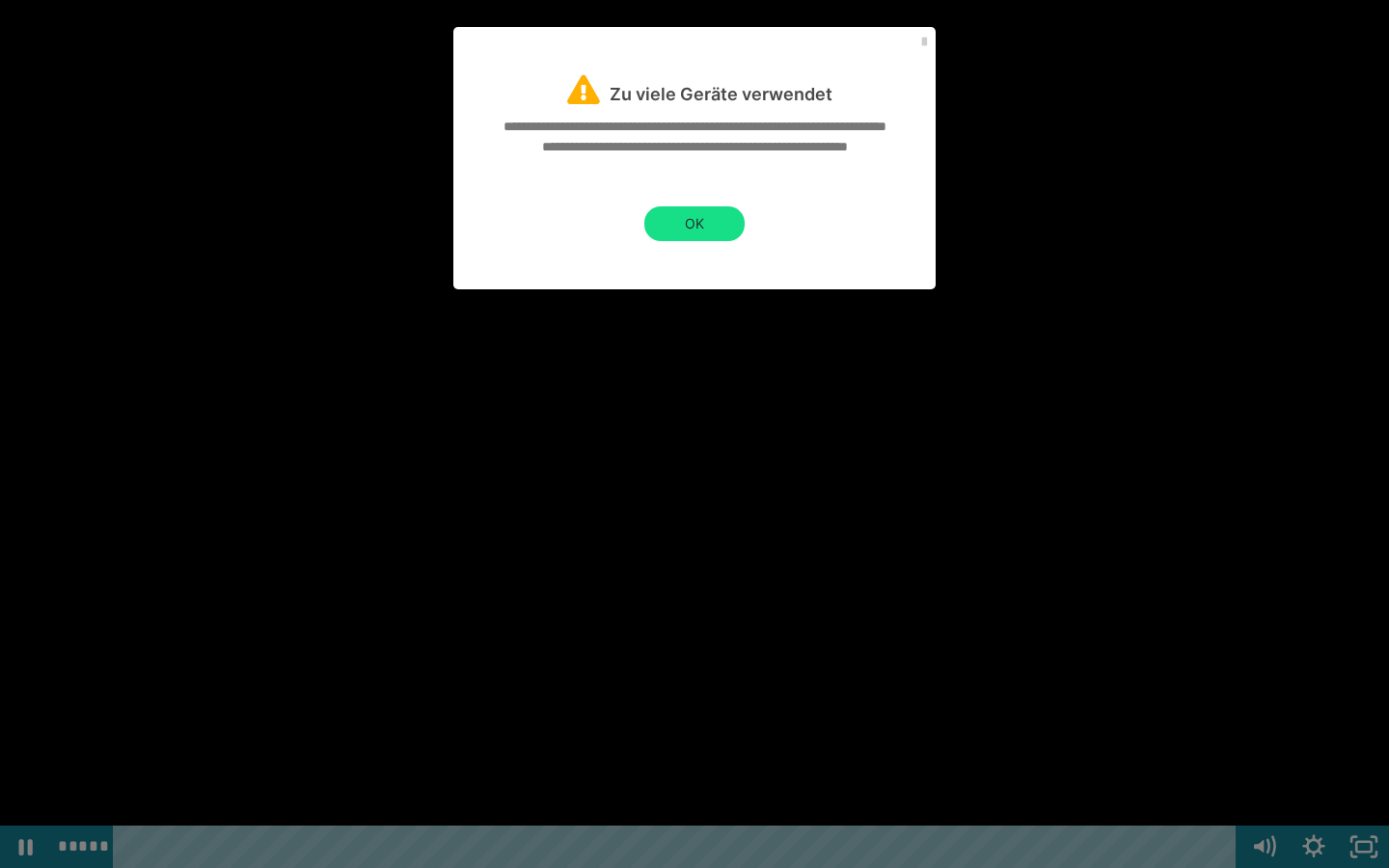 click at bounding box center (694, 434) 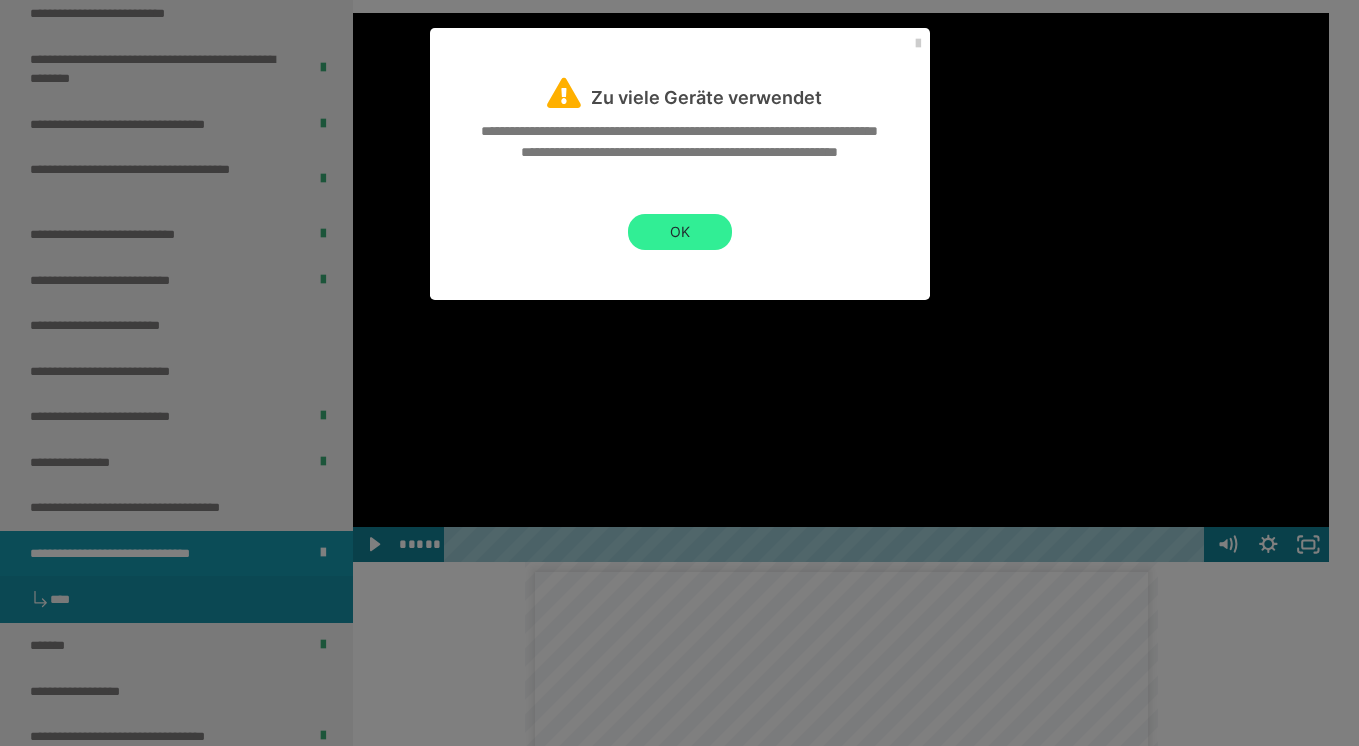 click on "OK" at bounding box center [680, 232] 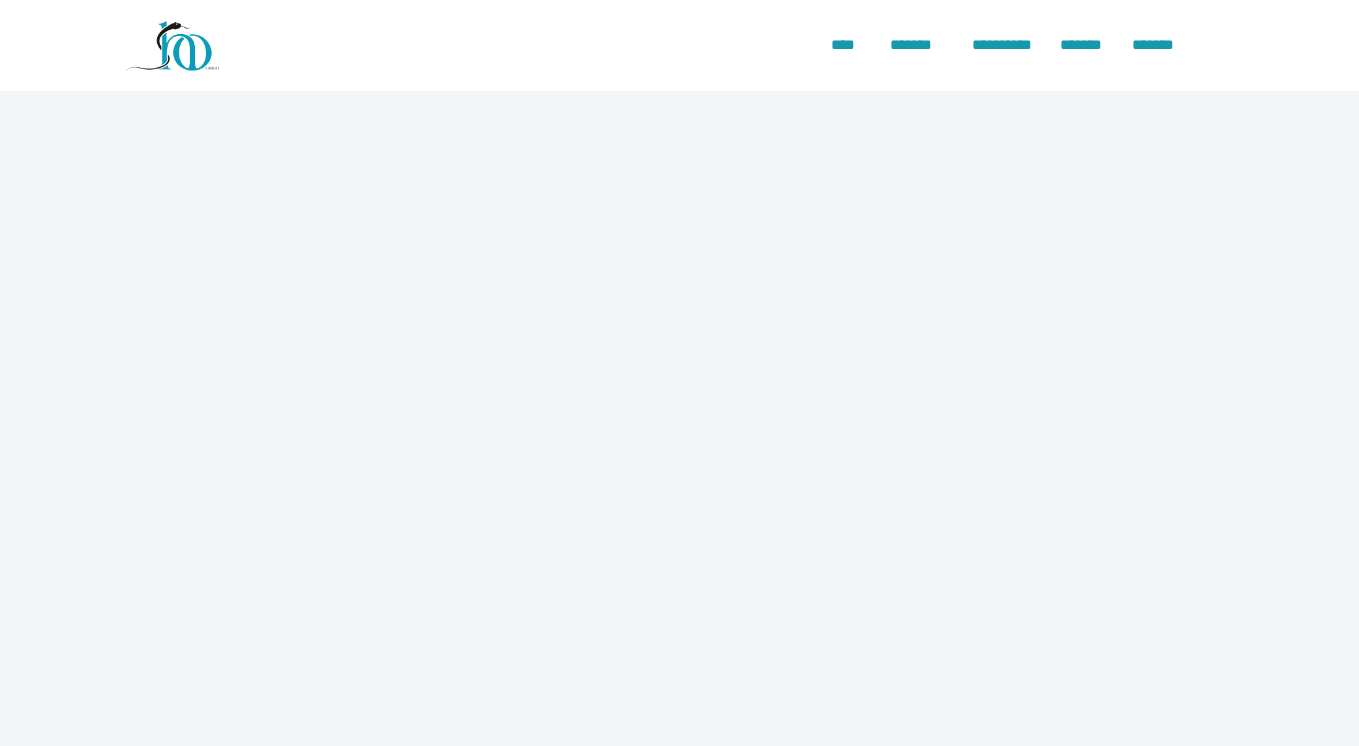 scroll, scrollTop: 0, scrollLeft: 0, axis: both 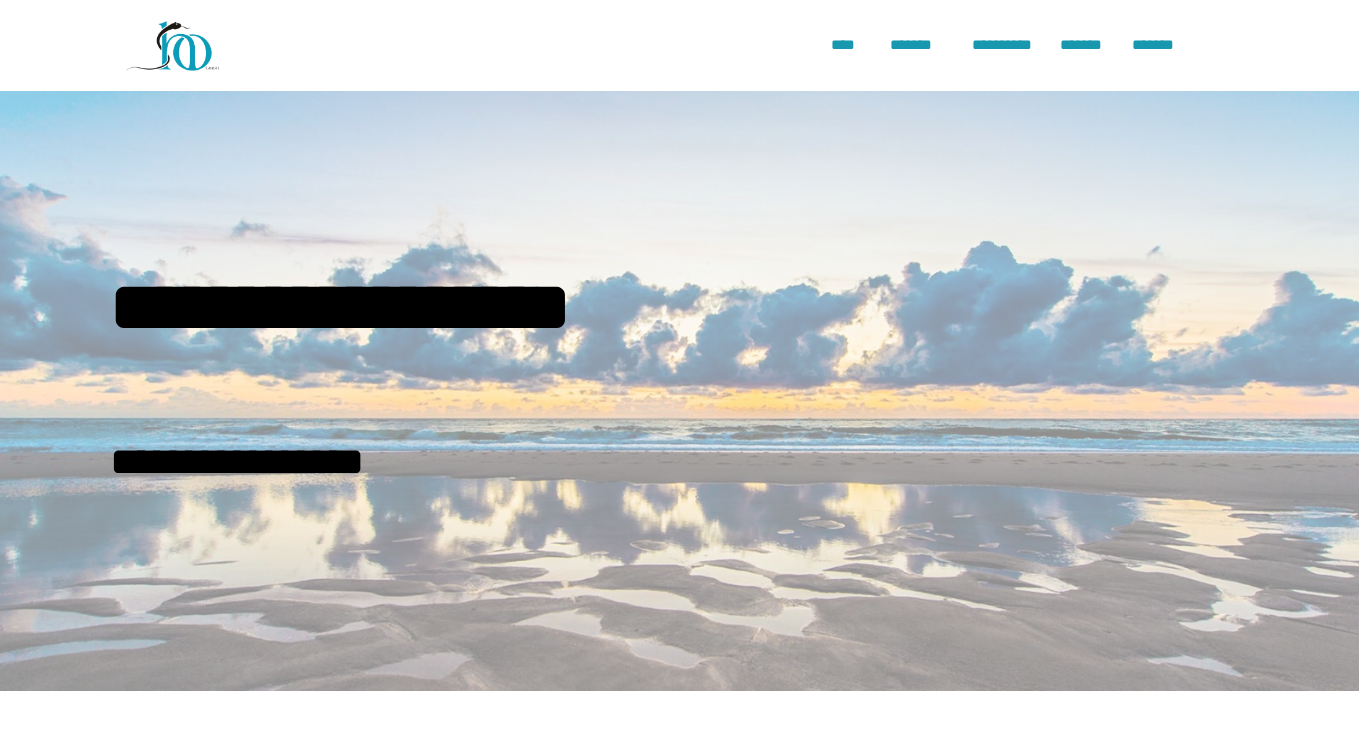 click on "**********" at bounding box center (680, 45) 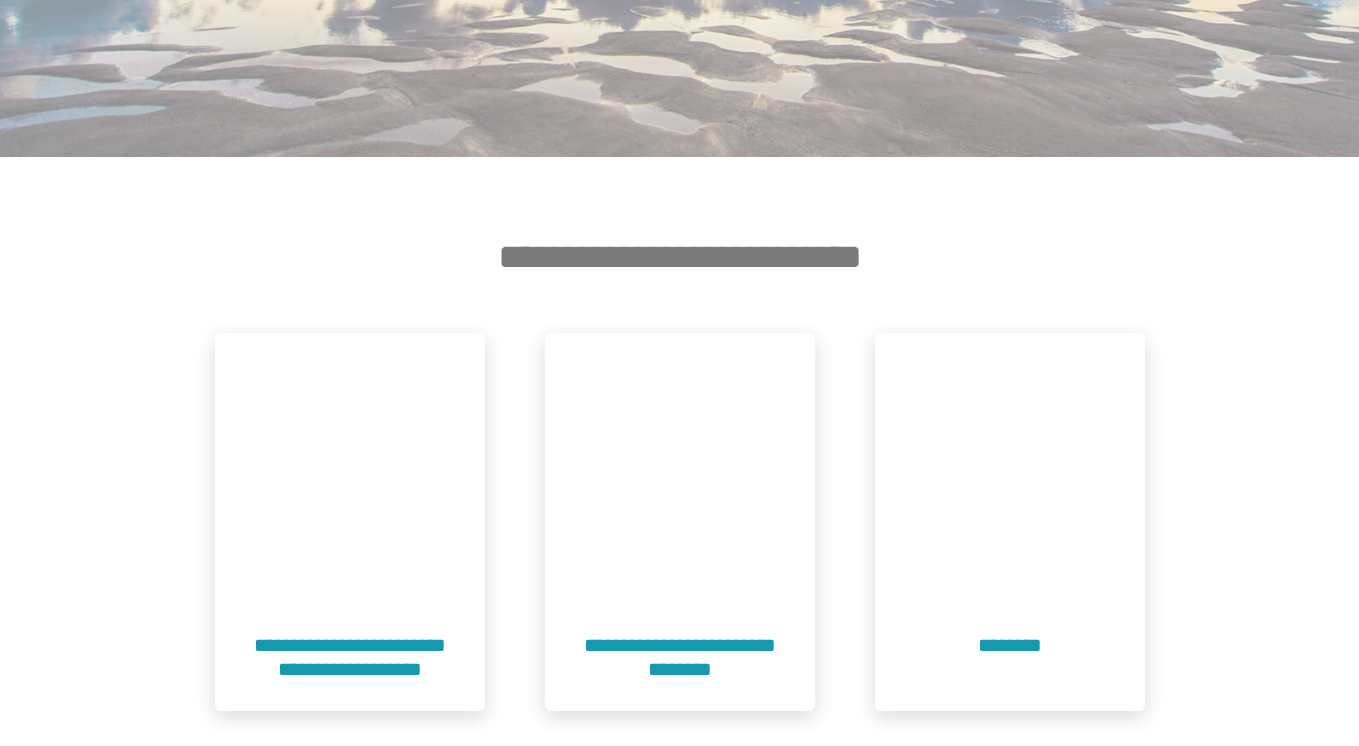 scroll, scrollTop: 597, scrollLeft: 0, axis: vertical 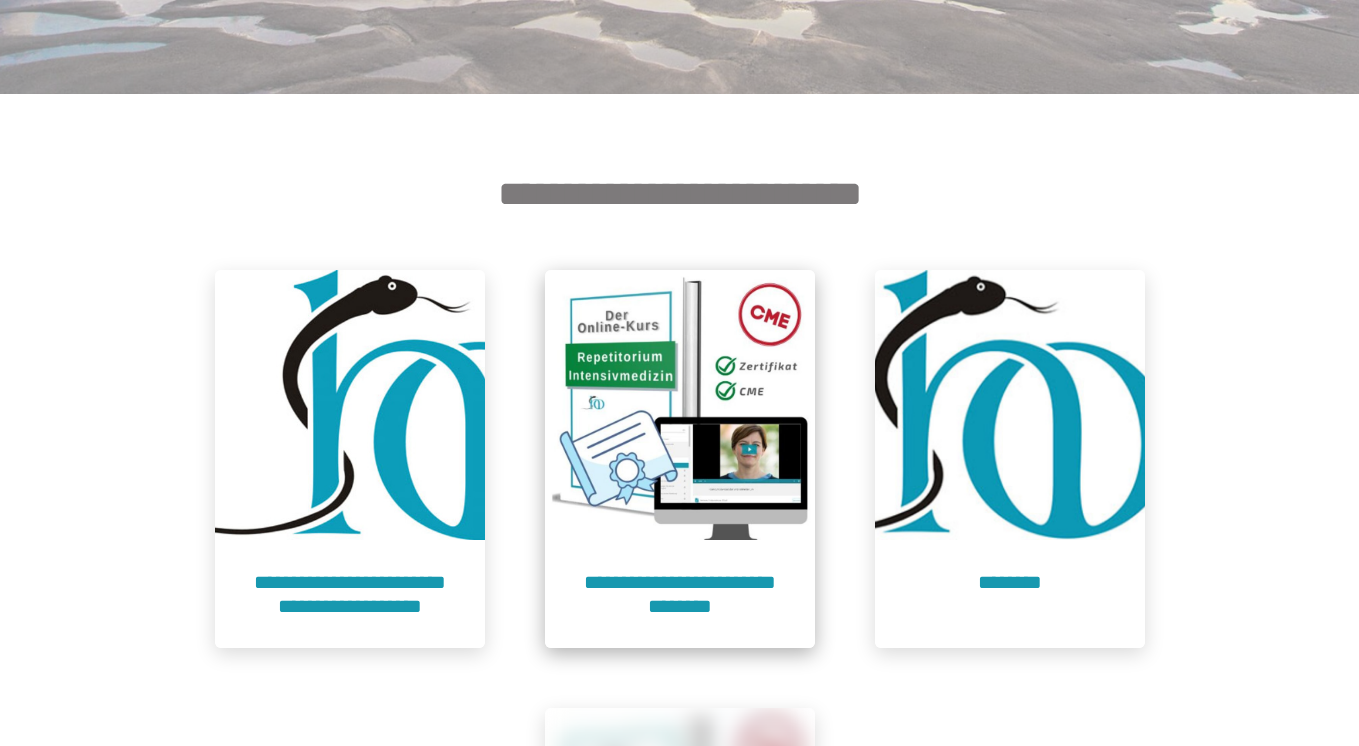 click at bounding box center (680, 405) 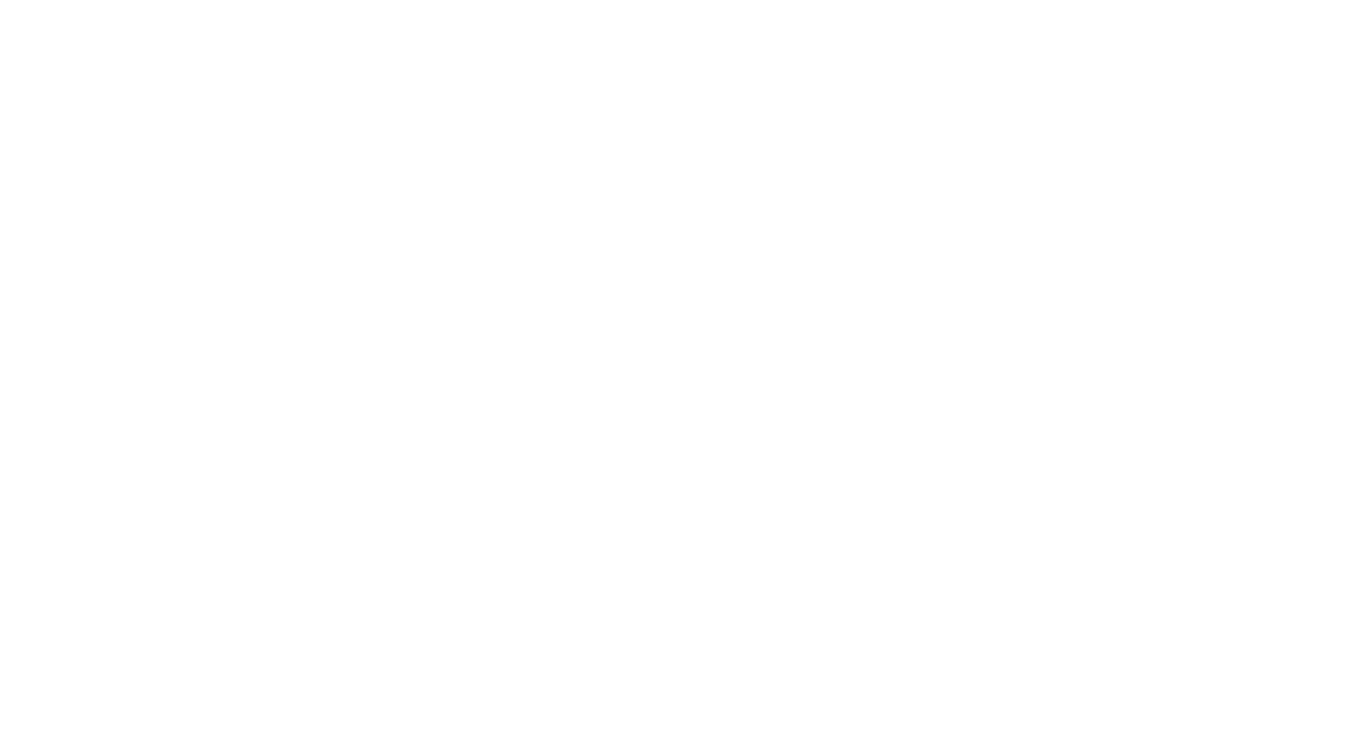 scroll, scrollTop: 91, scrollLeft: 0, axis: vertical 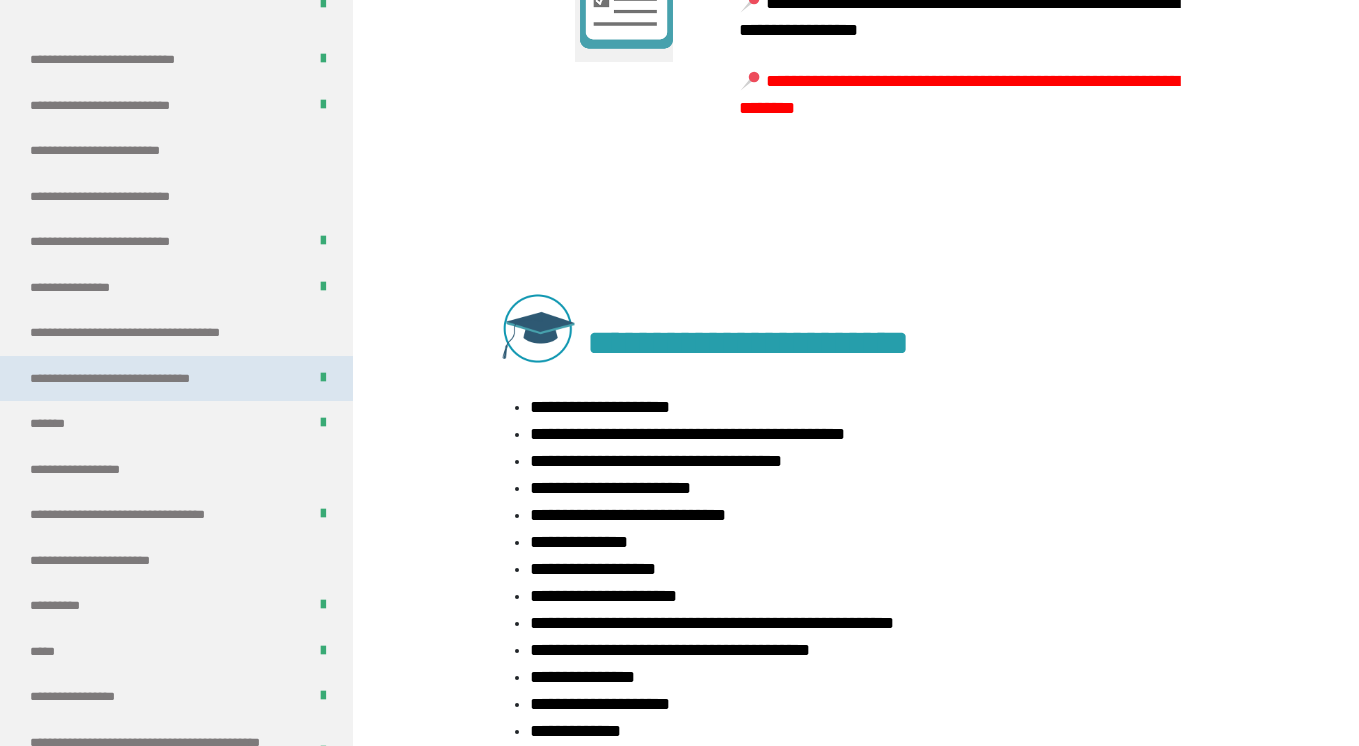 click on "**********" at bounding box center (139, 379) 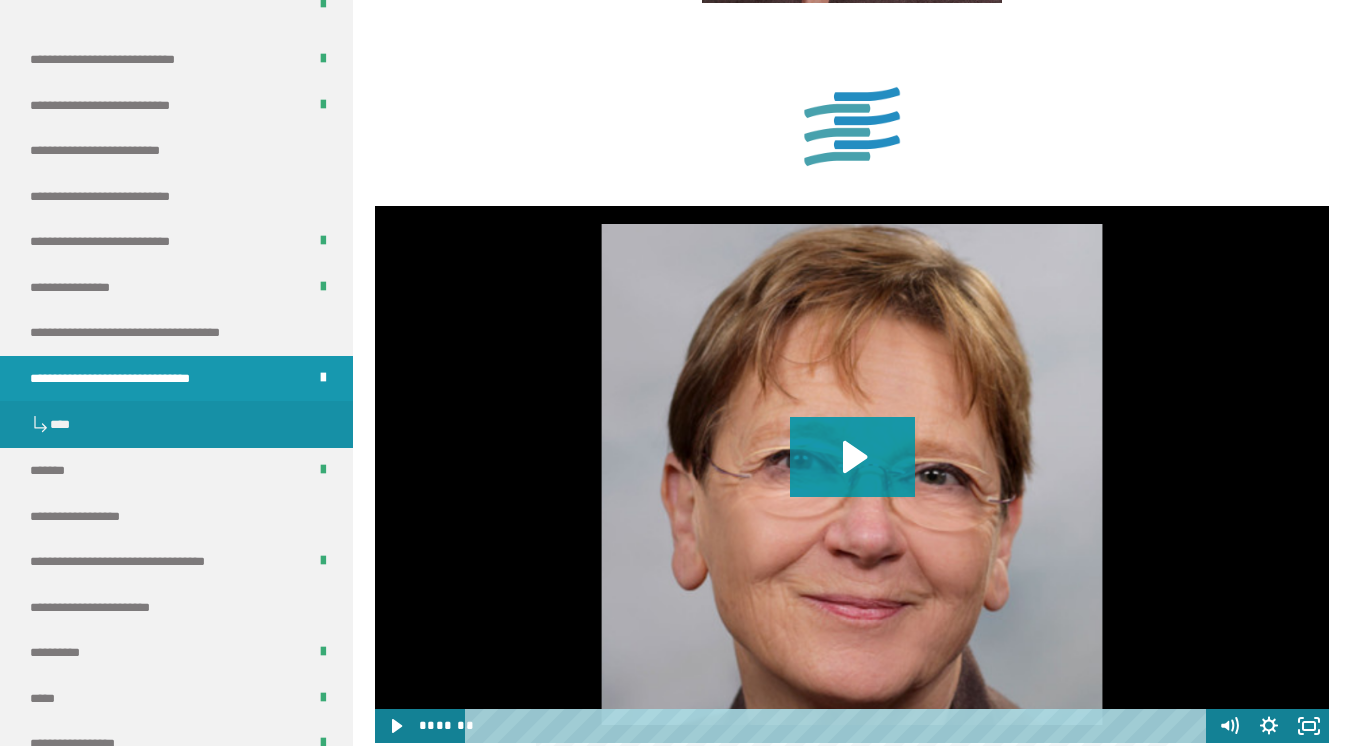 scroll, scrollTop: 1802, scrollLeft: 0, axis: vertical 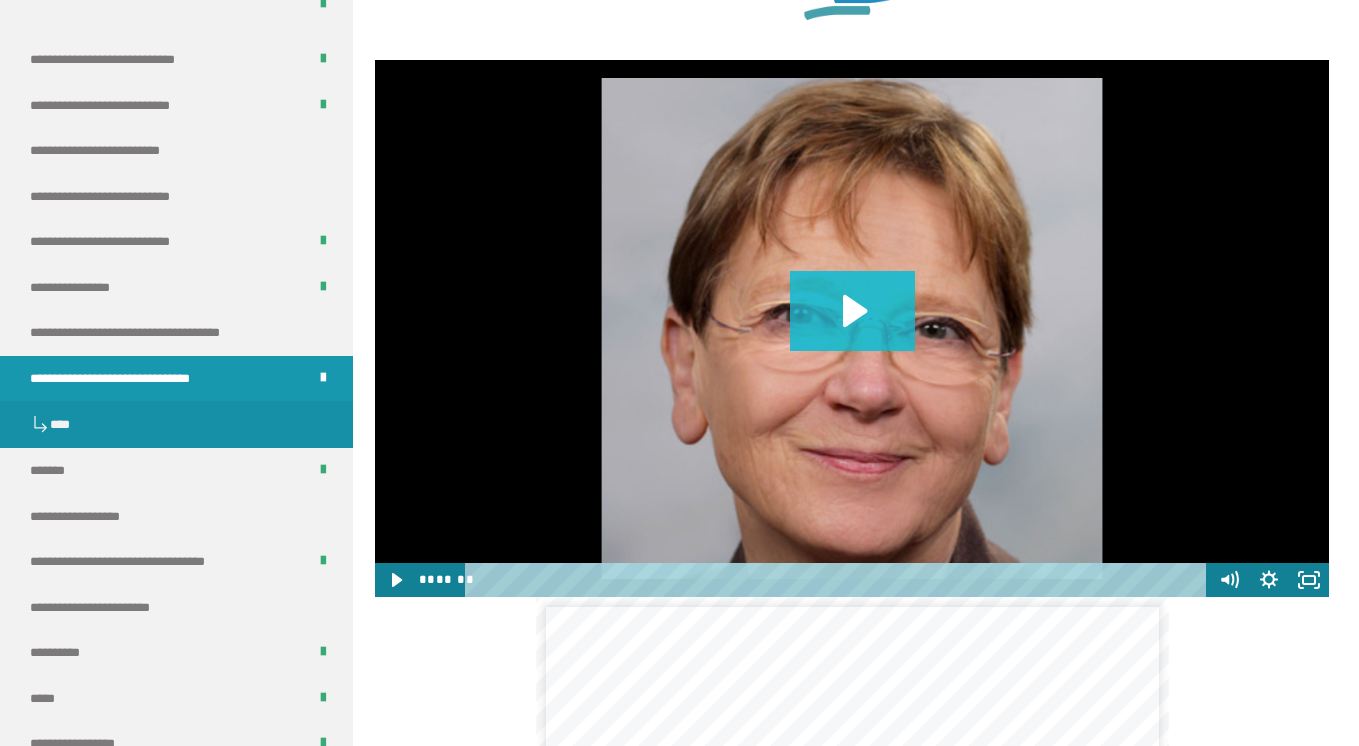 click 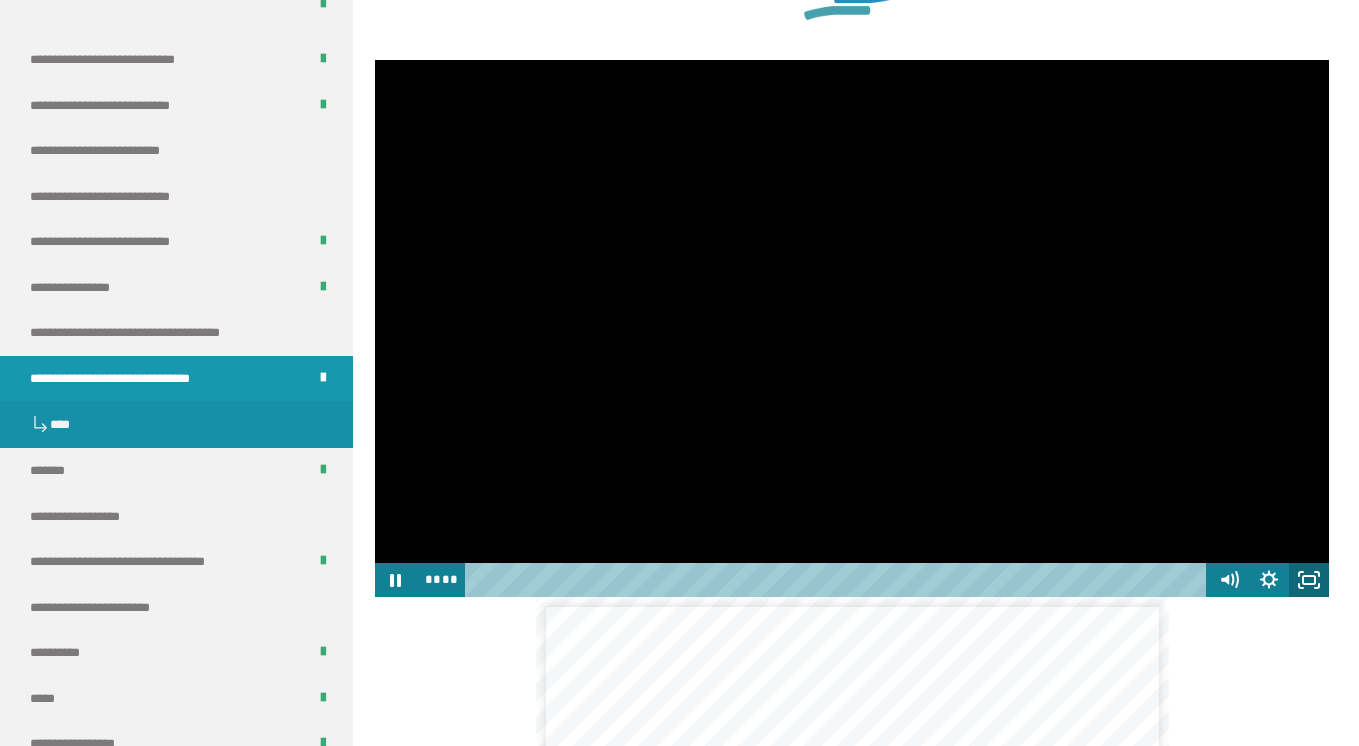 click 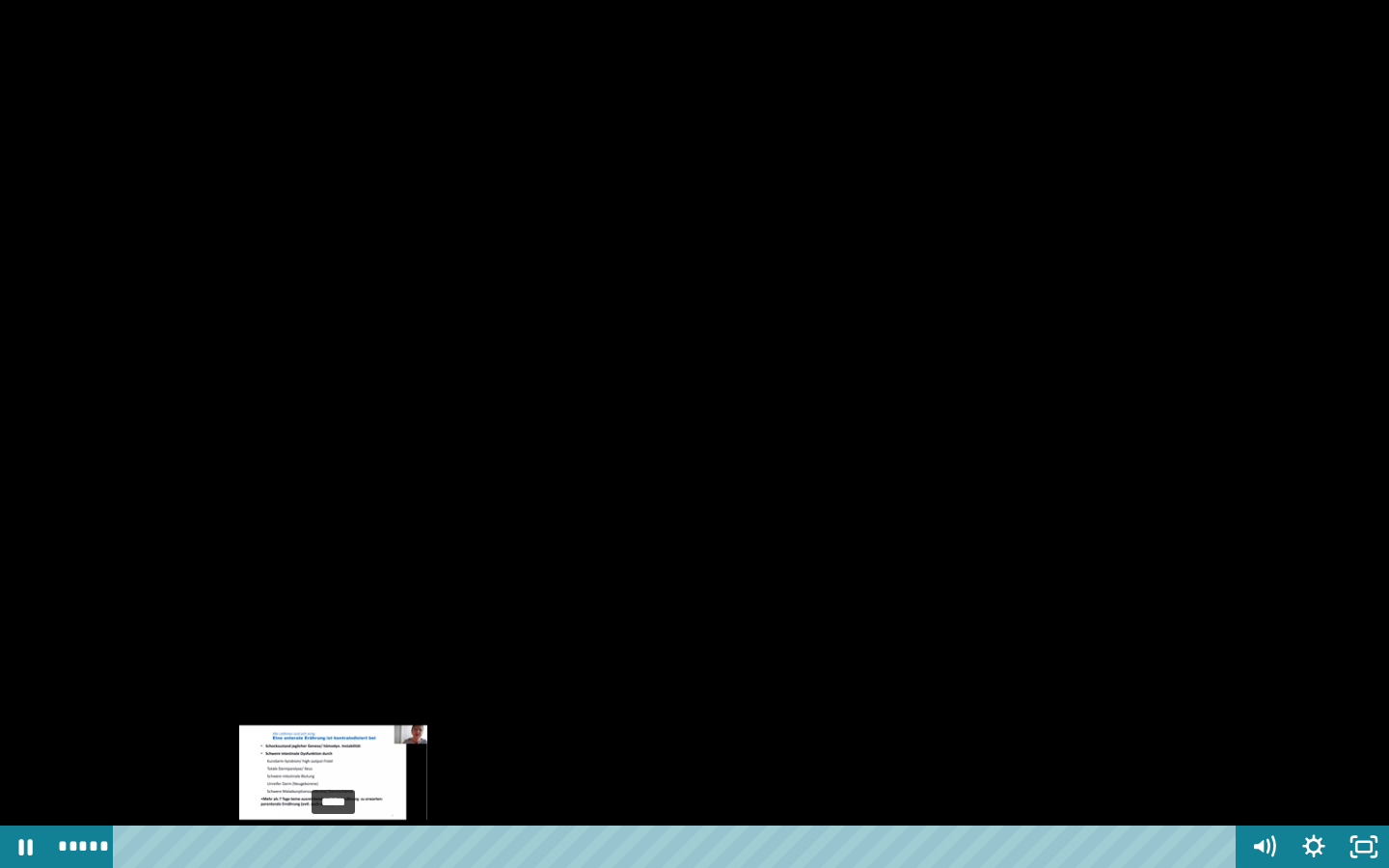 click on "*****" at bounding box center [678, 847] 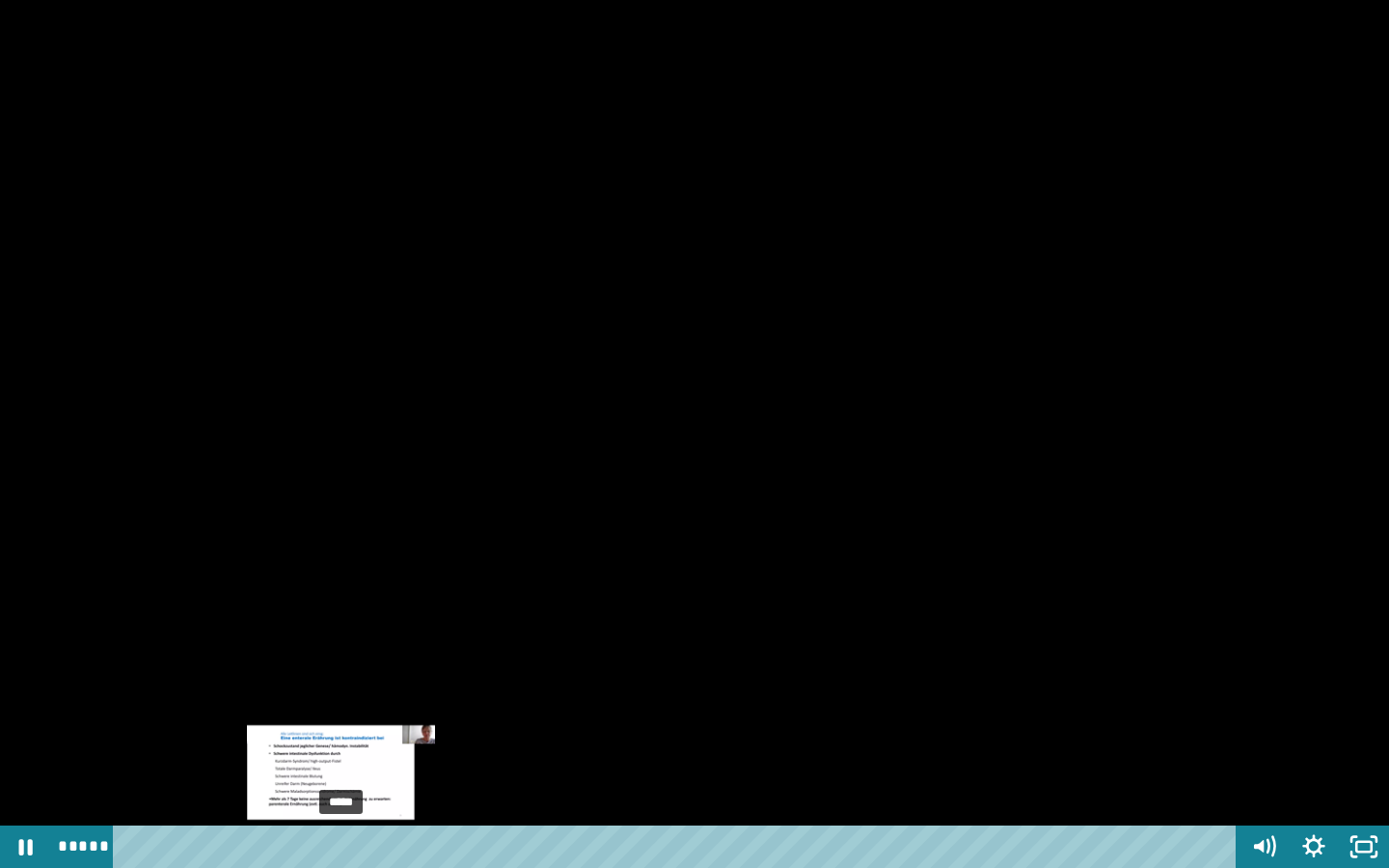 click on "*****" at bounding box center (678, 847) 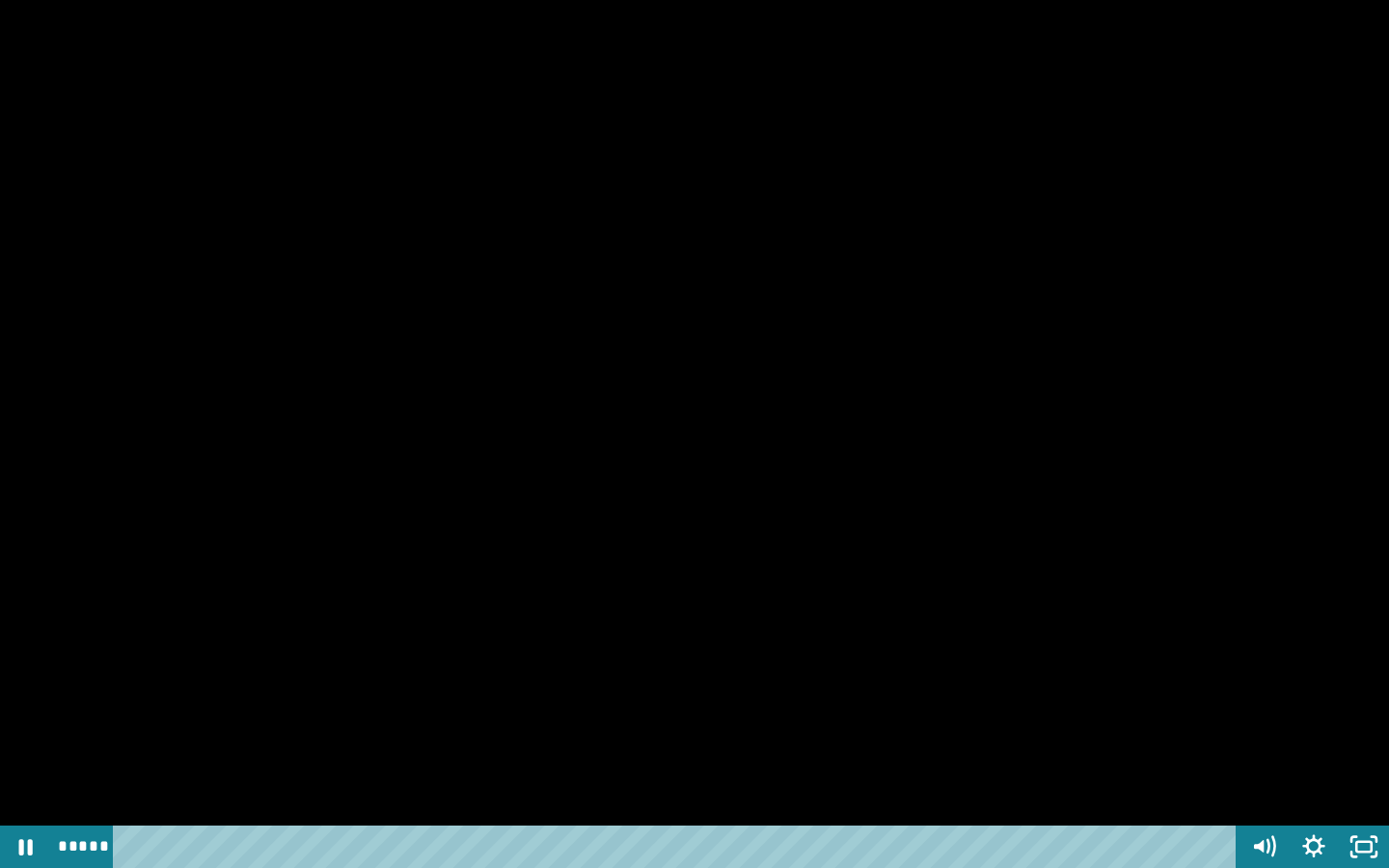 click at bounding box center (694, 434) 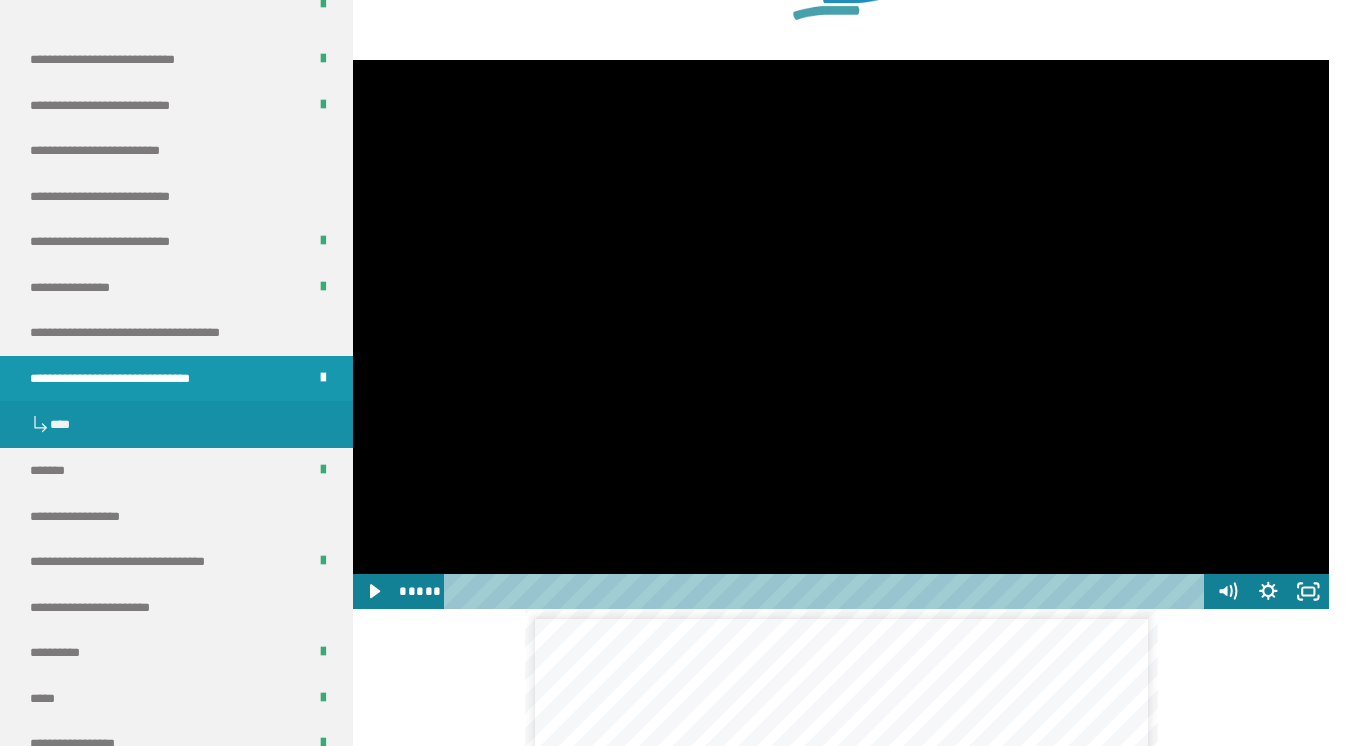 click at bounding box center [841, 334] 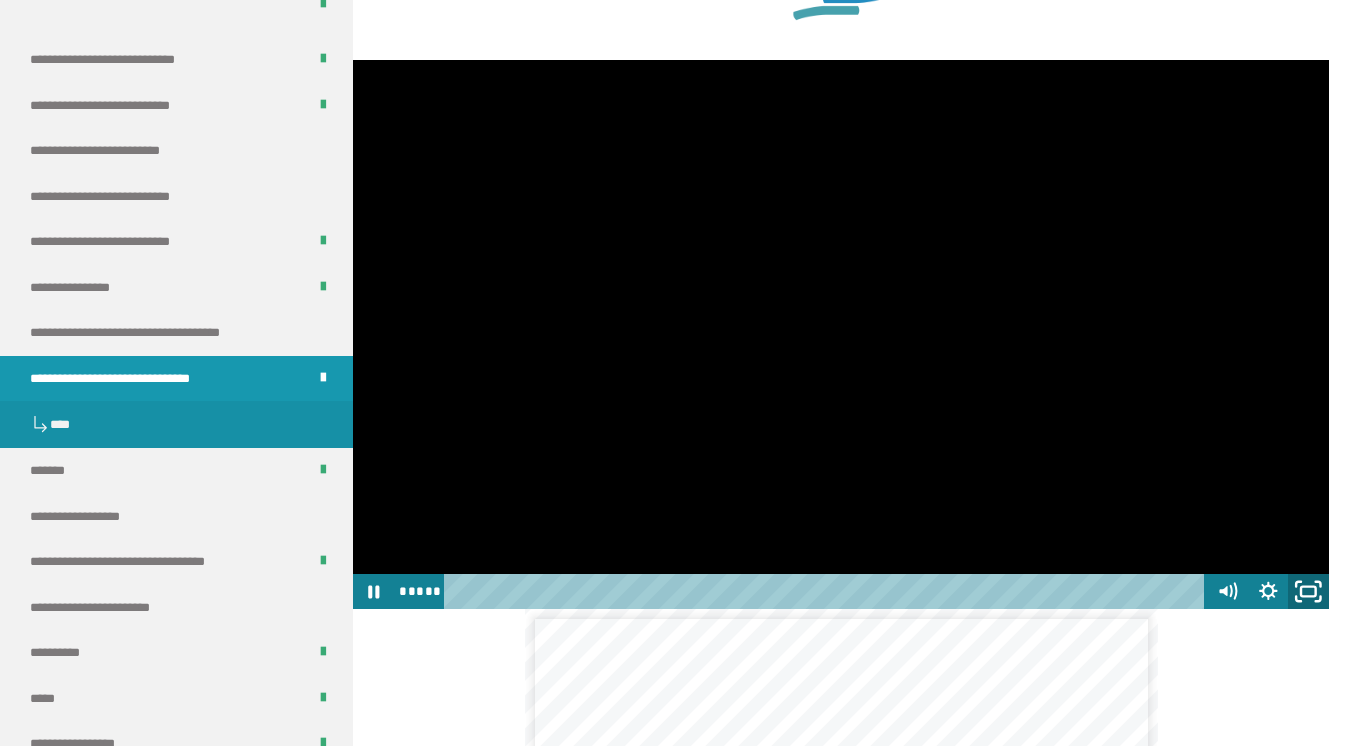 click 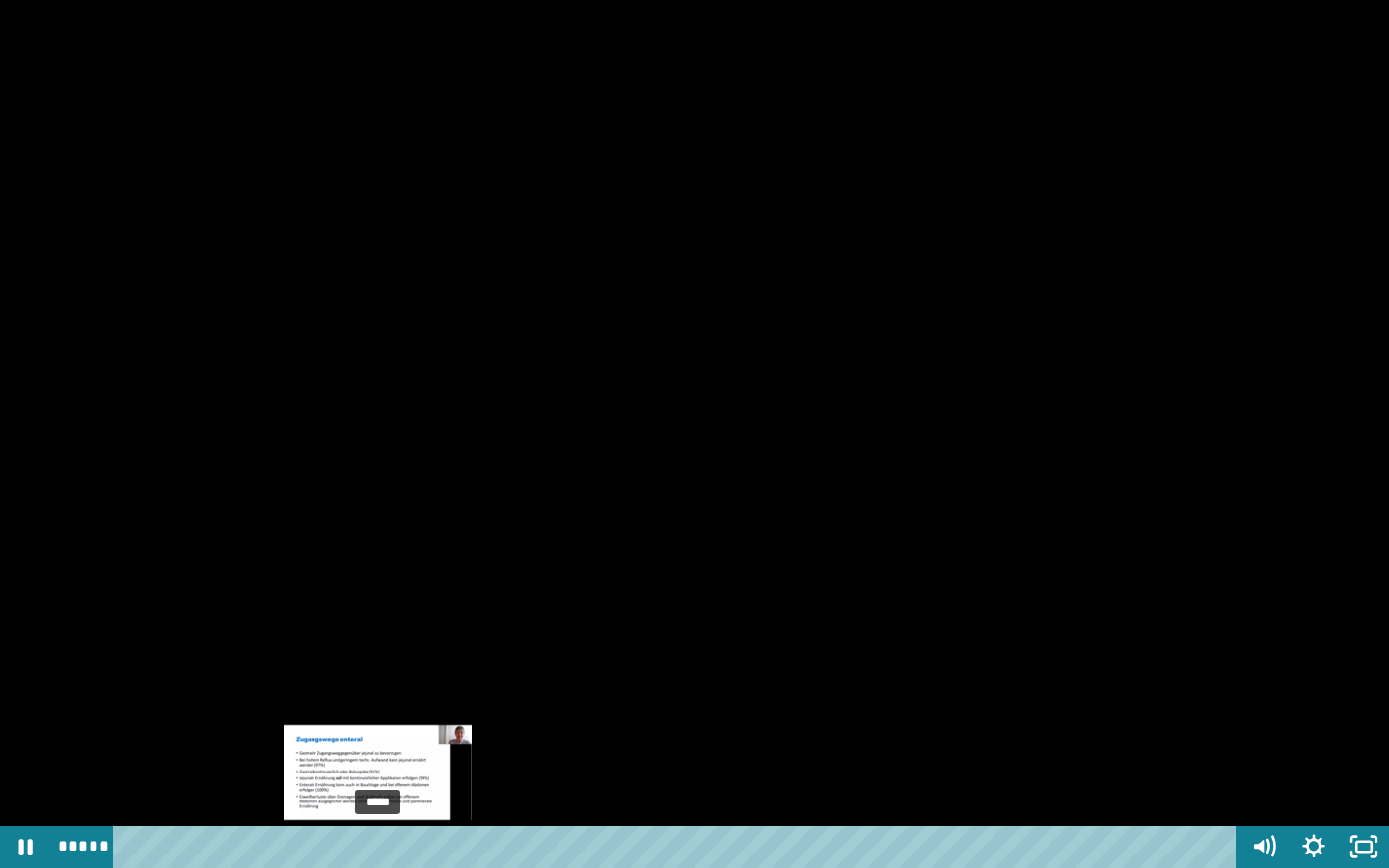 click on "*****" at bounding box center [678, 847] 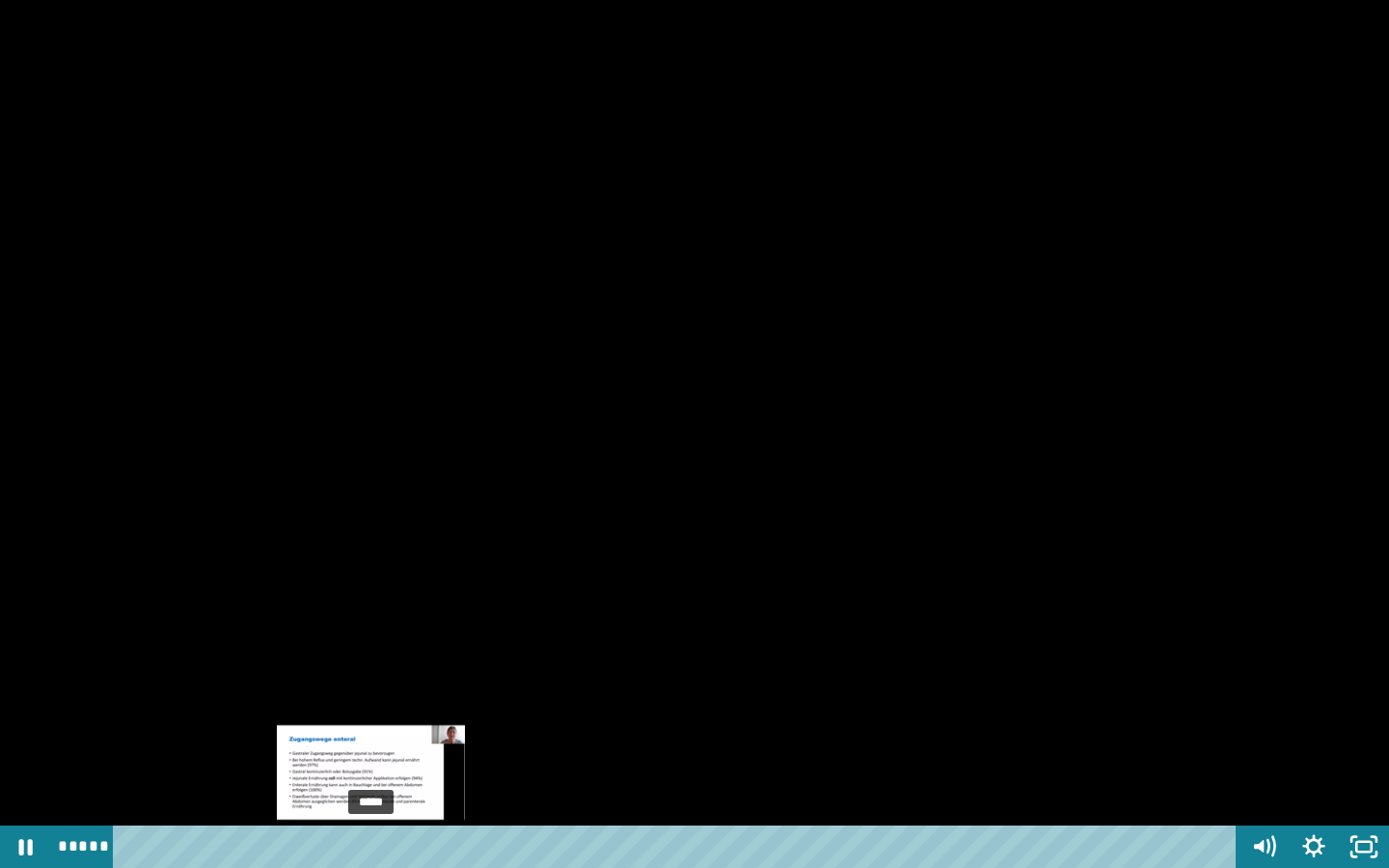 click on "*****" at bounding box center [678, 847] 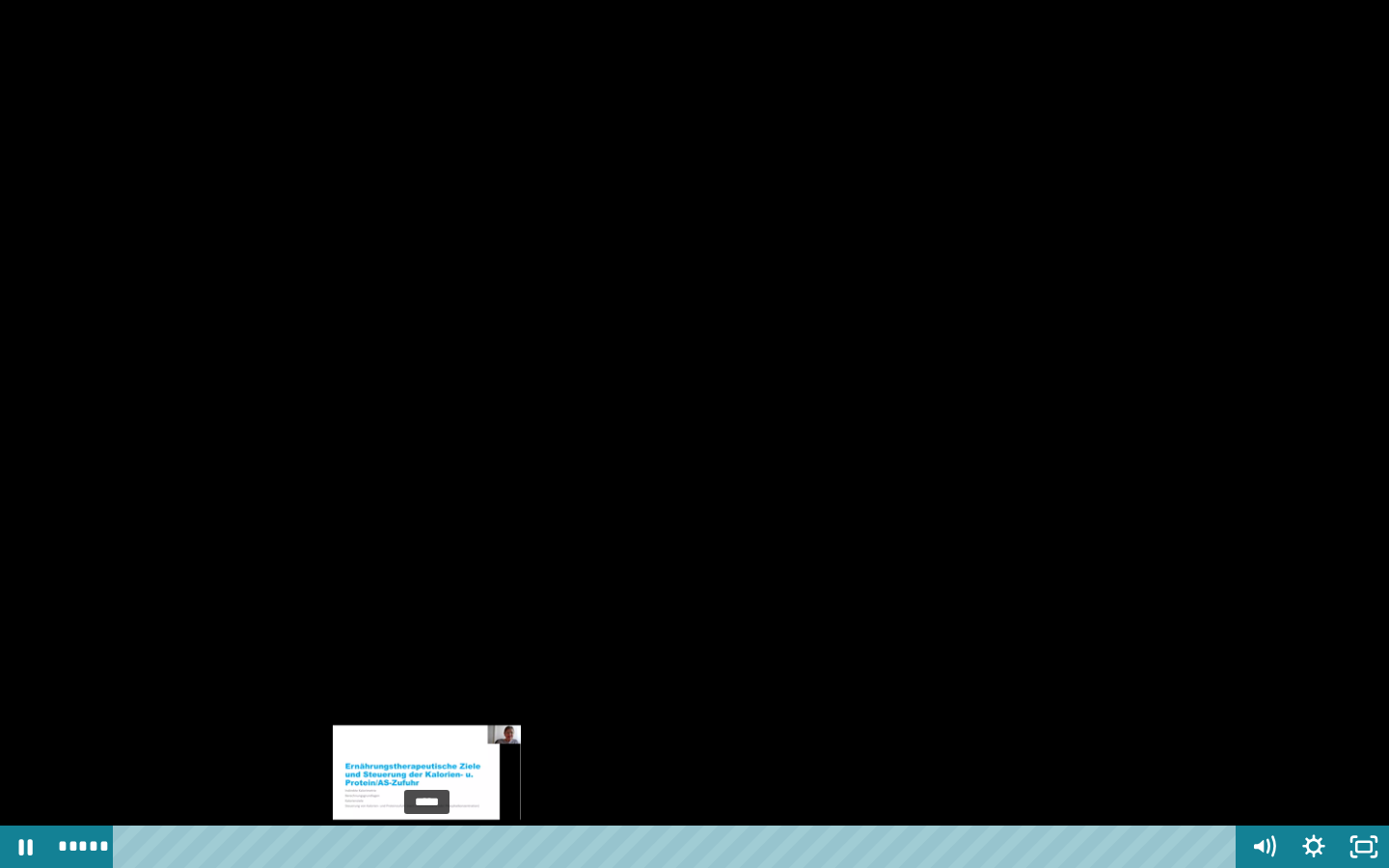 click at bounding box center [427, 847] 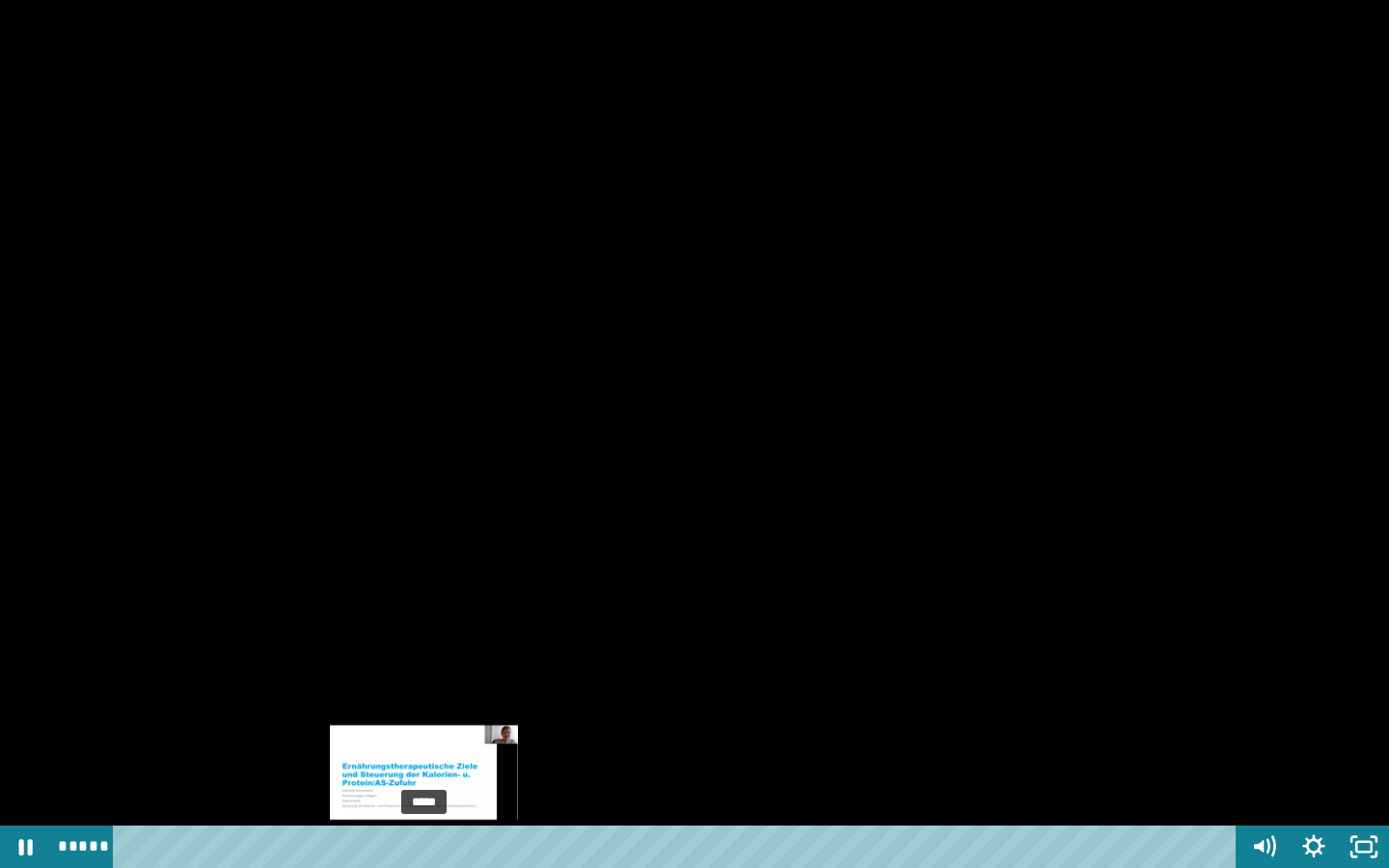 click at bounding box center [423, 847] 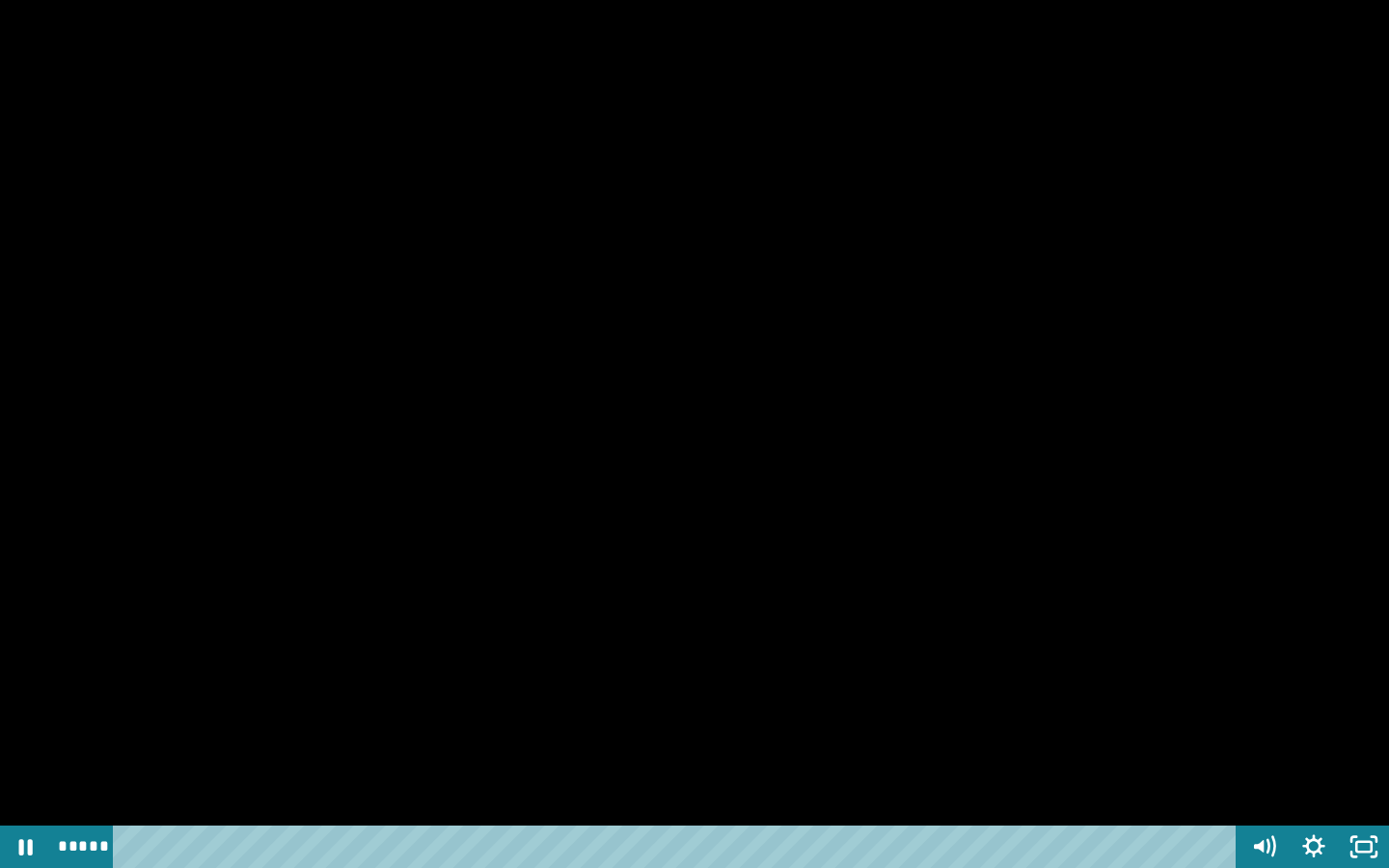 click at bounding box center (694, 434) 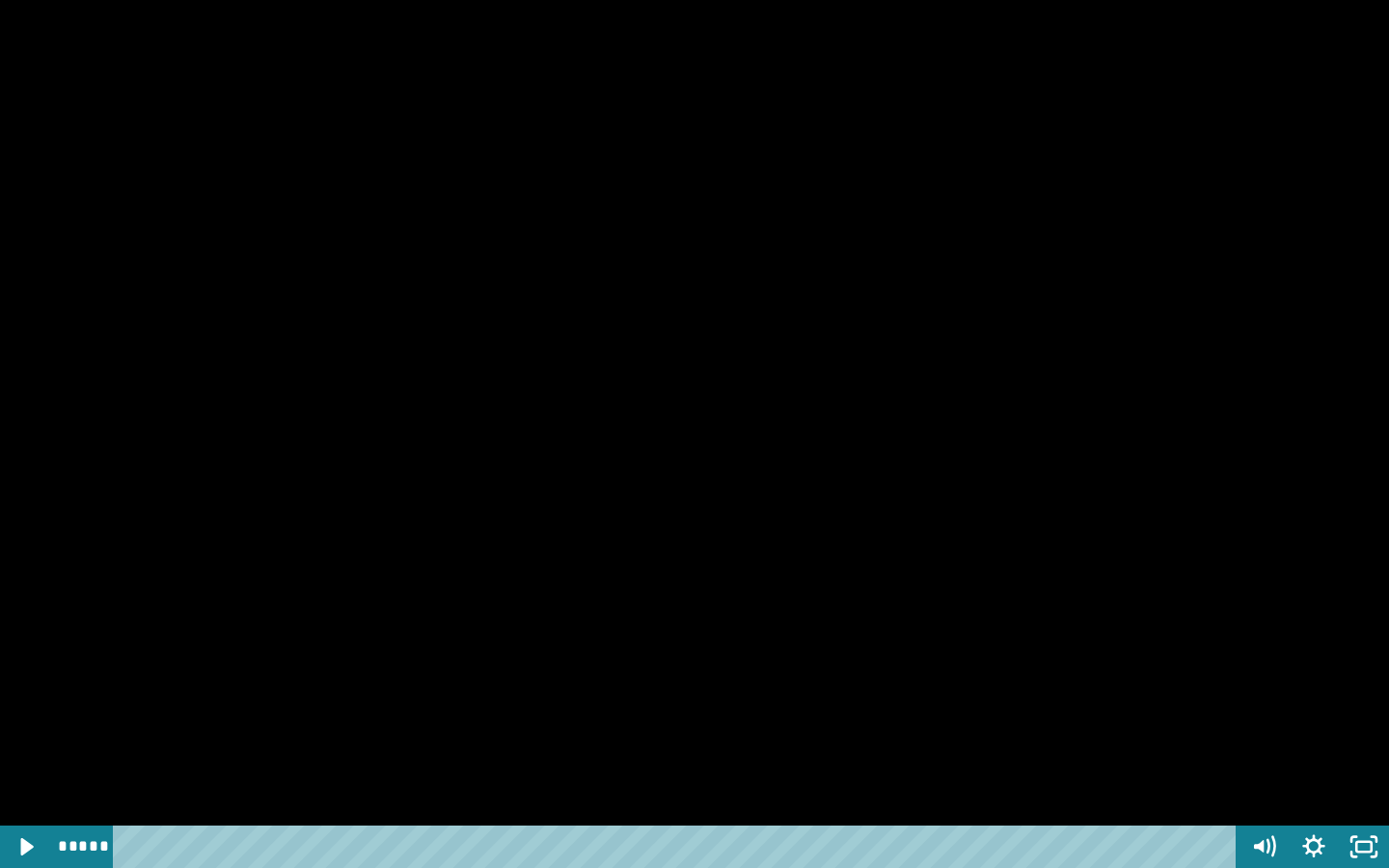 click at bounding box center [694, 434] 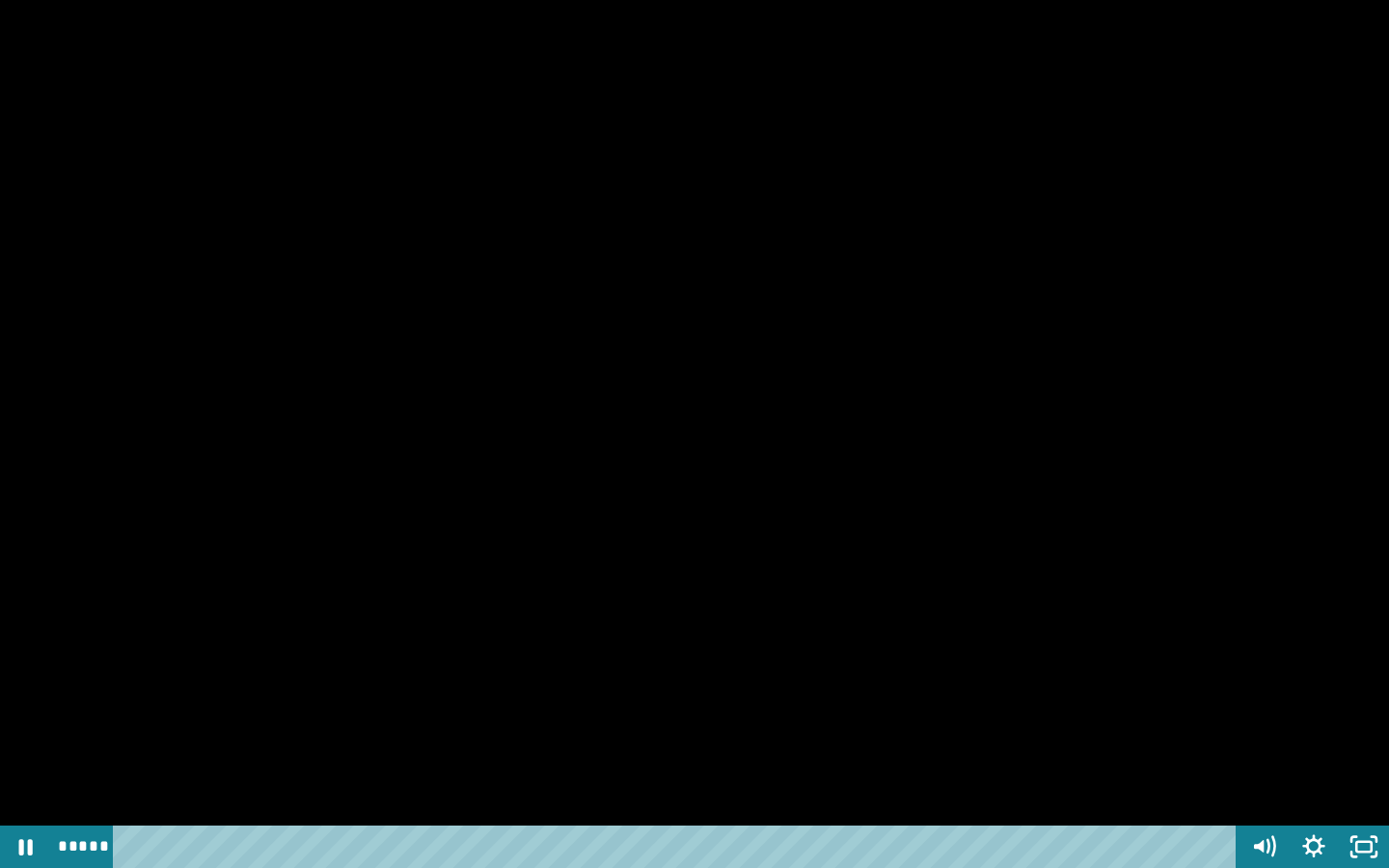 click at bounding box center (694, 434) 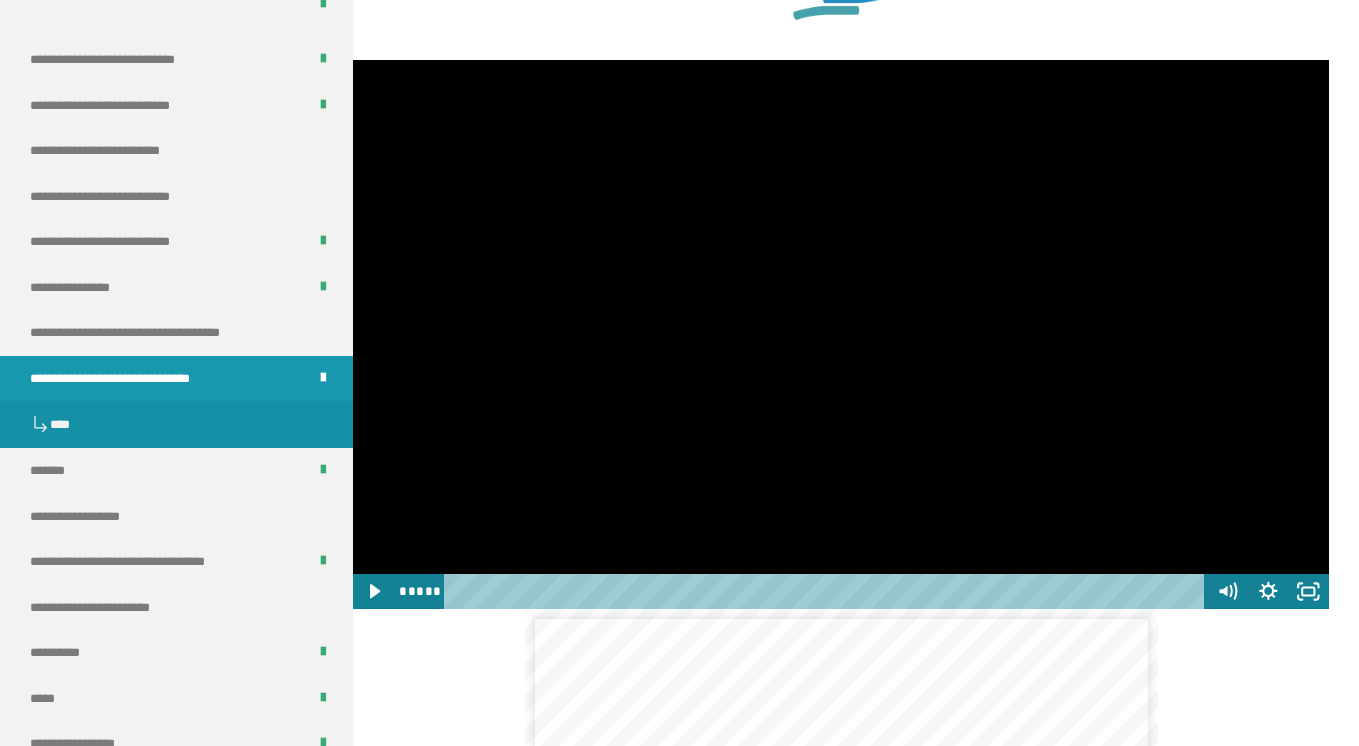 click at bounding box center (841, 334) 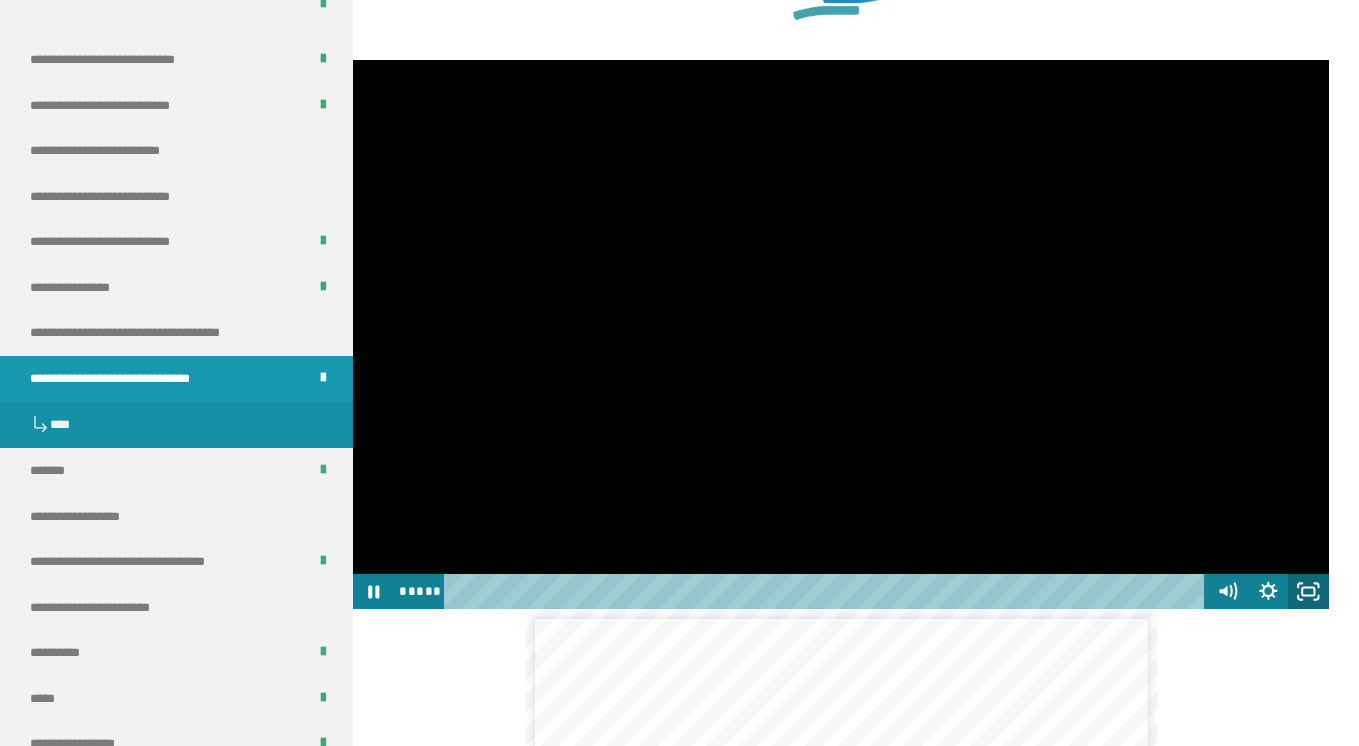 click 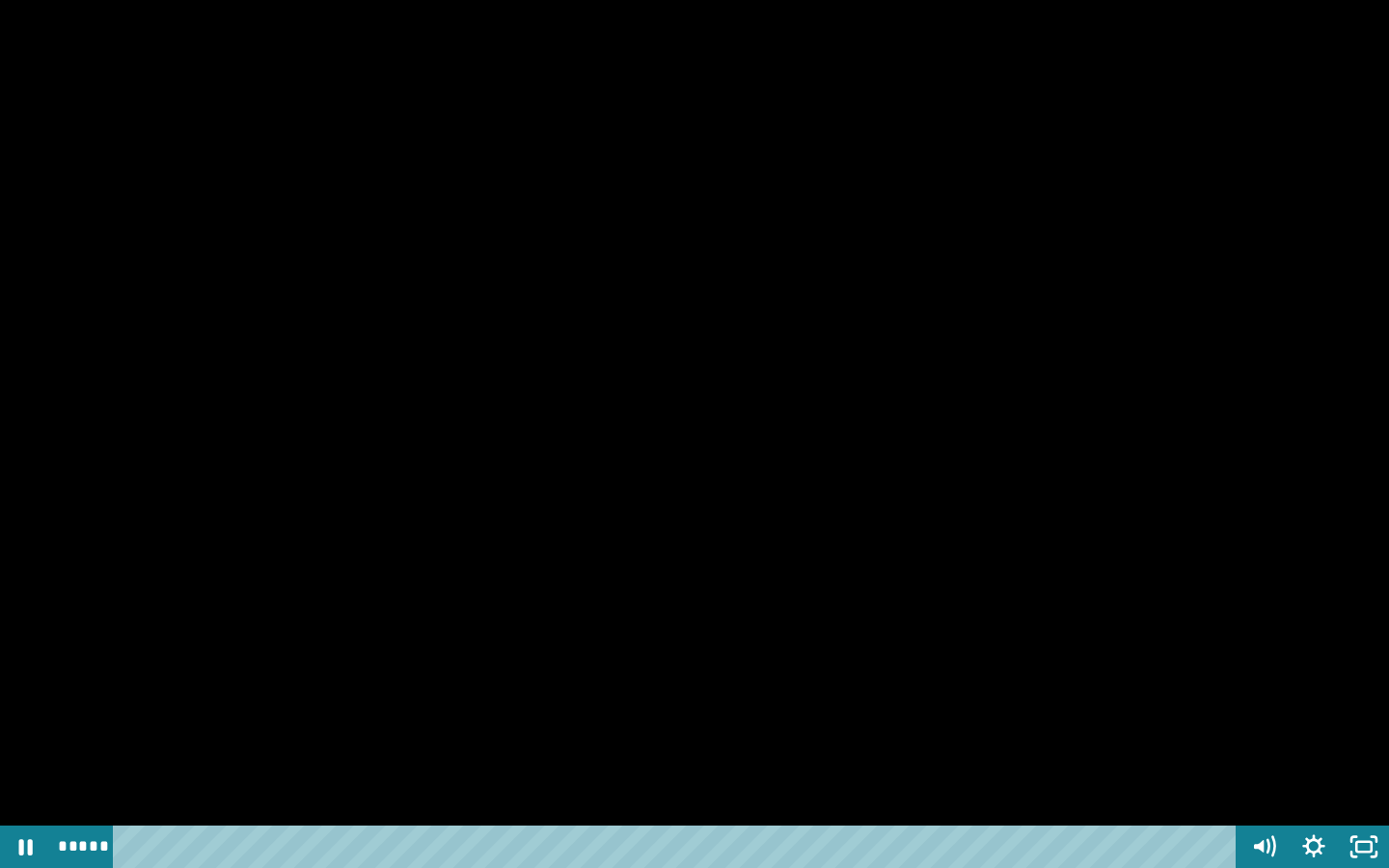 click at bounding box center [694, 434] 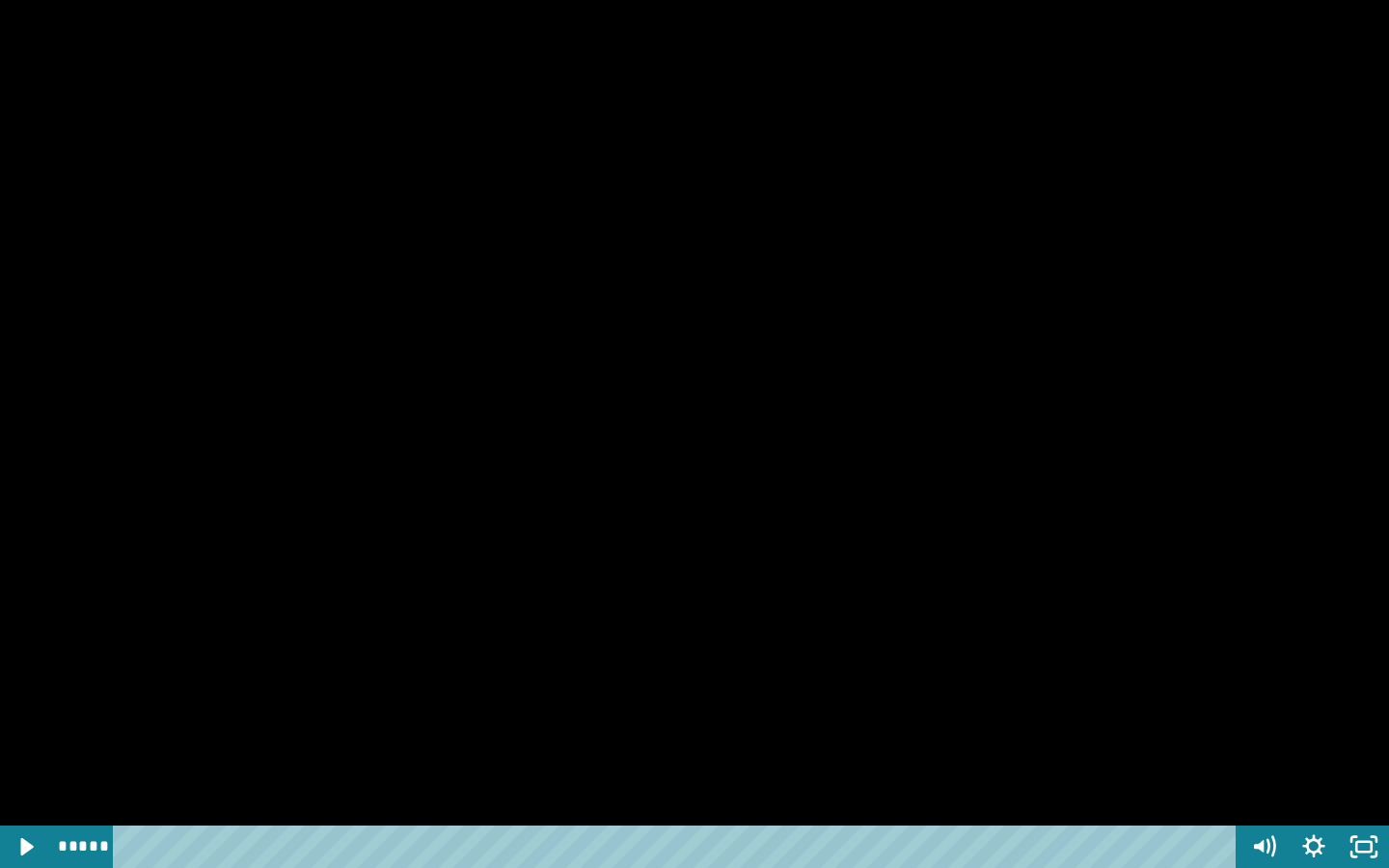 click at bounding box center [694, 434] 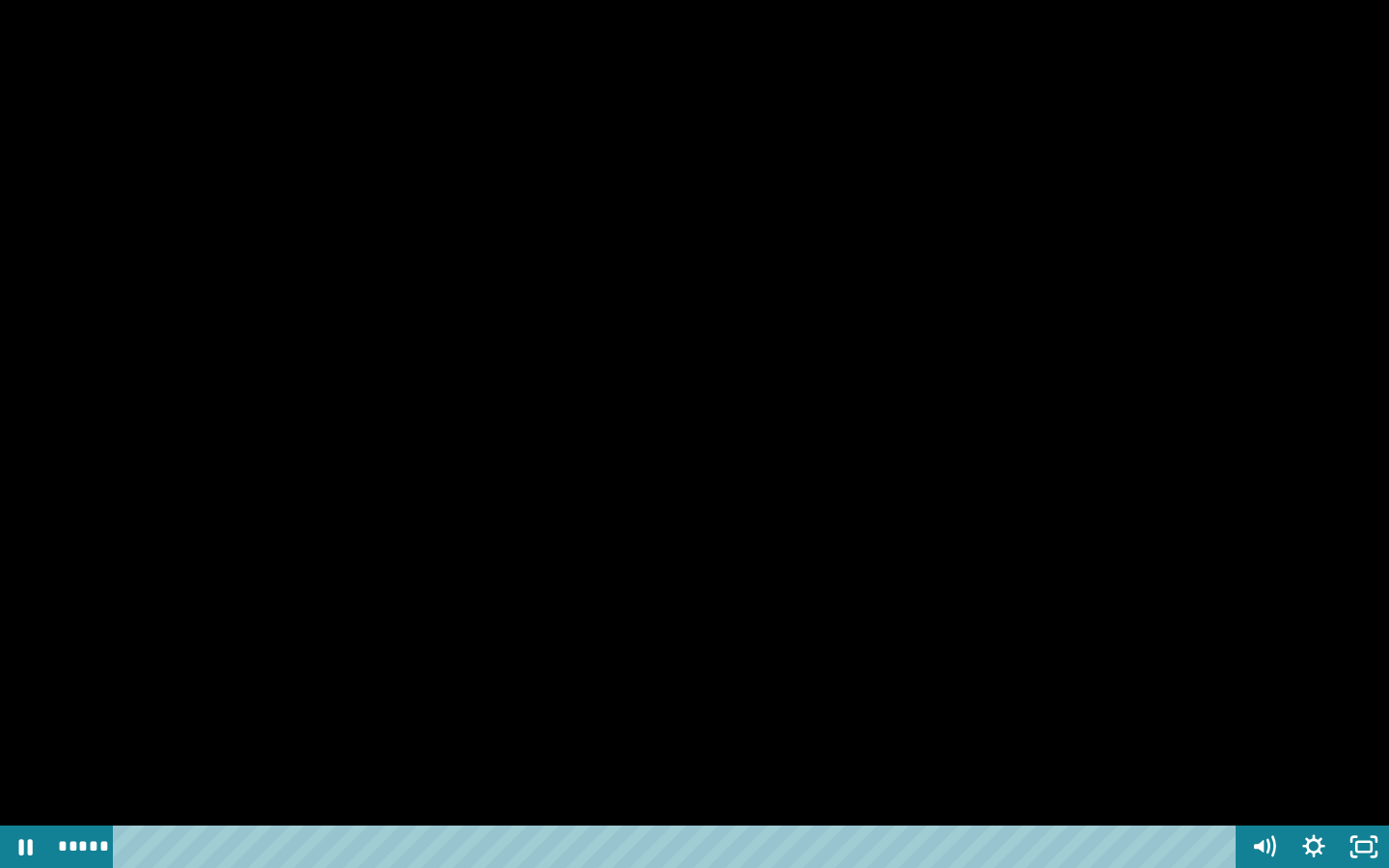 click at bounding box center [694, 434] 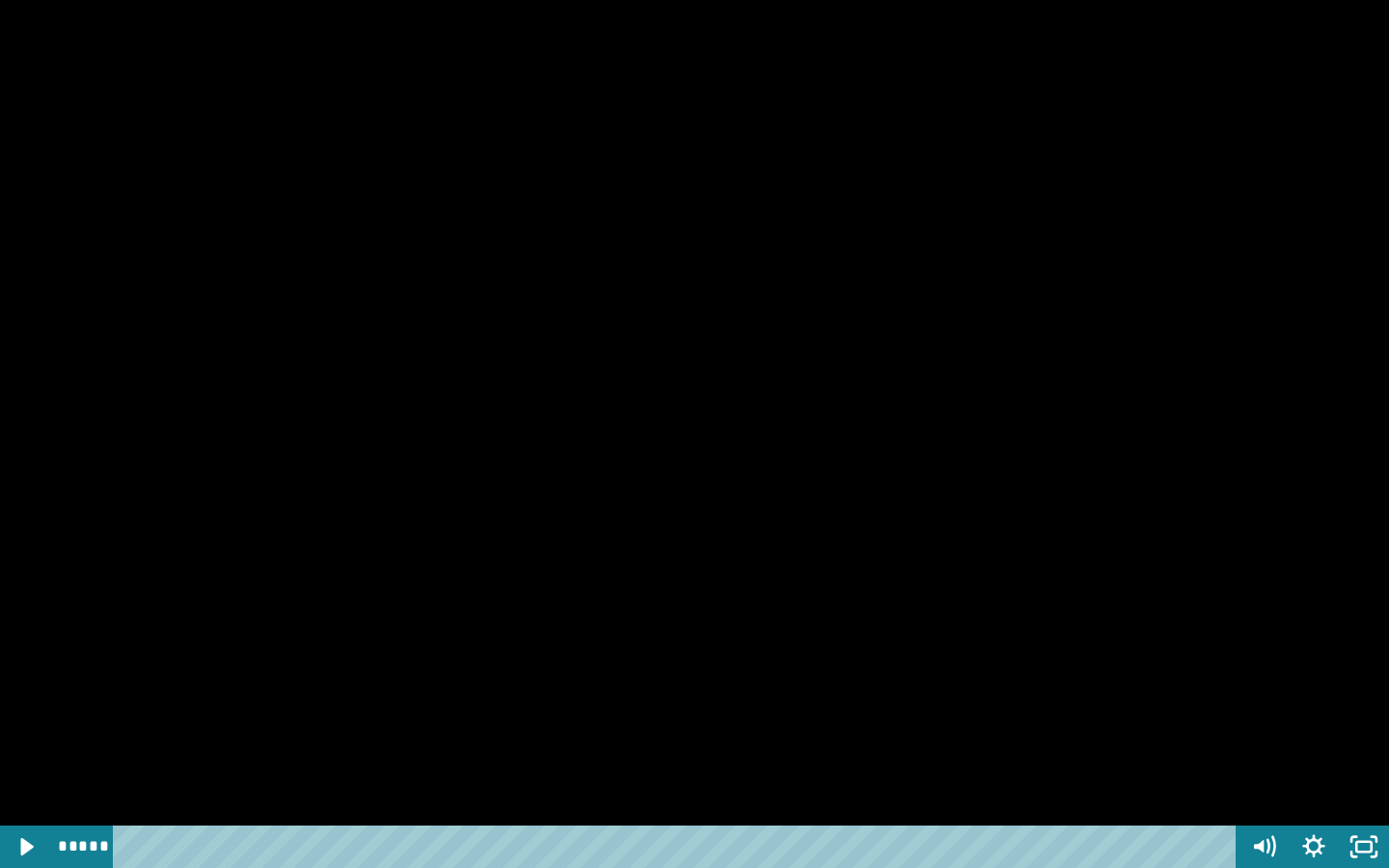 click at bounding box center [694, 434] 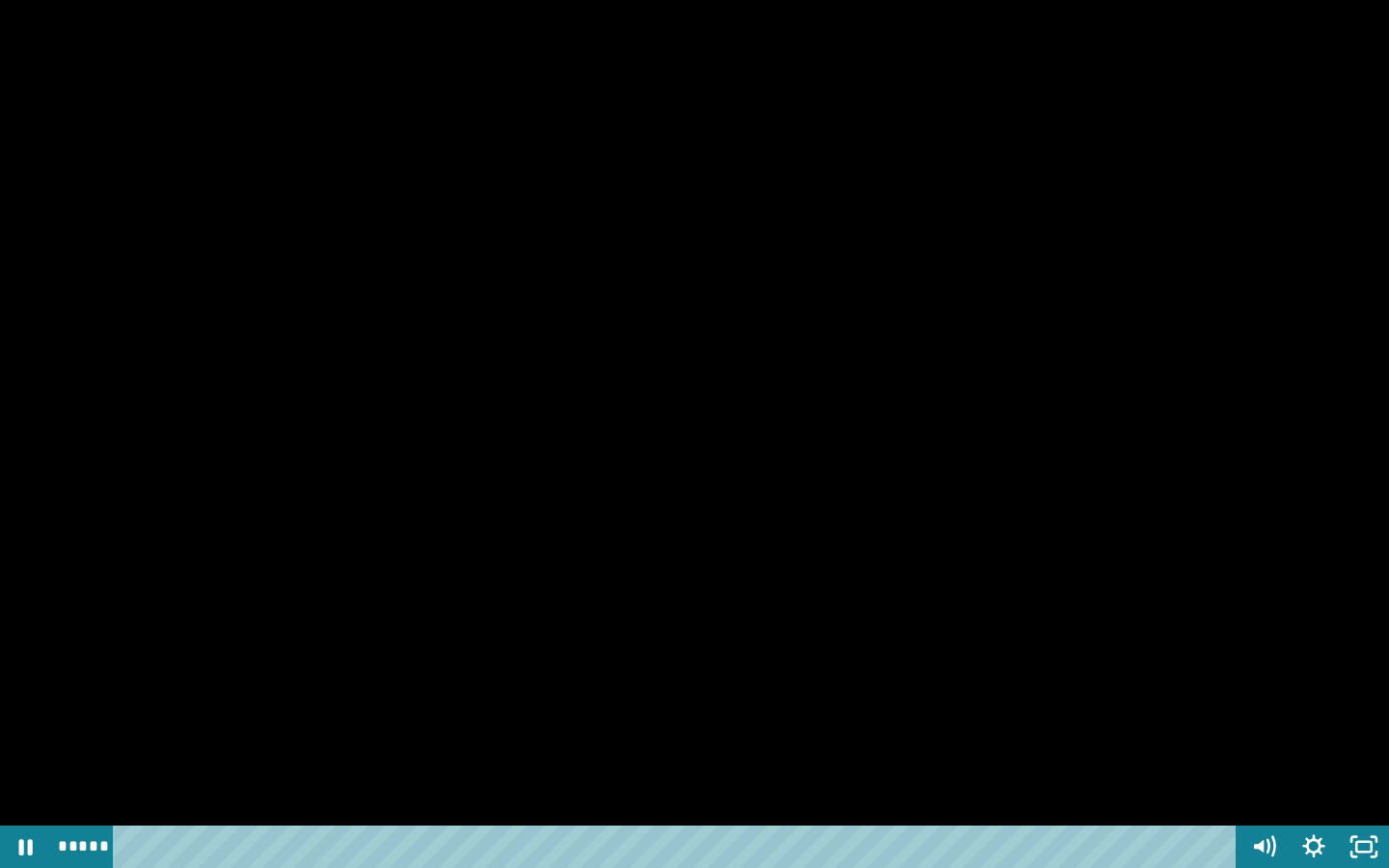click at bounding box center [694, 434] 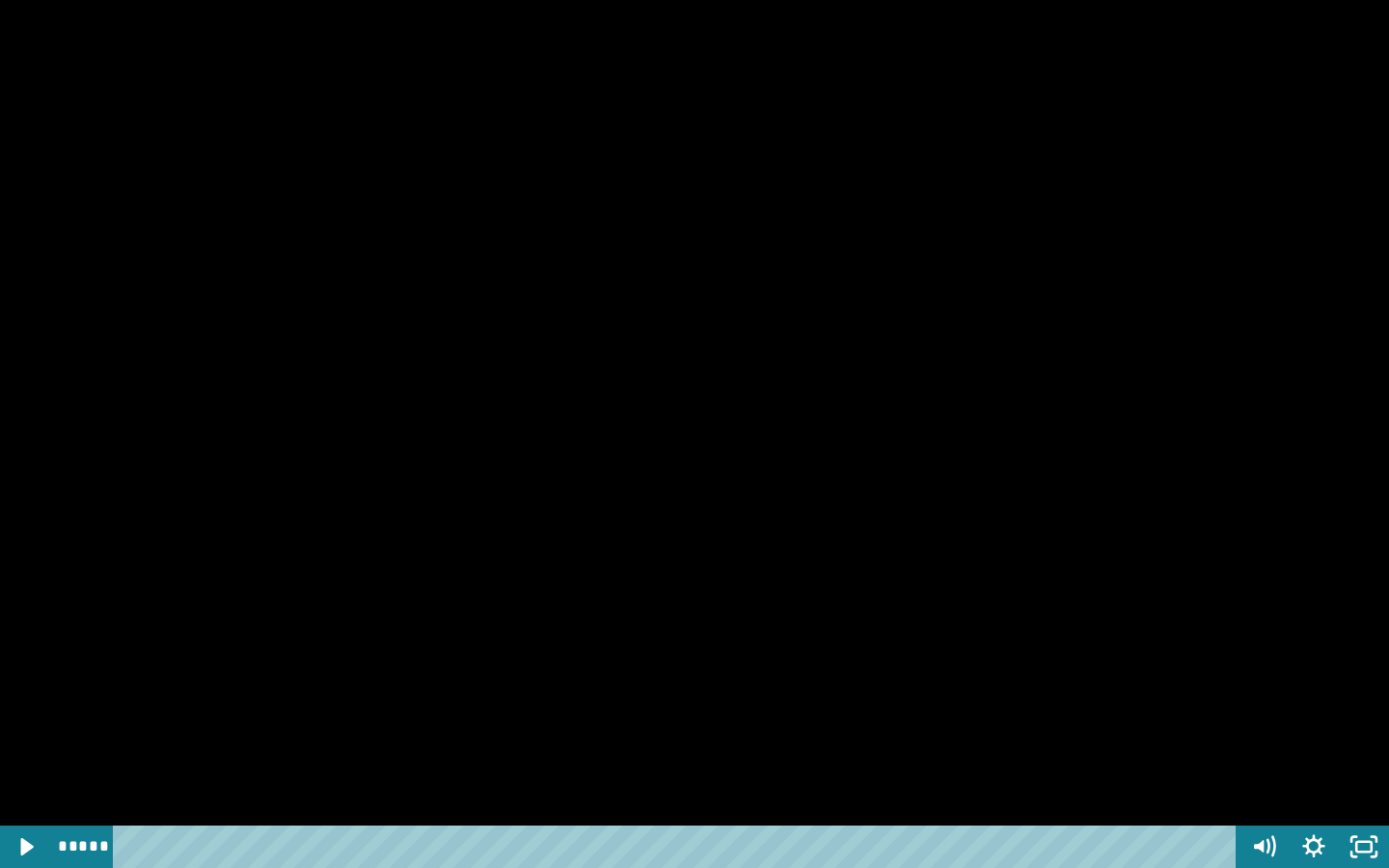 click at bounding box center (694, 434) 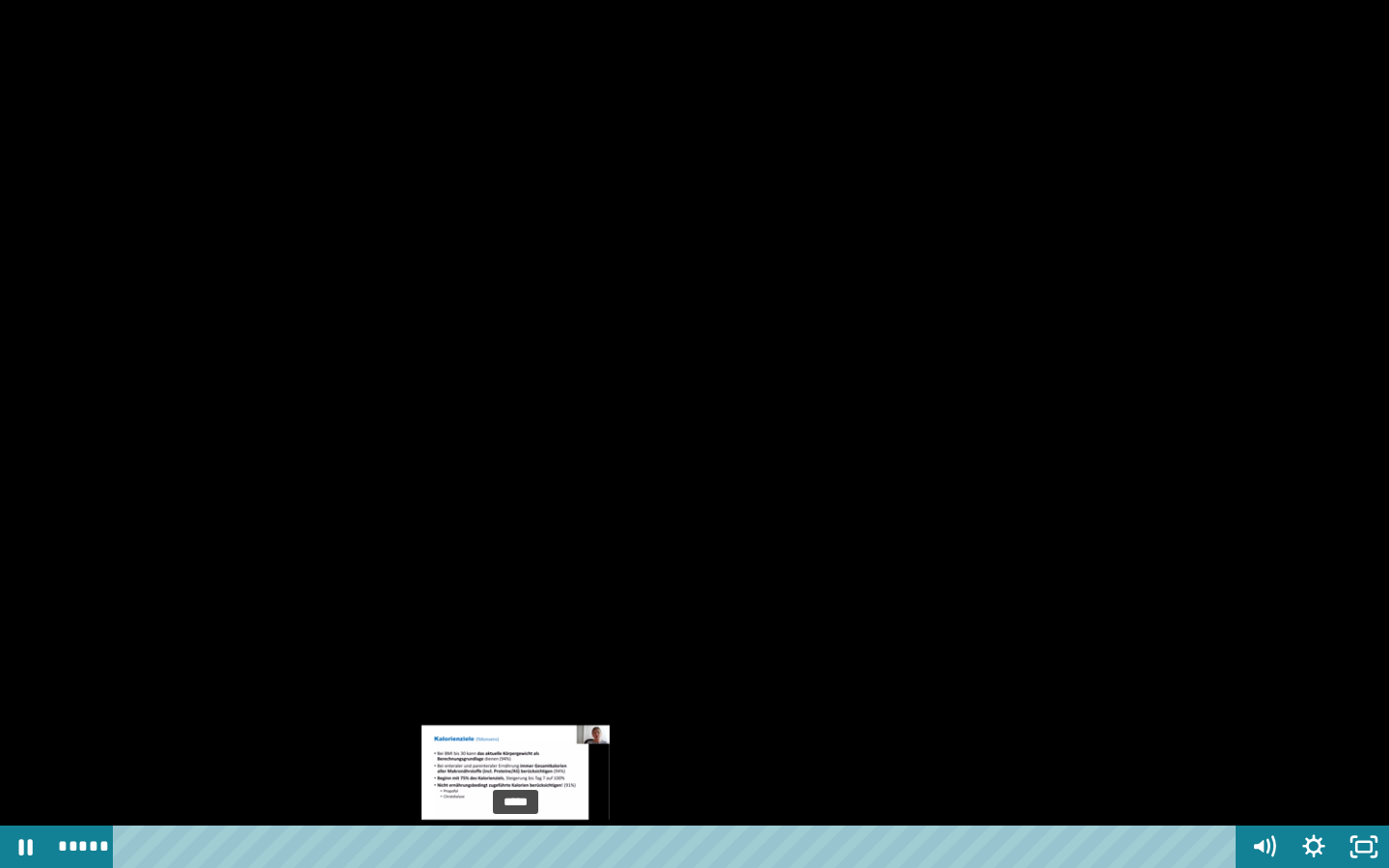 click on "*****" at bounding box center [678, 847] 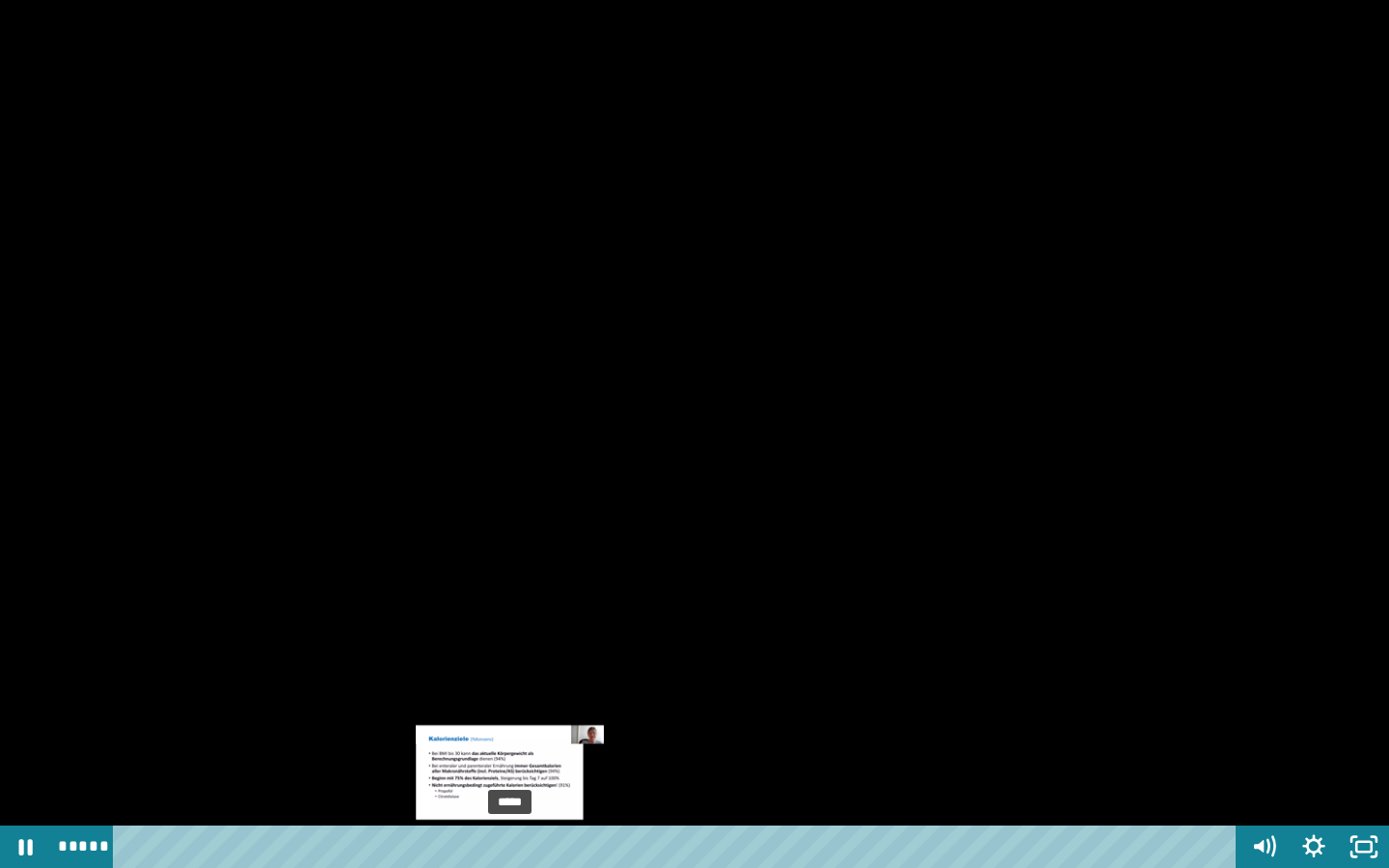 click at bounding box center [517, 847] 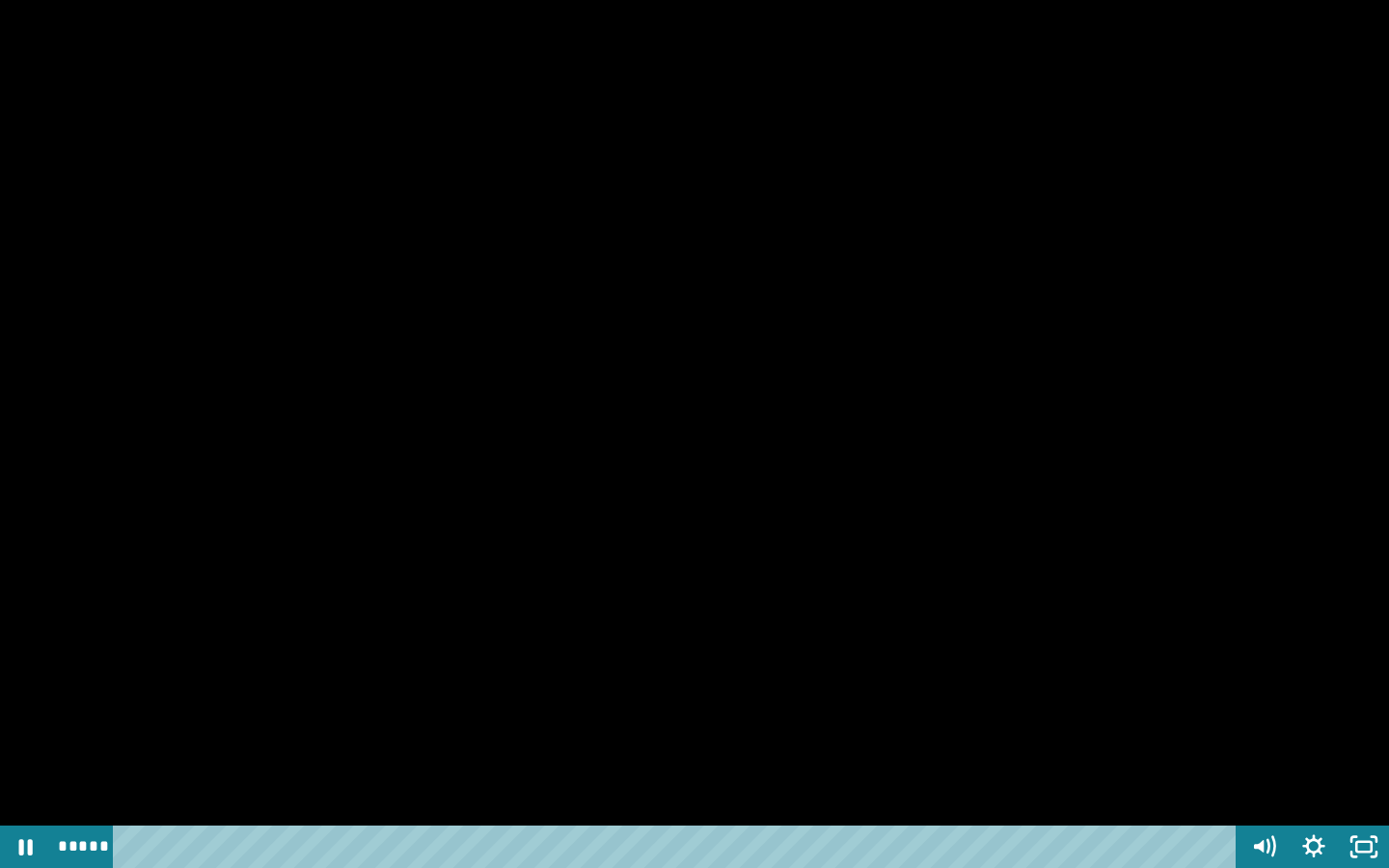 click at bounding box center (694, 434) 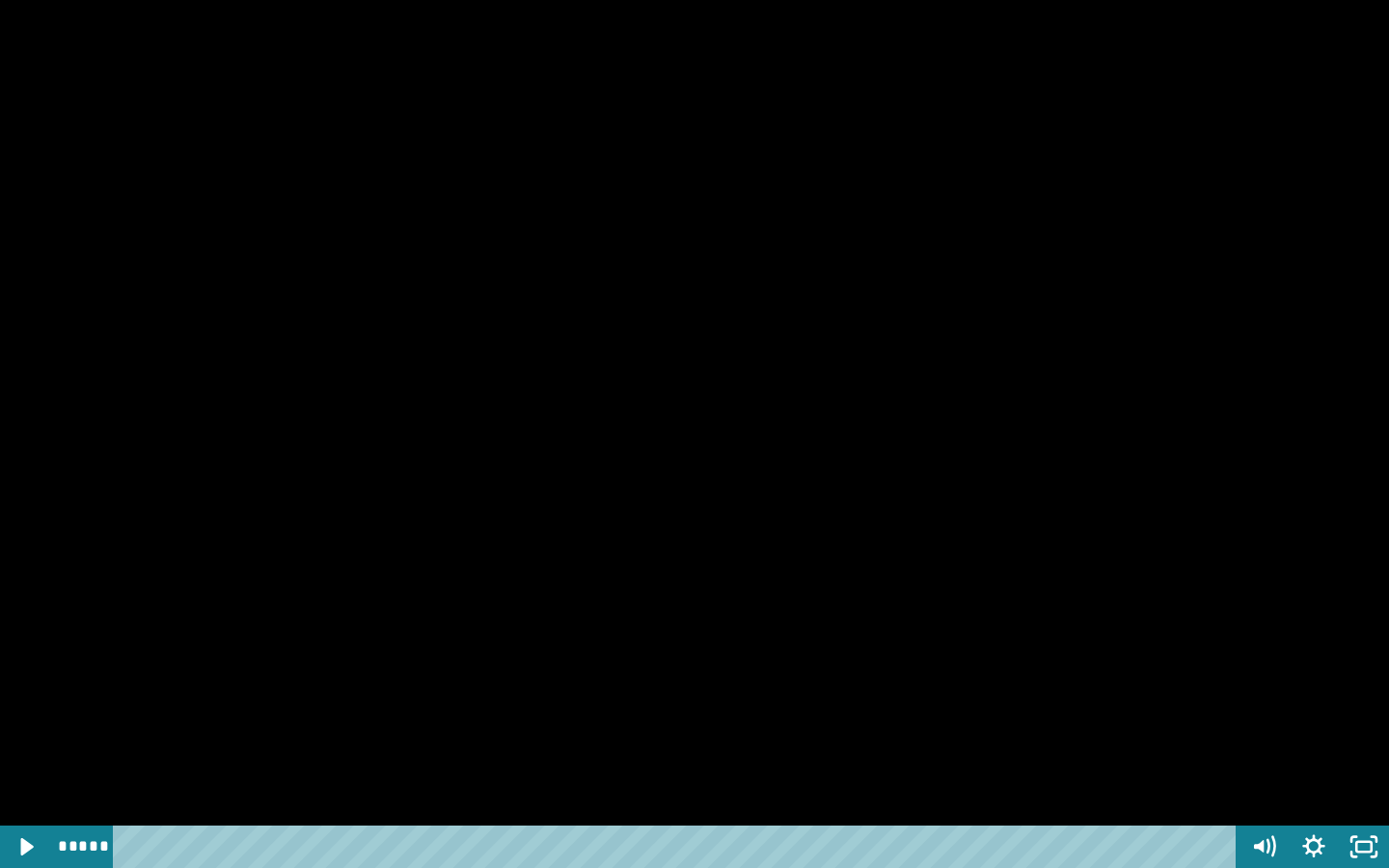 click at bounding box center (694, 434) 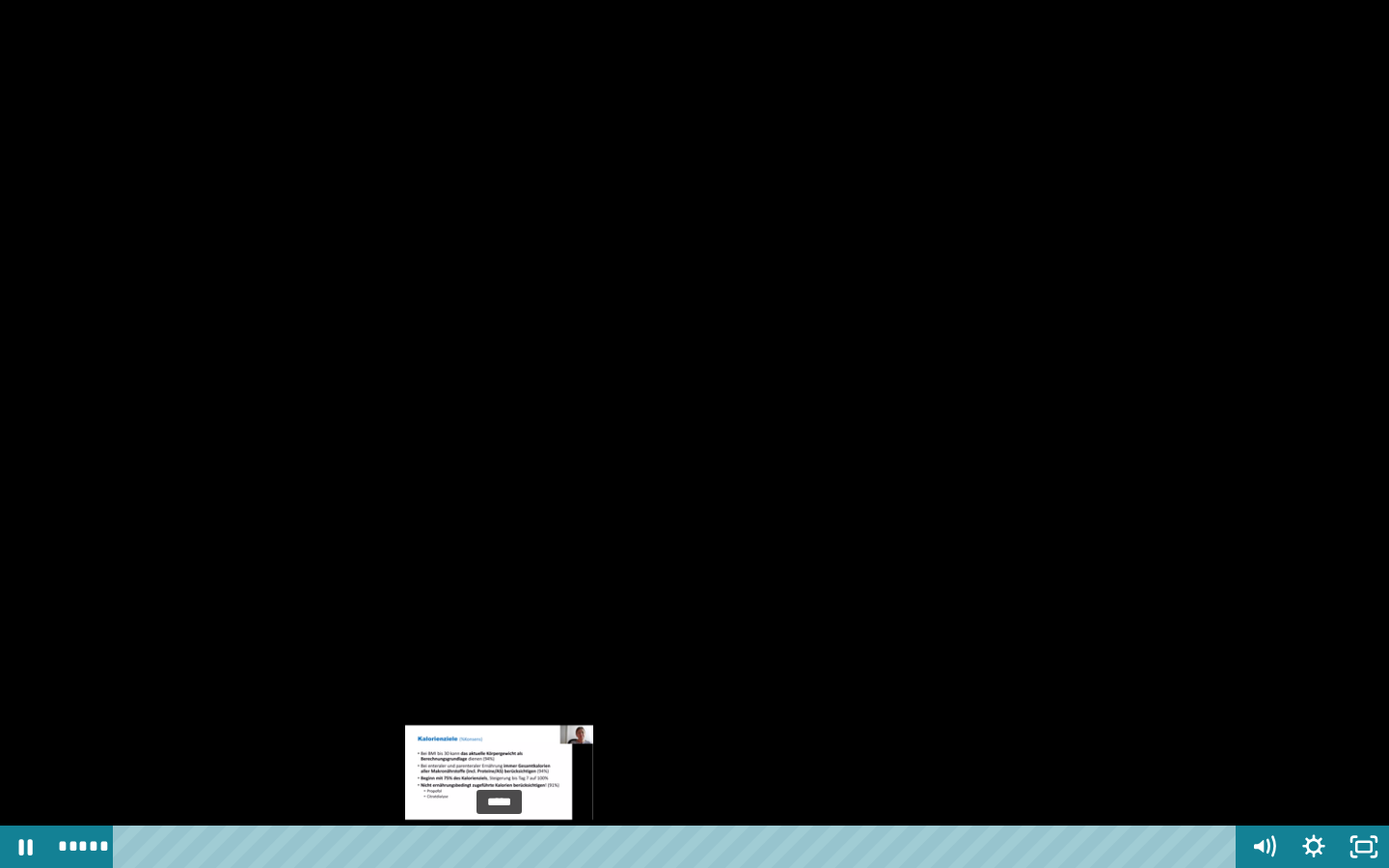 click on "*****" at bounding box center (678, 847) 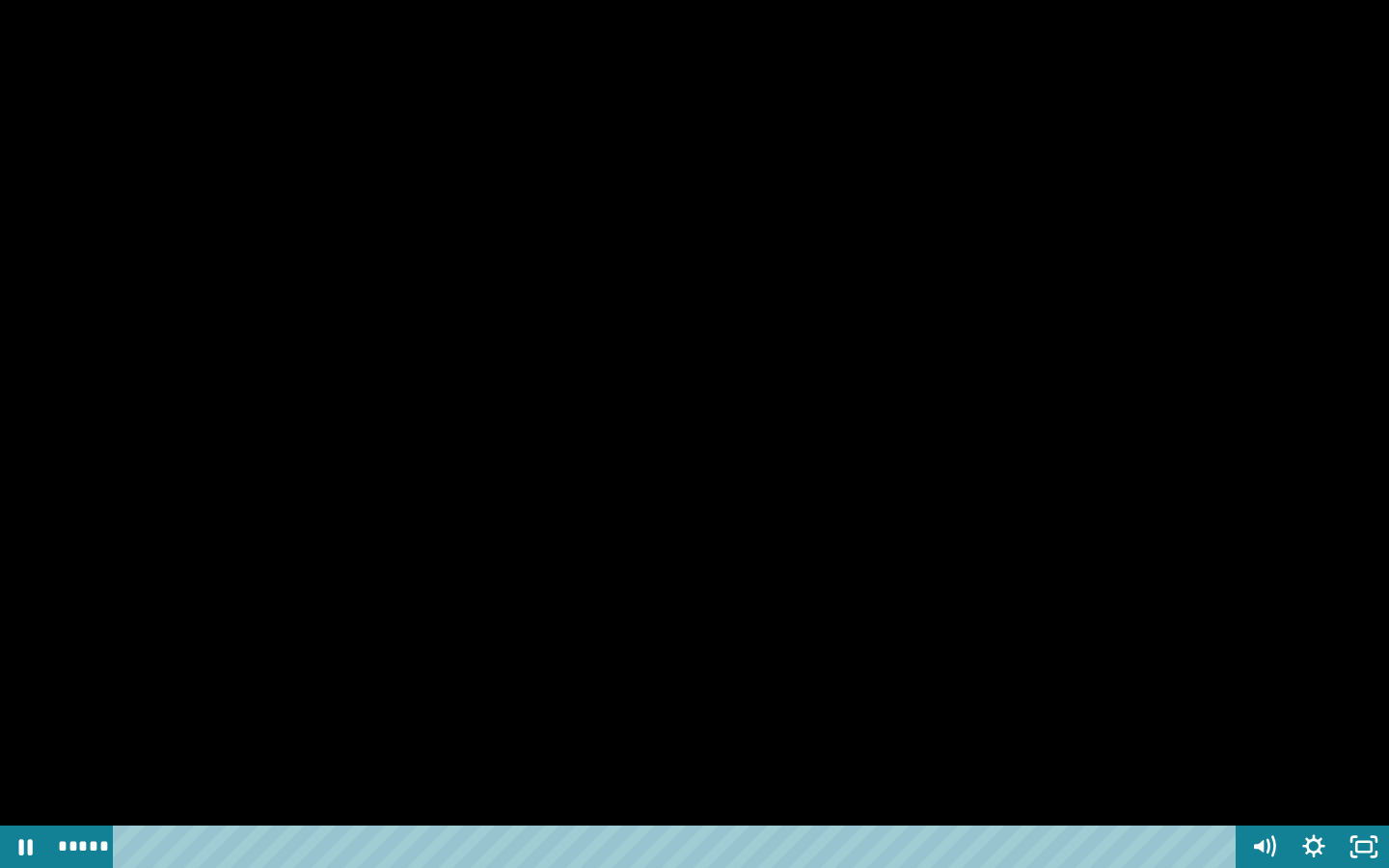 click at bounding box center (694, 434) 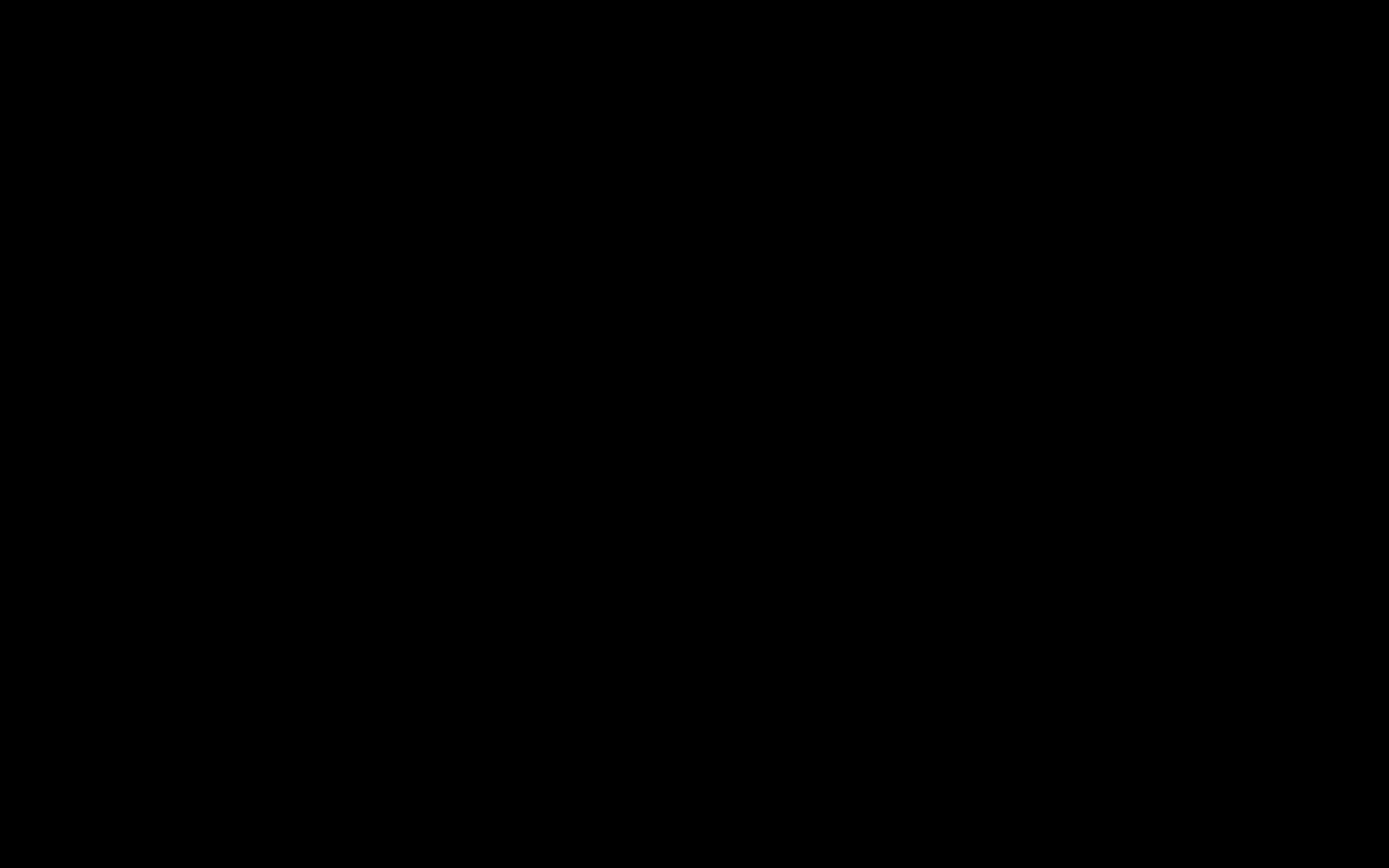 click at bounding box center (694, 434) 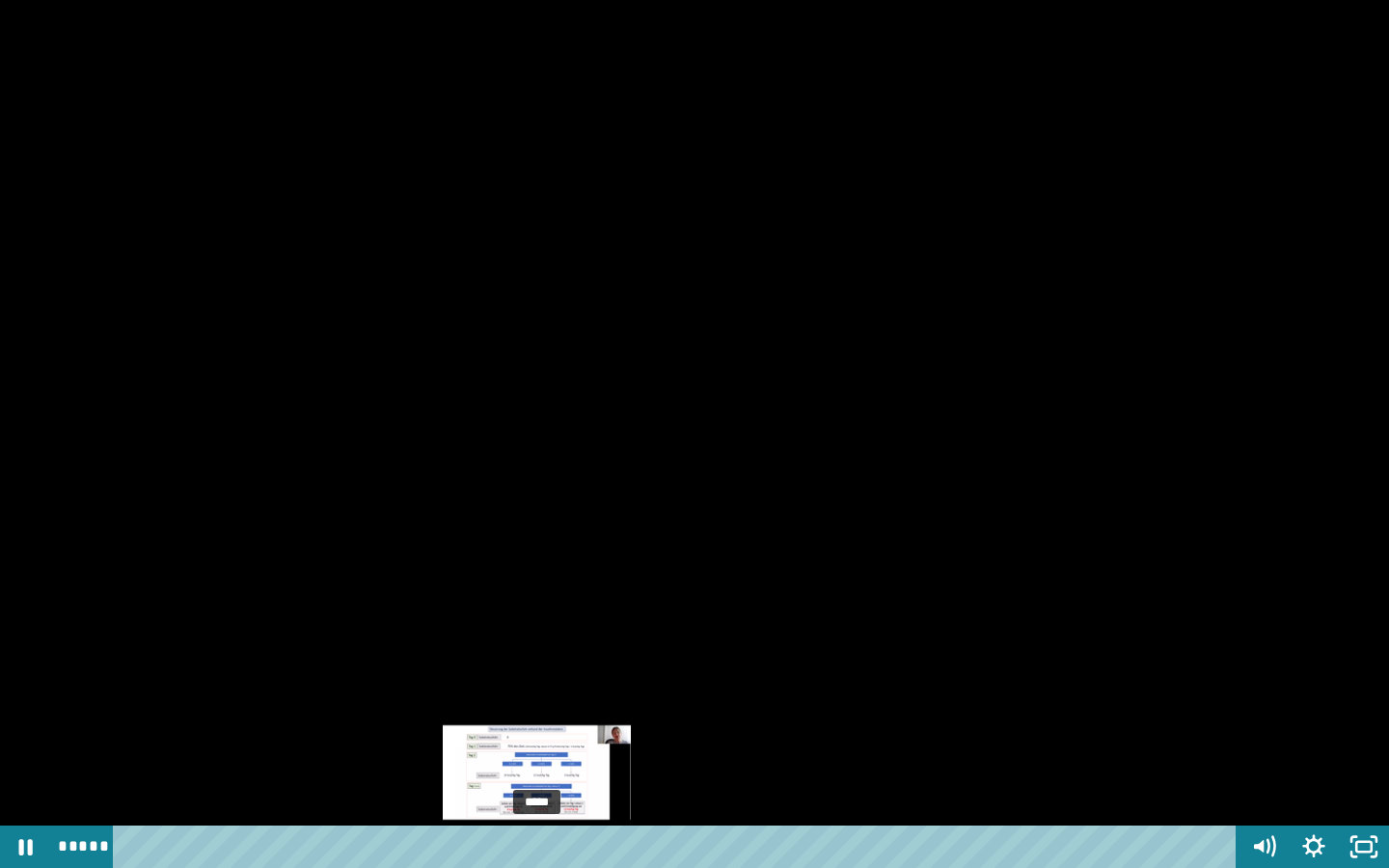 click on "*****" at bounding box center [678, 847] 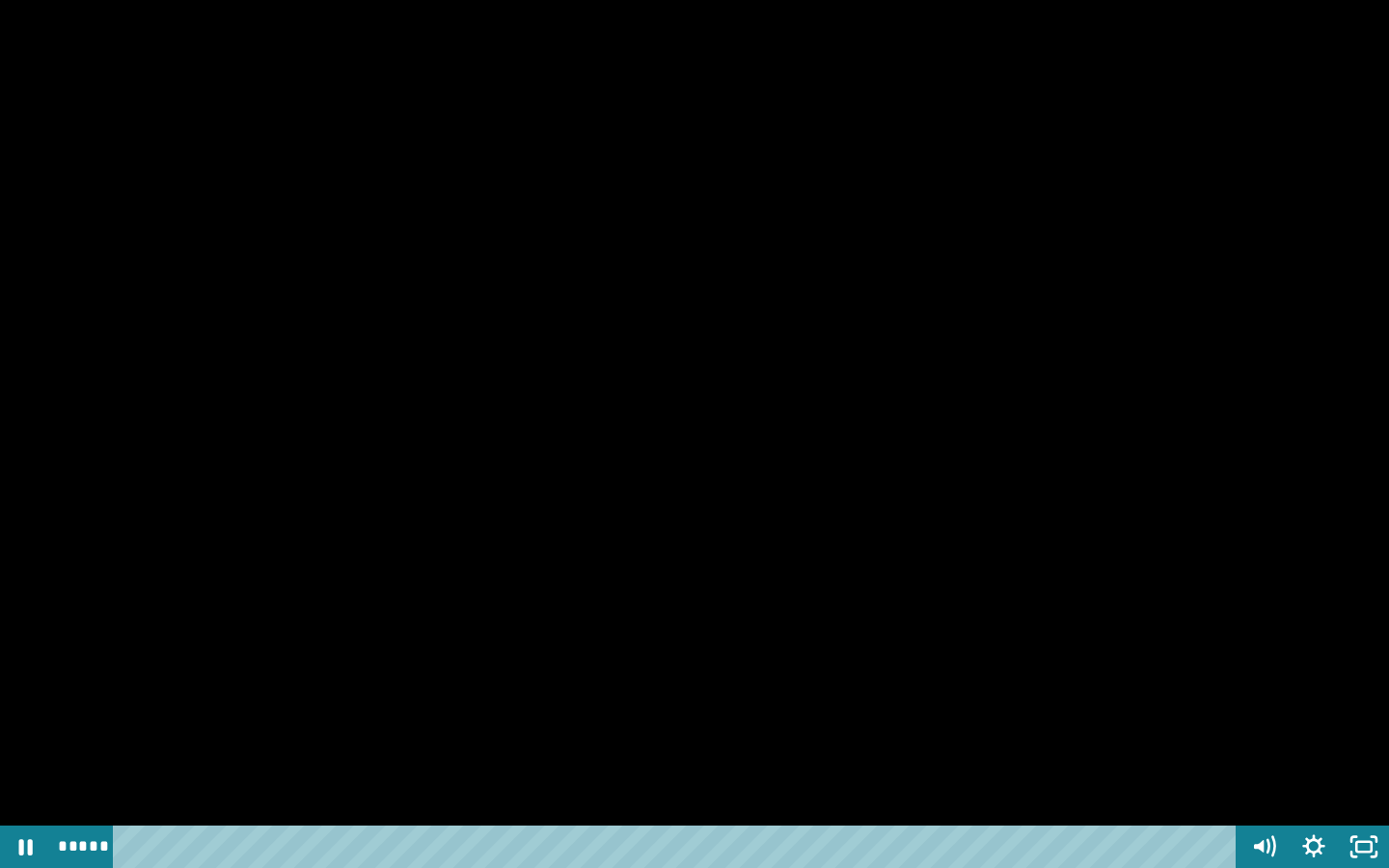 click at bounding box center (694, 434) 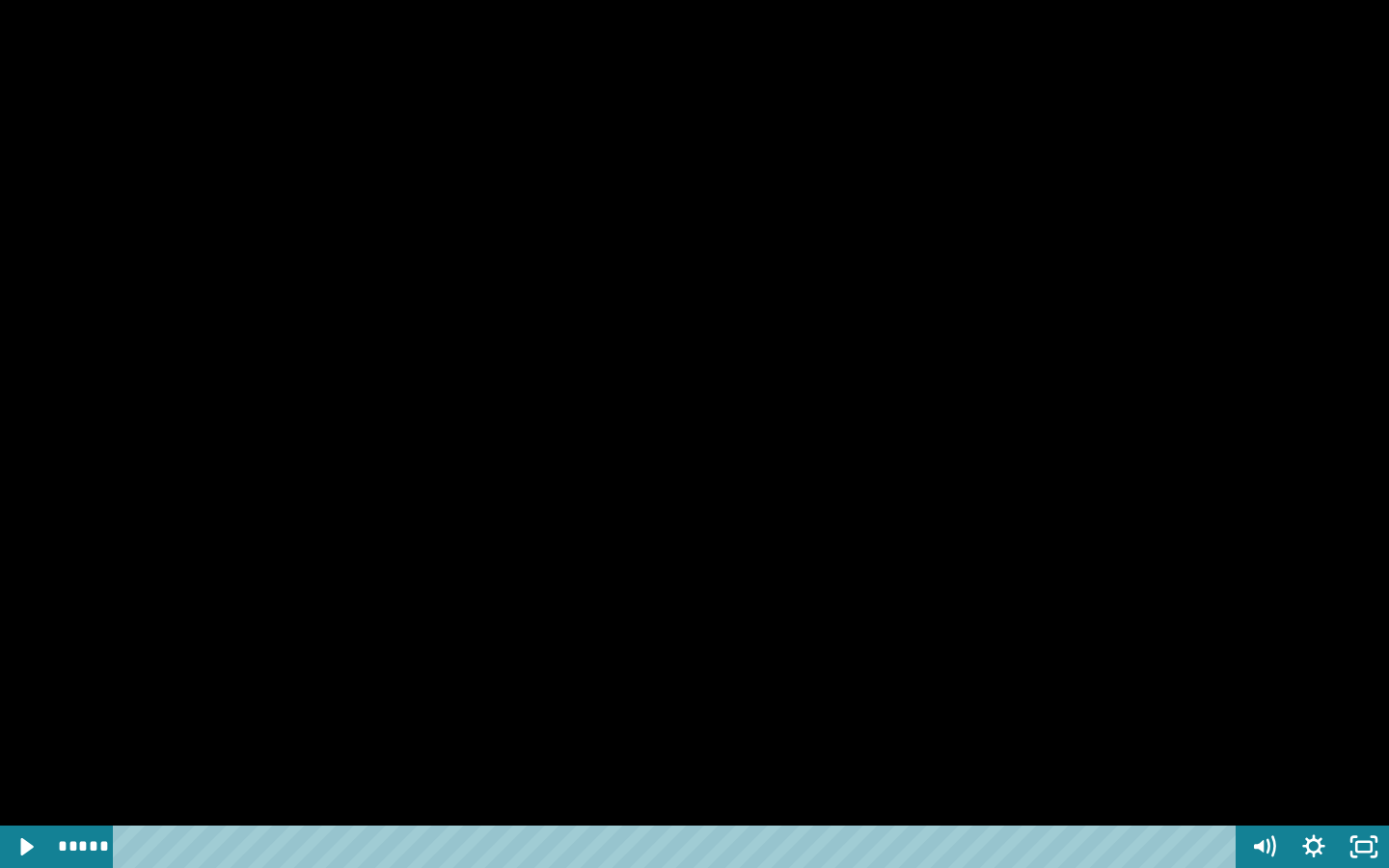 click at bounding box center [694, 434] 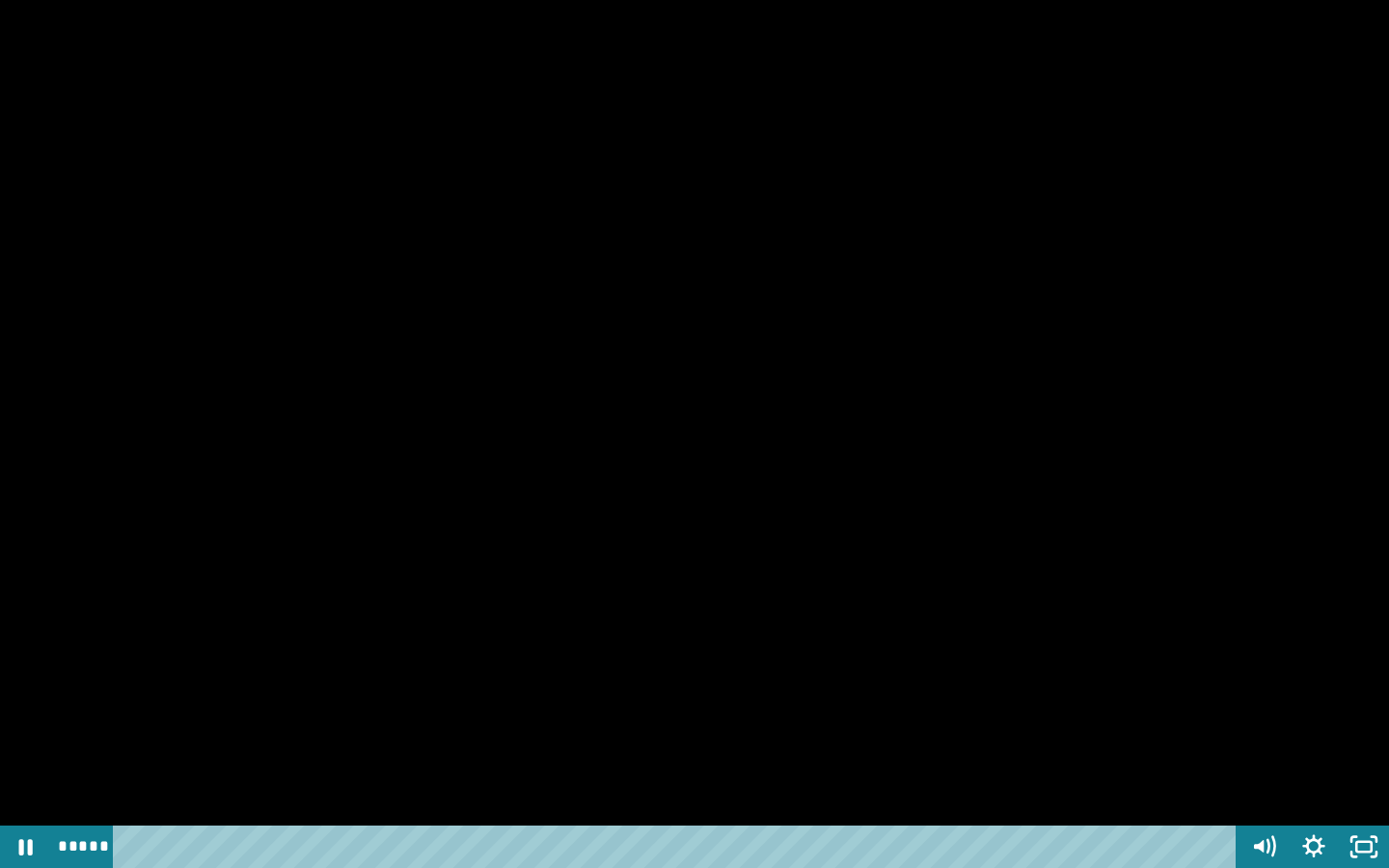 click at bounding box center (694, 434) 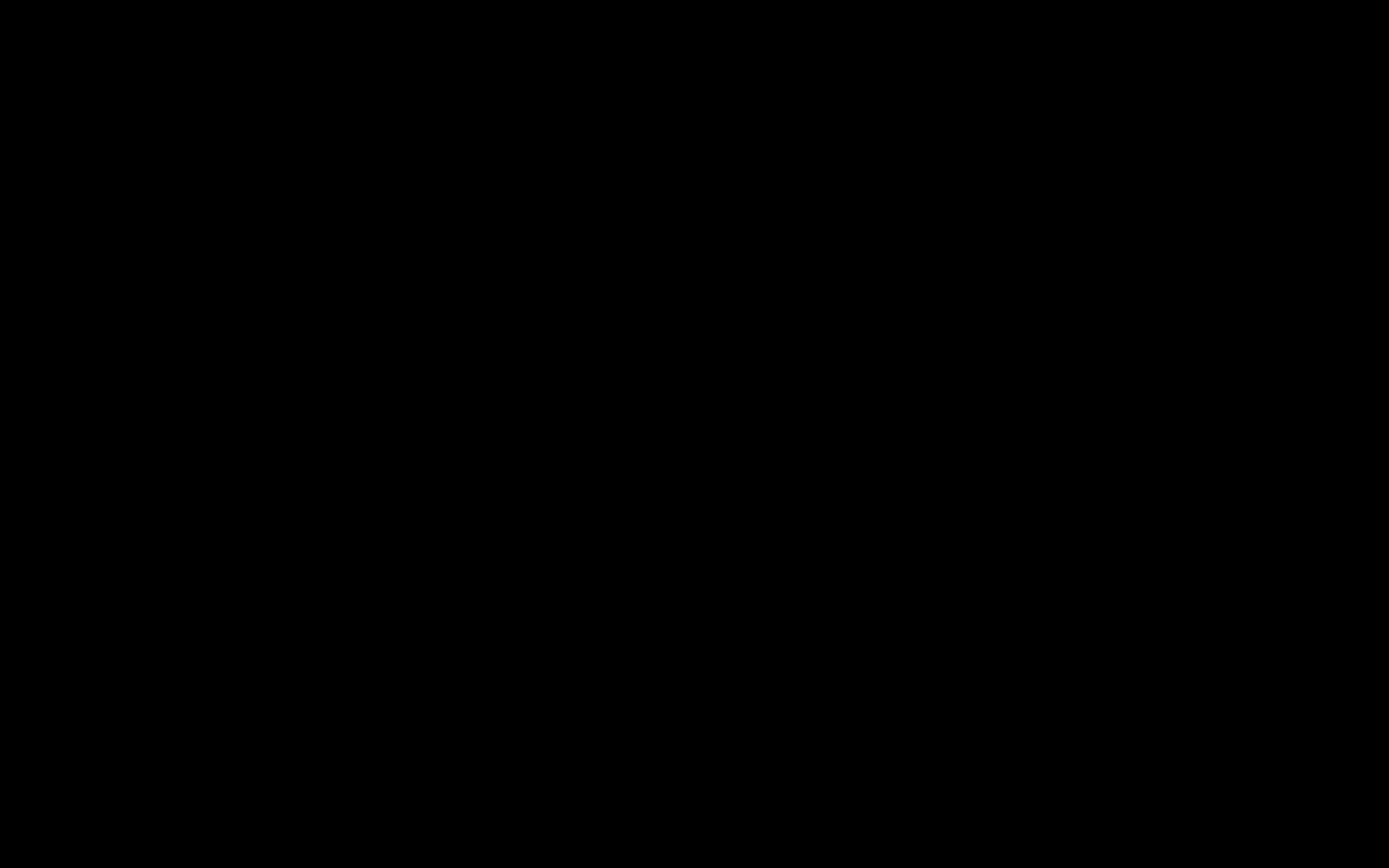 click at bounding box center [694, 434] 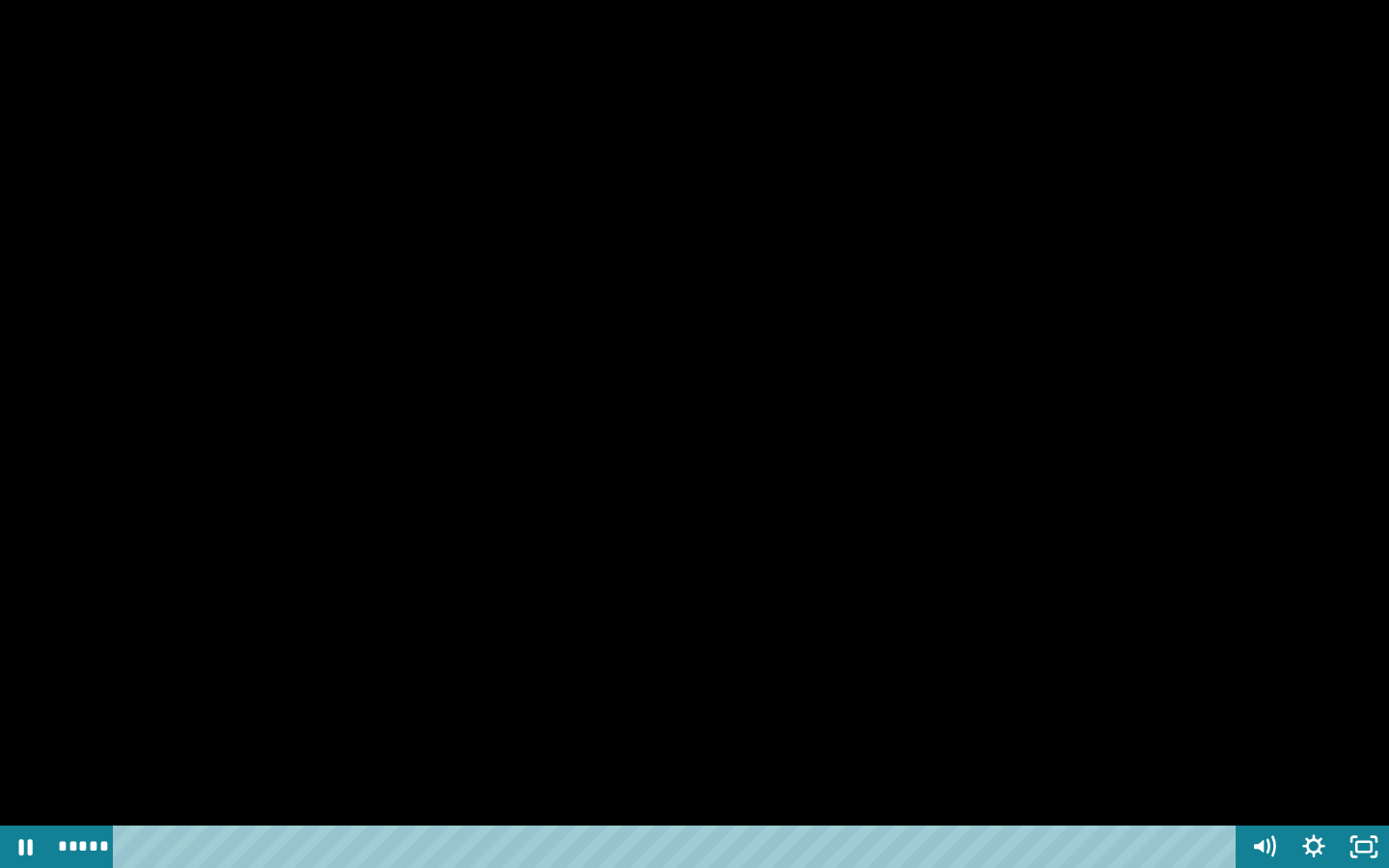 click at bounding box center (694, 434) 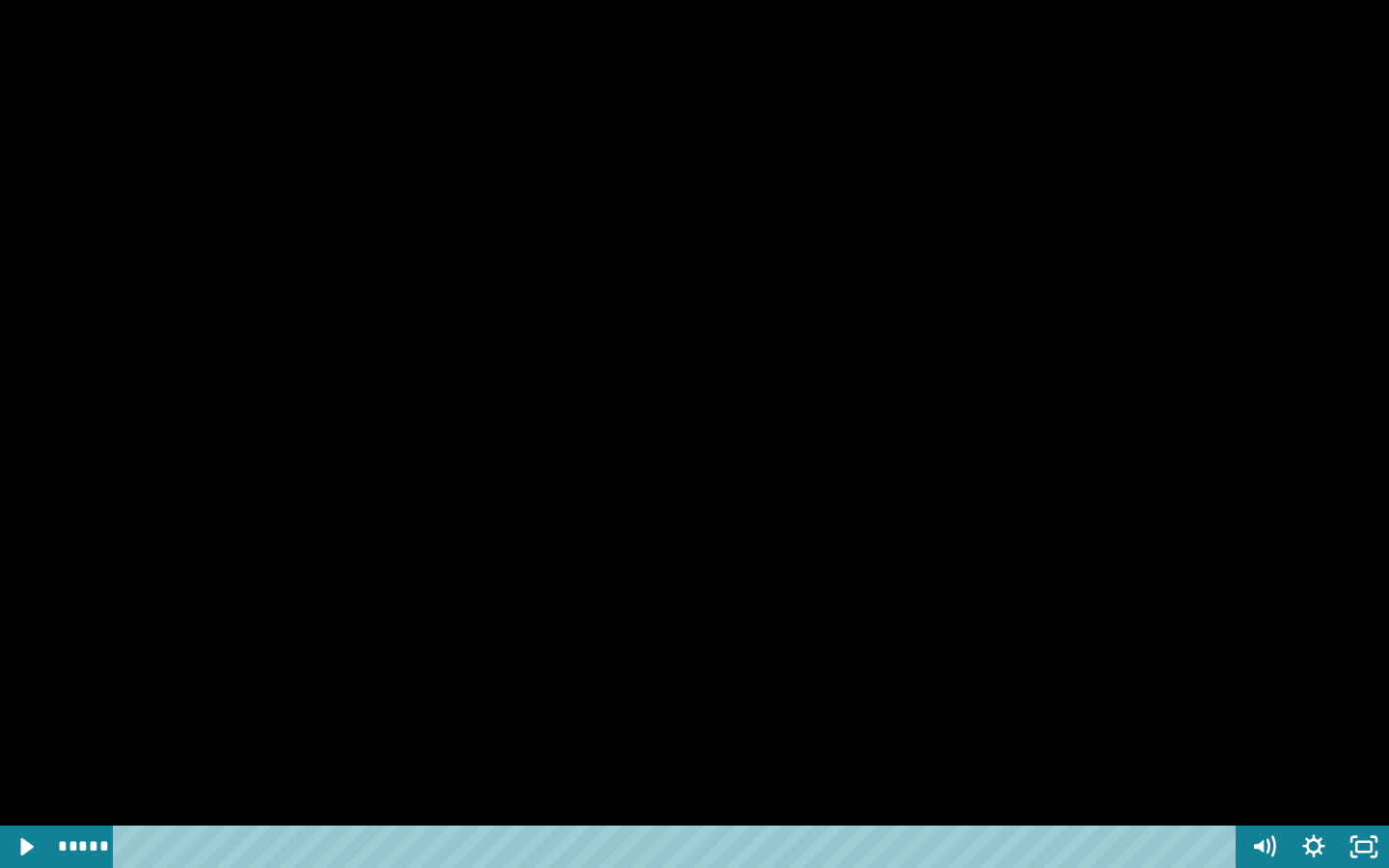 click at bounding box center (694, 434) 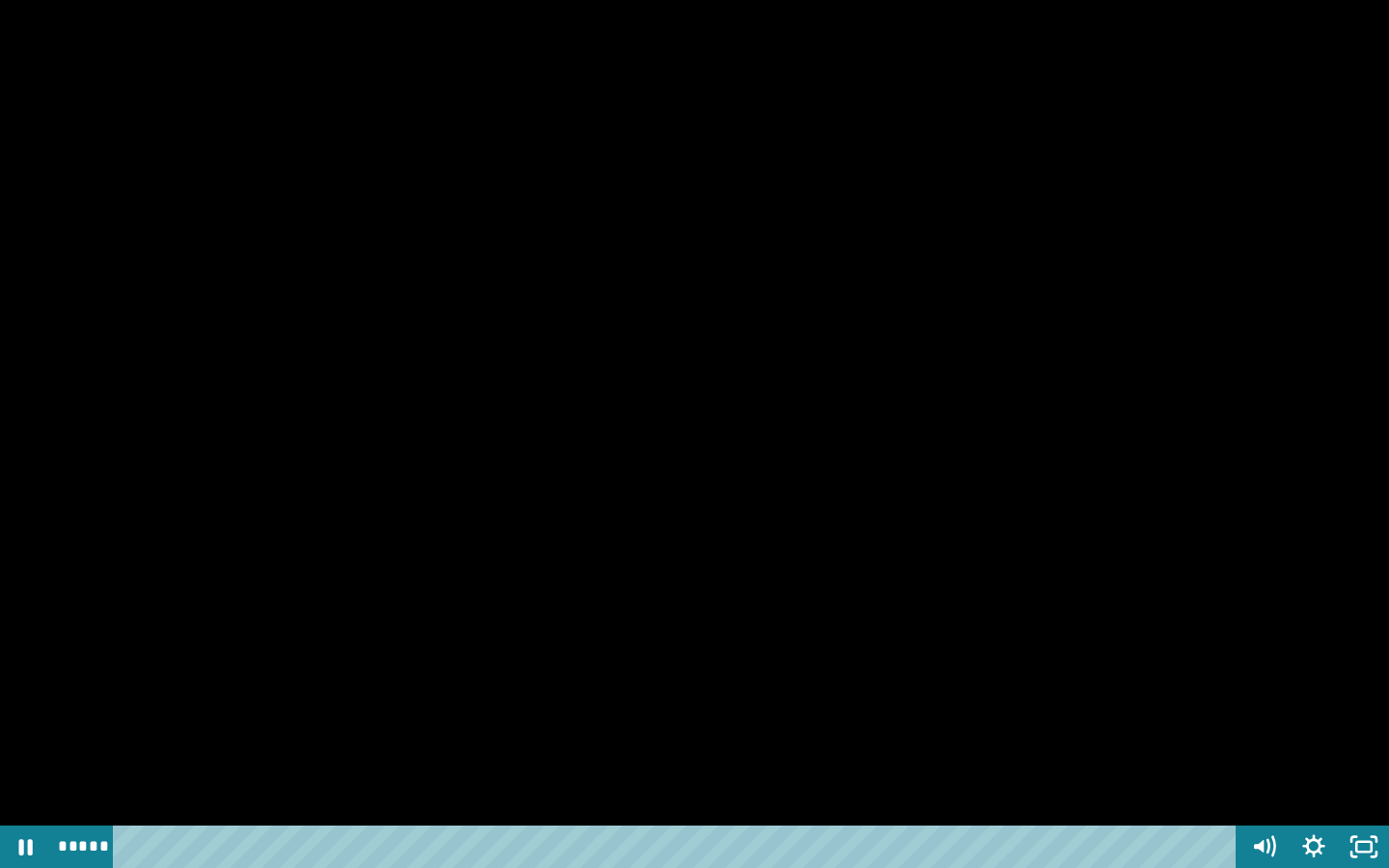 click at bounding box center (694, 434) 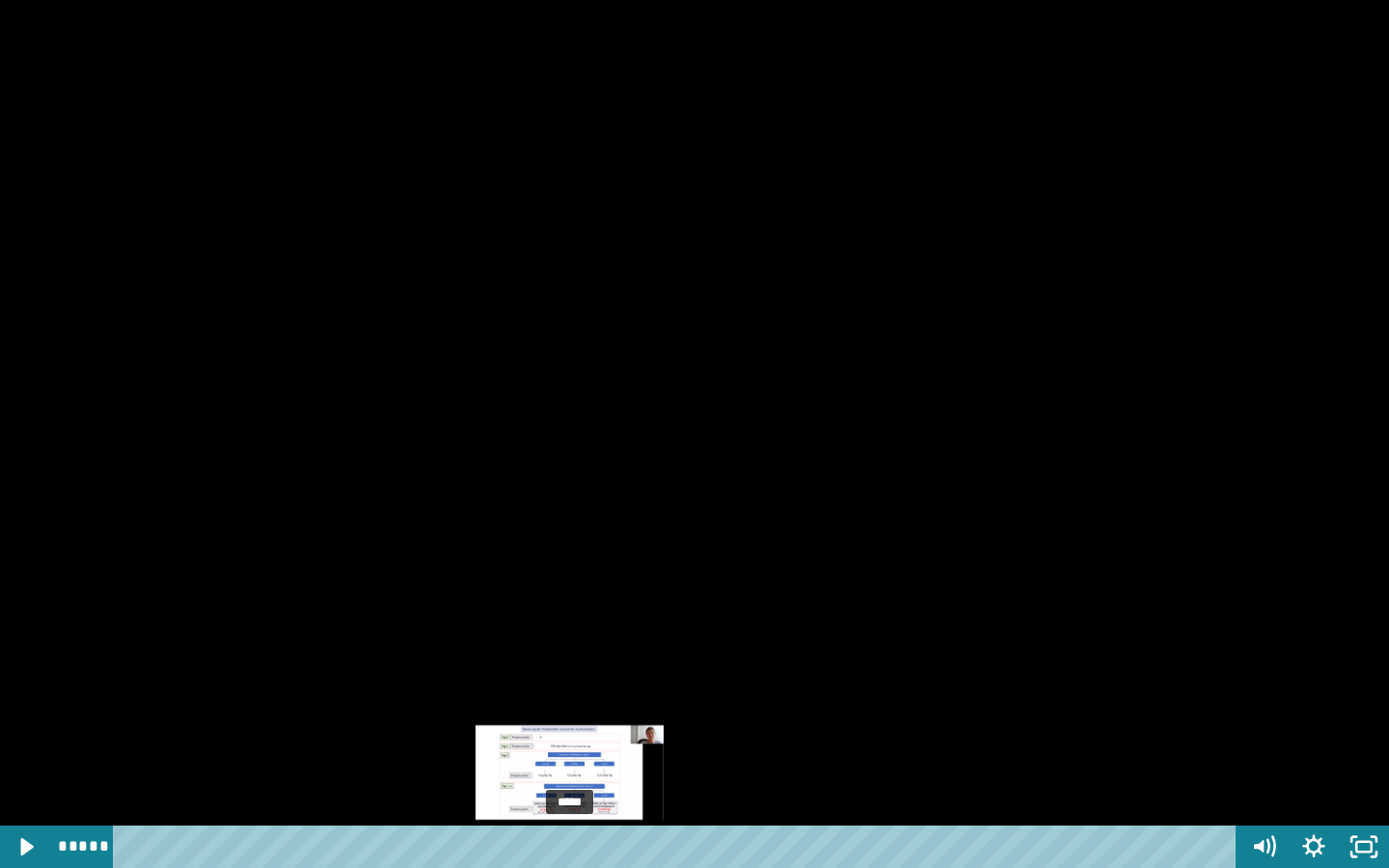 click on "*****" at bounding box center [678, 847] 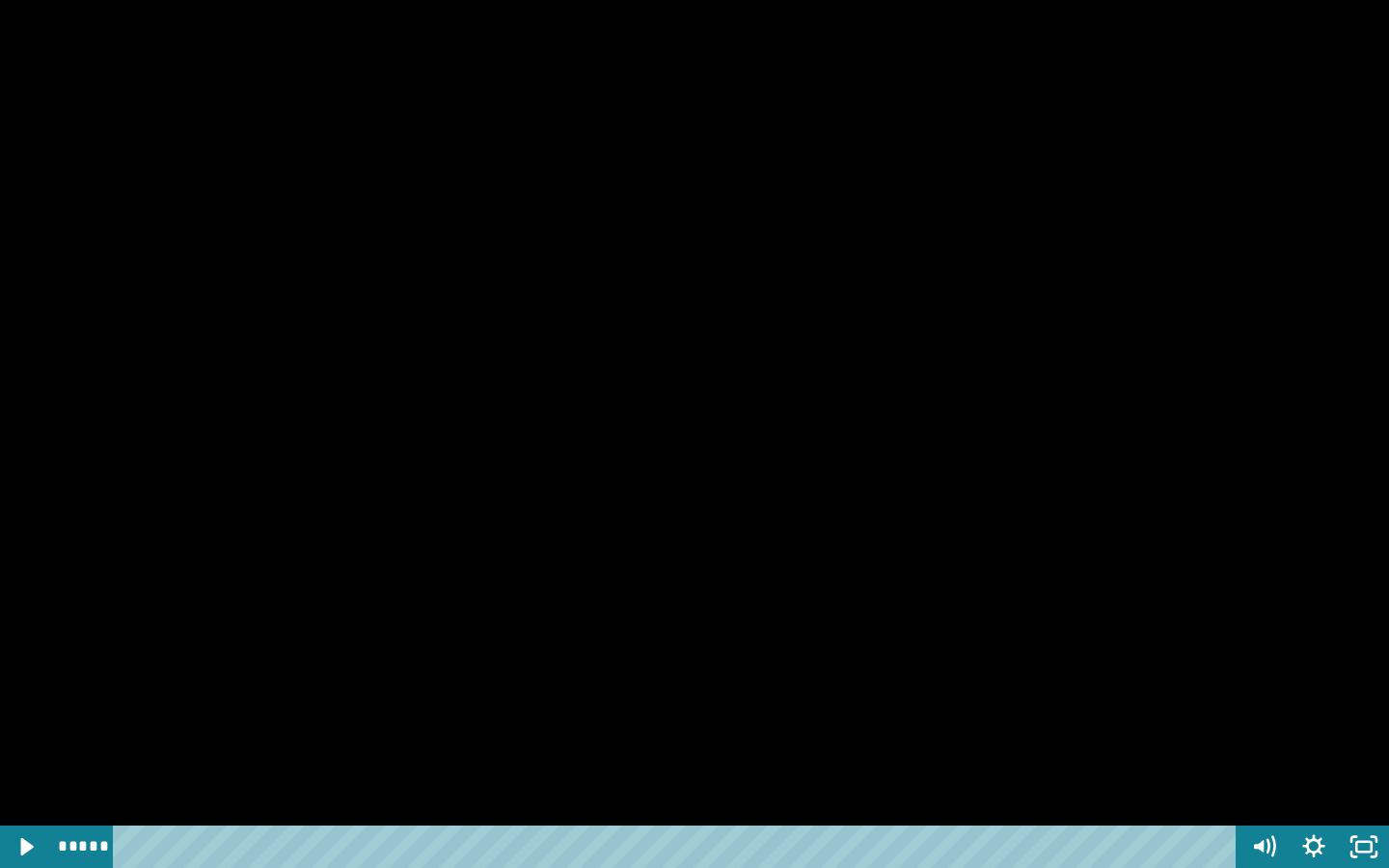 click at bounding box center (694, 434) 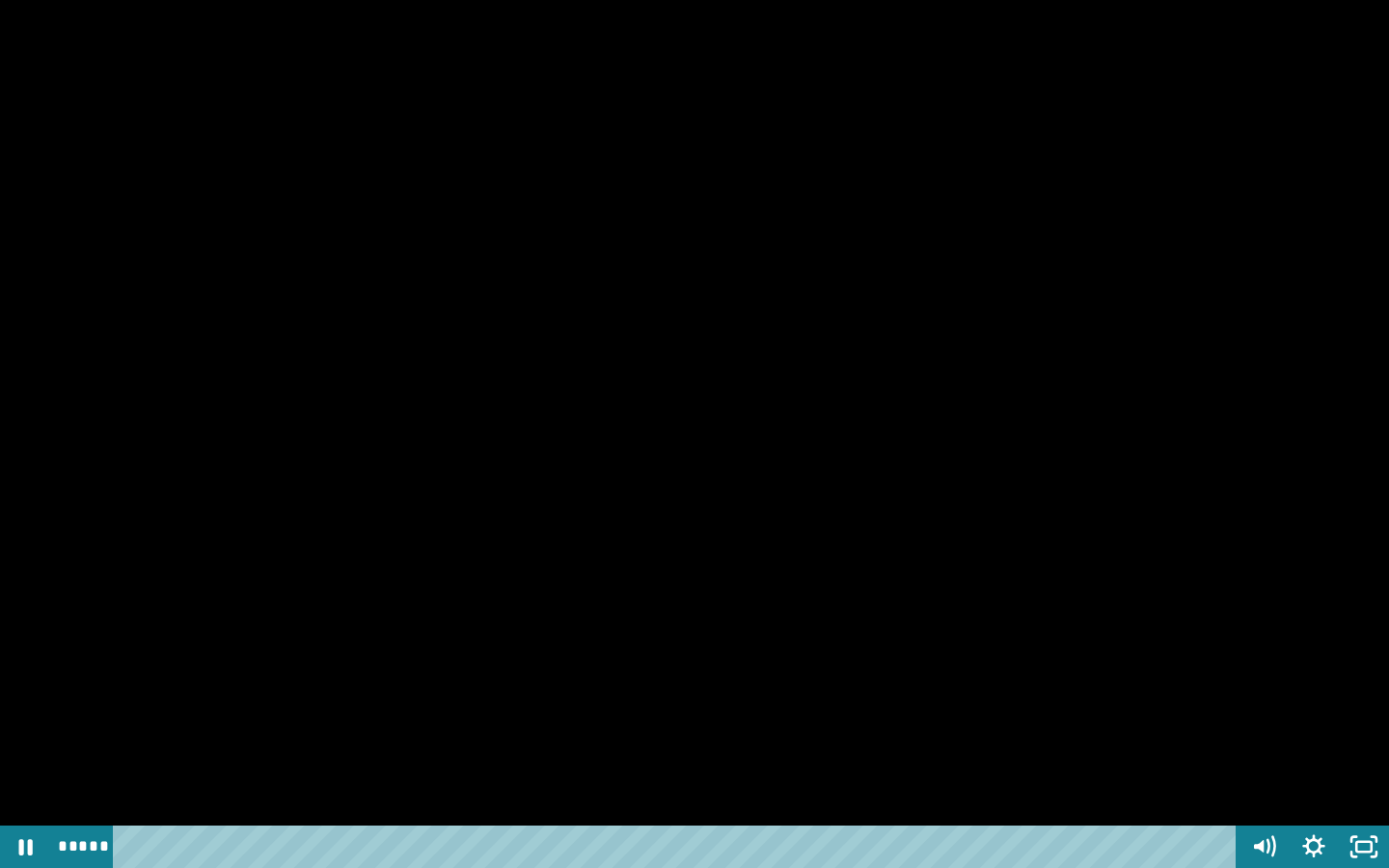 click at bounding box center (694, 434) 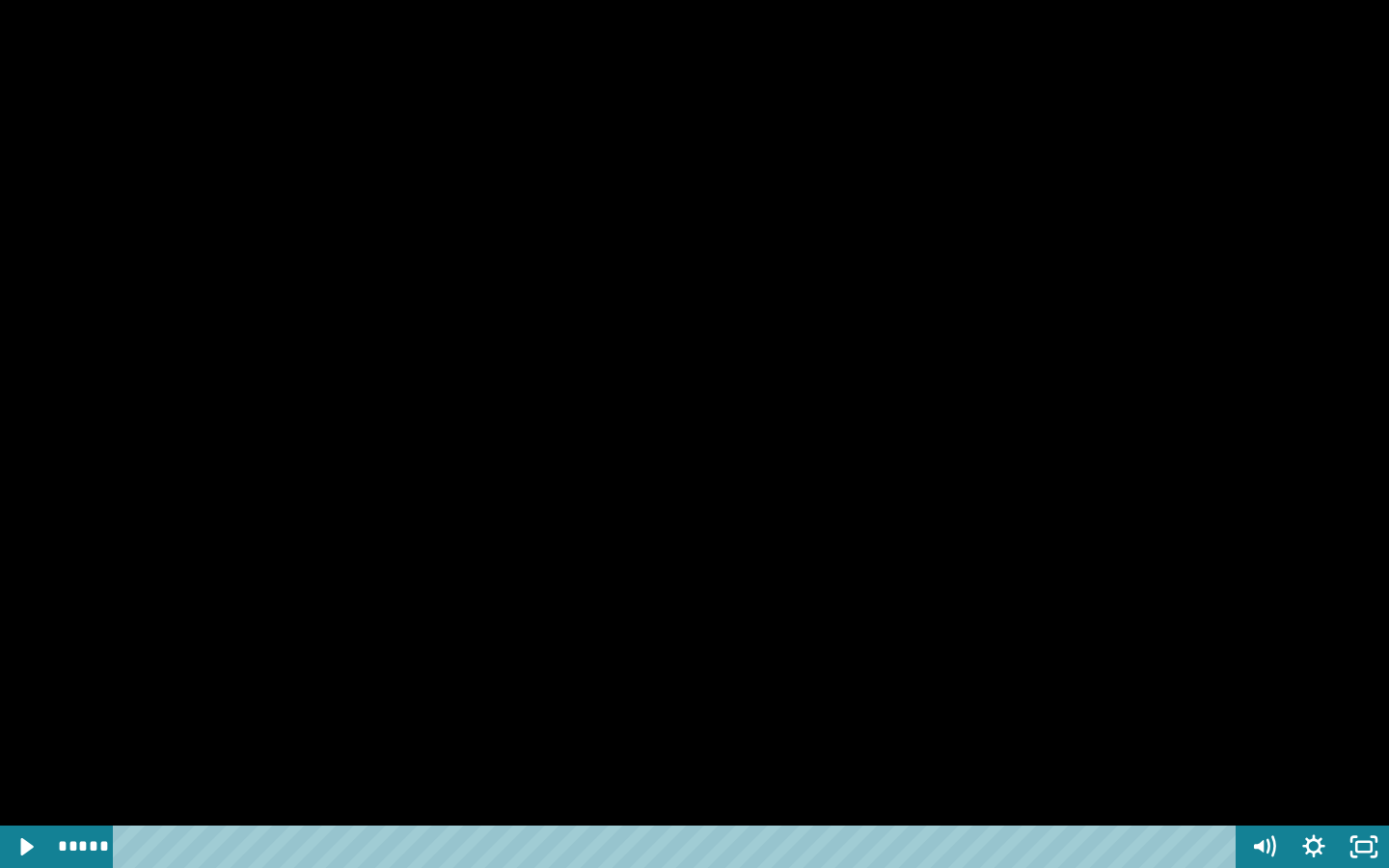 click at bounding box center (694, 434) 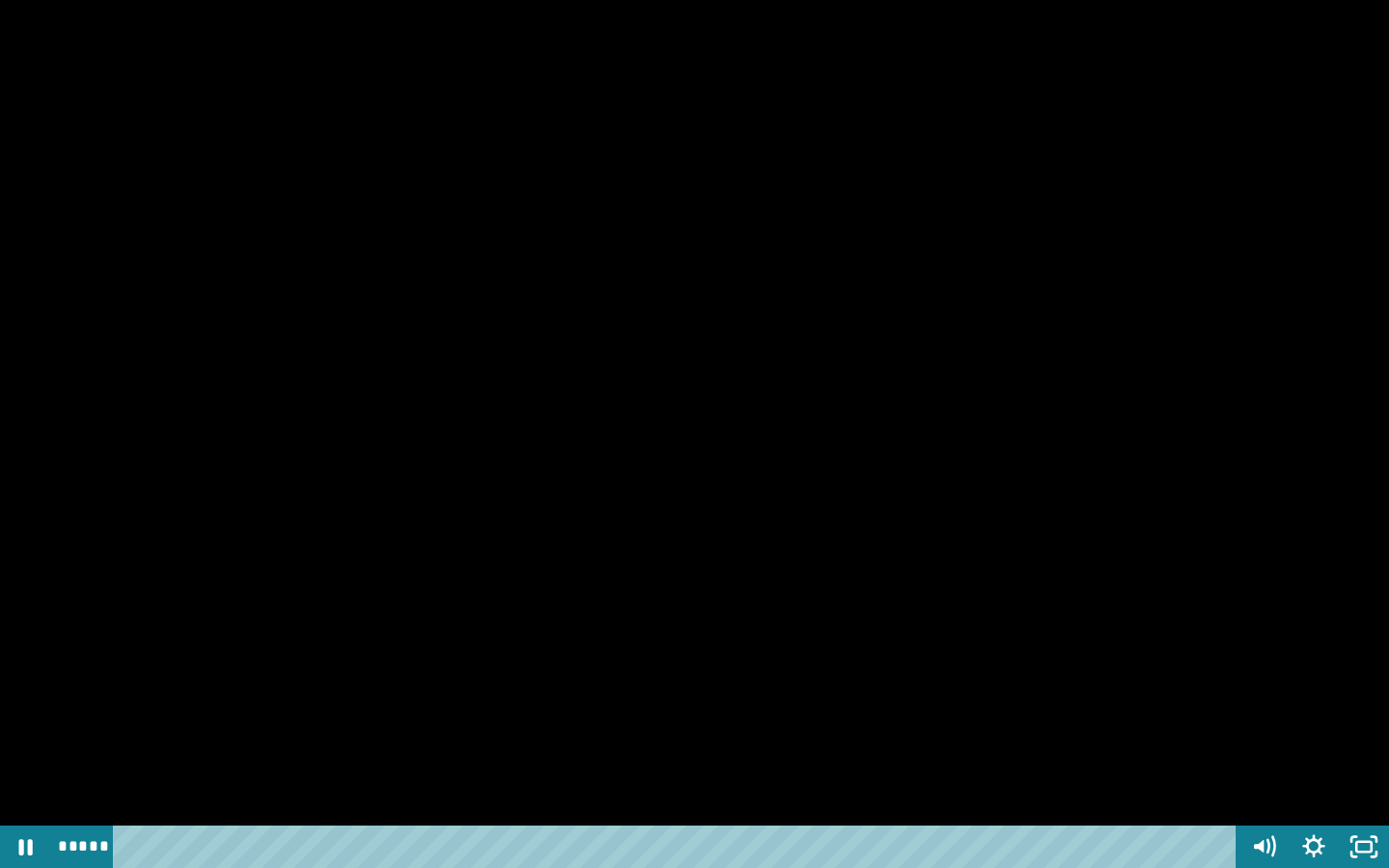 click at bounding box center [694, 434] 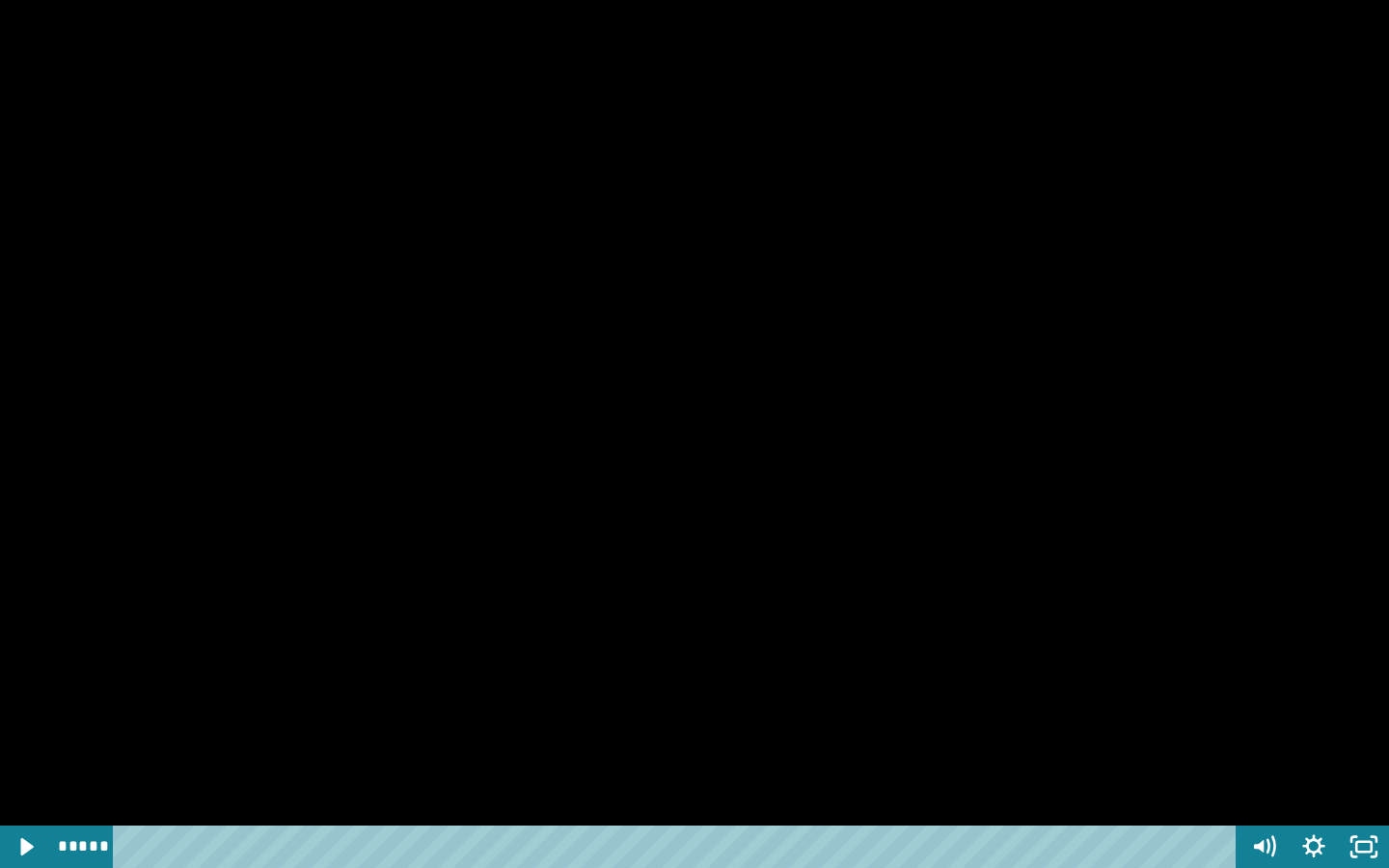 click at bounding box center [694, 434] 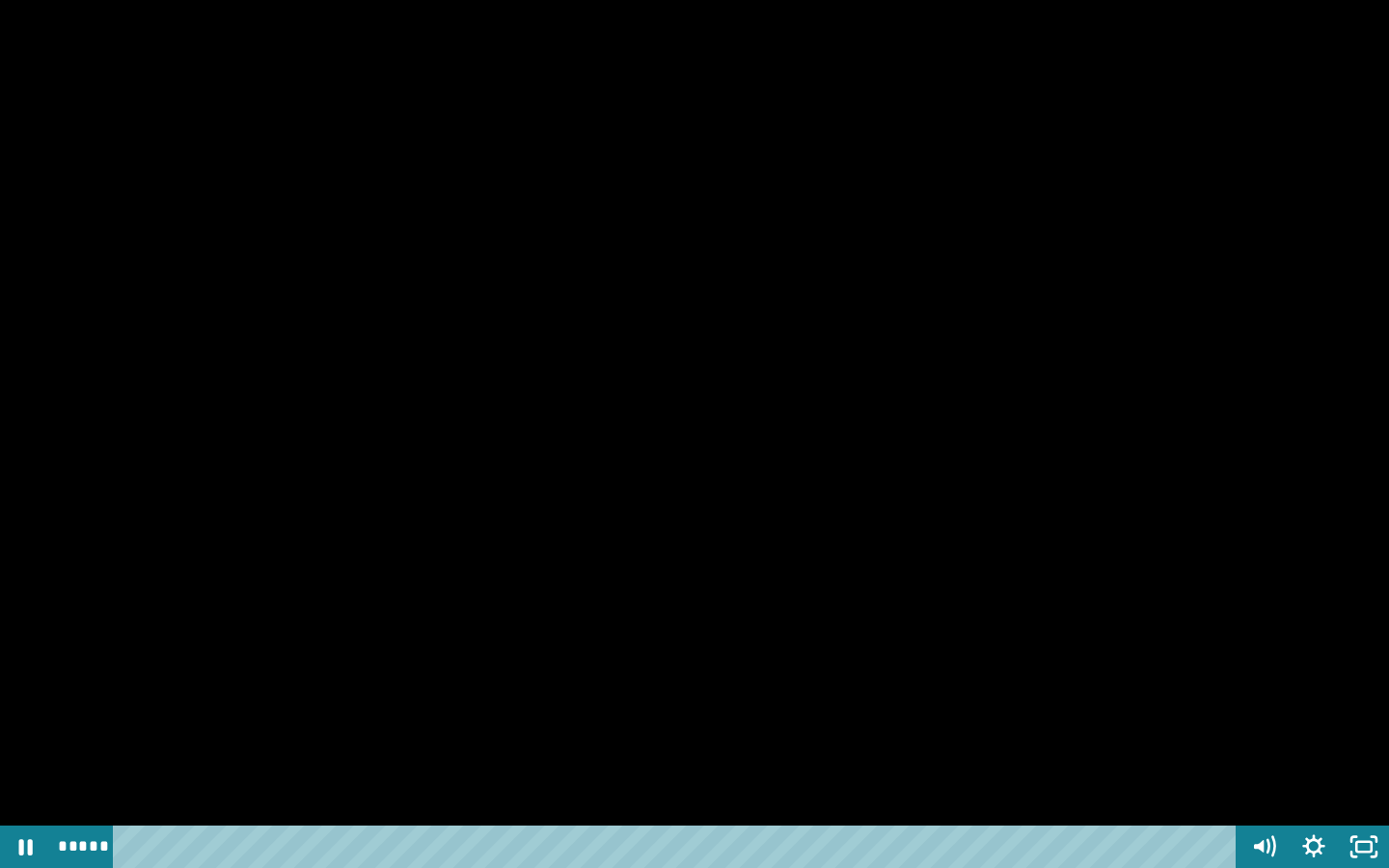click at bounding box center (694, 434) 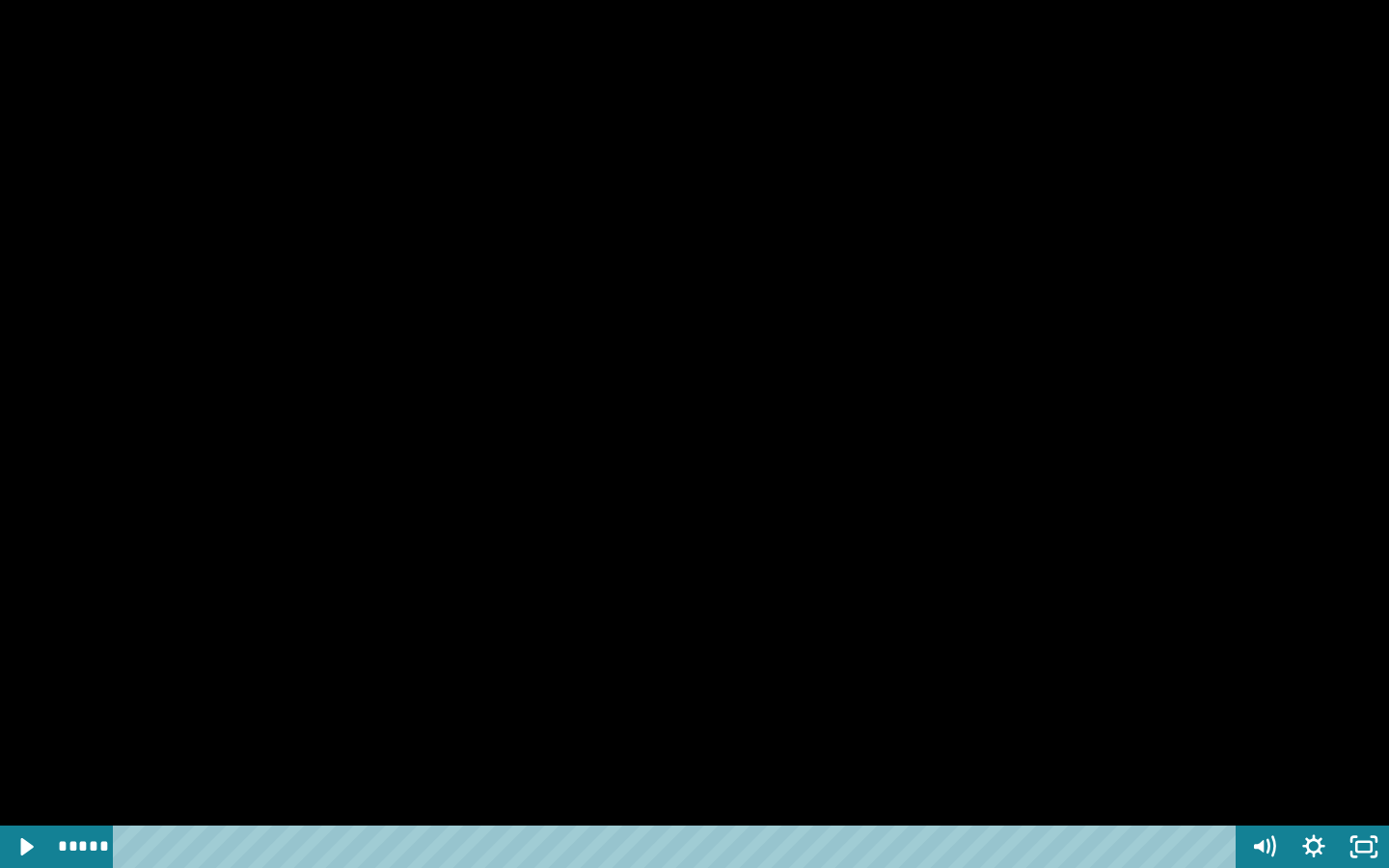 click at bounding box center (694, 434) 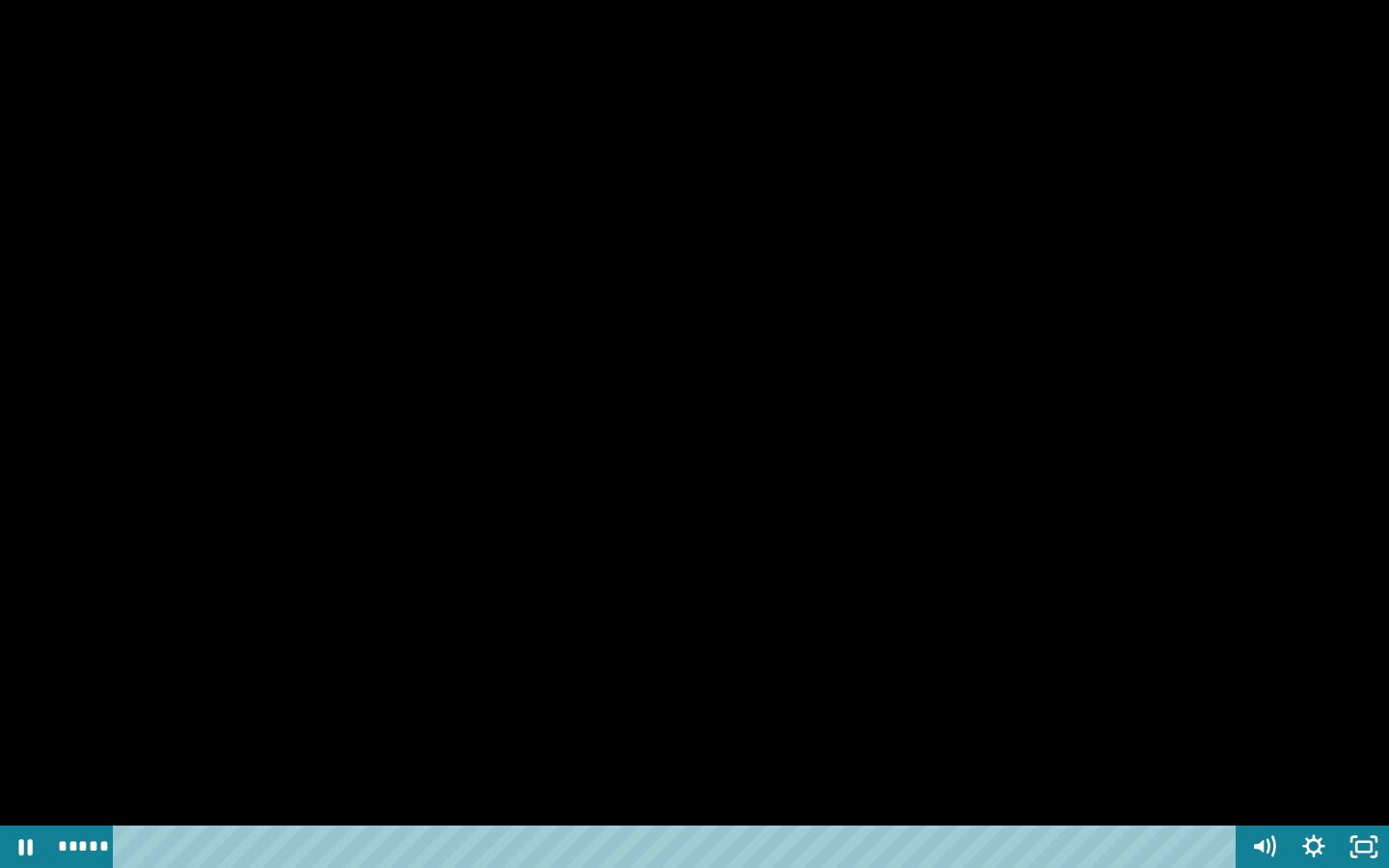 click at bounding box center [694, 434] 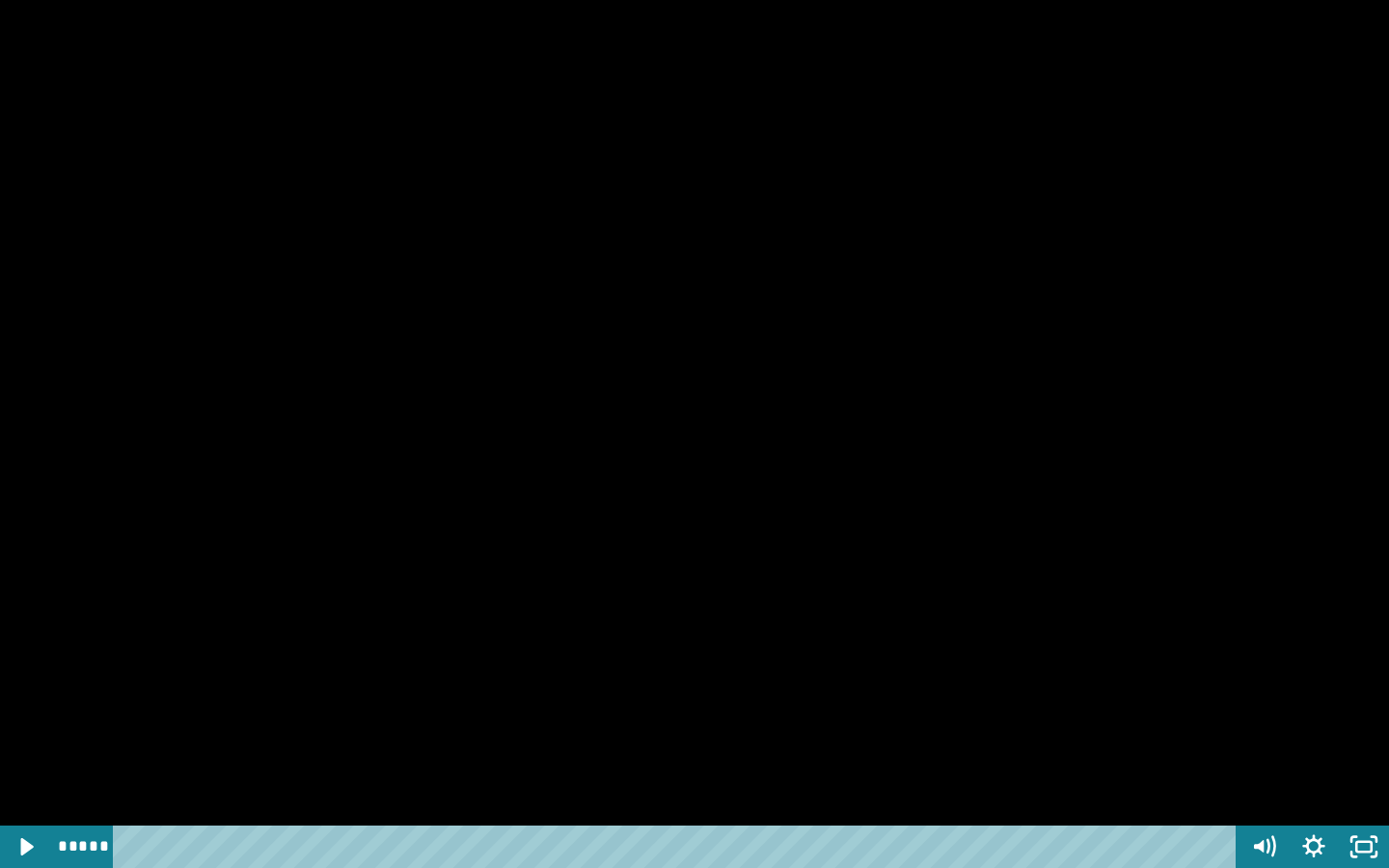 click at bounding box center [694, 434] 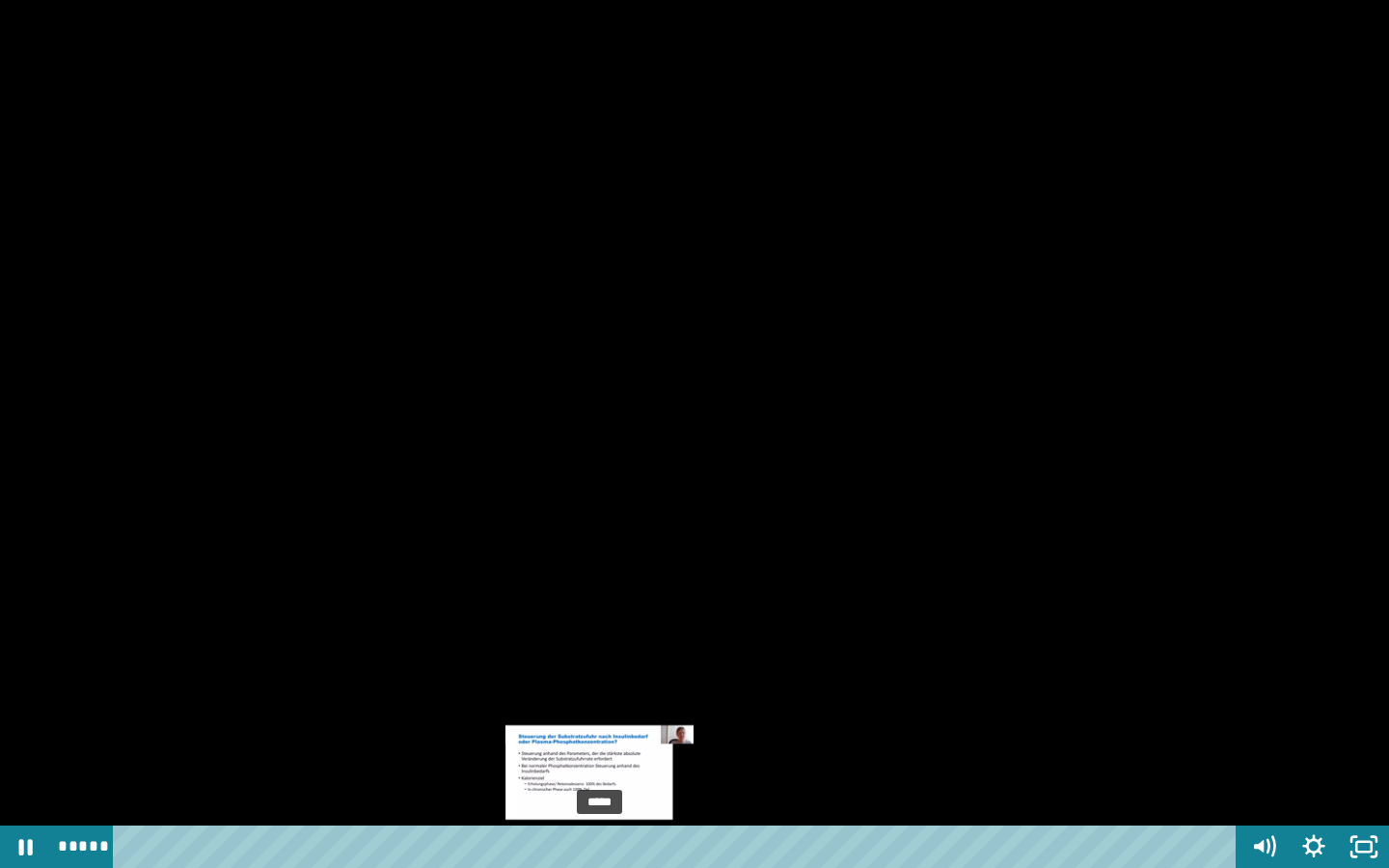 click on "*****" at bounding box center (678, 847) 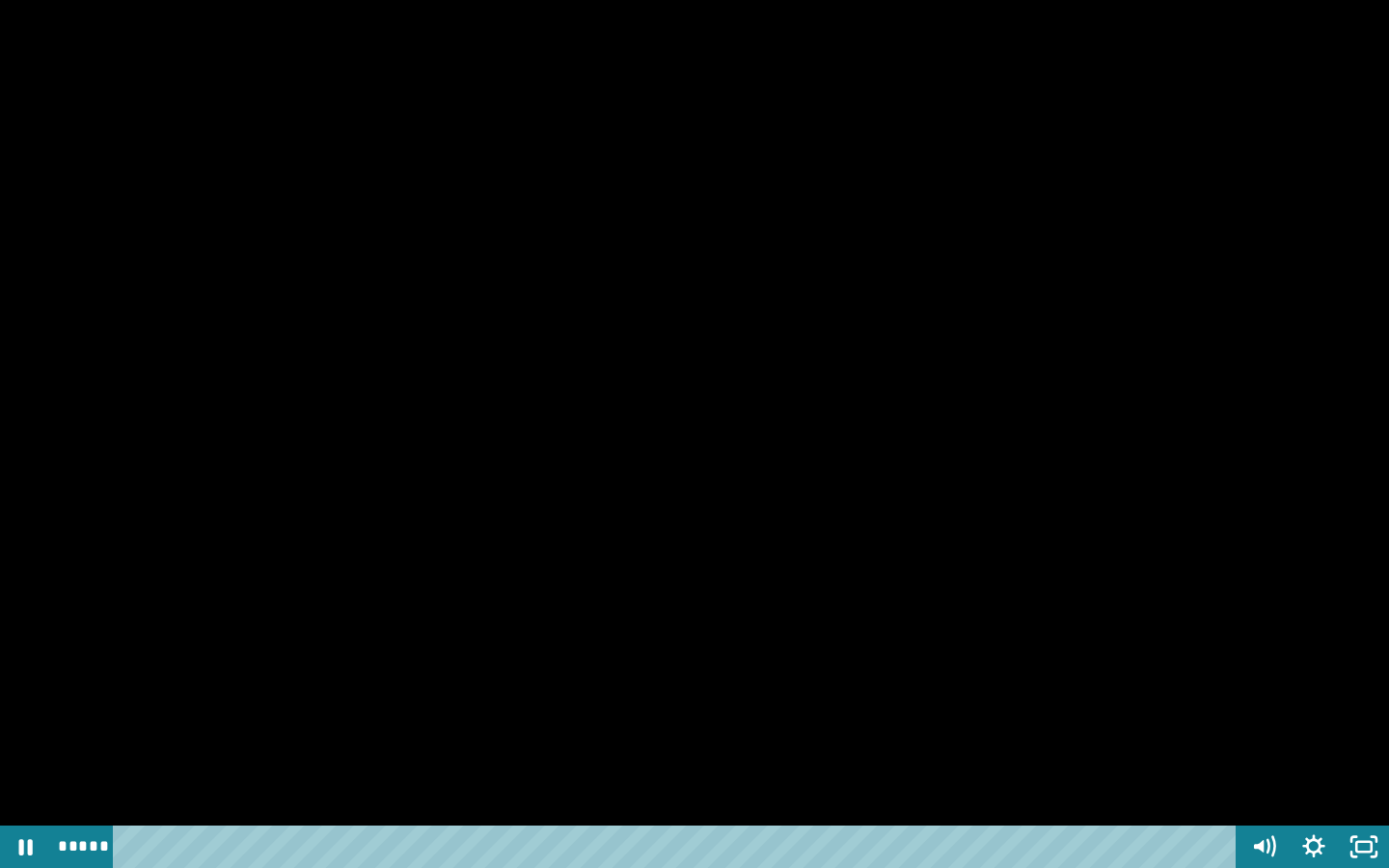 click at bounding box center [694, 434] 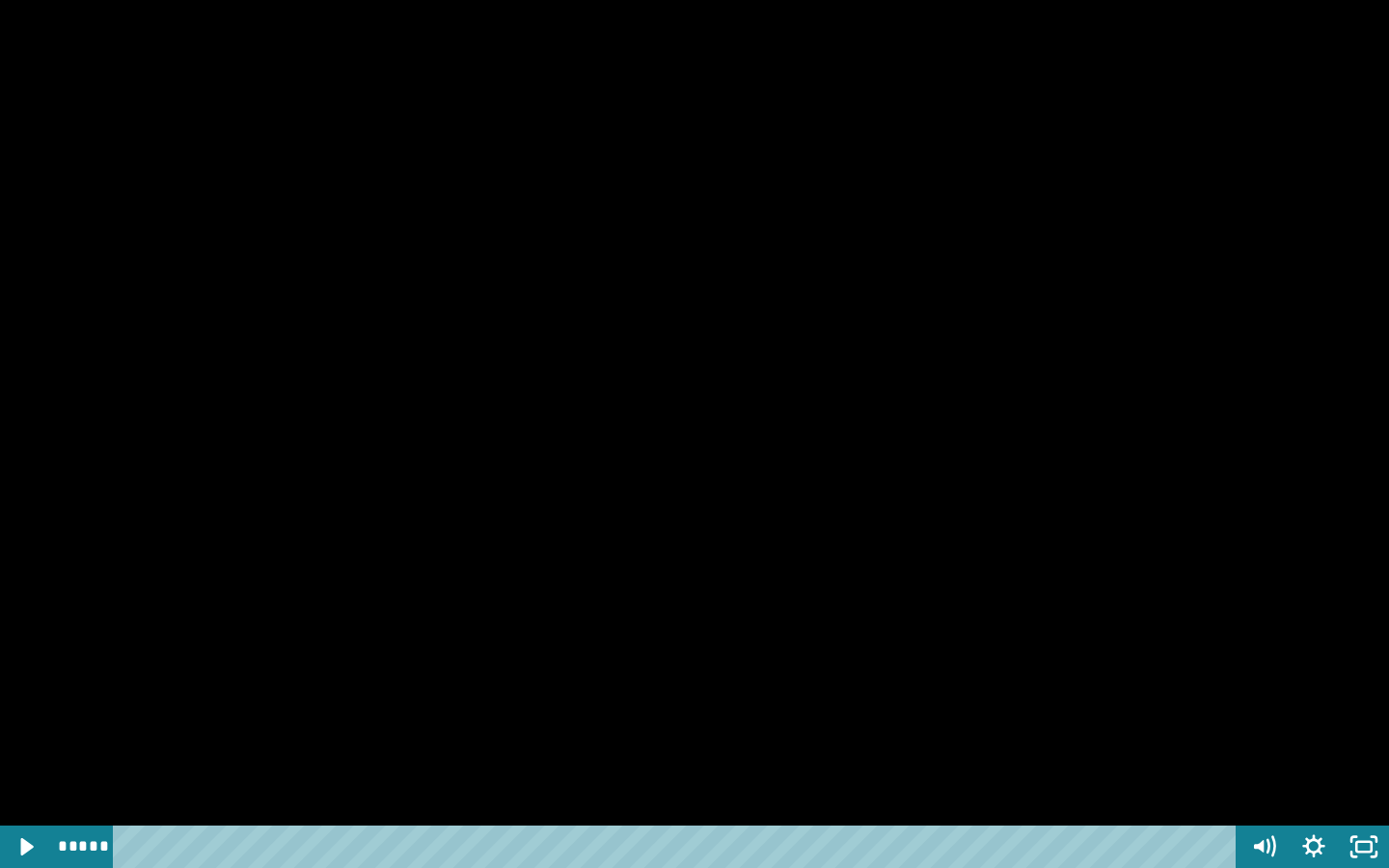 click at bounding box center [694, 434] 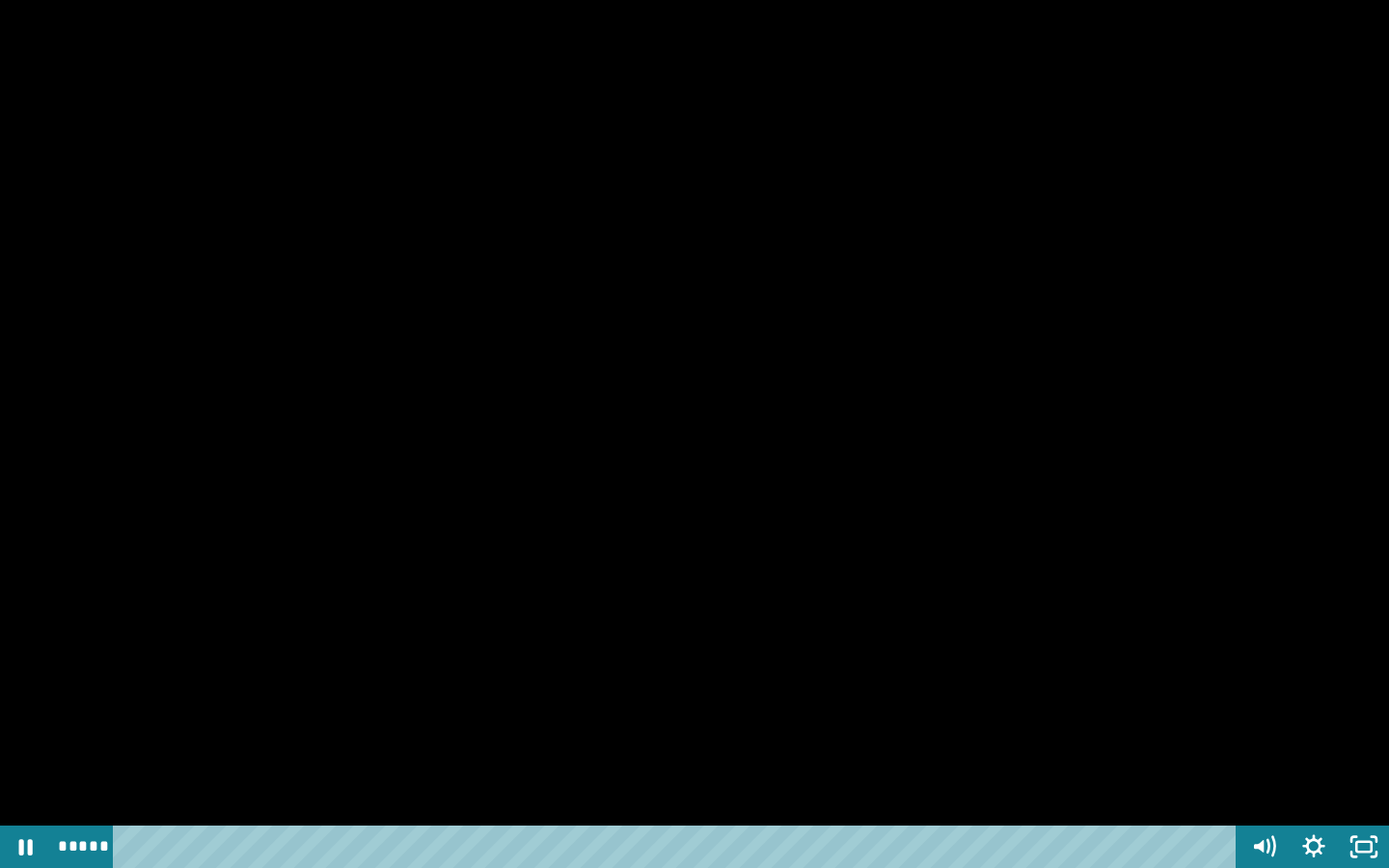 click at bounding box center (694, 434) 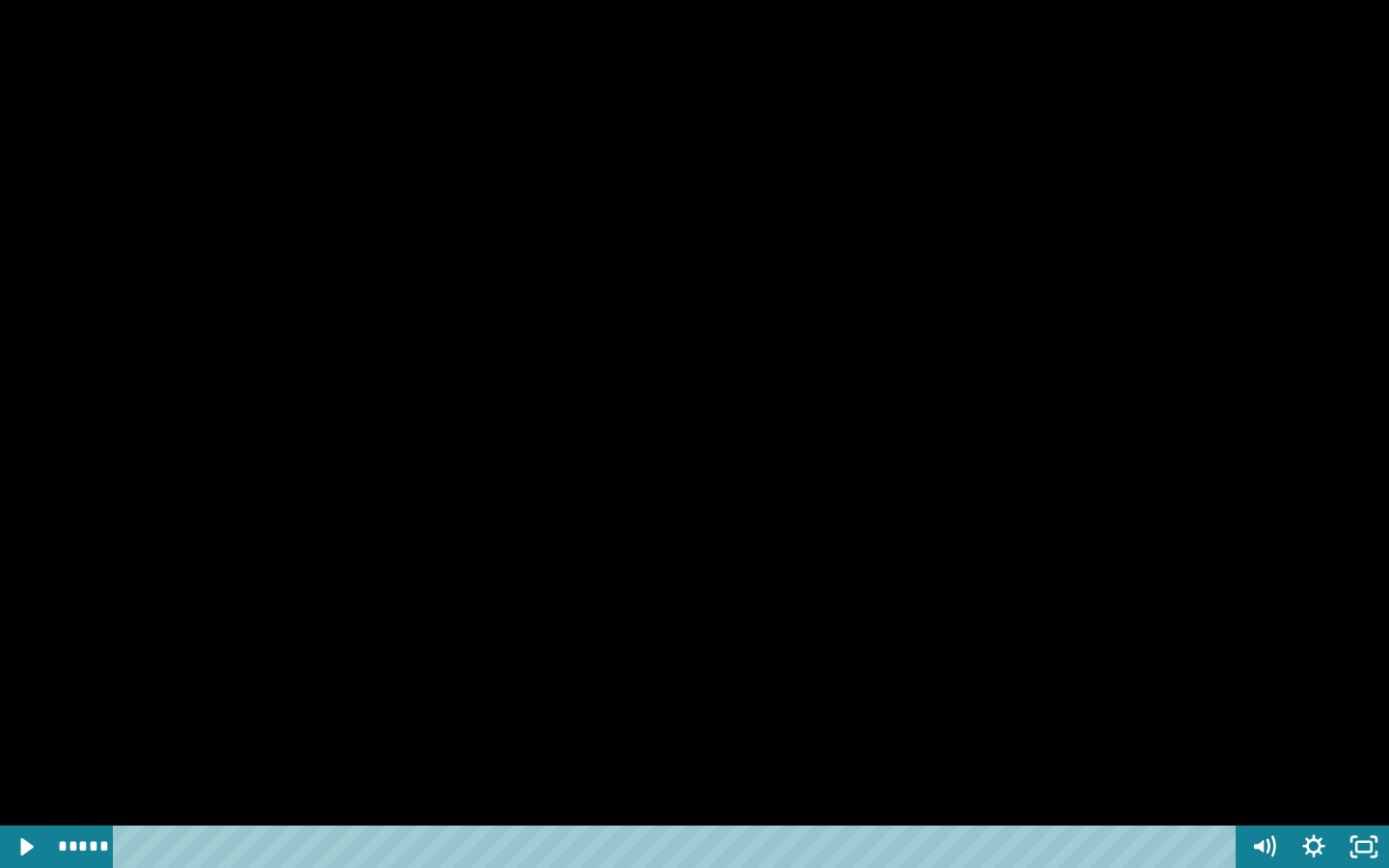 click at bounding box center [694, 434] 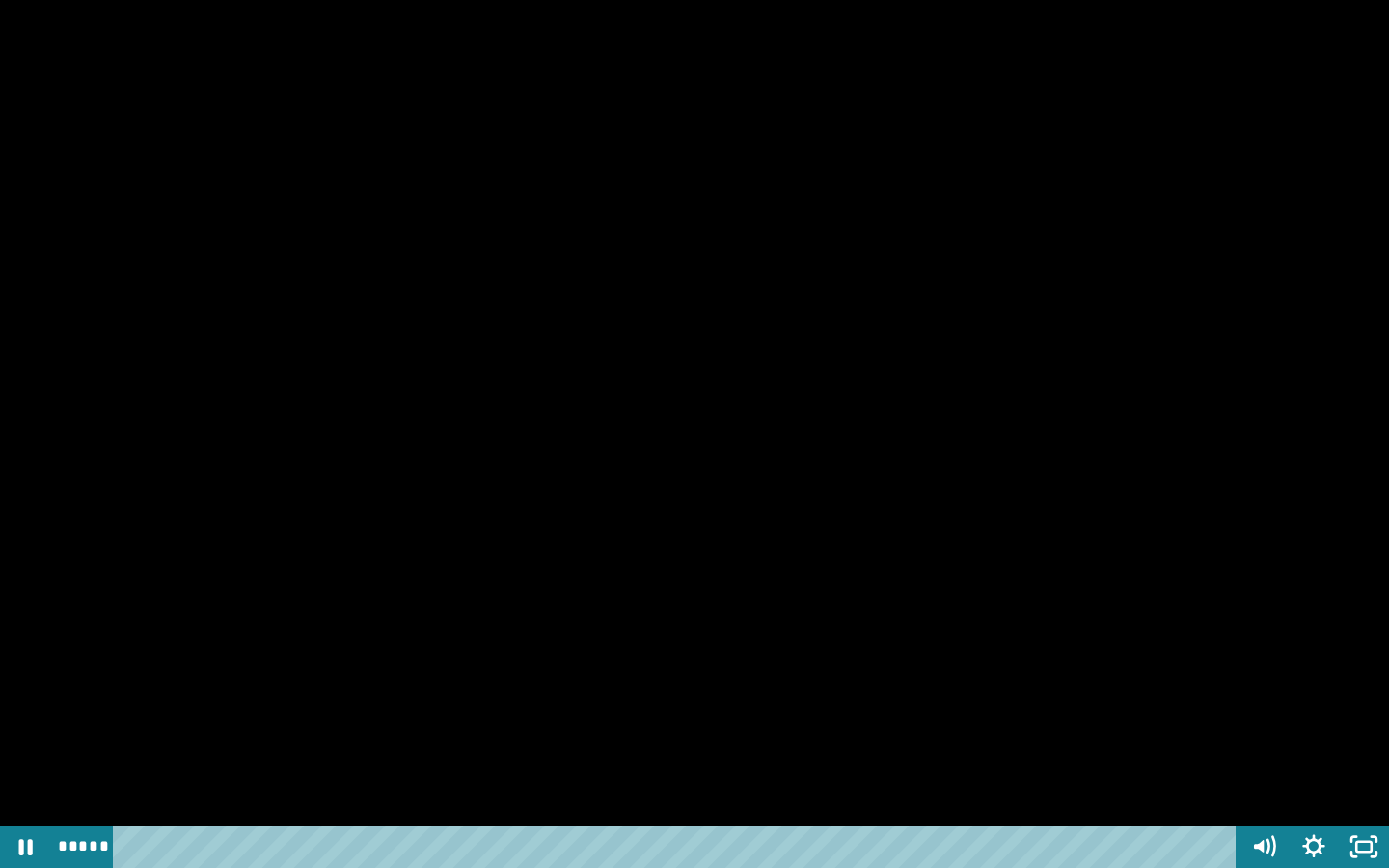 click at bounding box center (694, 434) 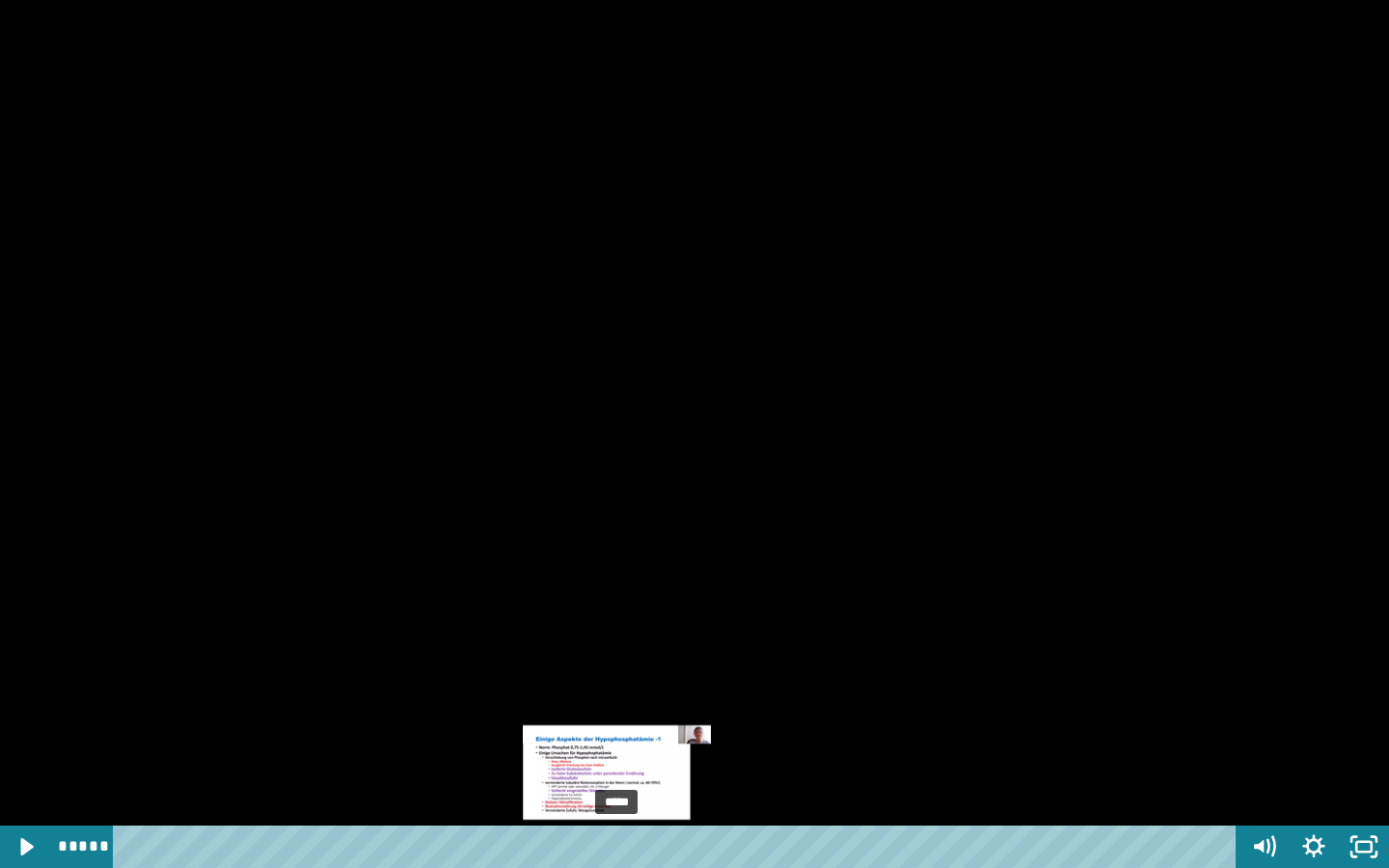 click on "*****" at bounding box center [678, 847] 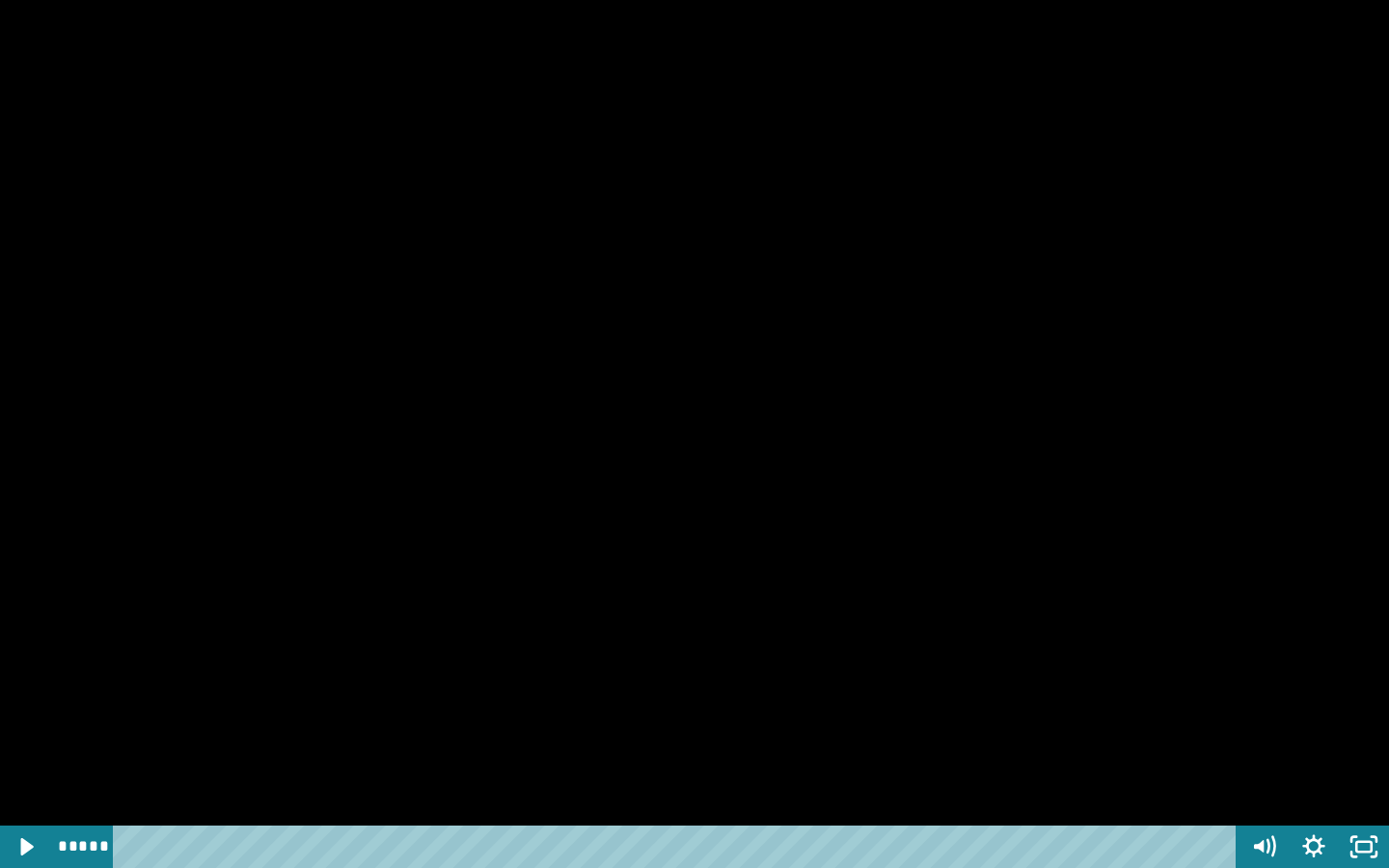 click at bounding box center [694, 434] 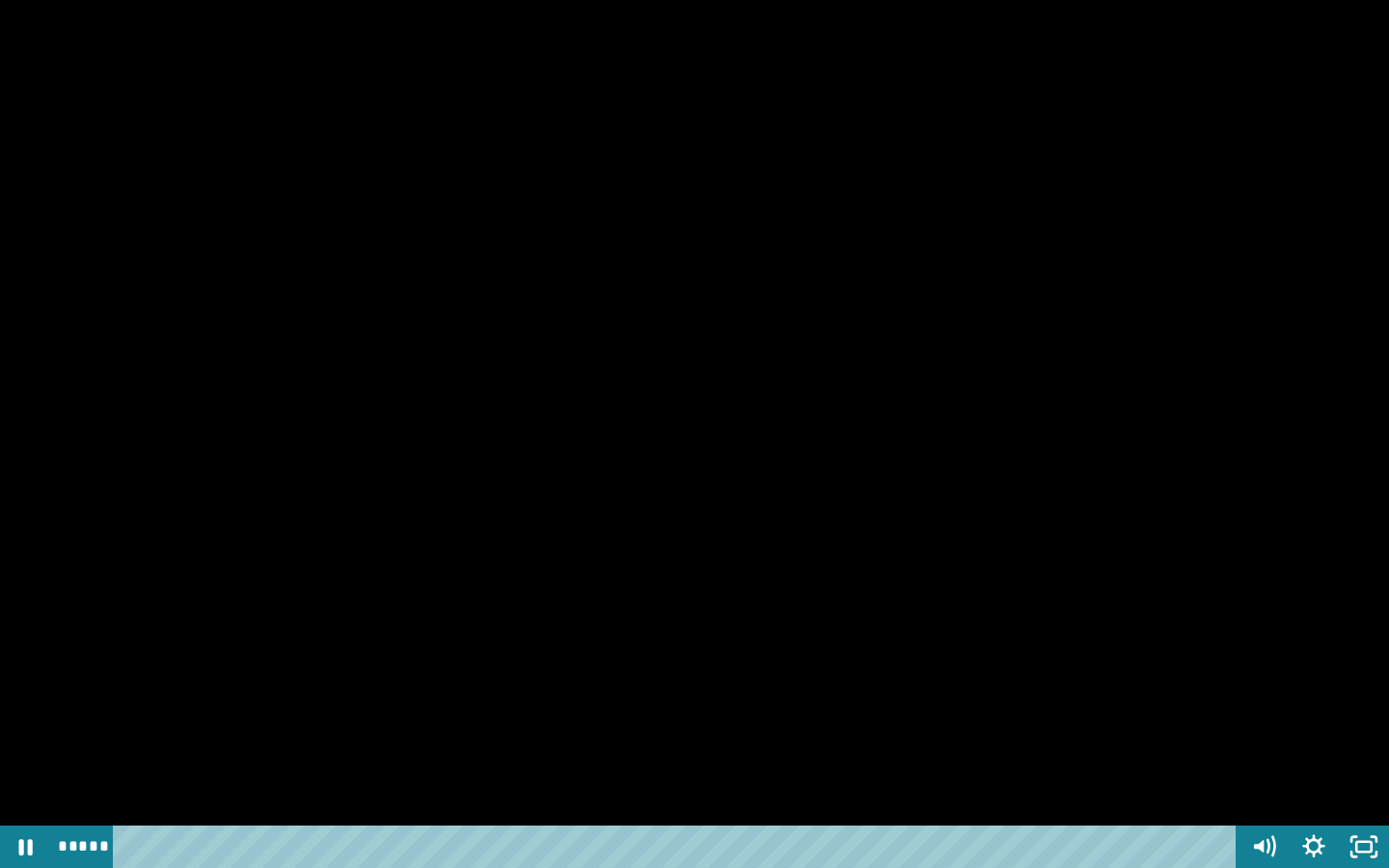 click at bounding box center [694, 434] 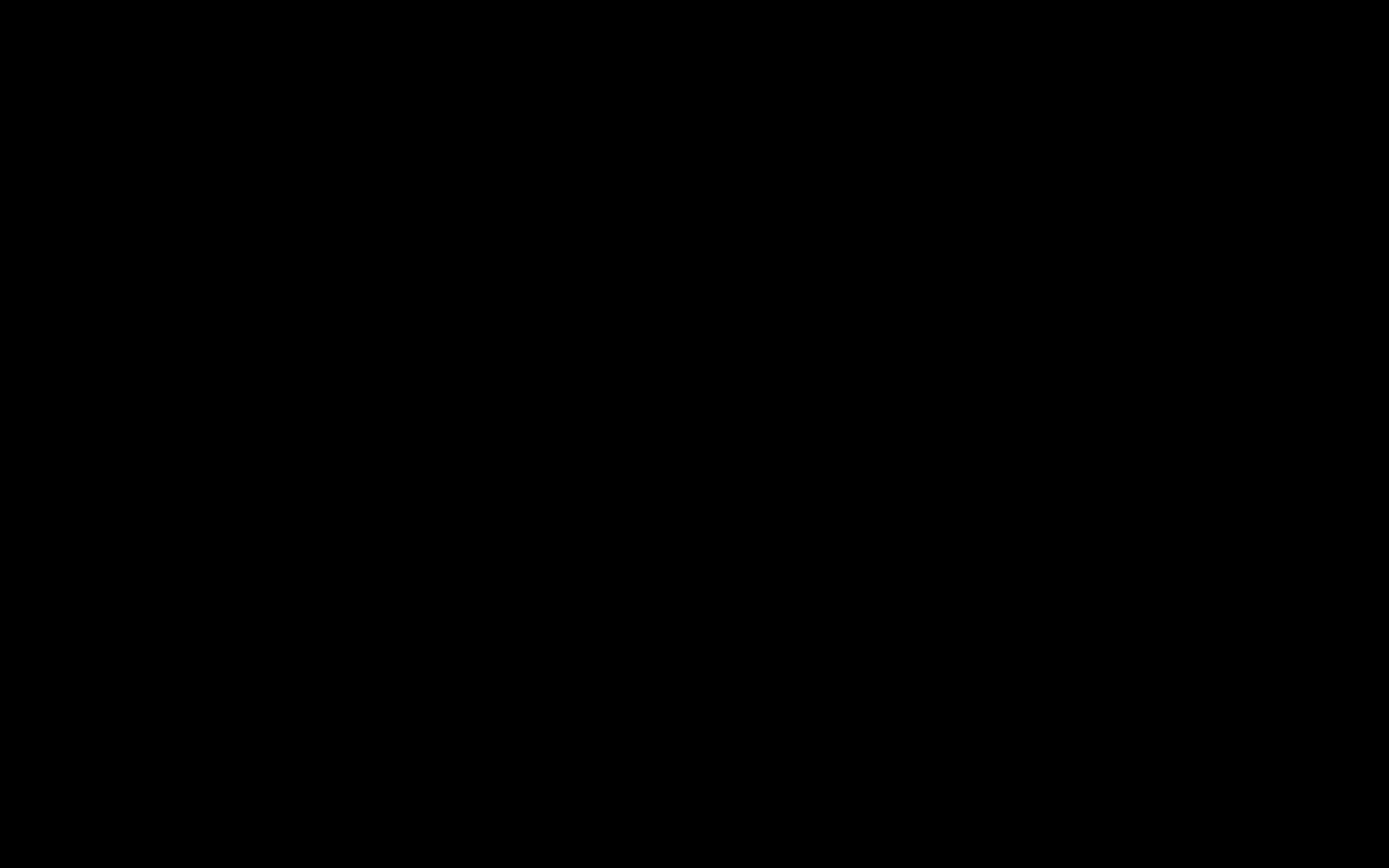 click at bounding box center [694, 434] 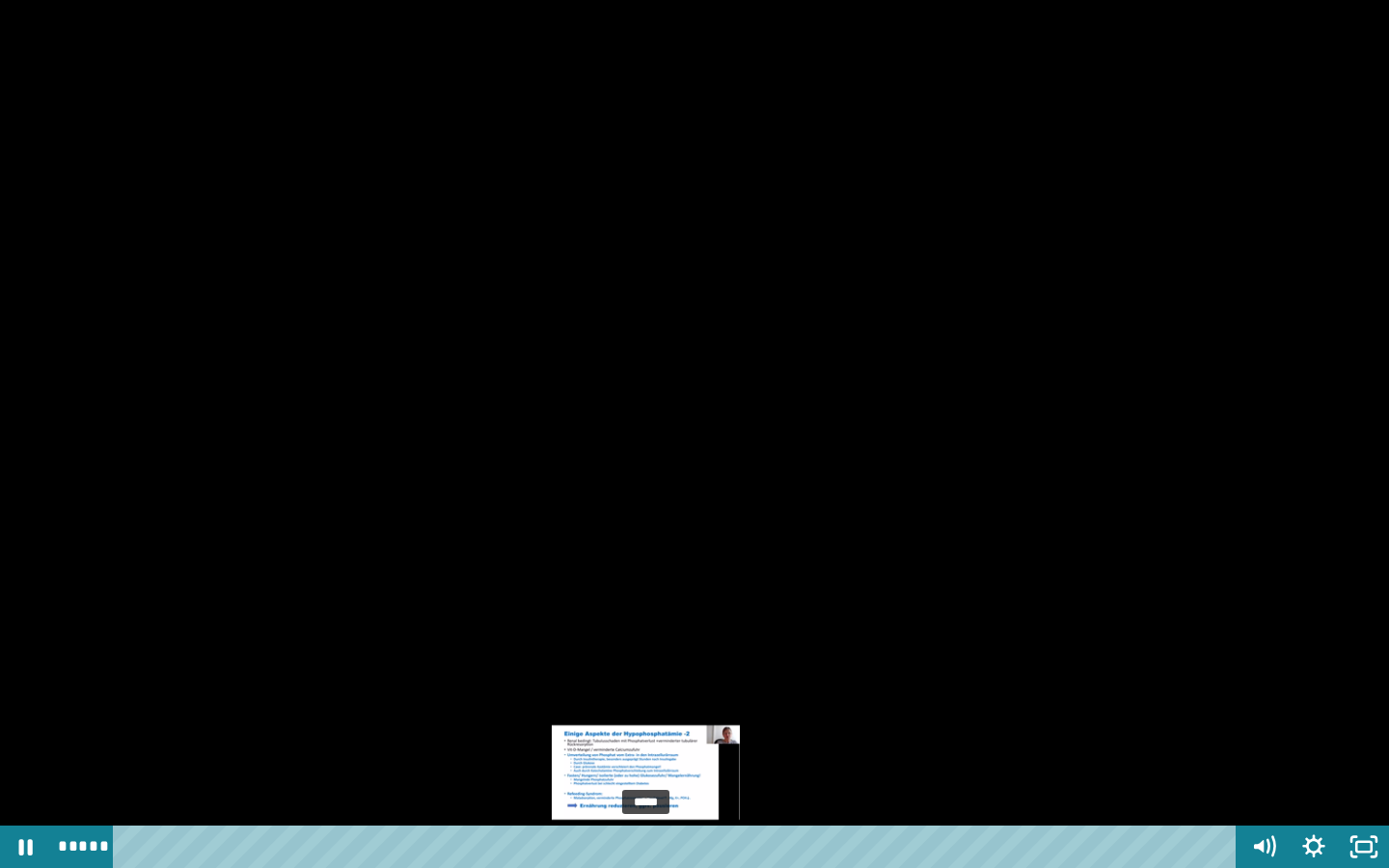click on "*****" at bounding box center [678, 847] 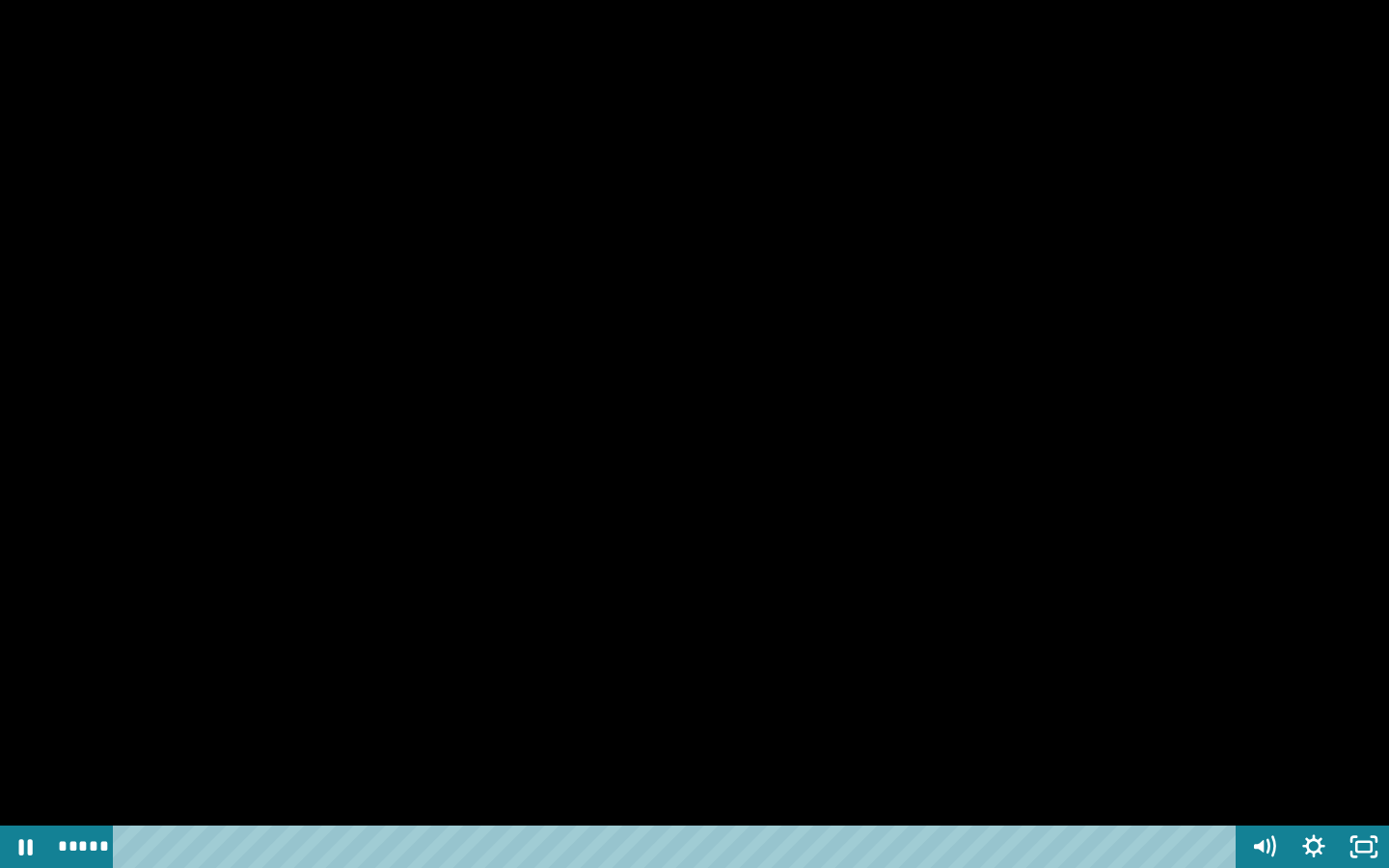 click at bounding box center (694, 434) 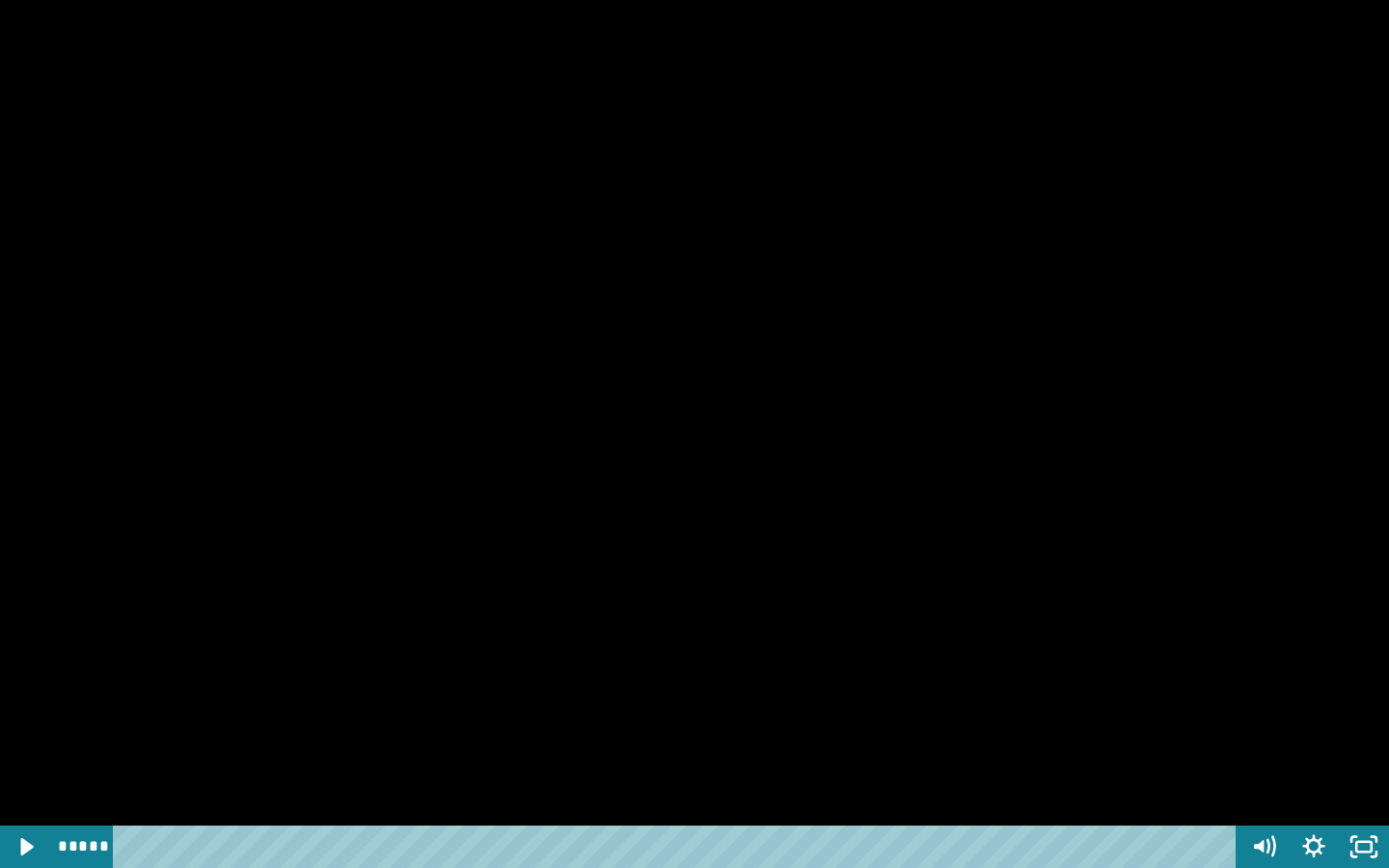 click at bounding box center (694, 434) 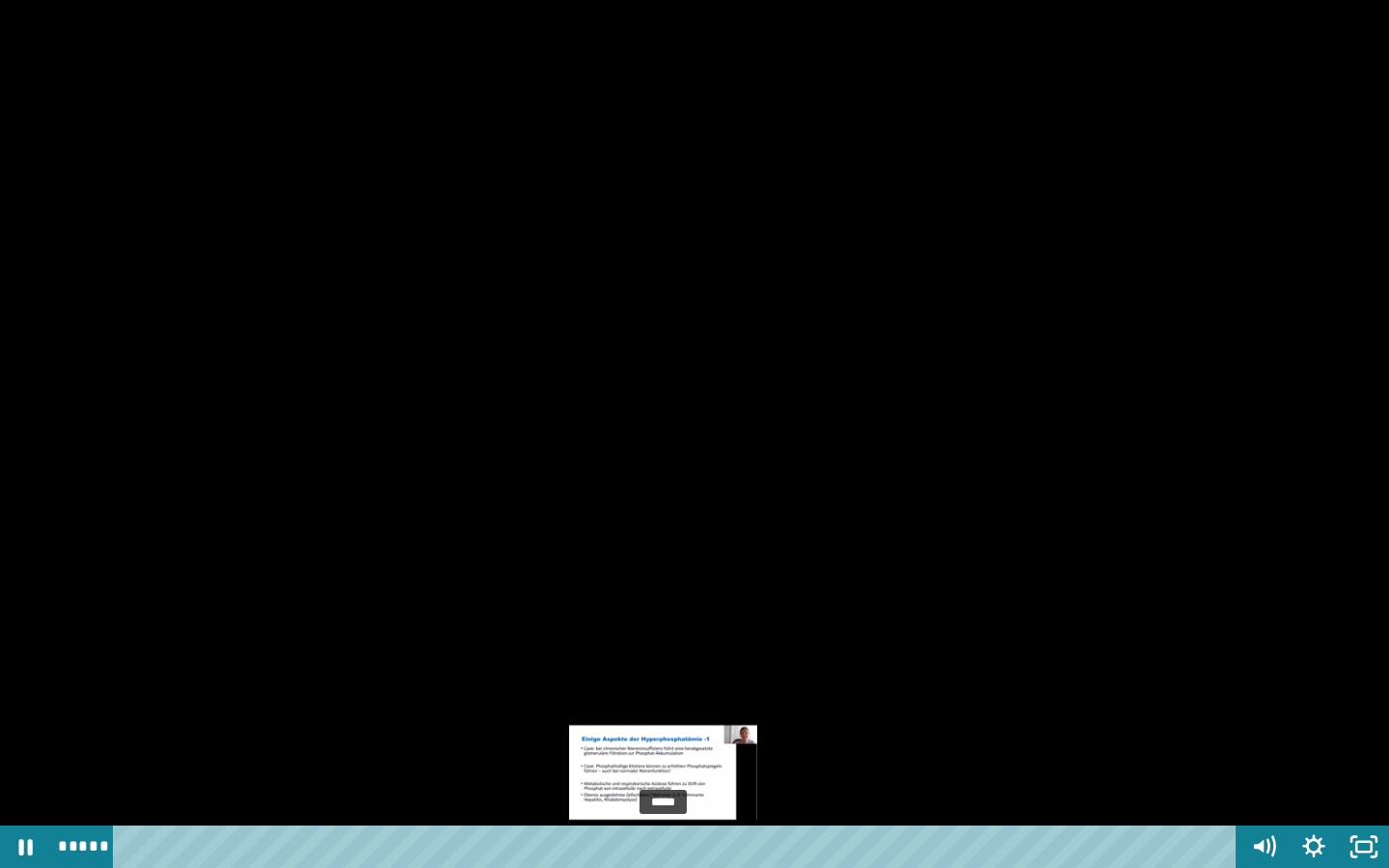click on "*****" at bounding box center (678, 847) 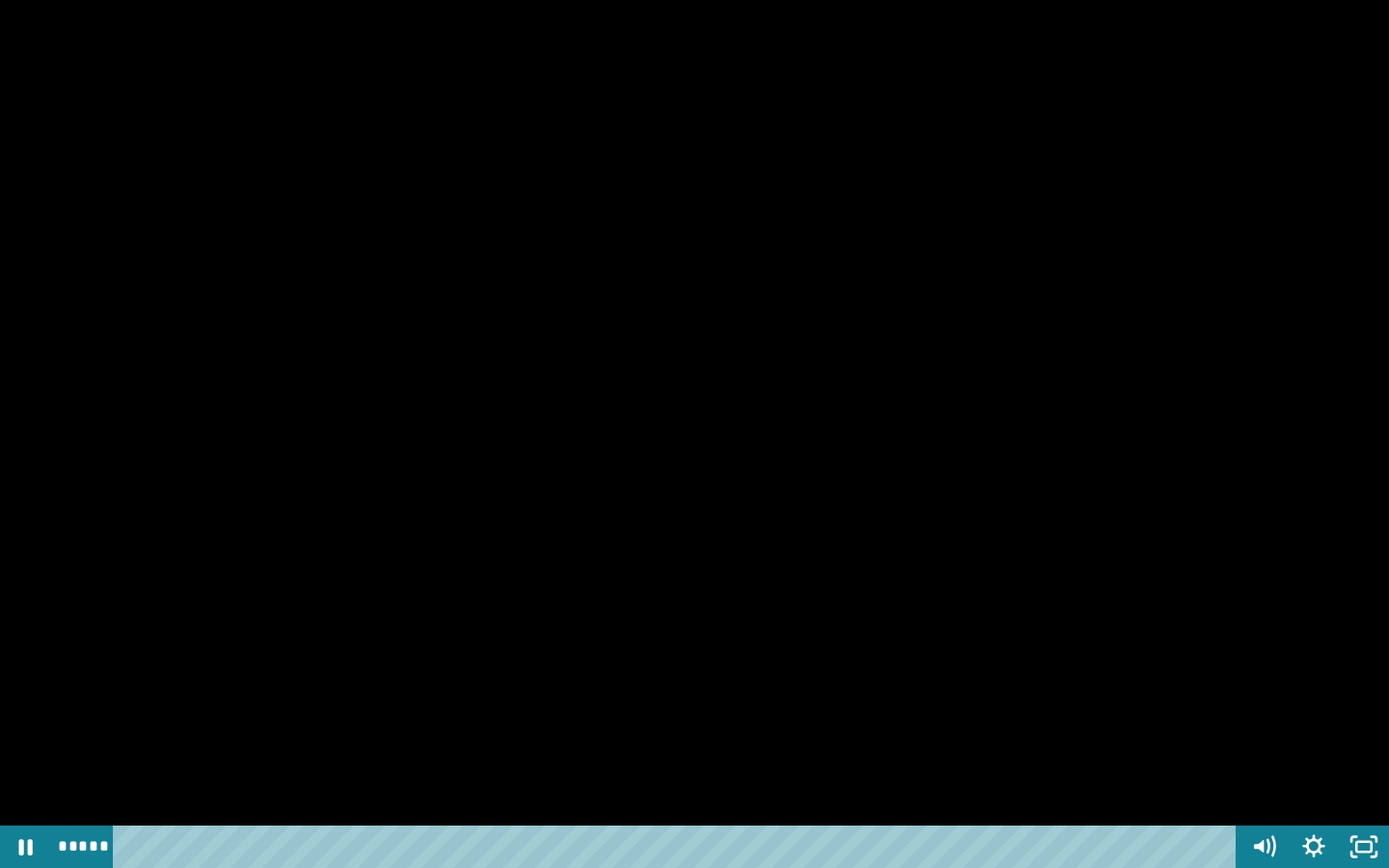 click at bounding box center (694, 434) 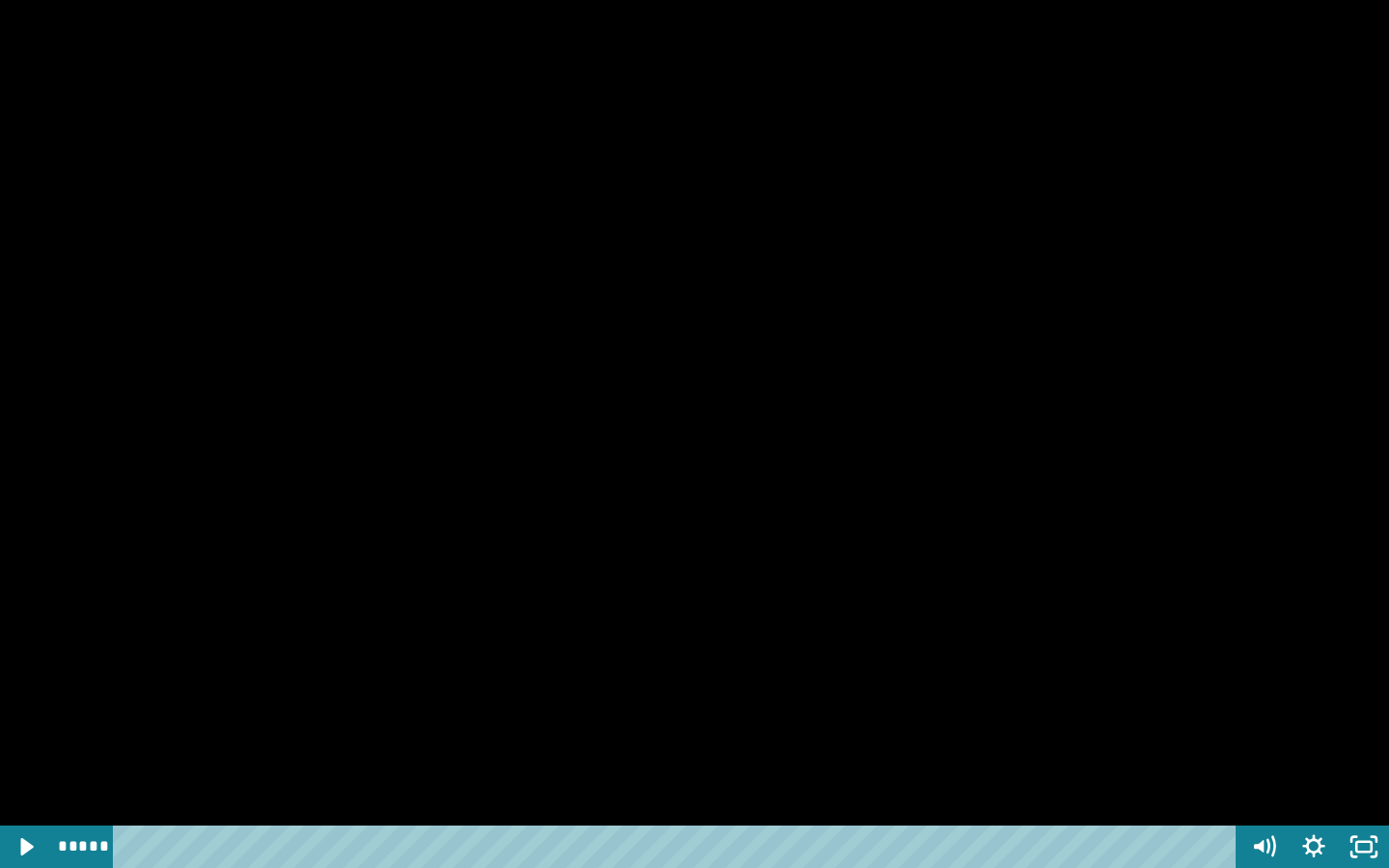 click at bounding box center (694, 434) 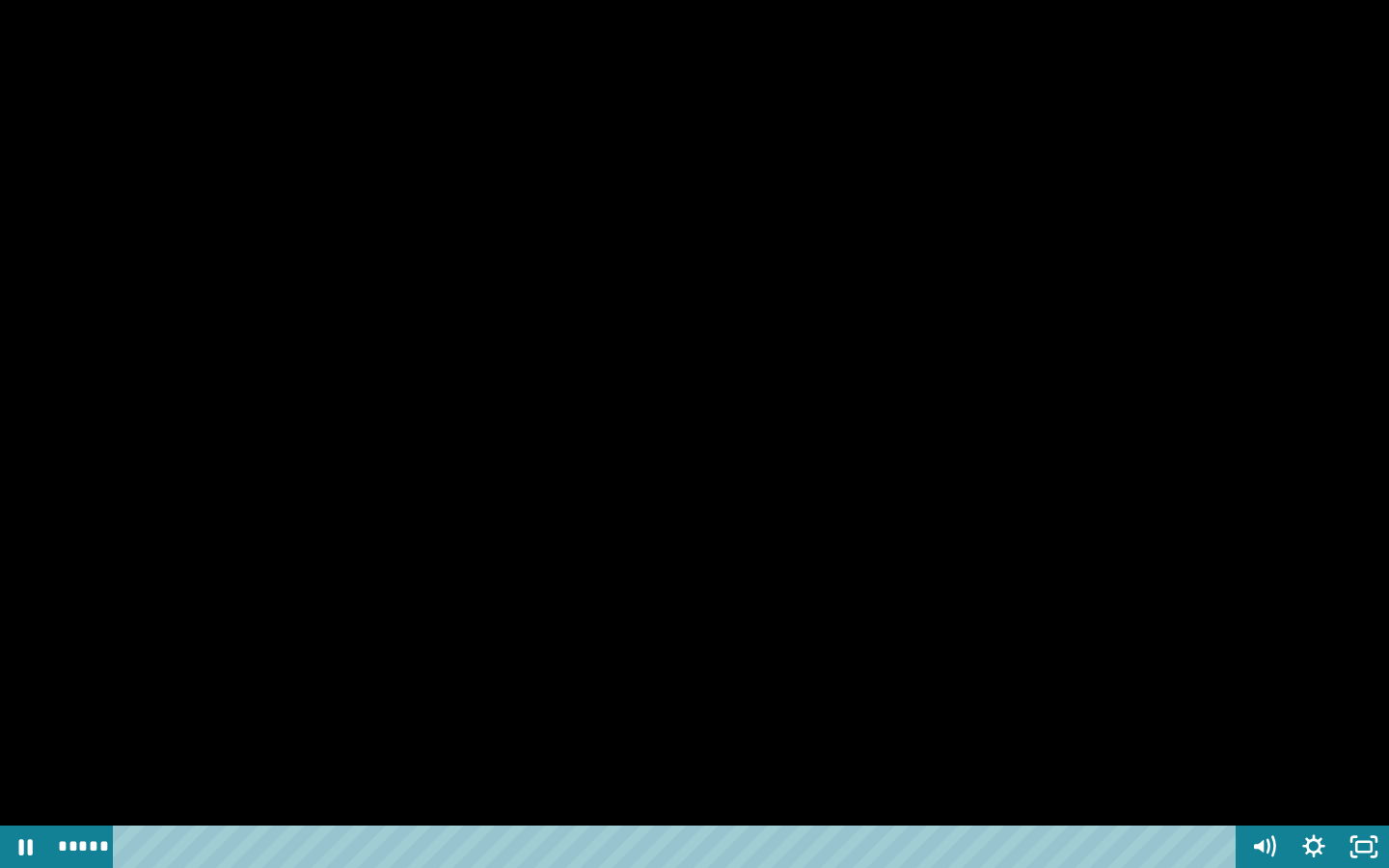 click at bounding box center [694, 434] 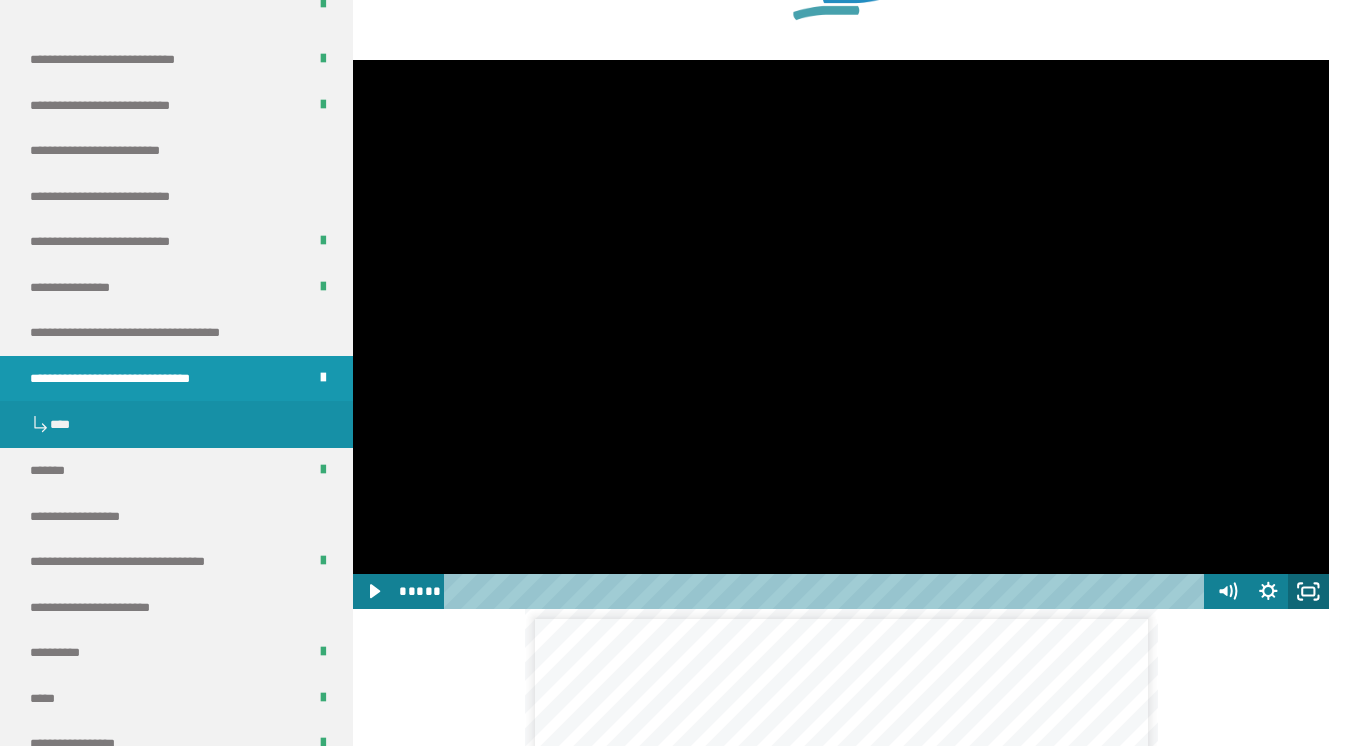 click 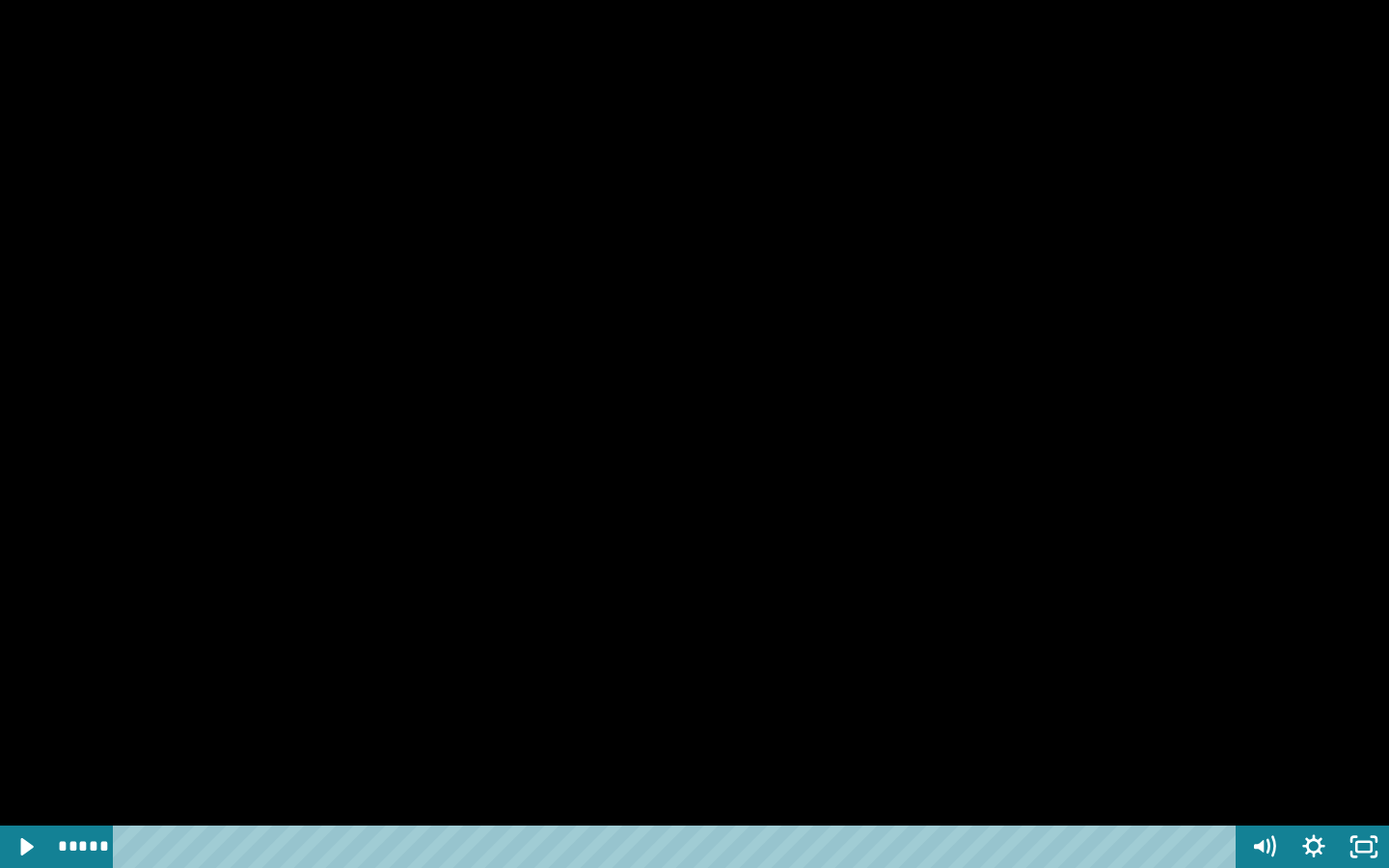 click at bounding box center (694, 434) 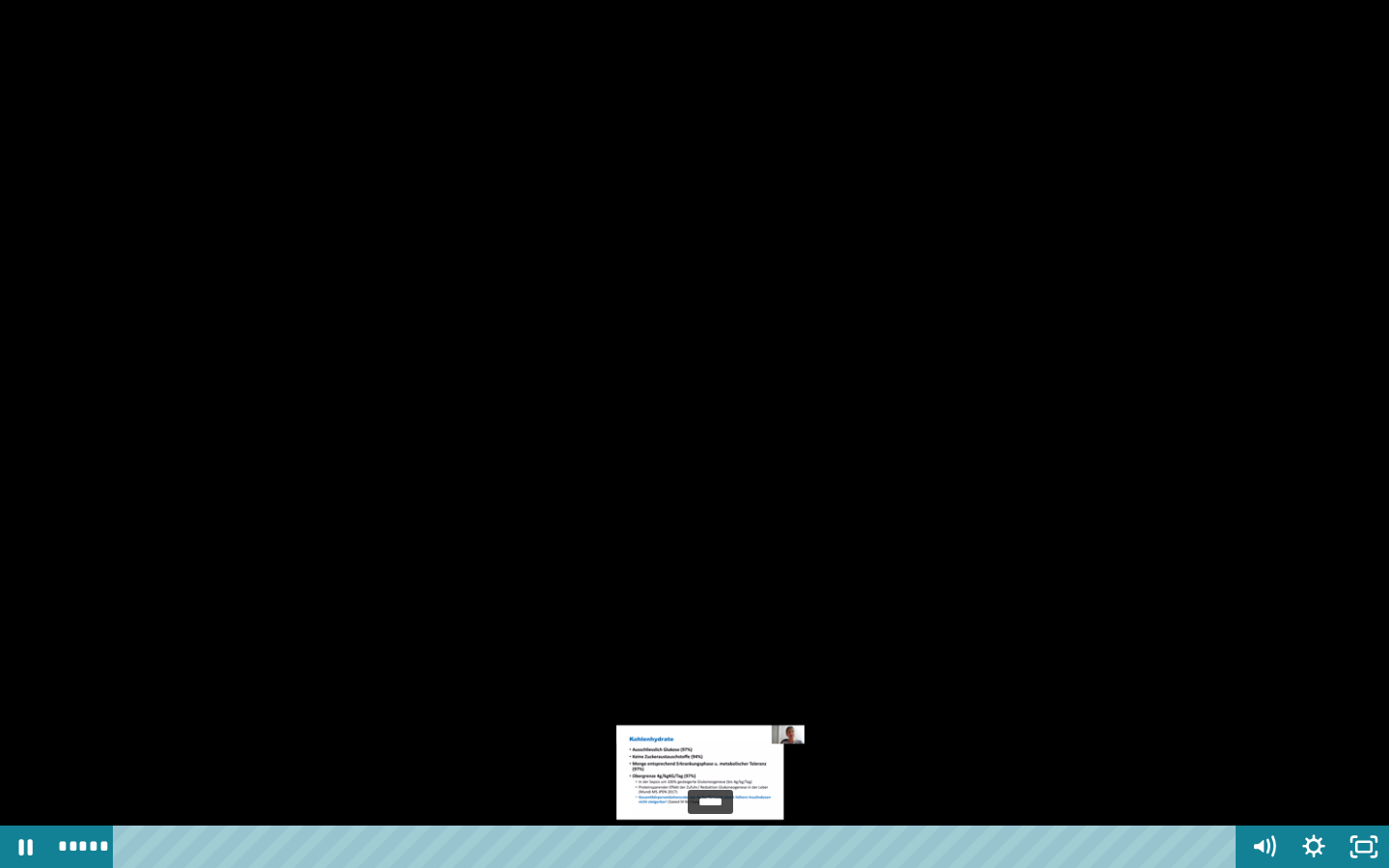 click at bounding box center [710, 847] 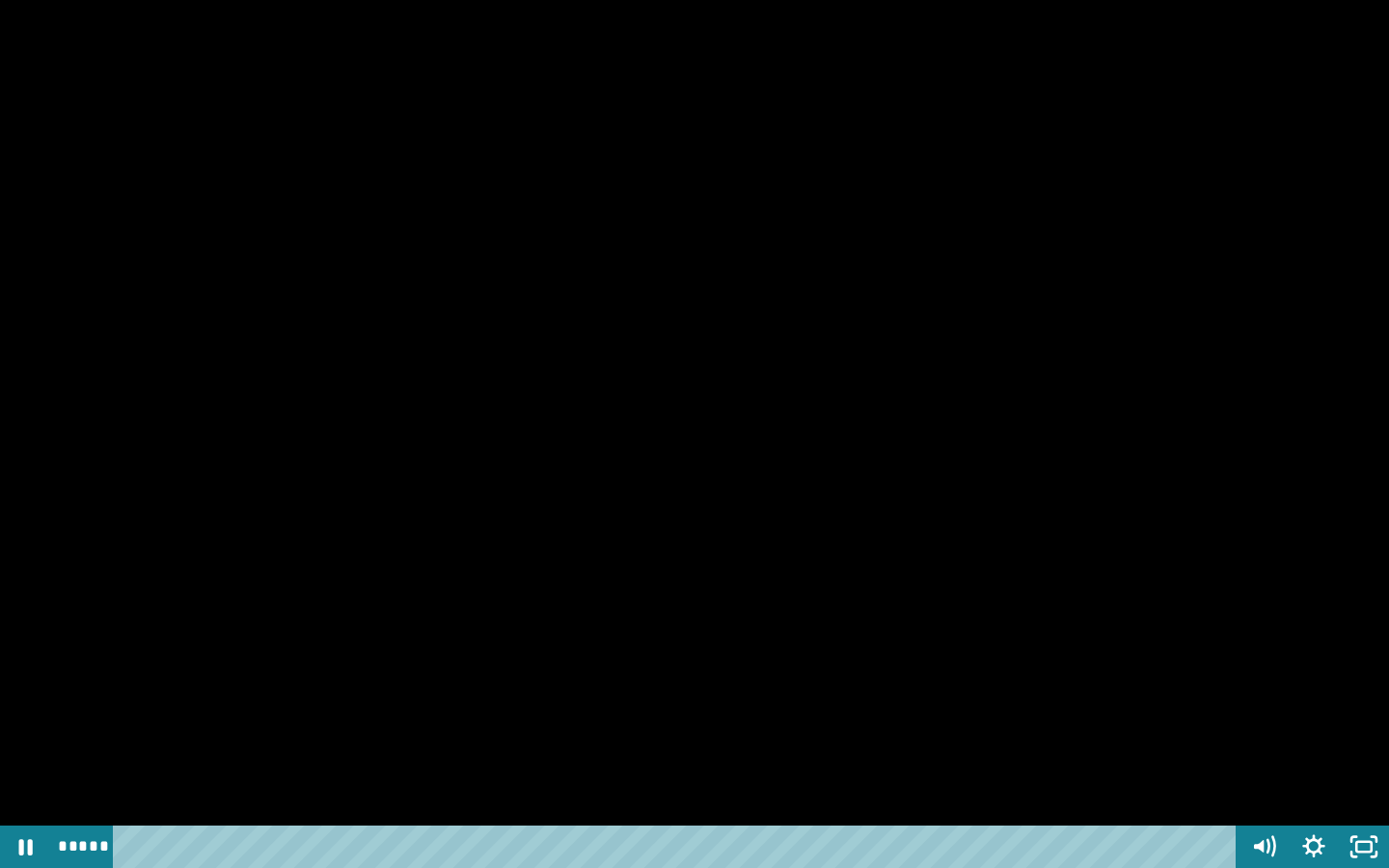 click at bounding box center [694, 434] 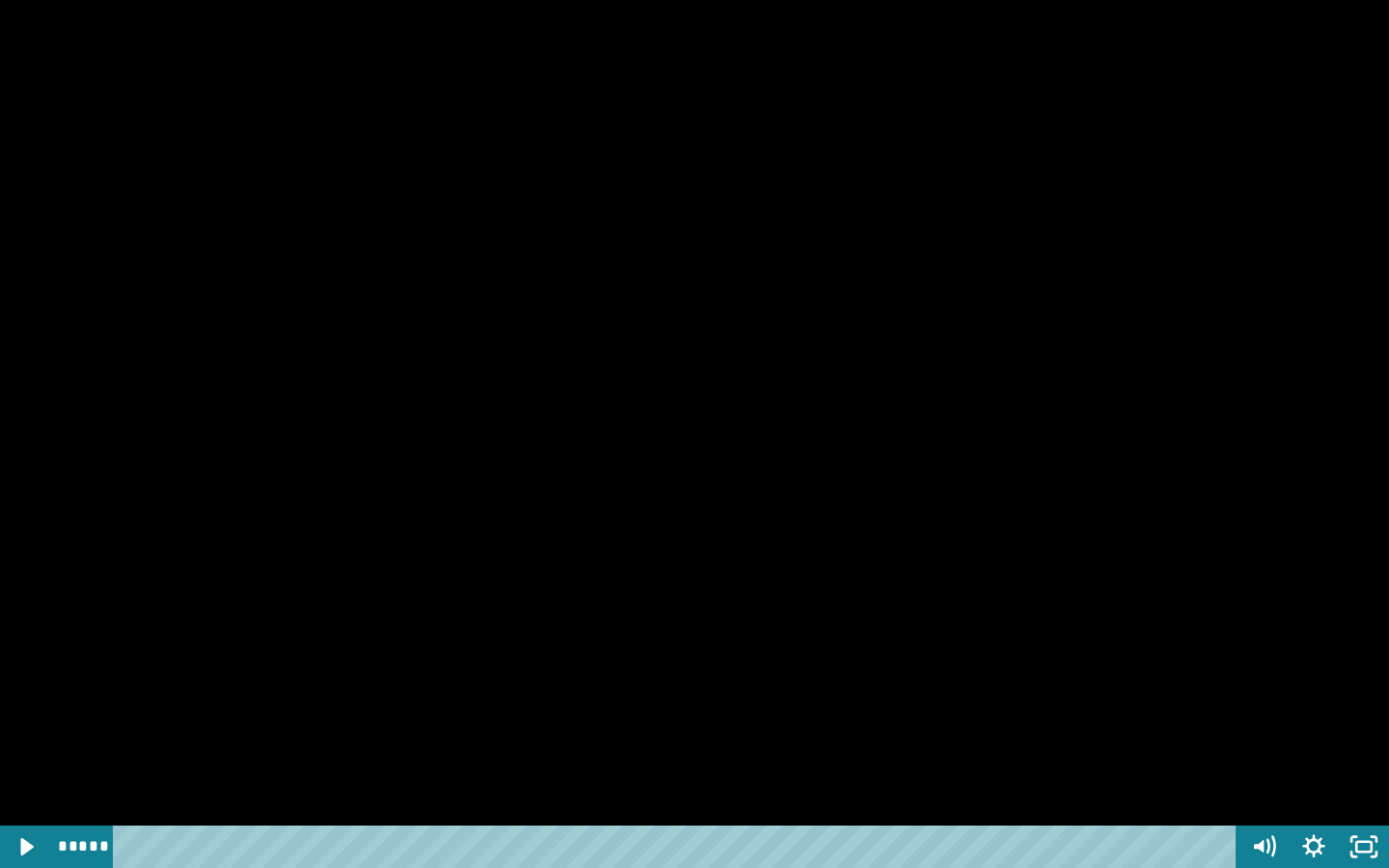 click at bounding box center (694, 434) 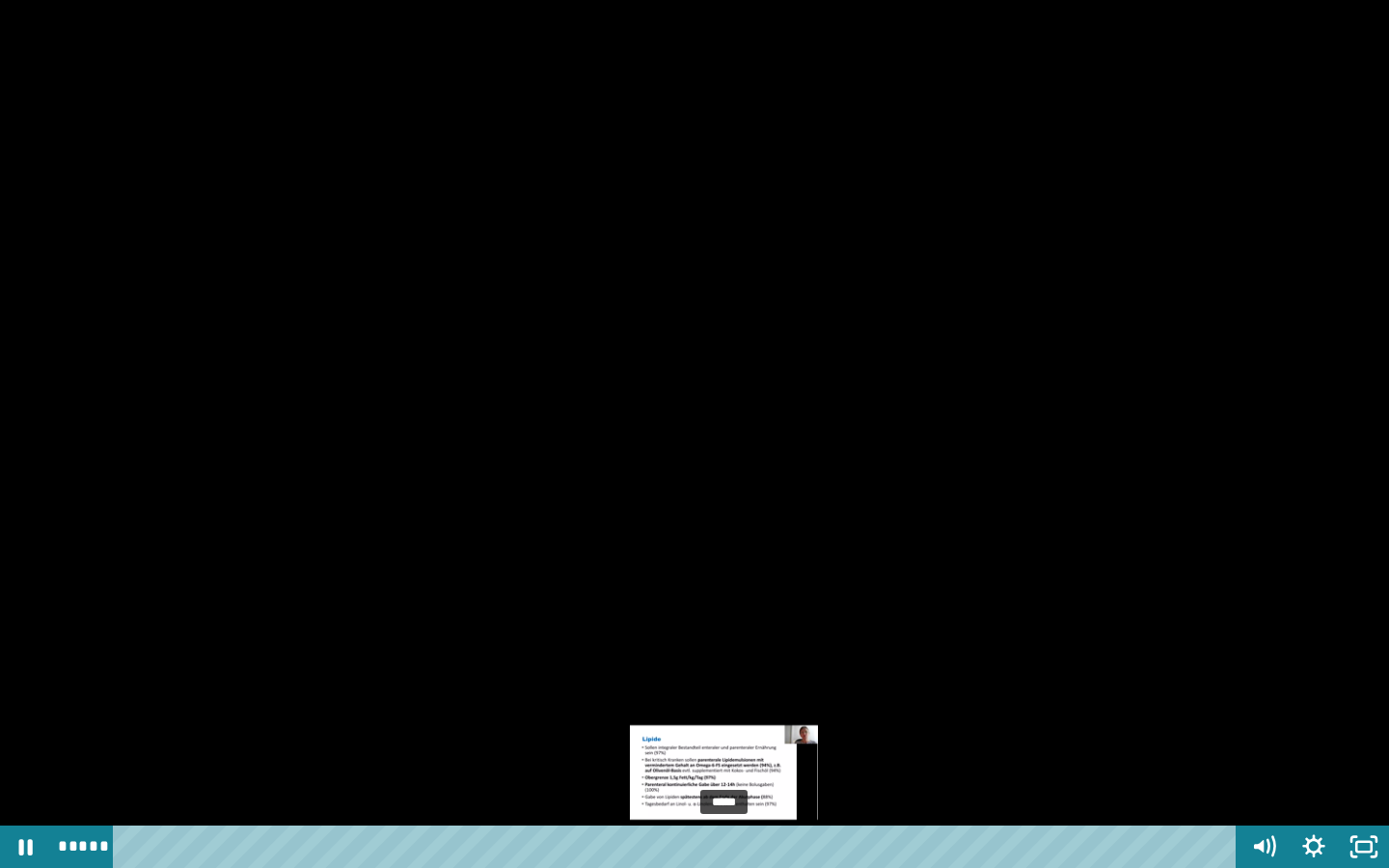 click on "*****" at bounding box center [678, 847] 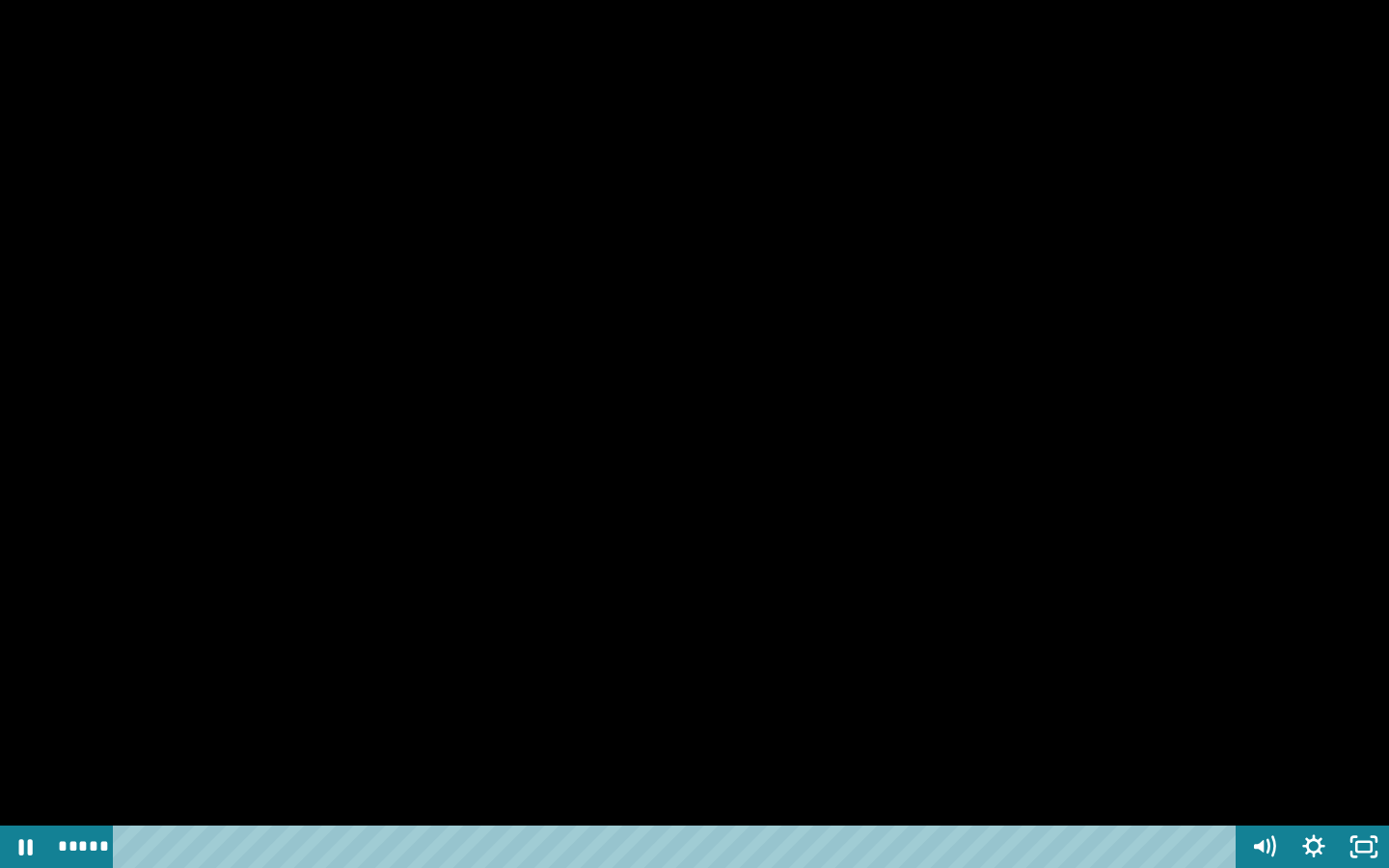 click at bounding box center [694, 434] 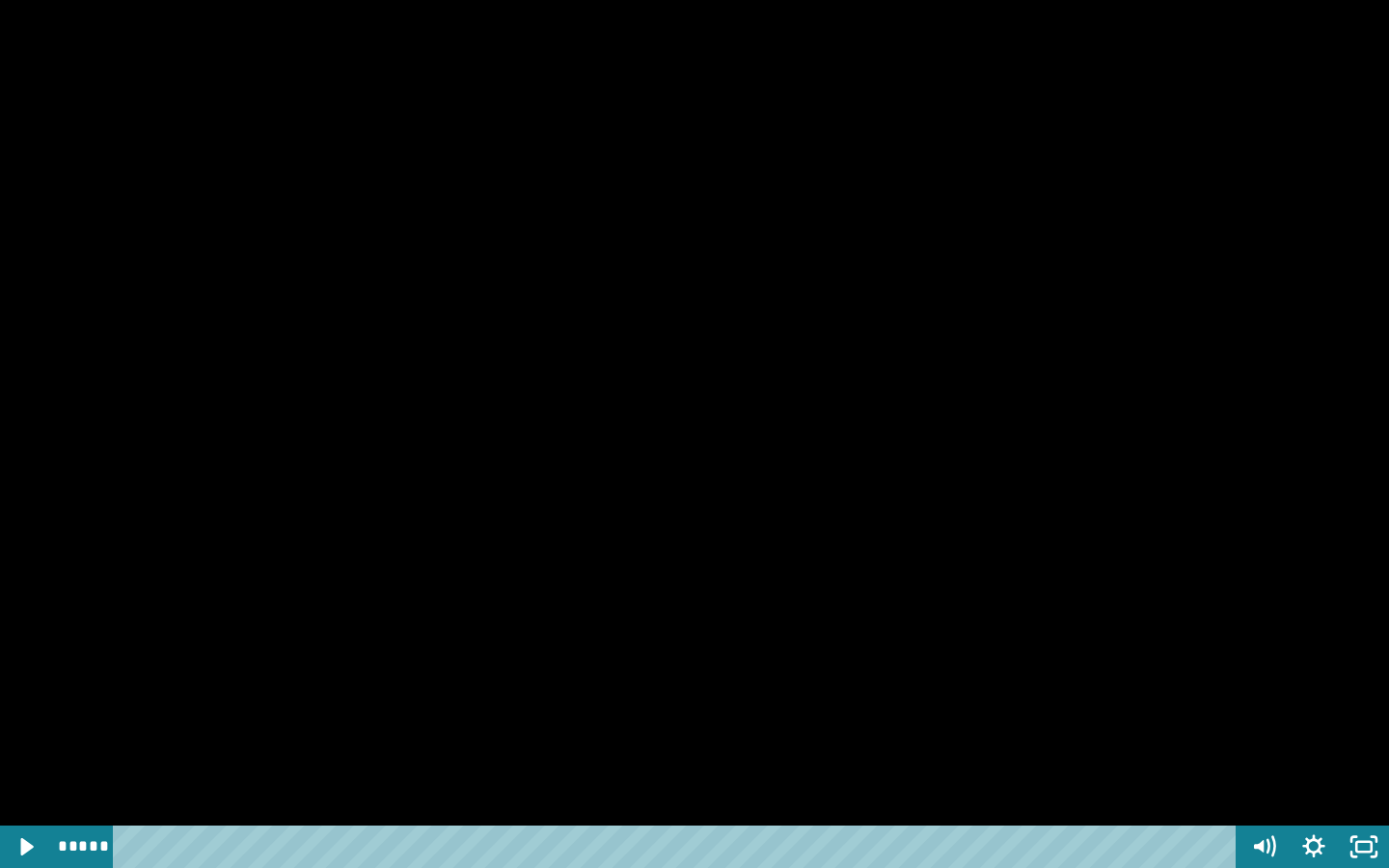 click at bounding box center (694, 434) 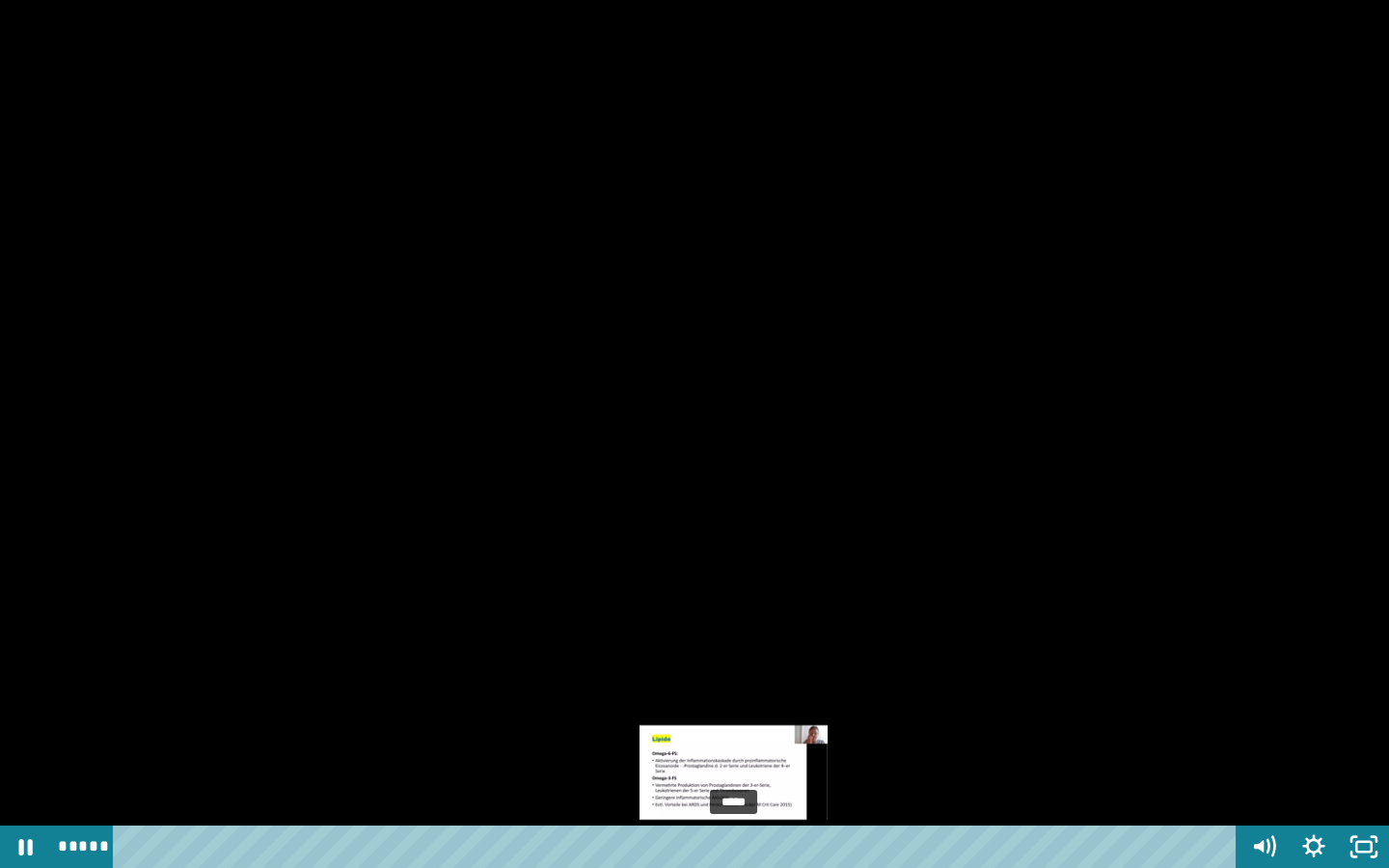 click at bounding box center (733, 847) 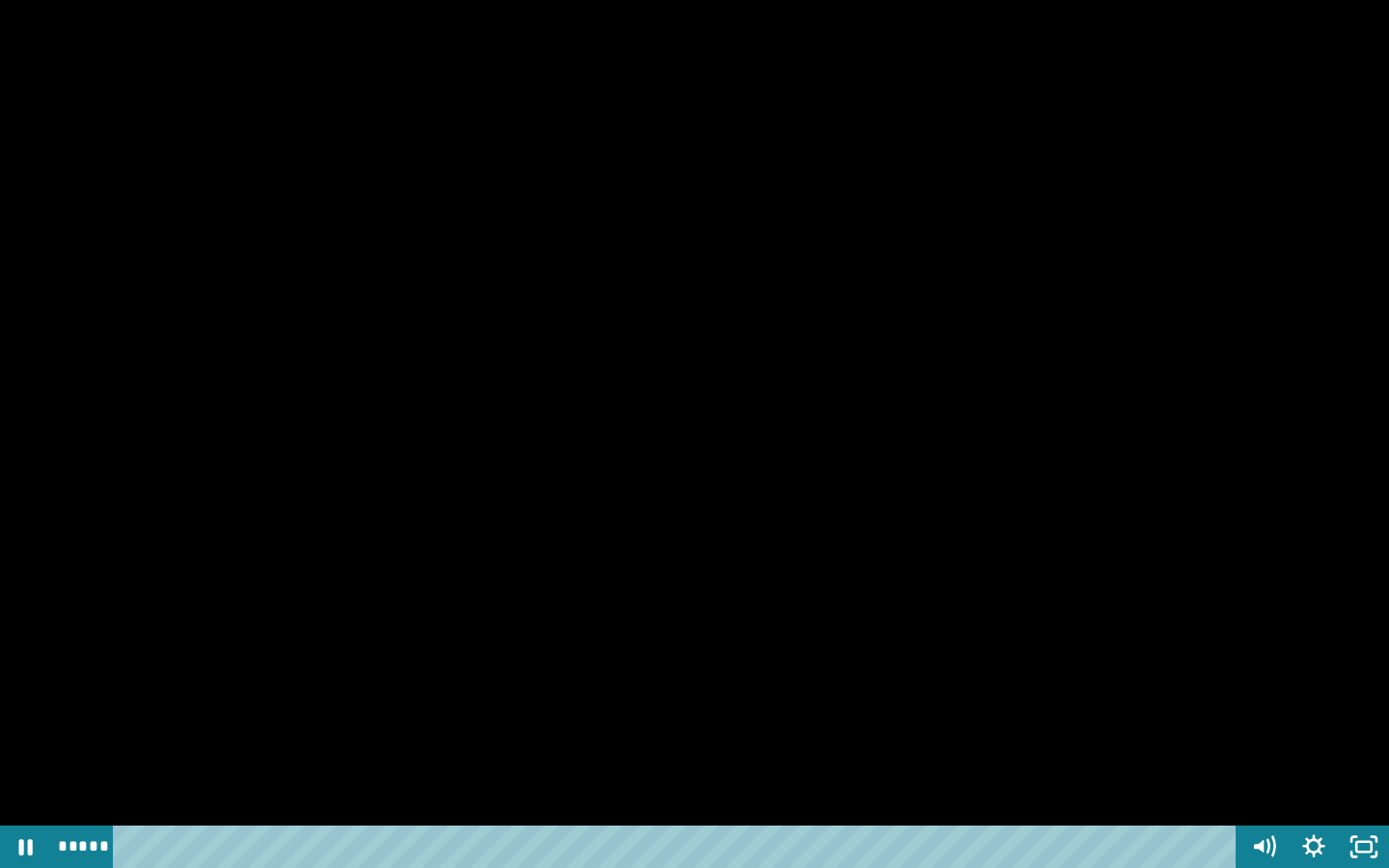 click at bounding box center [694, 434] 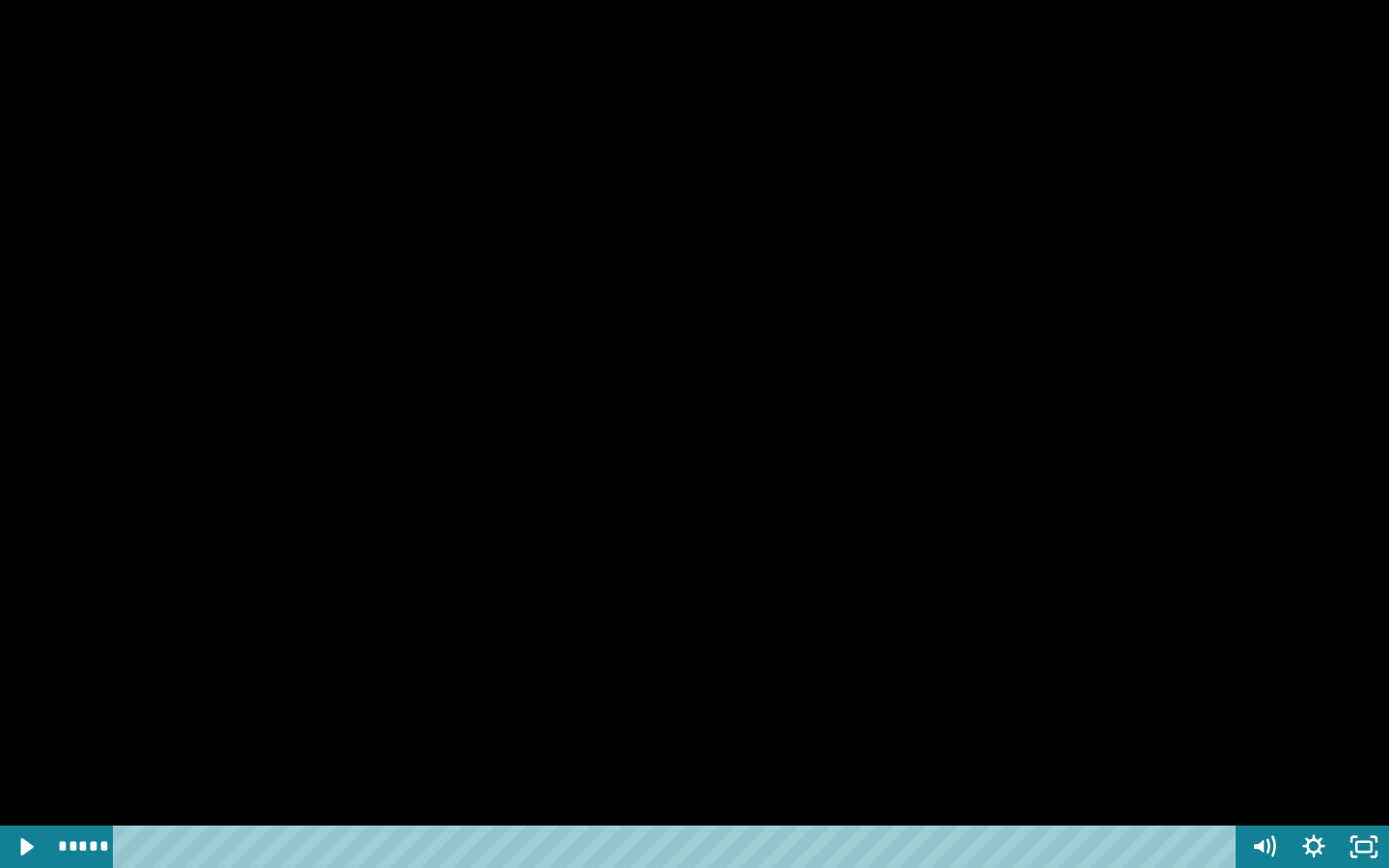 click at bounding box center (694, 434) 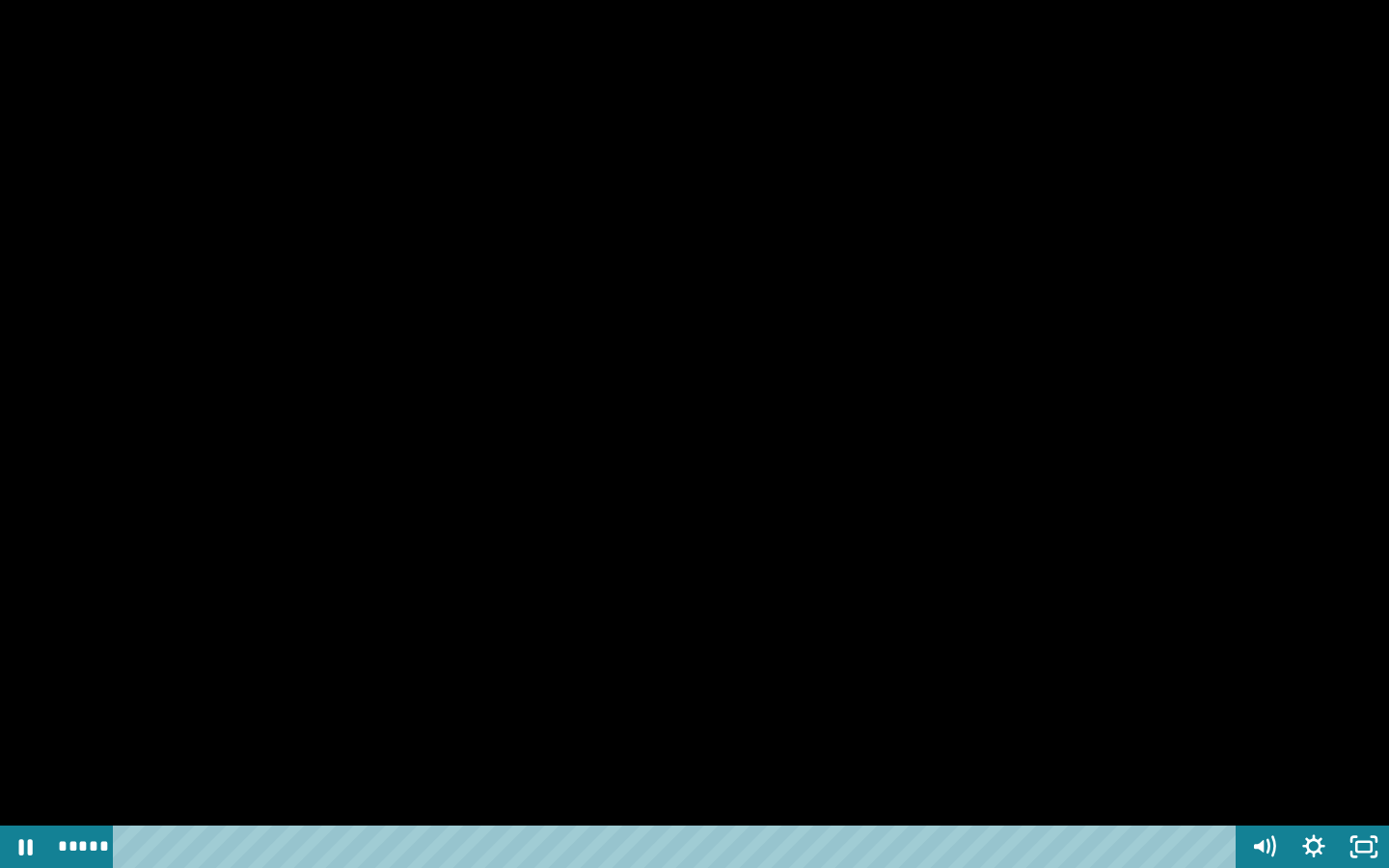 click at bounding box center (694, 434) 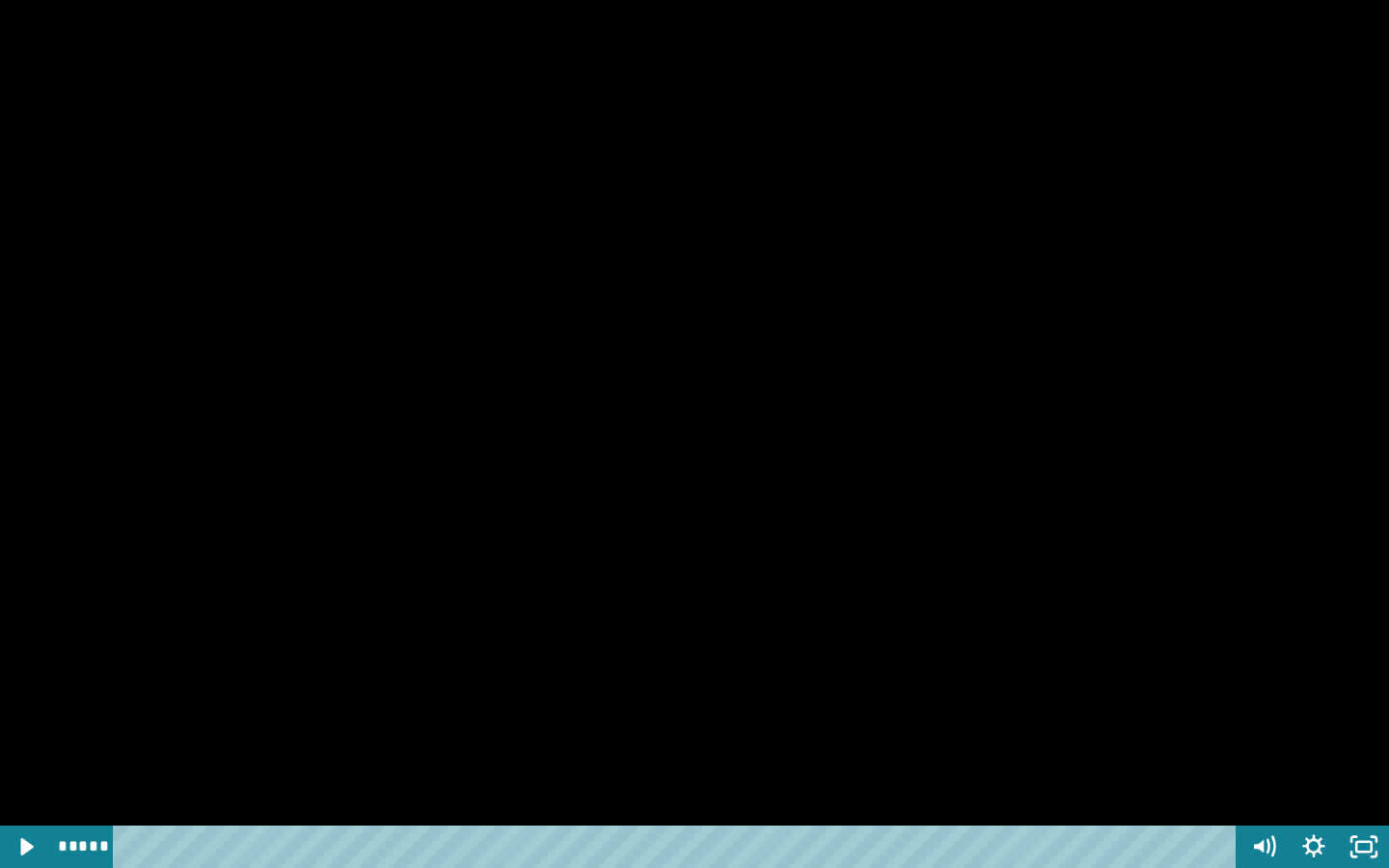 click at bounding box center [694, 434] 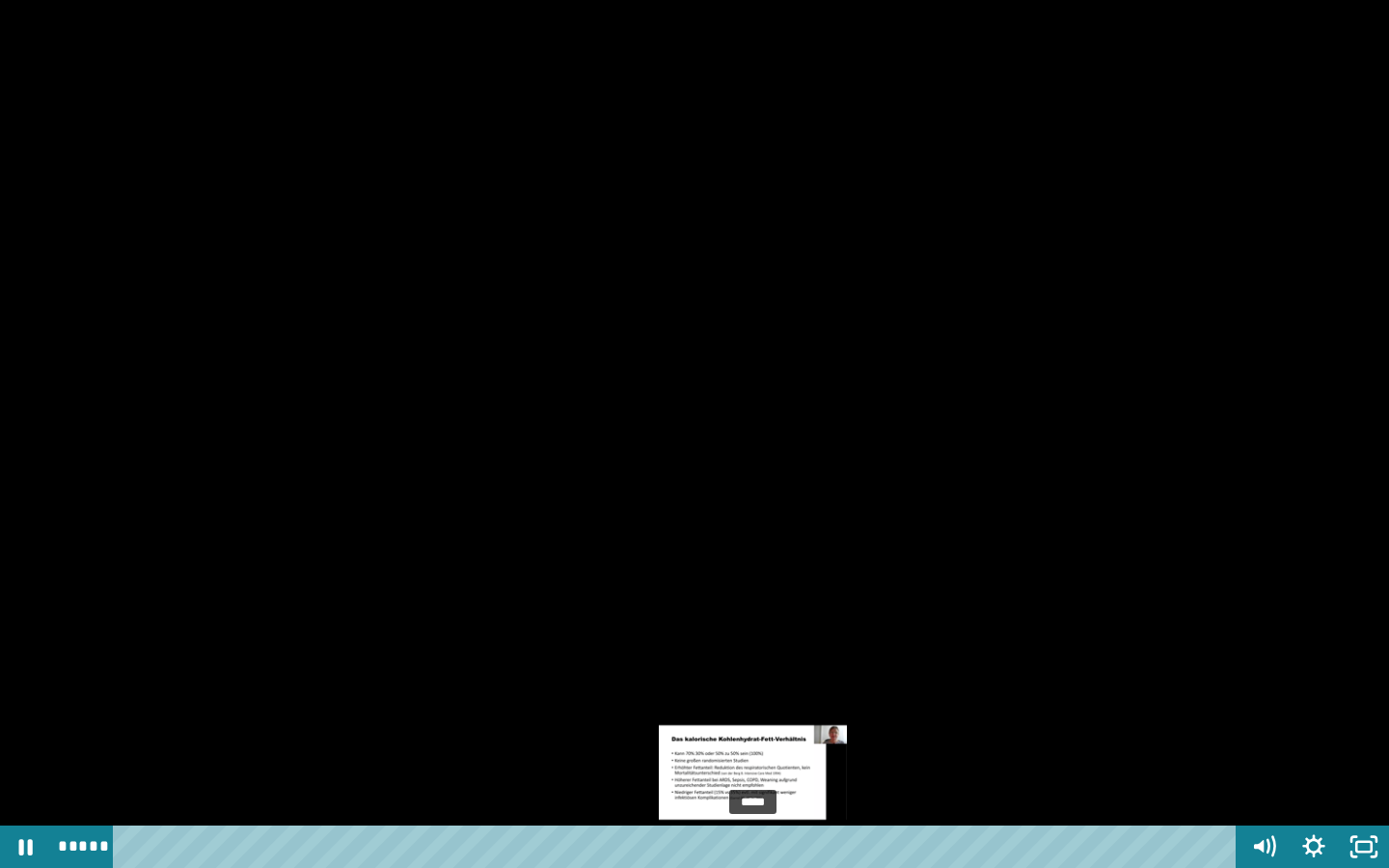 click on "*****" at bounding box center (678, 847) 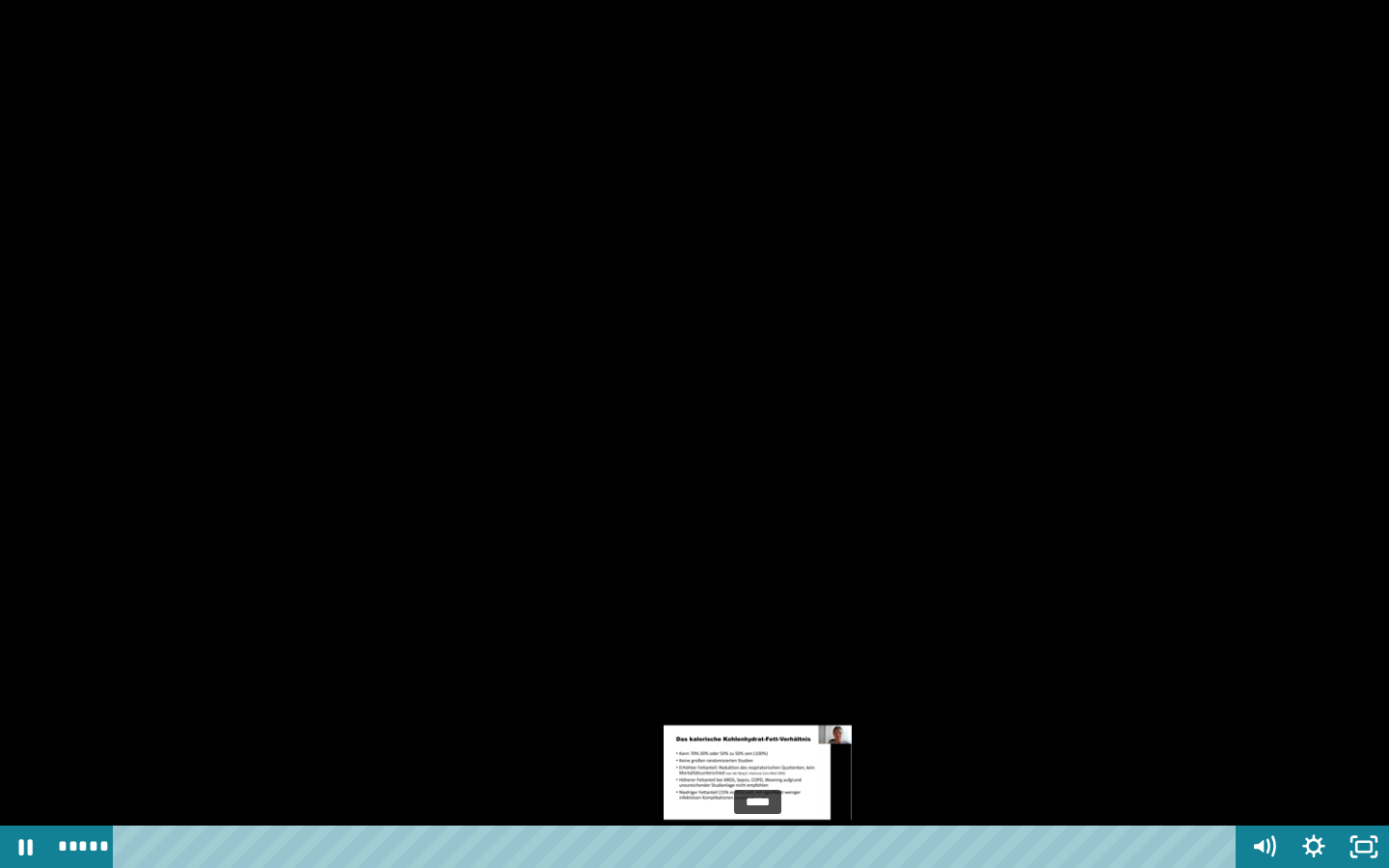 click at bounding box center [752, 847] 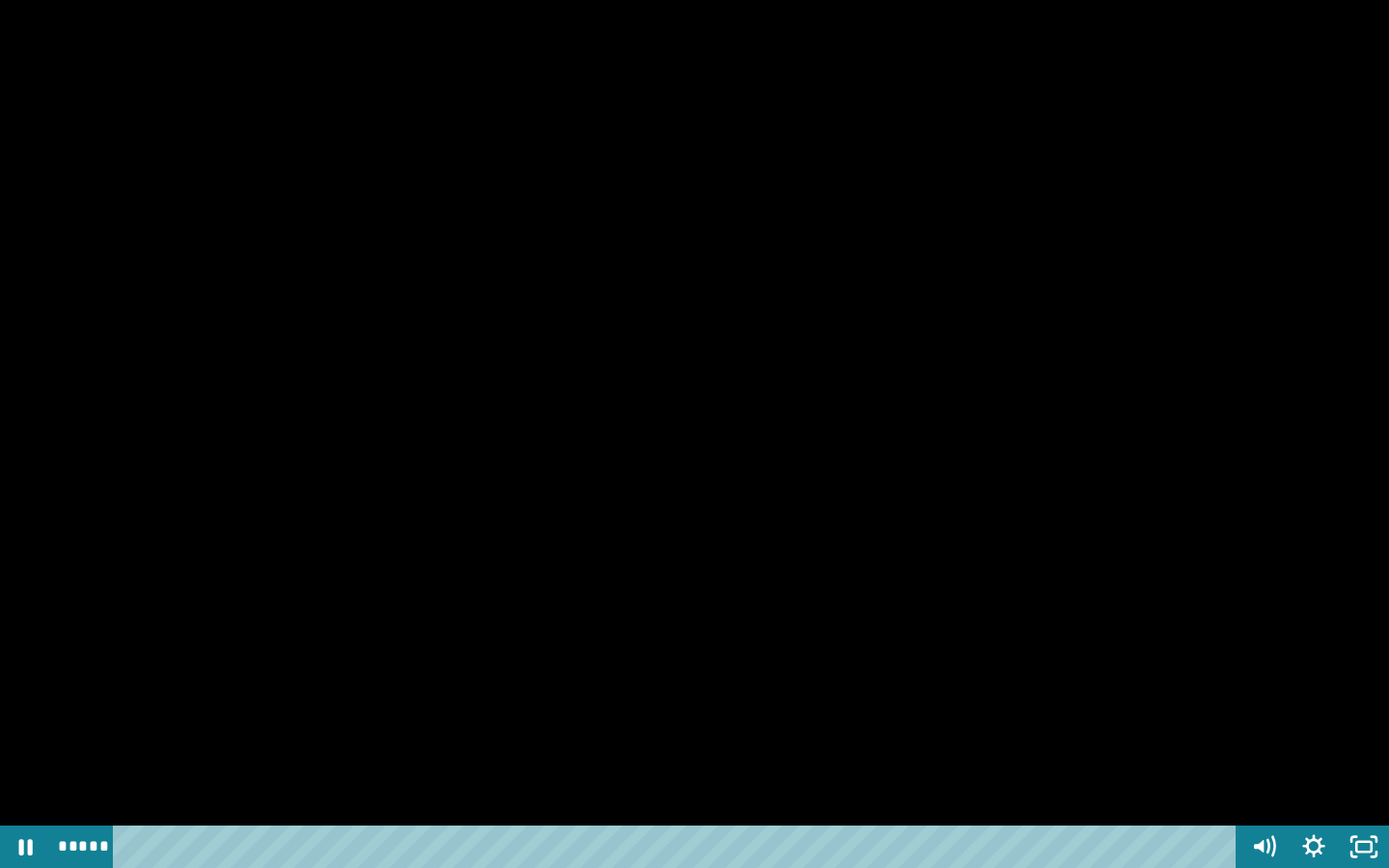 click at bounding box center (694, 434) 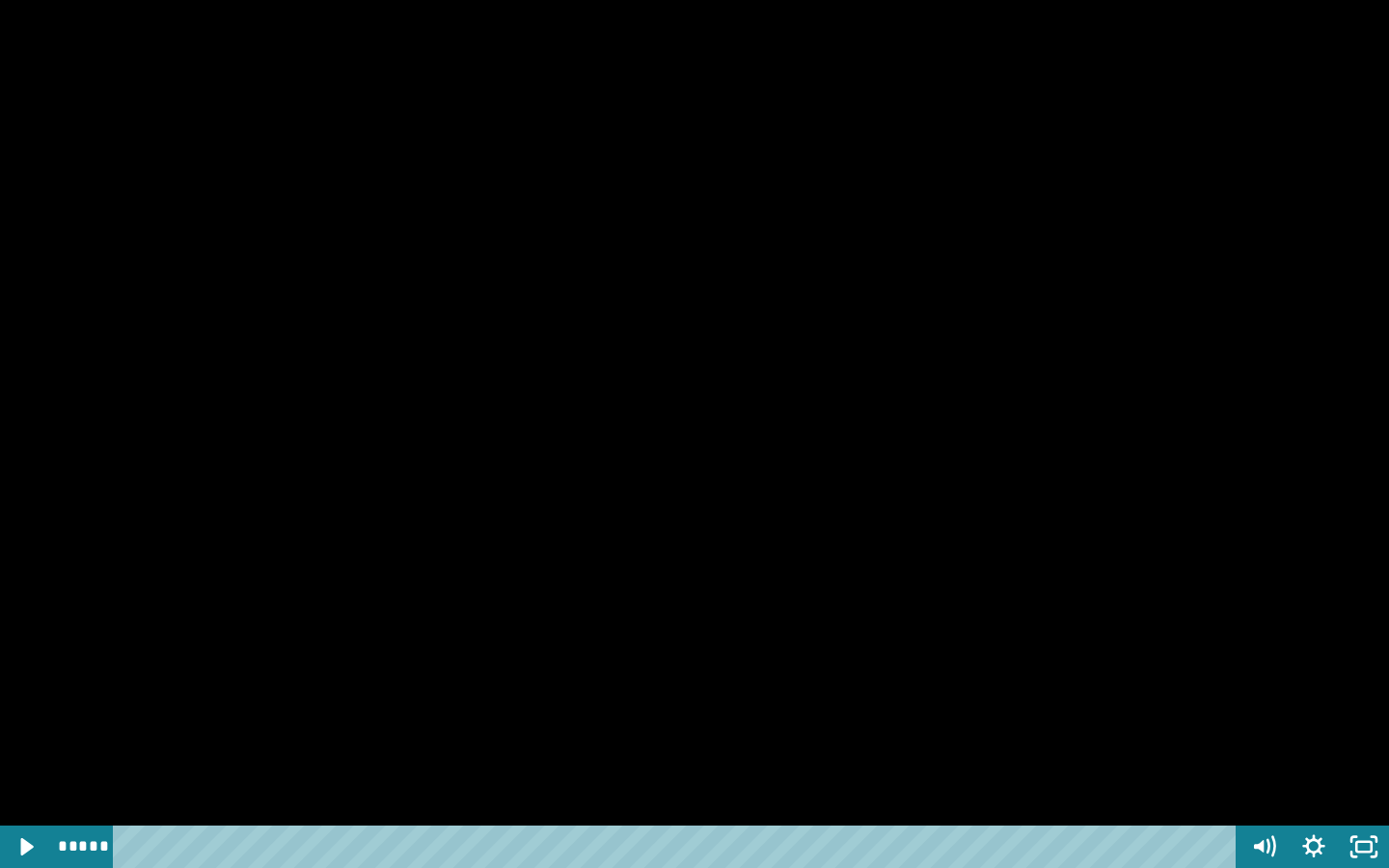 click at bounding box center (694, 434) 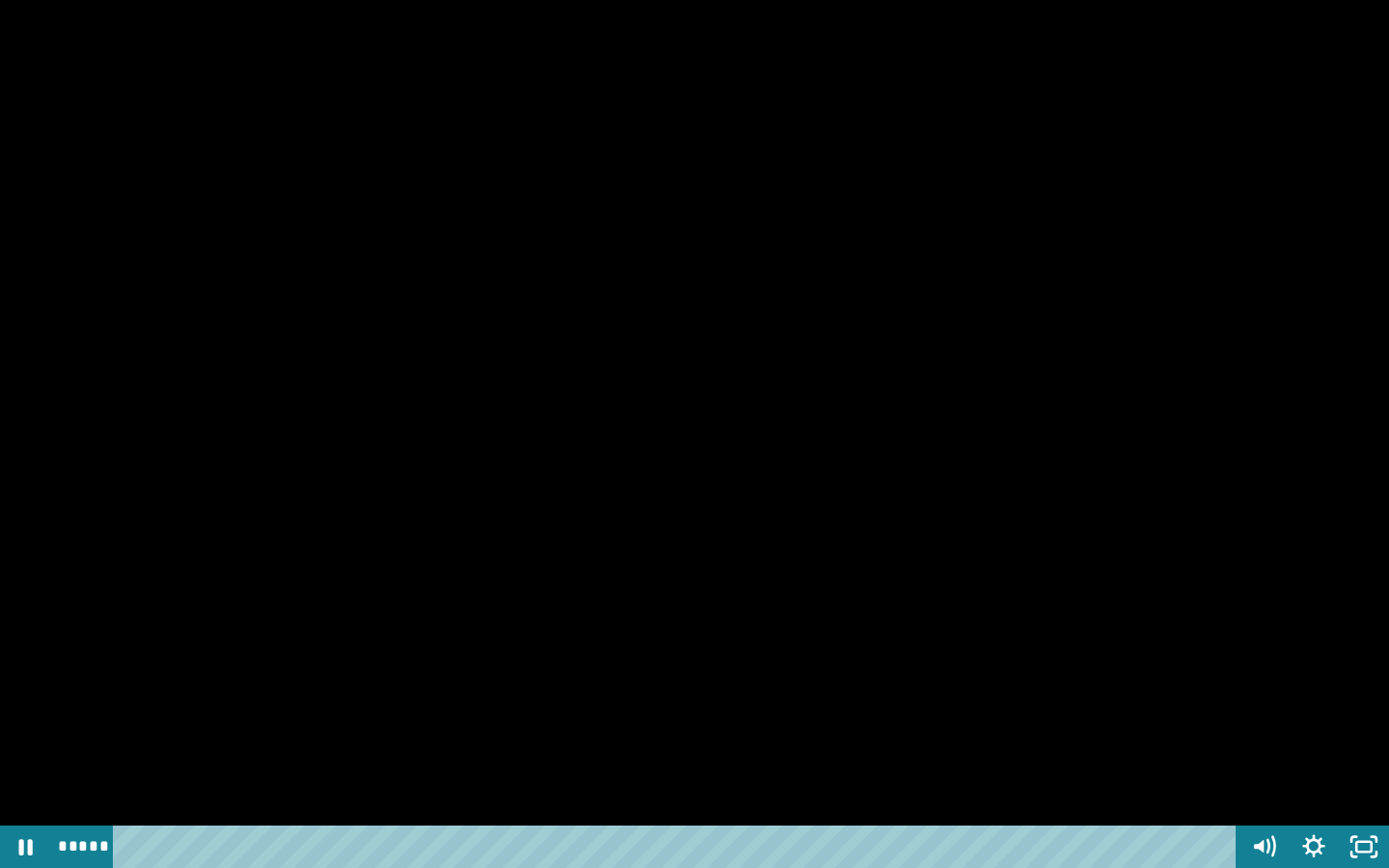 click at bounding box center [694, 434] 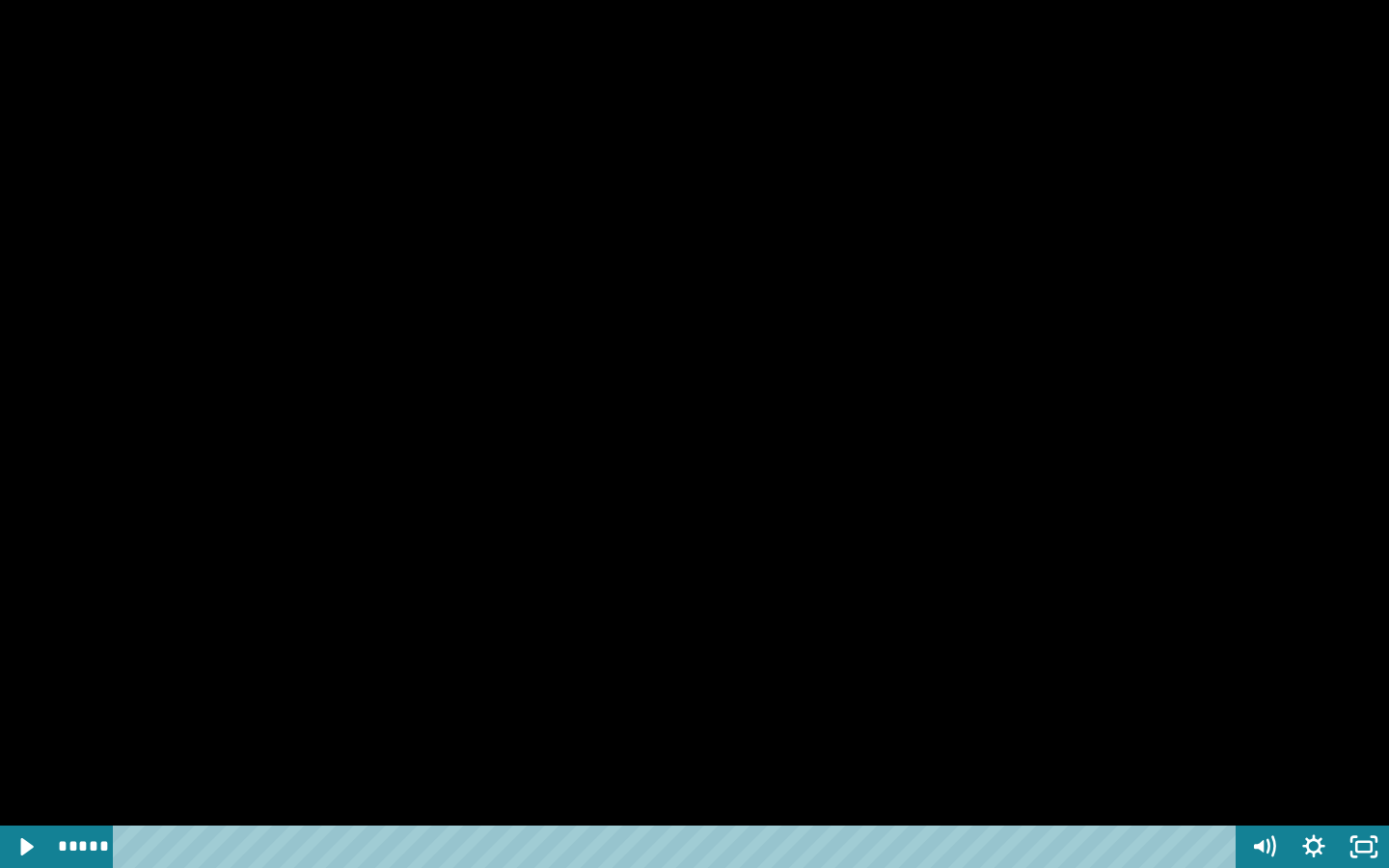 click at bounding box center (694, 434) 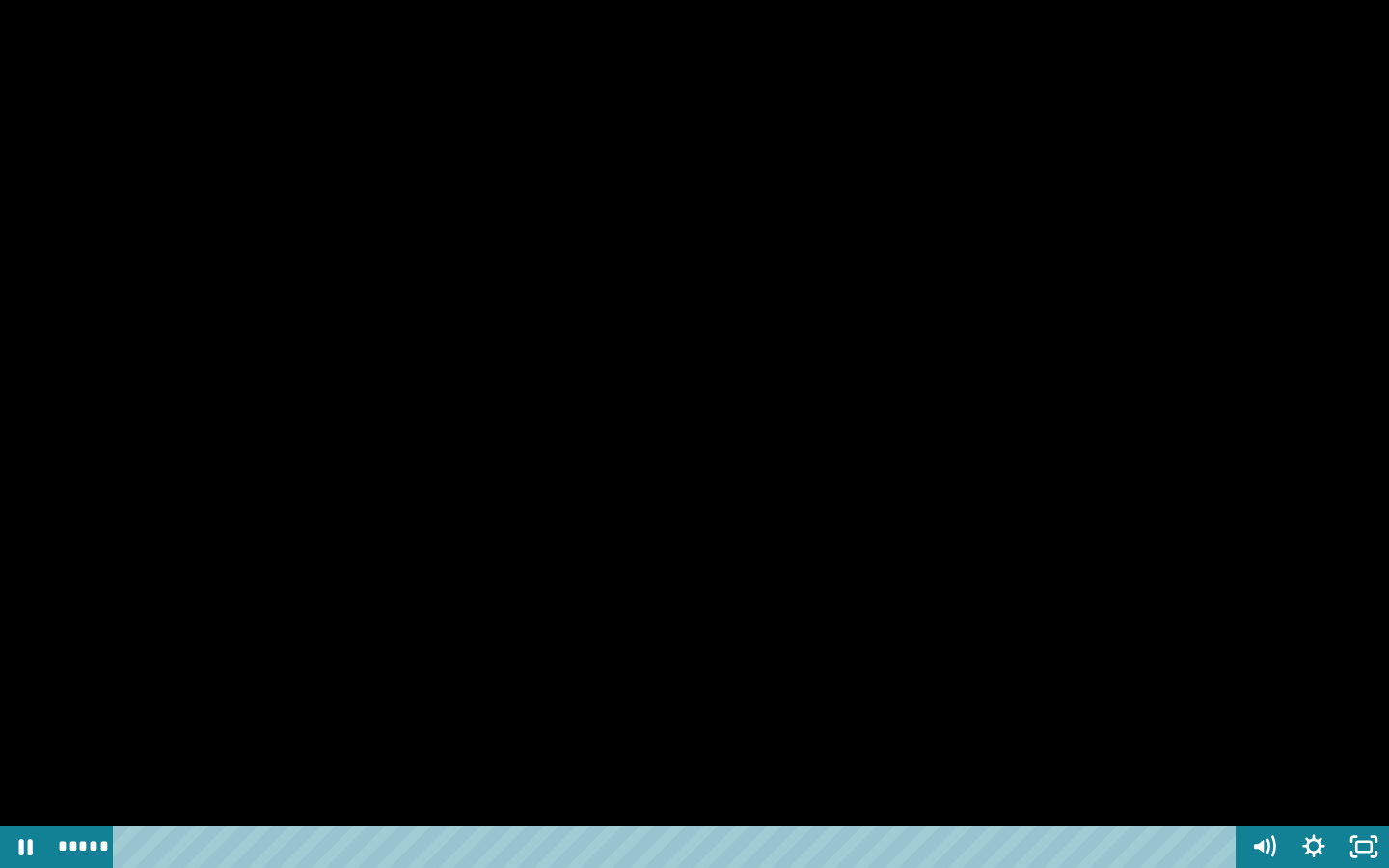 click at bounding box center [694, 434] 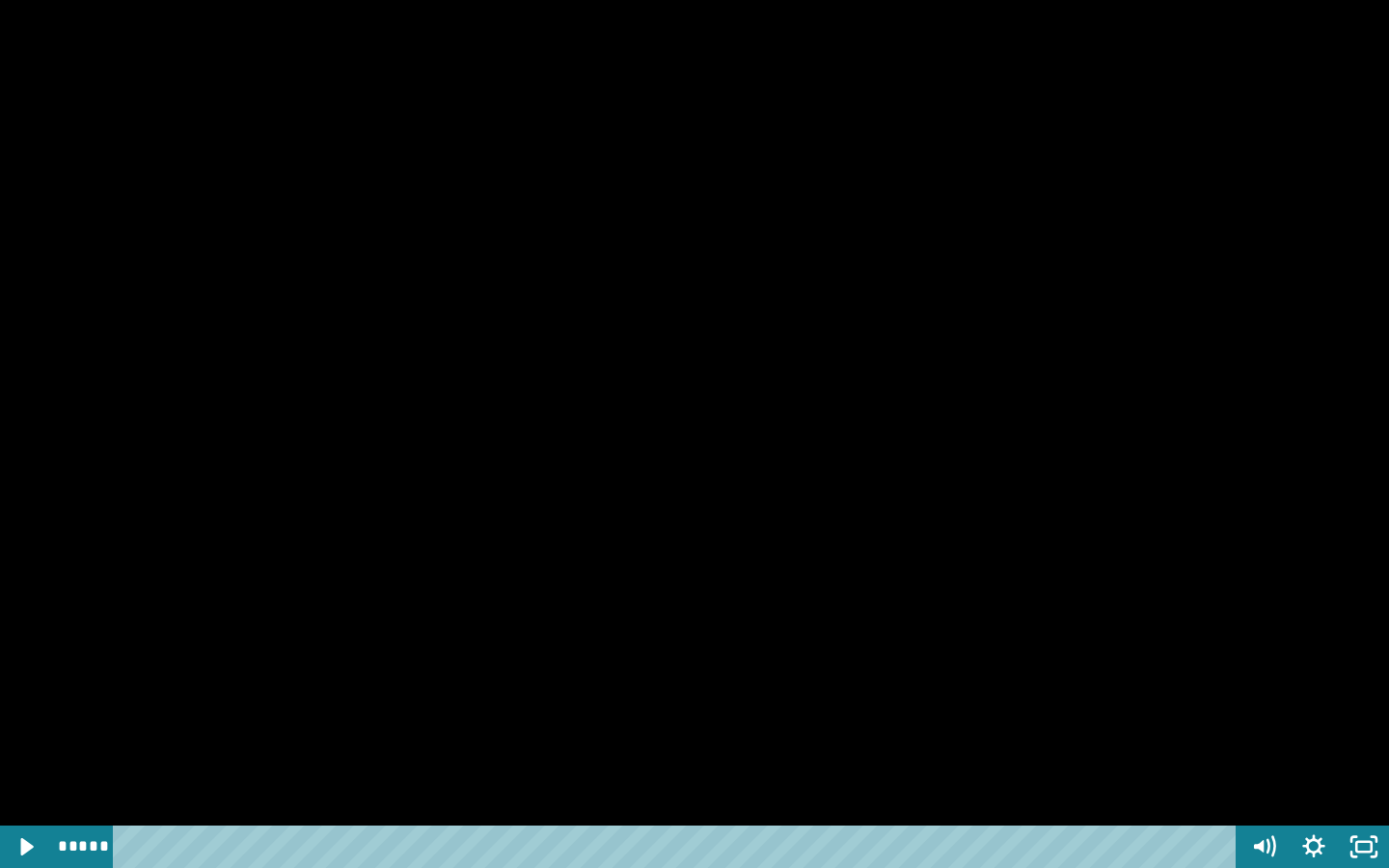 click at bounding box center (694, 434) 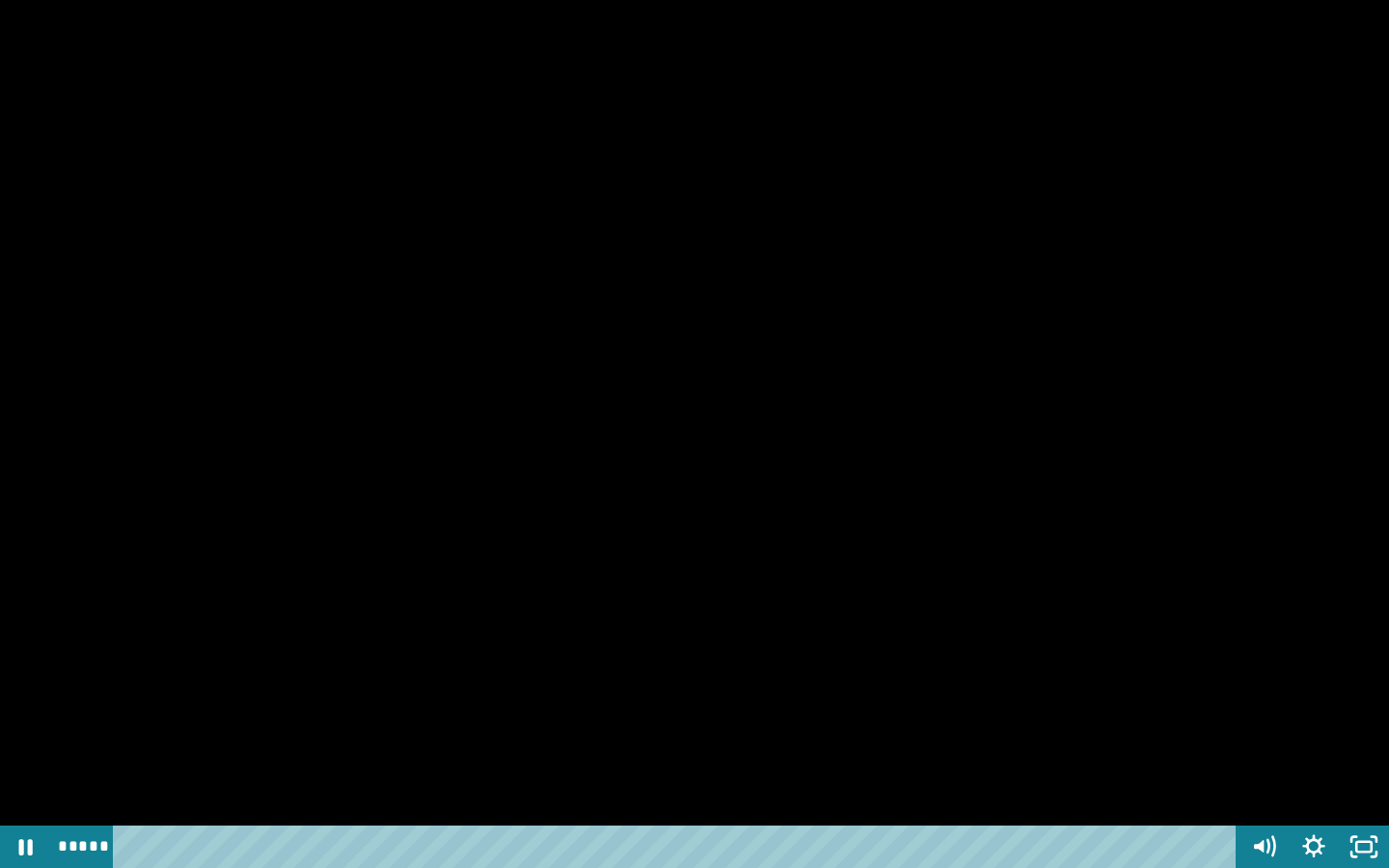 click at bounding box center (694, 434) 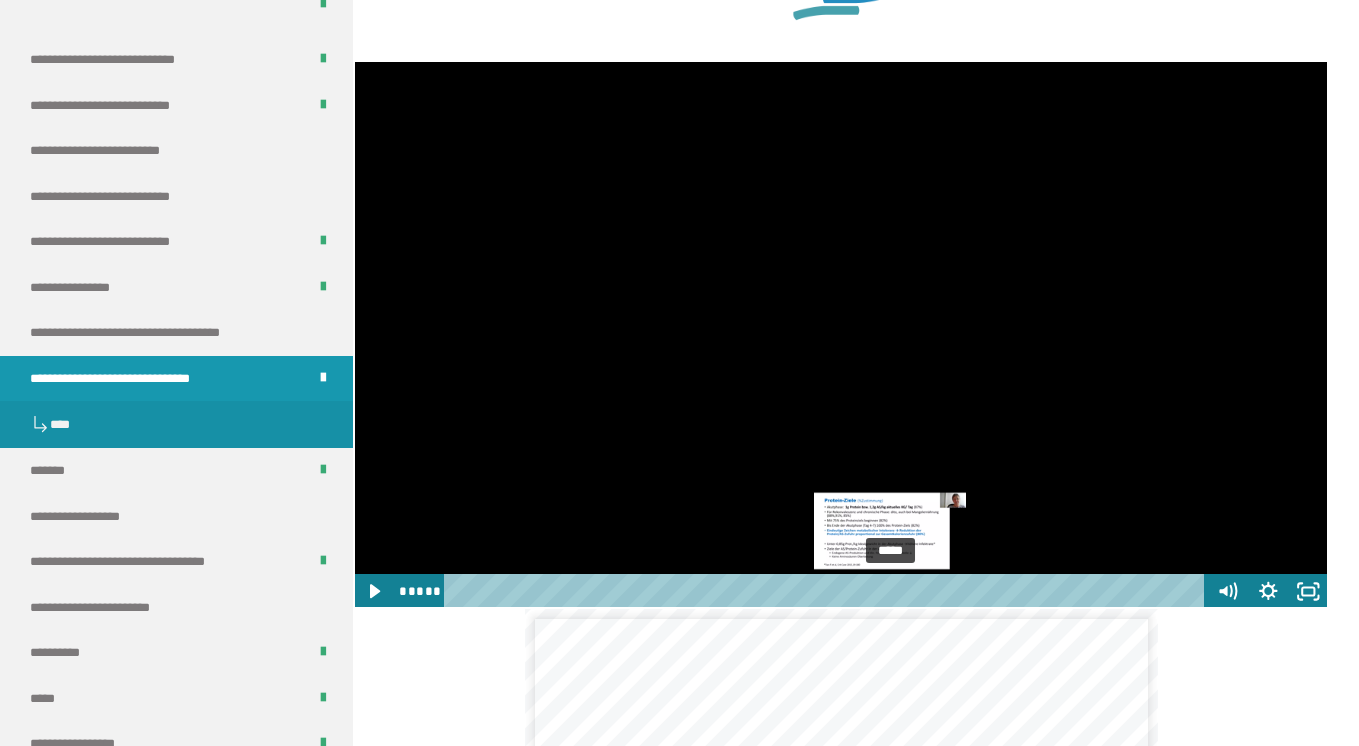 click at bounding box center (896, 591) 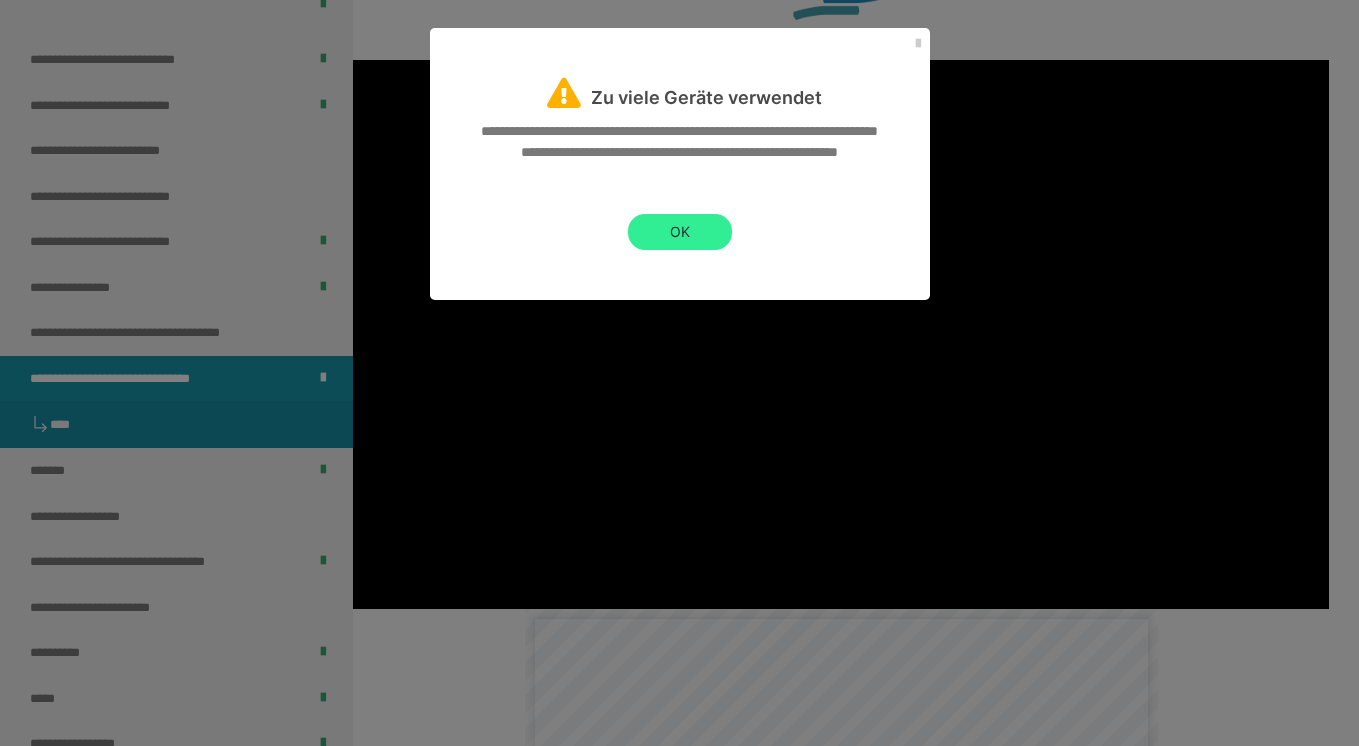 click on "OK" at bounding box center (680, 232) 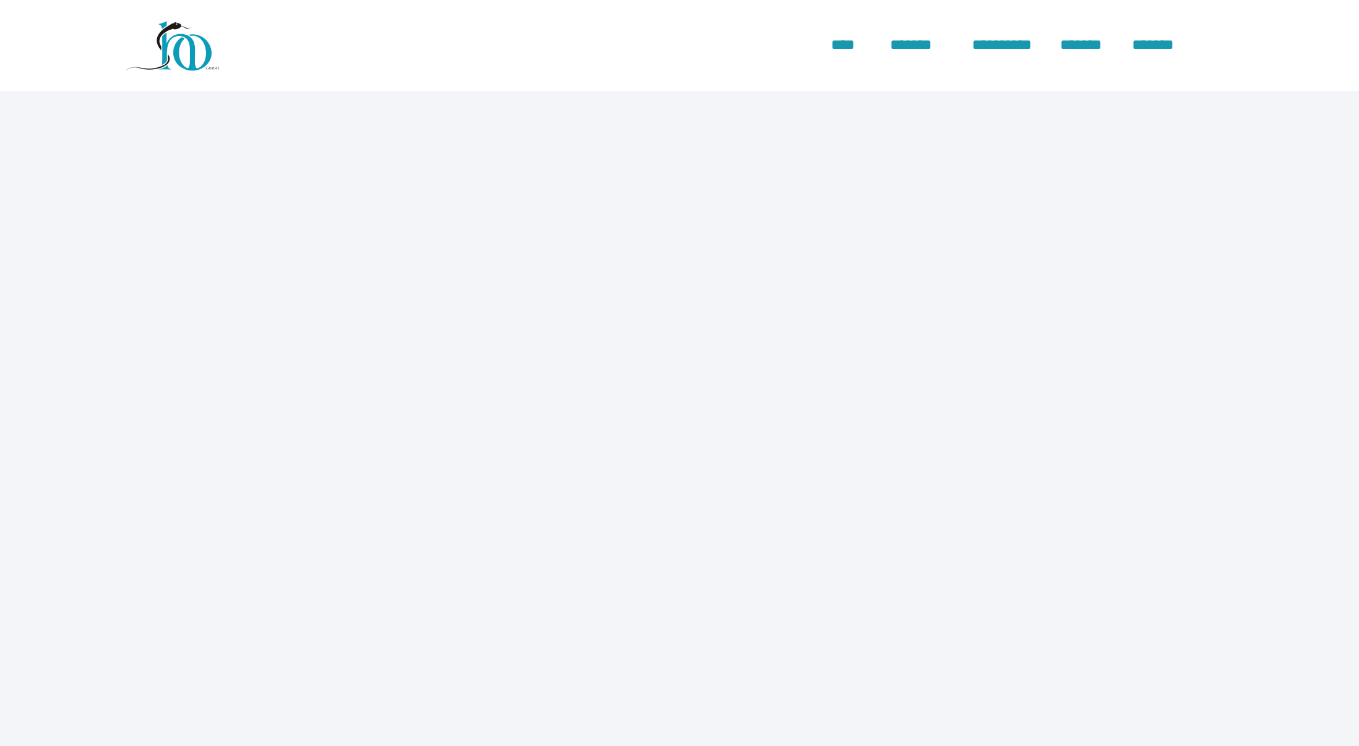 scroll, scrollTop: 0, scrollLeft: 0, axis: both 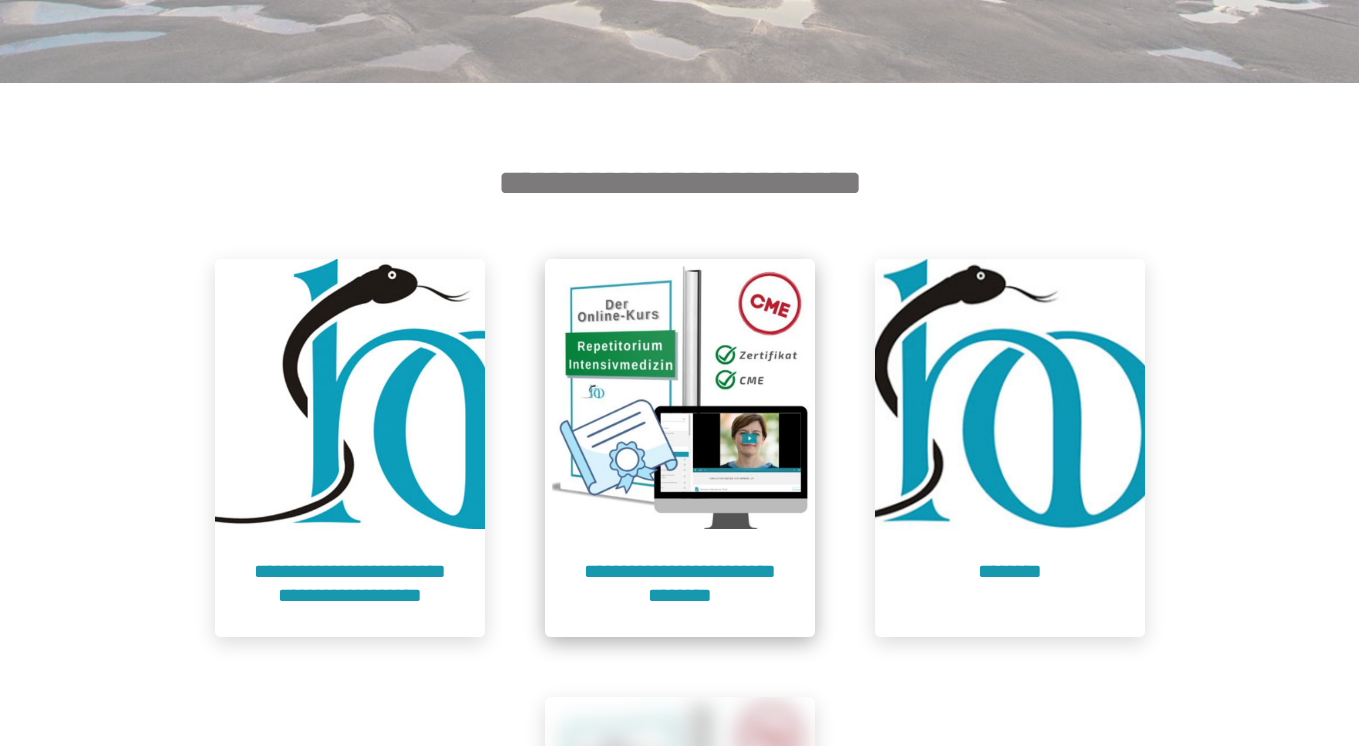 click at bounding box center (680, 394) 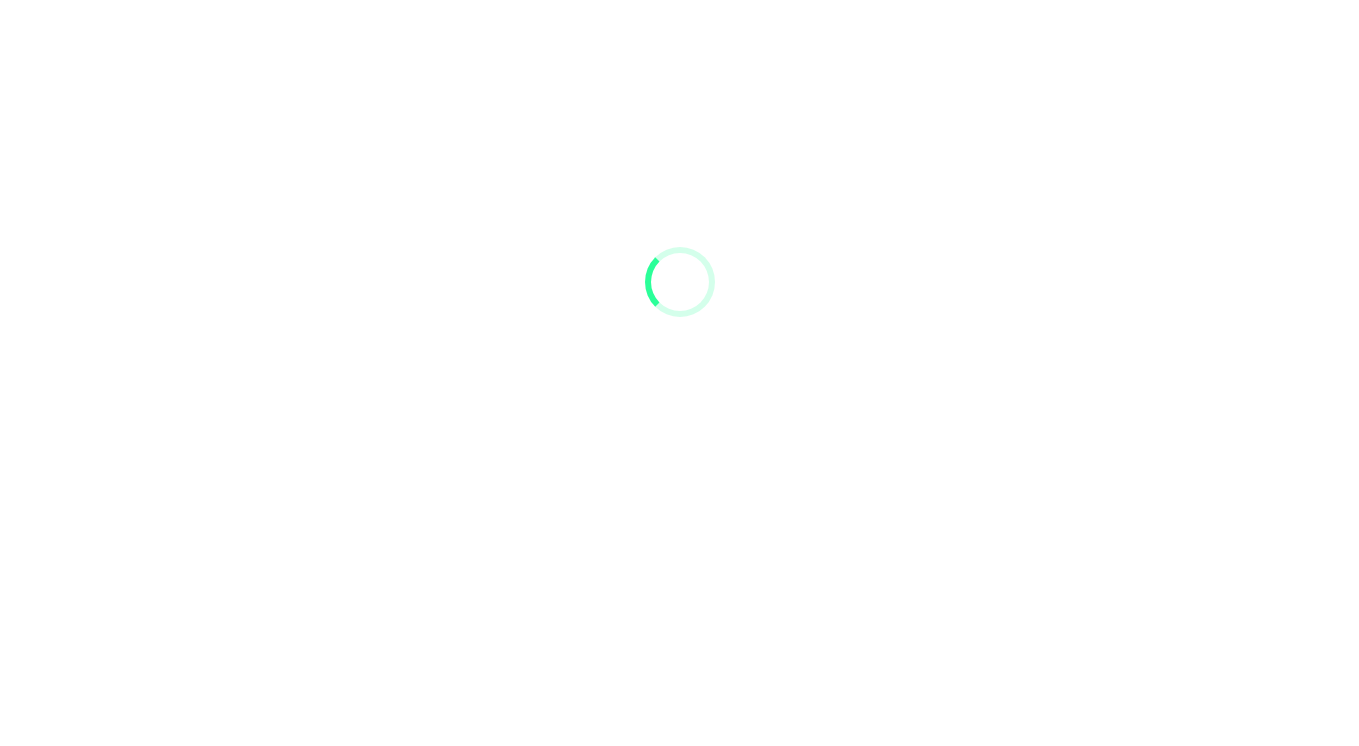 scroll, scrollTop: 91, scrollLeft: 0, axis: vertical 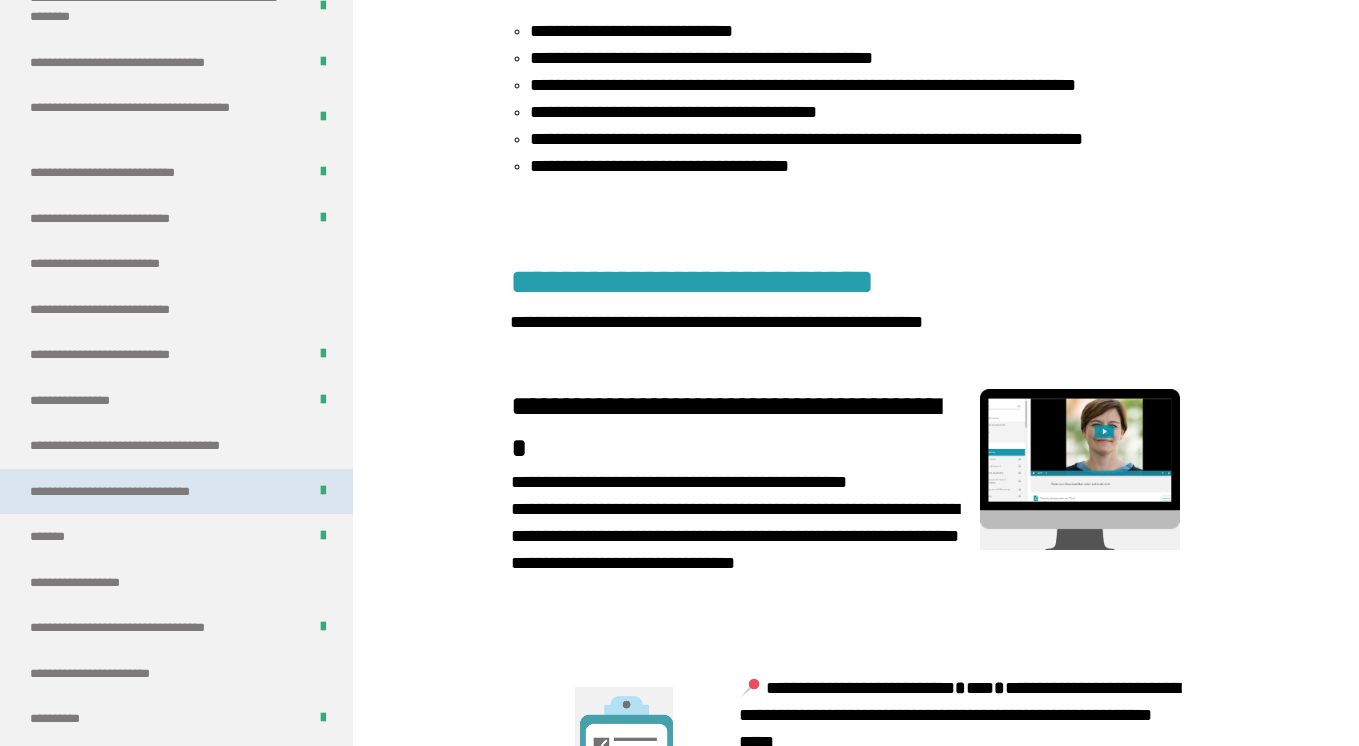 click on "**********" at bounding box center [139, 492] 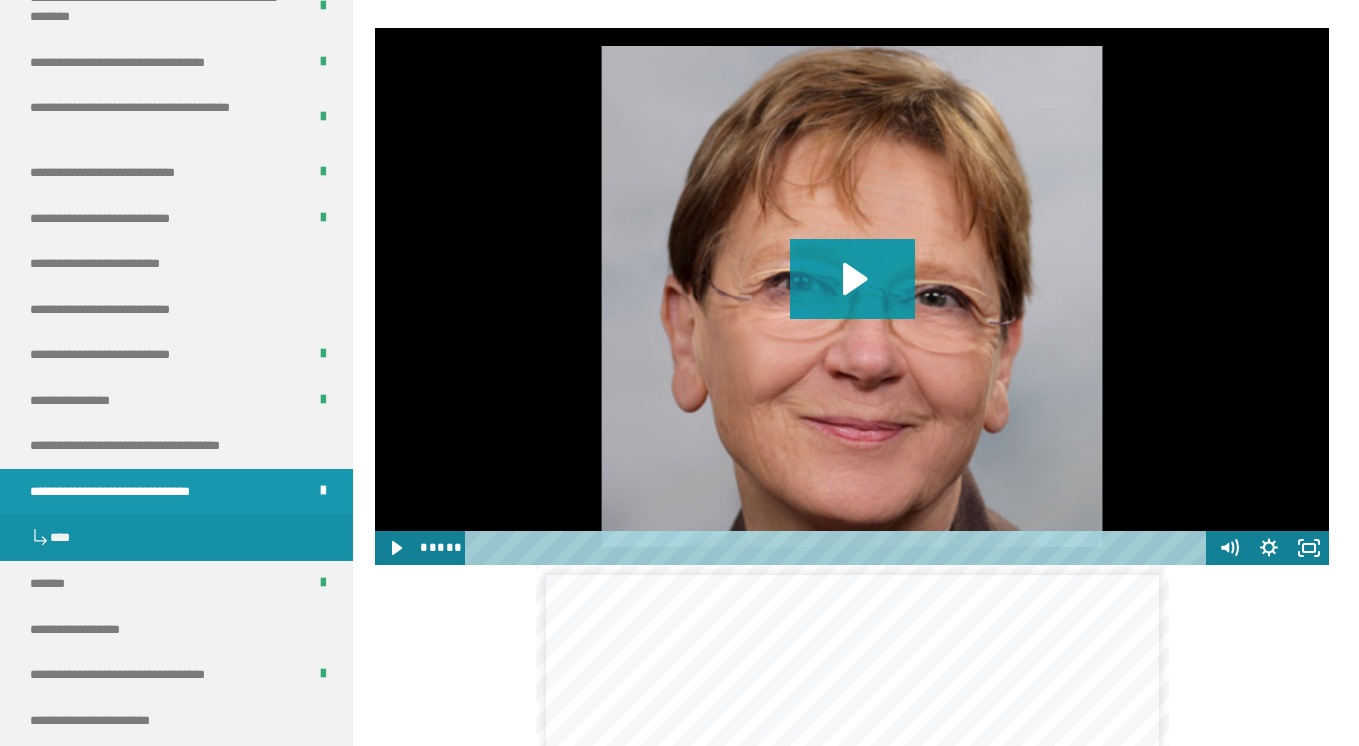 scroll, scrollTop: 1841, scrollLeft: 0, axis: vertical 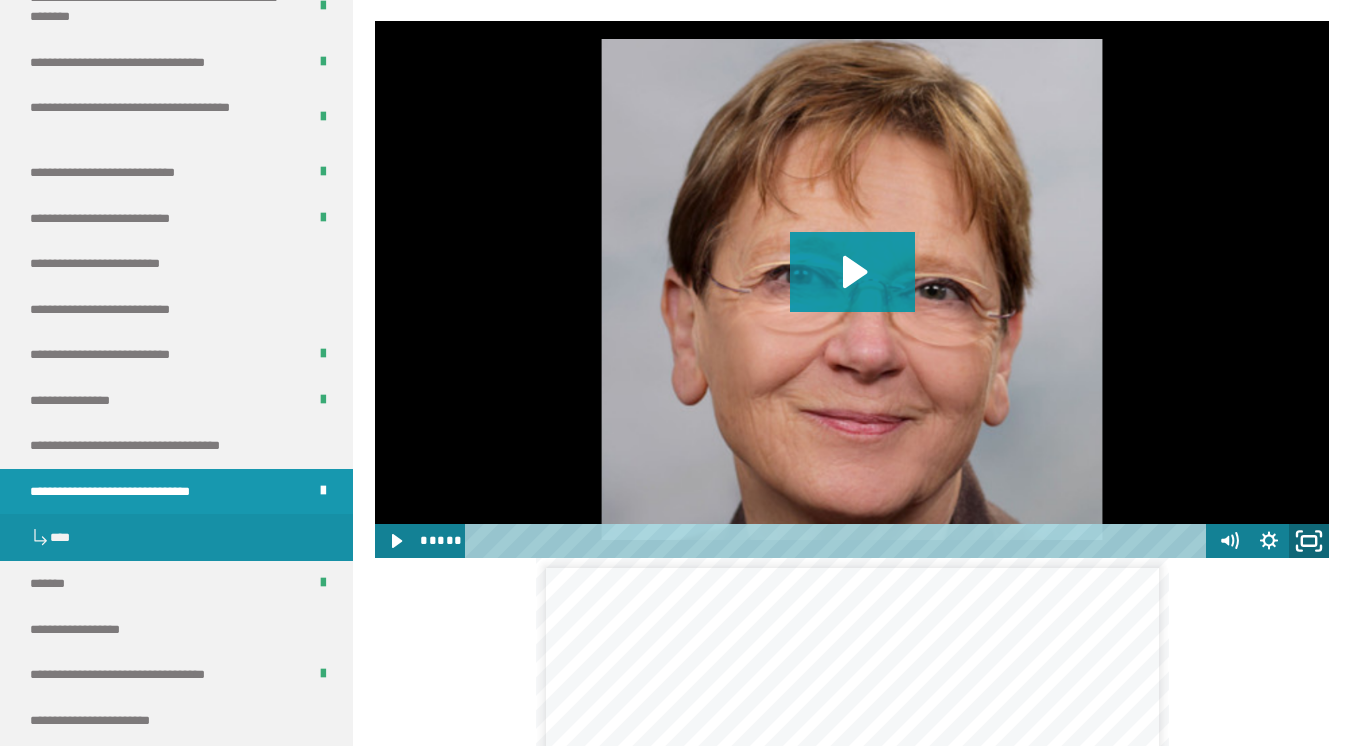 click 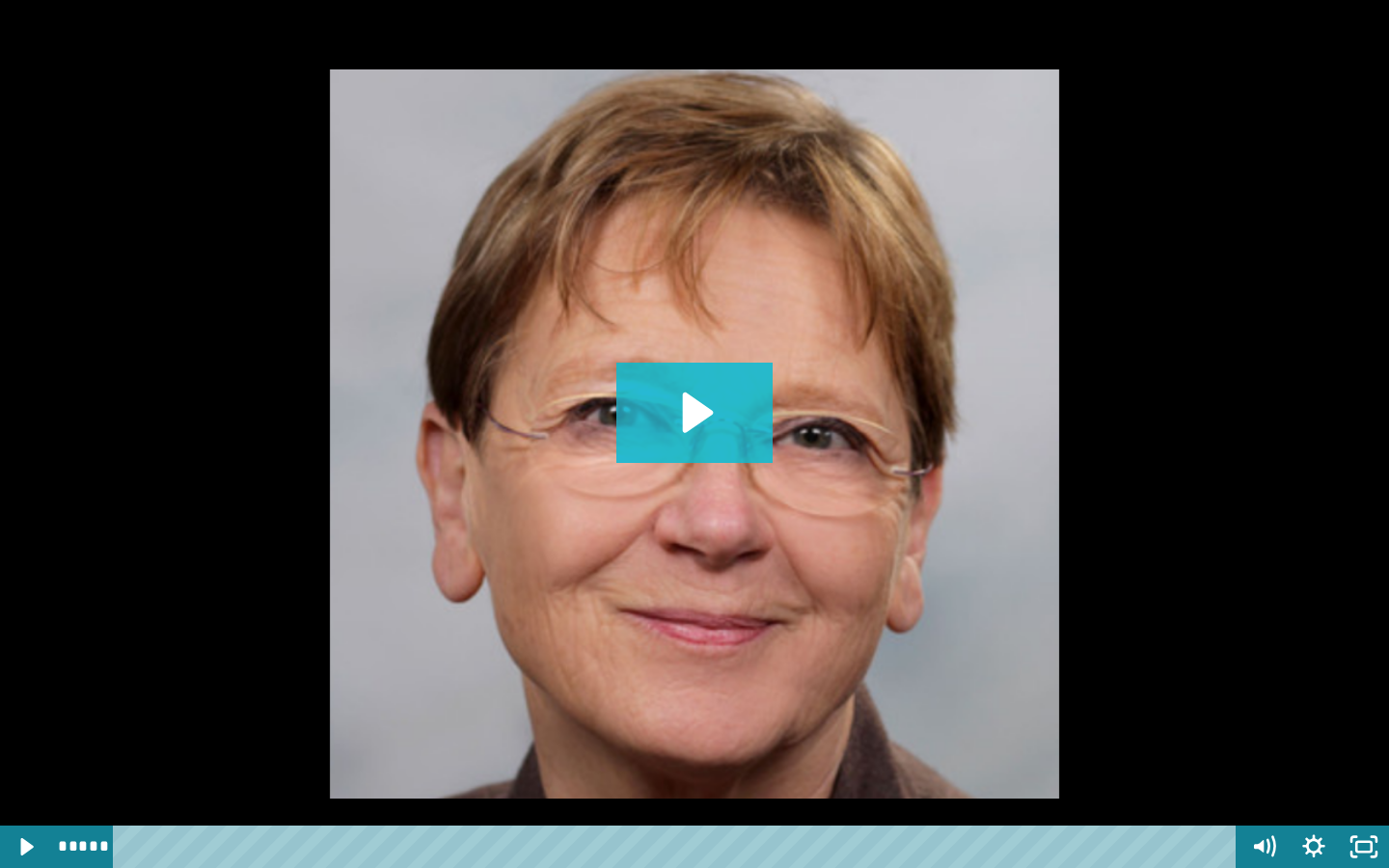 click 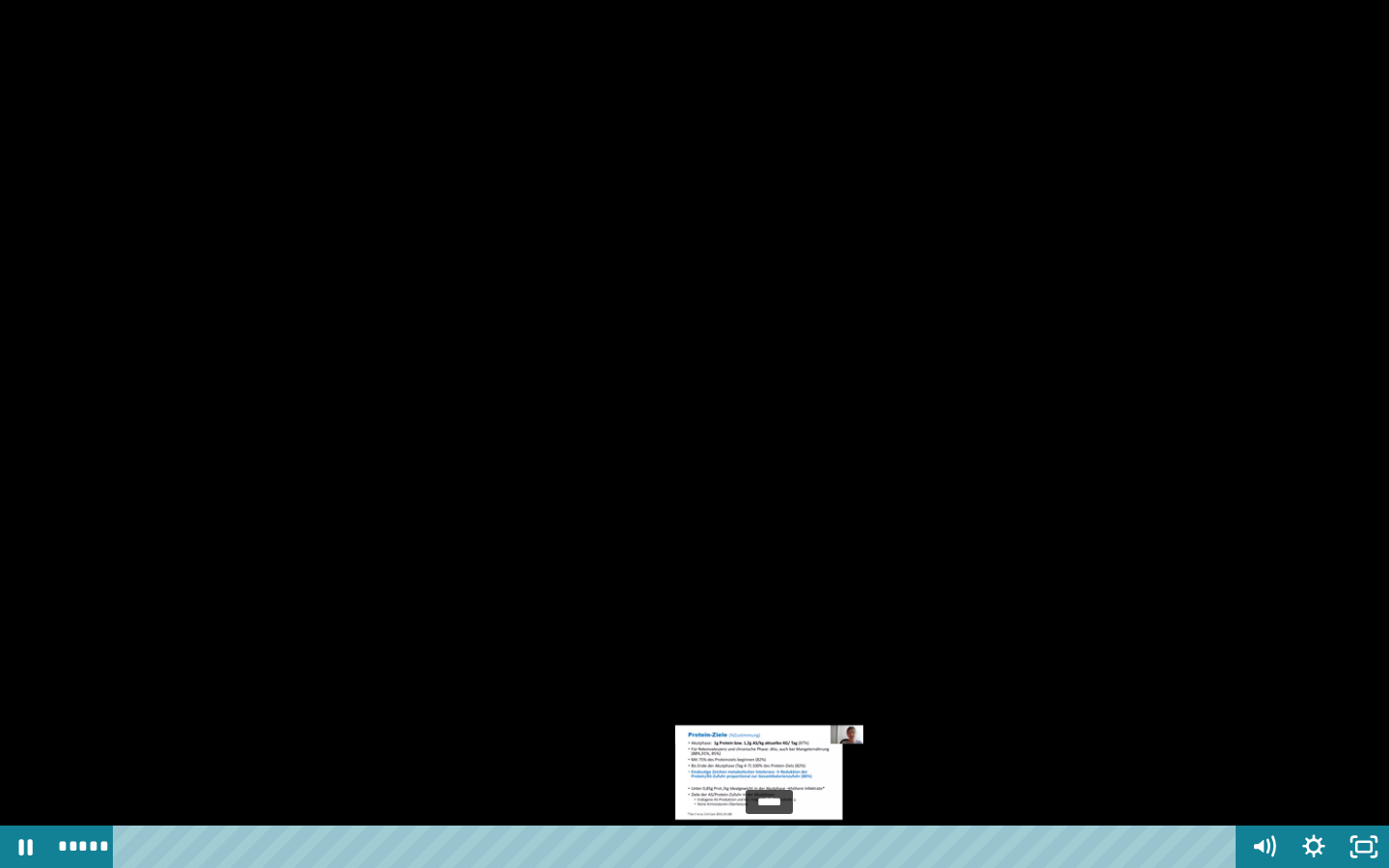 click at bounding box center (769, 847) 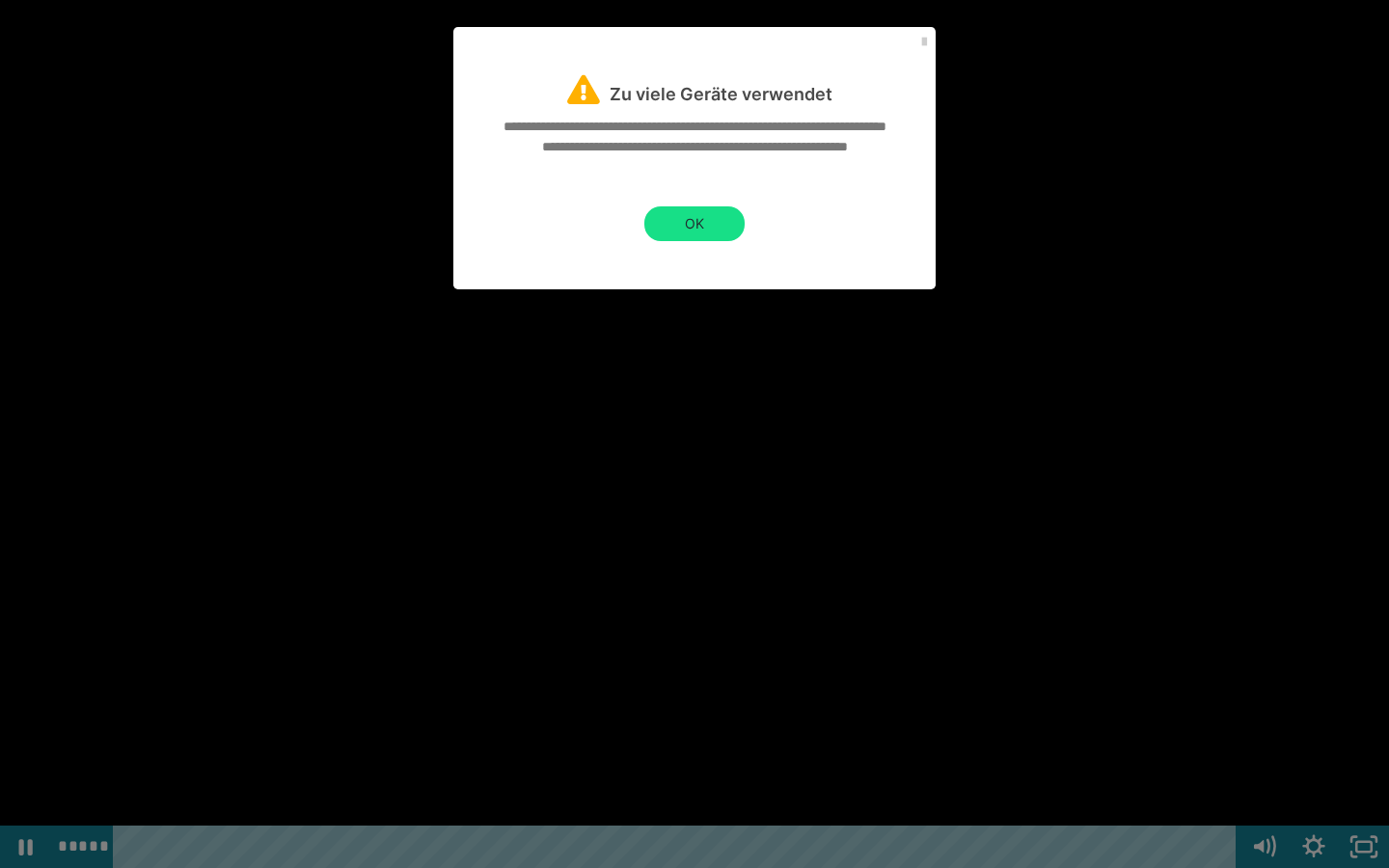 click at bounding box center [694, 434] 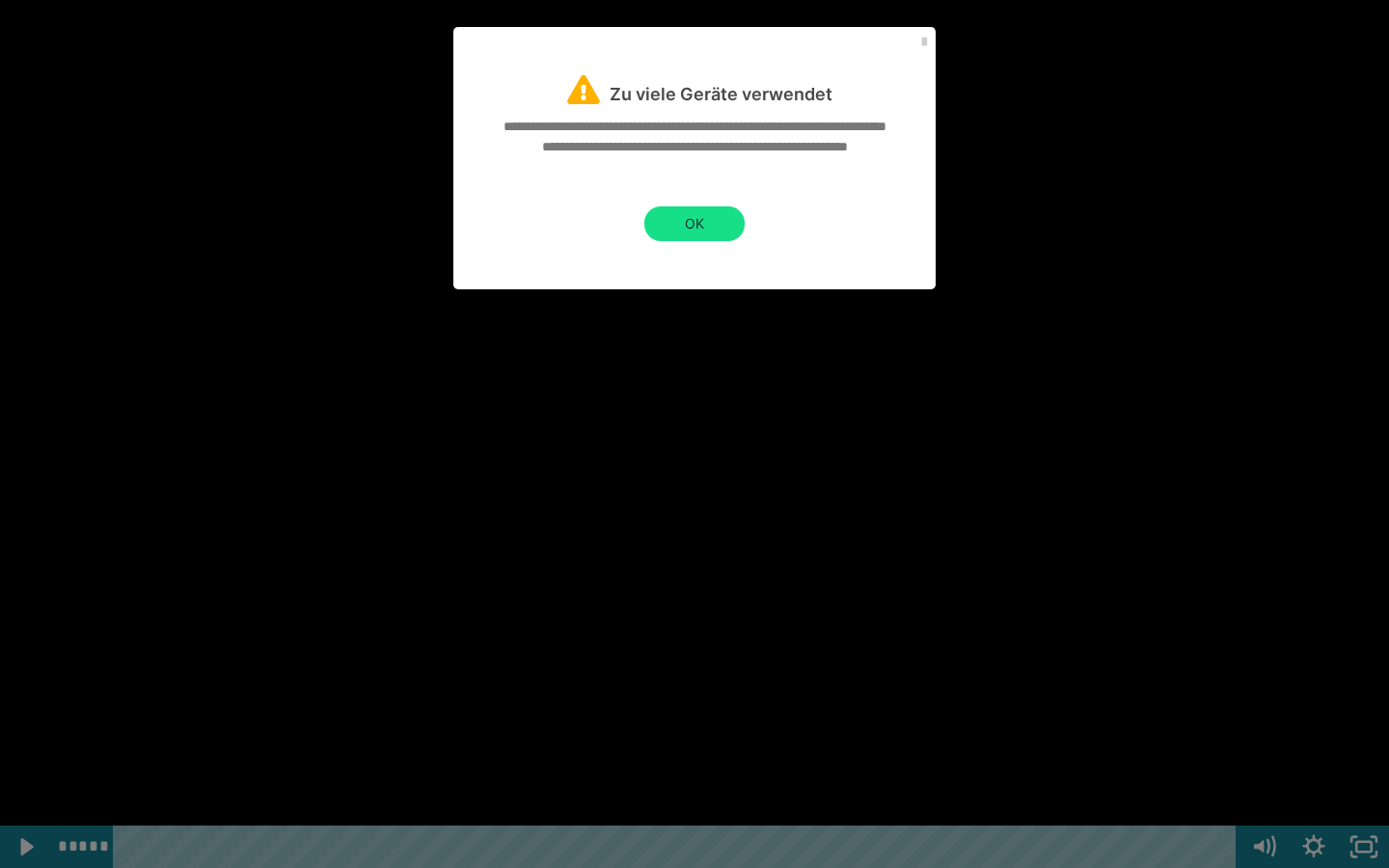 click at bounding box center [694, 434] 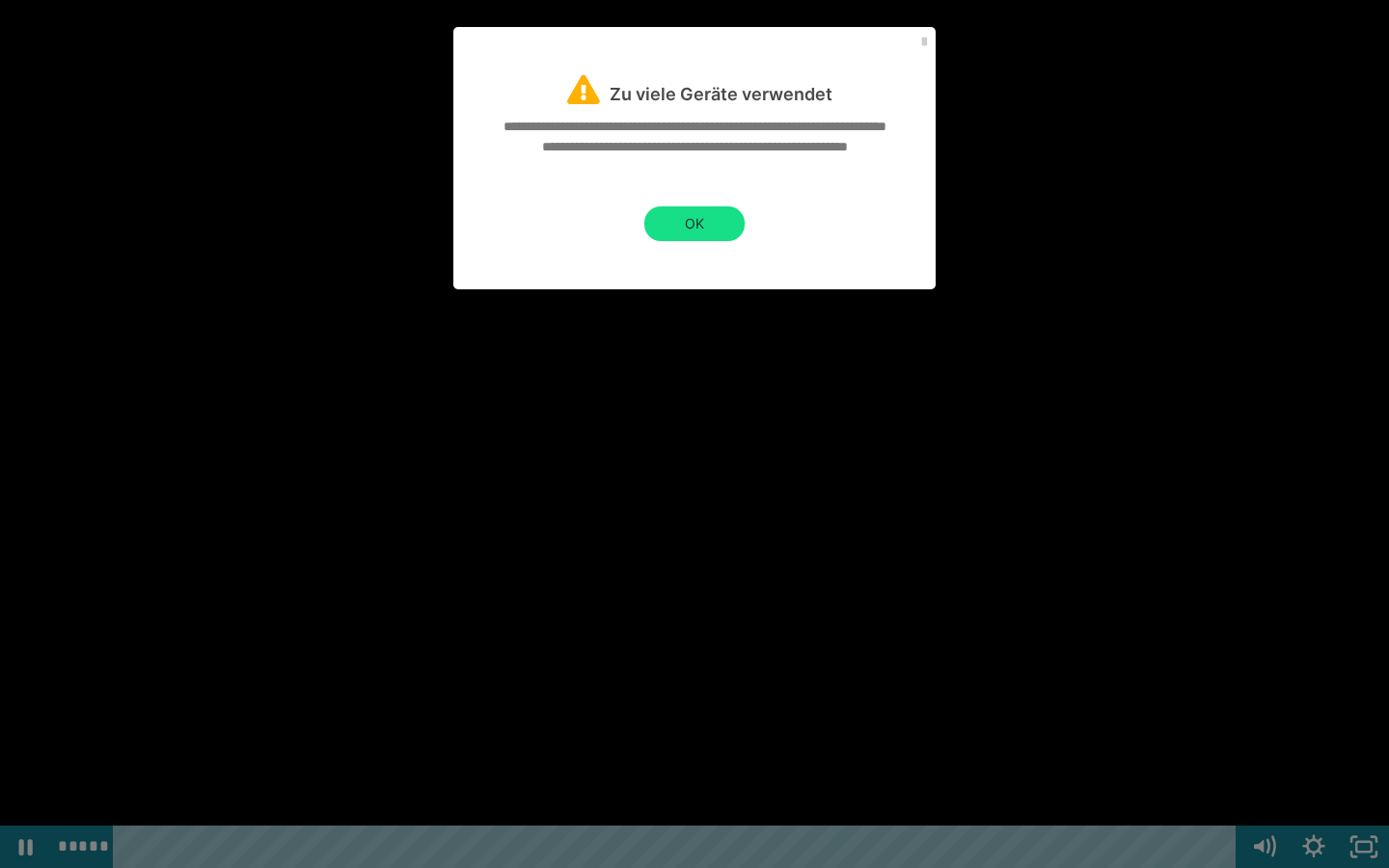 click at bounding box center (694, 434) 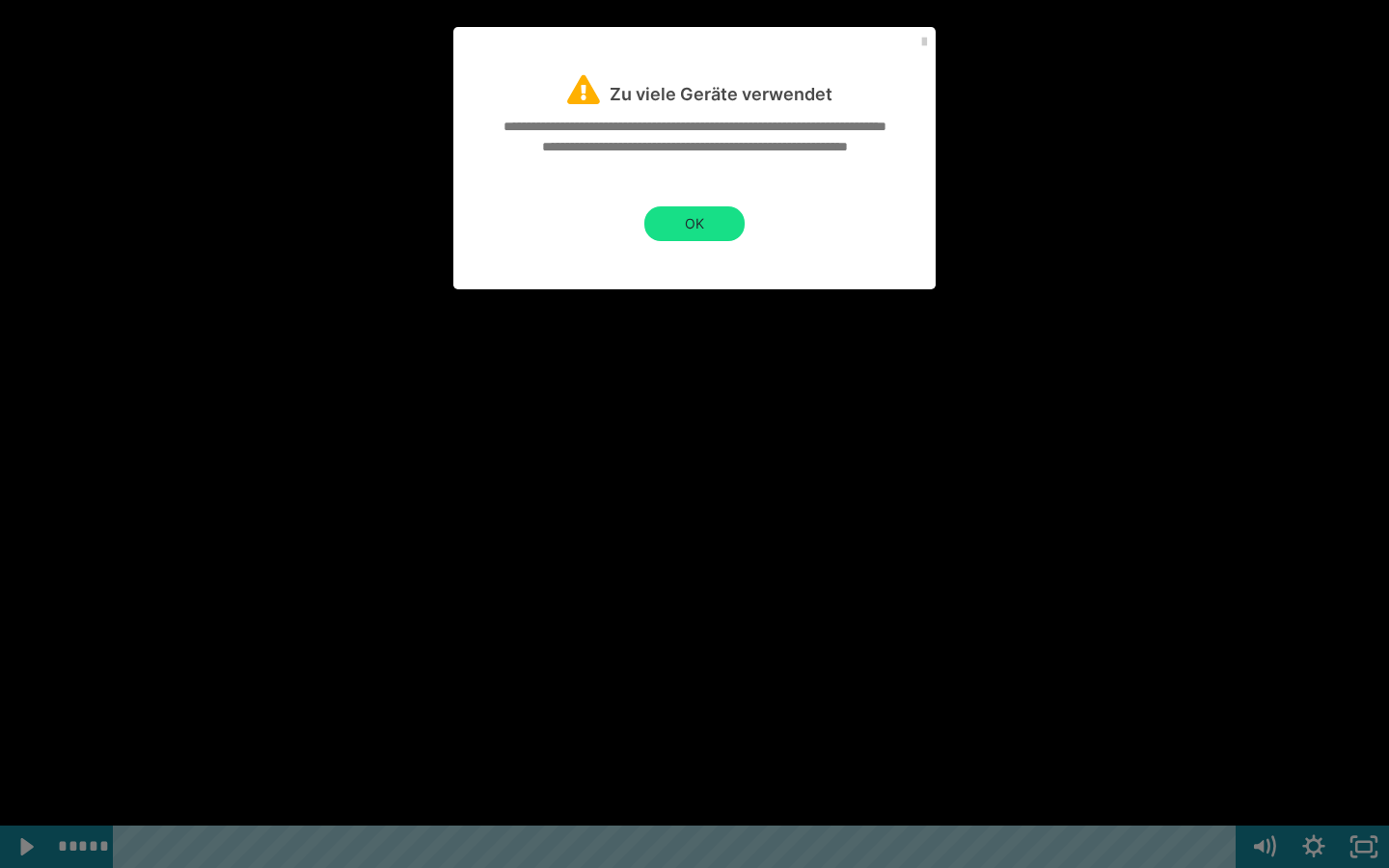 click at bounding box center [694, 434] 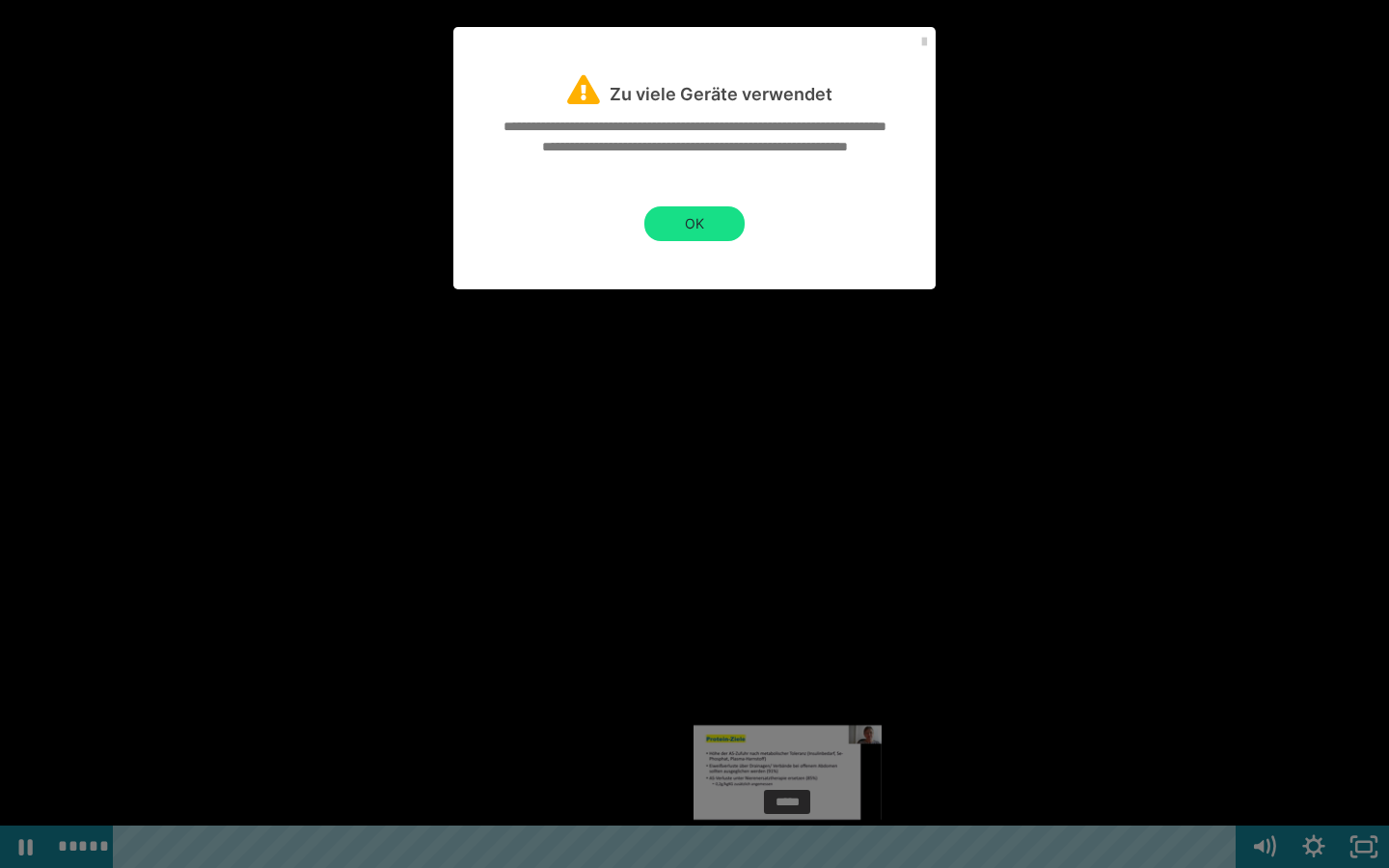 click on "*****" at bounding box center (678, 847) 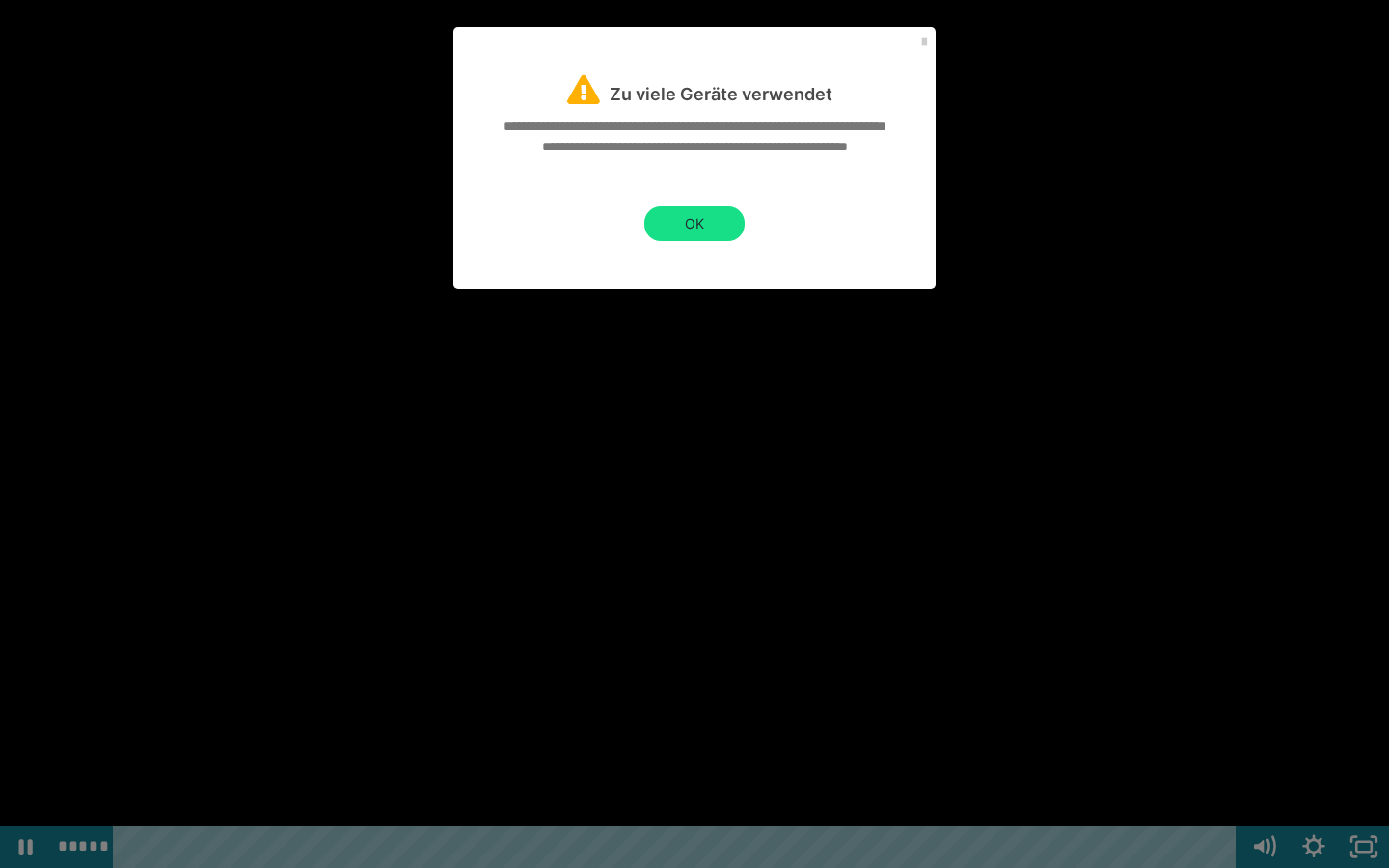 click at bounding box center (694, 434) 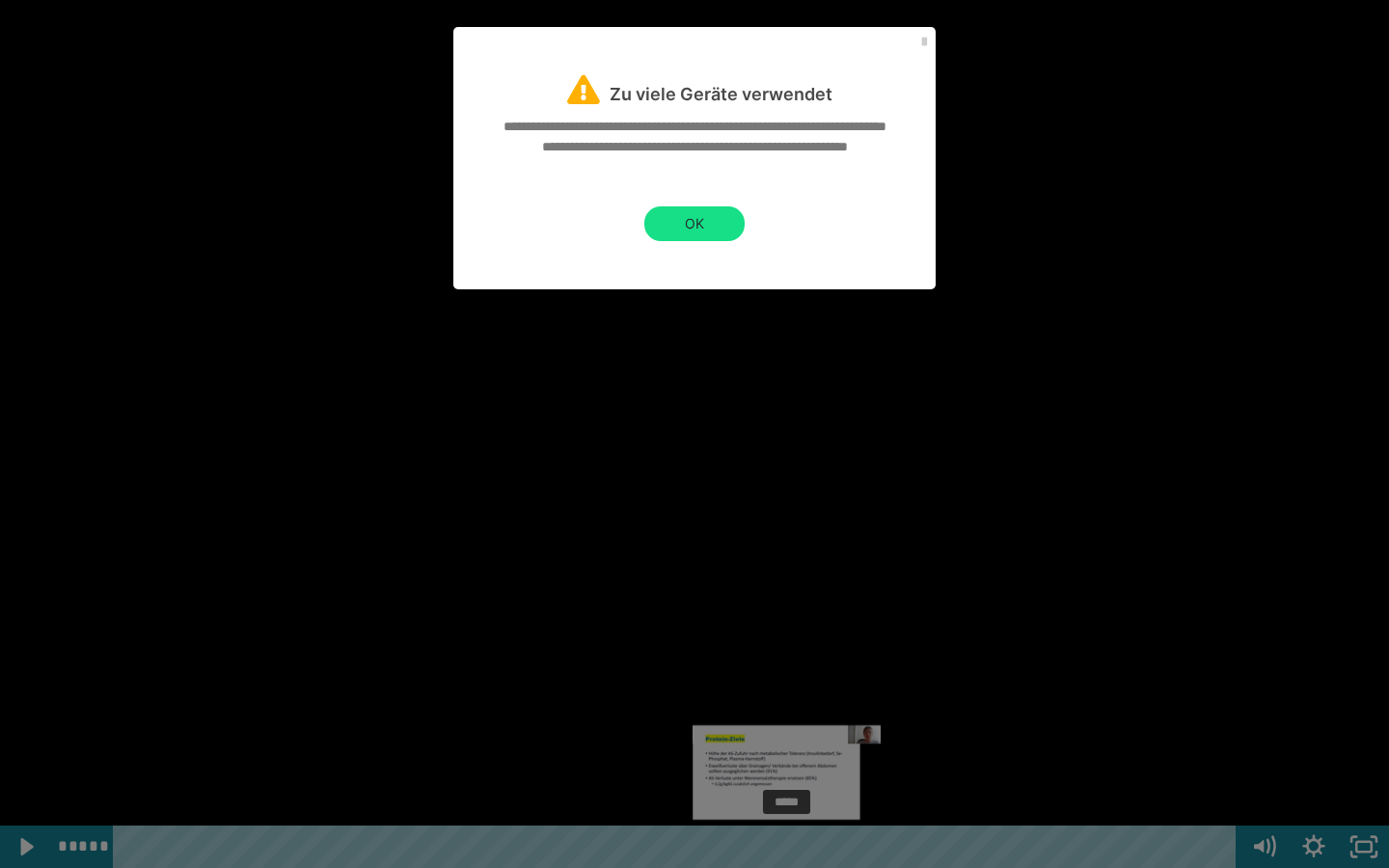 click at bounding box center (786, 847) 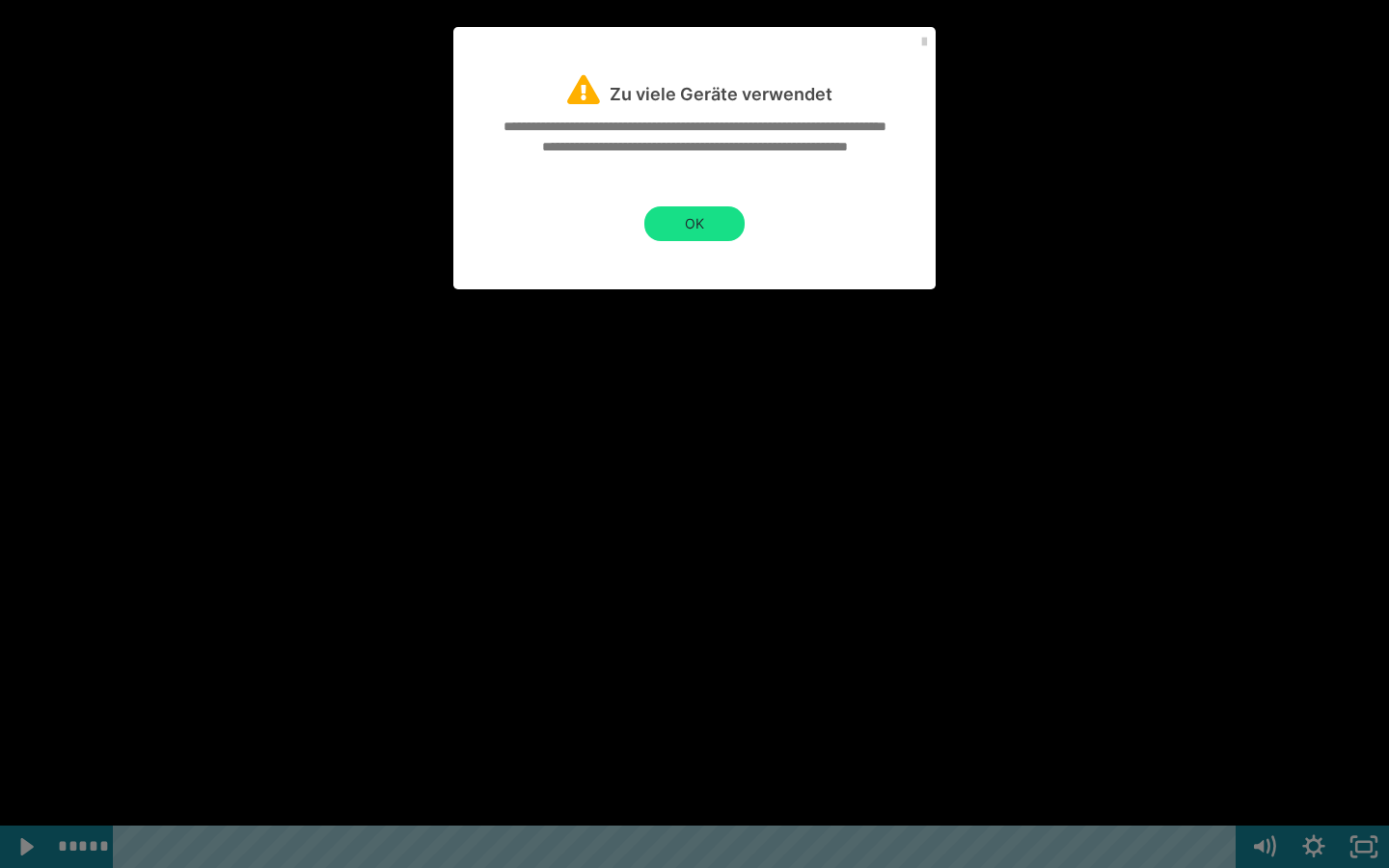 click at bounding box center [694, 434] 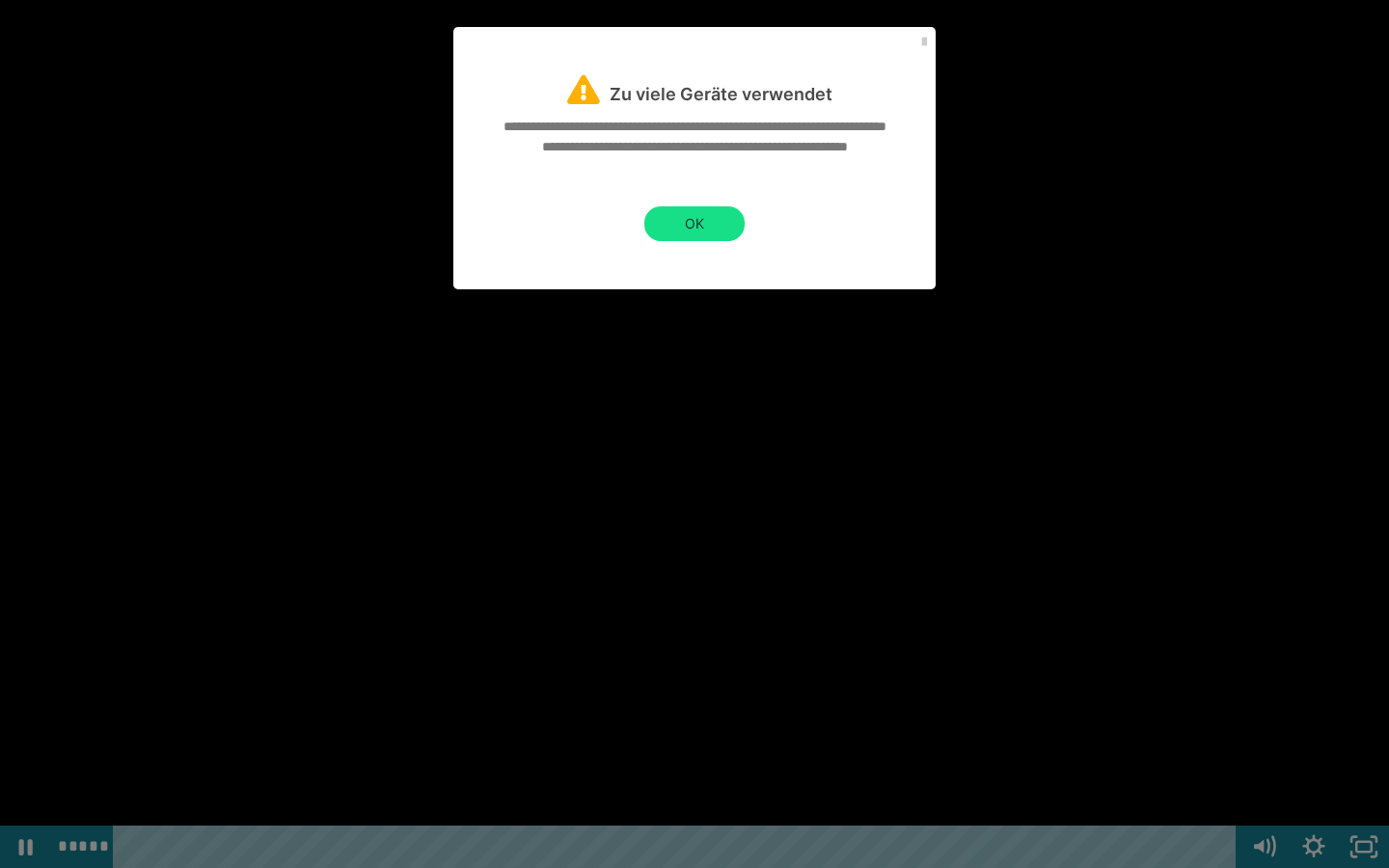 click at bounding box center (694, 434) 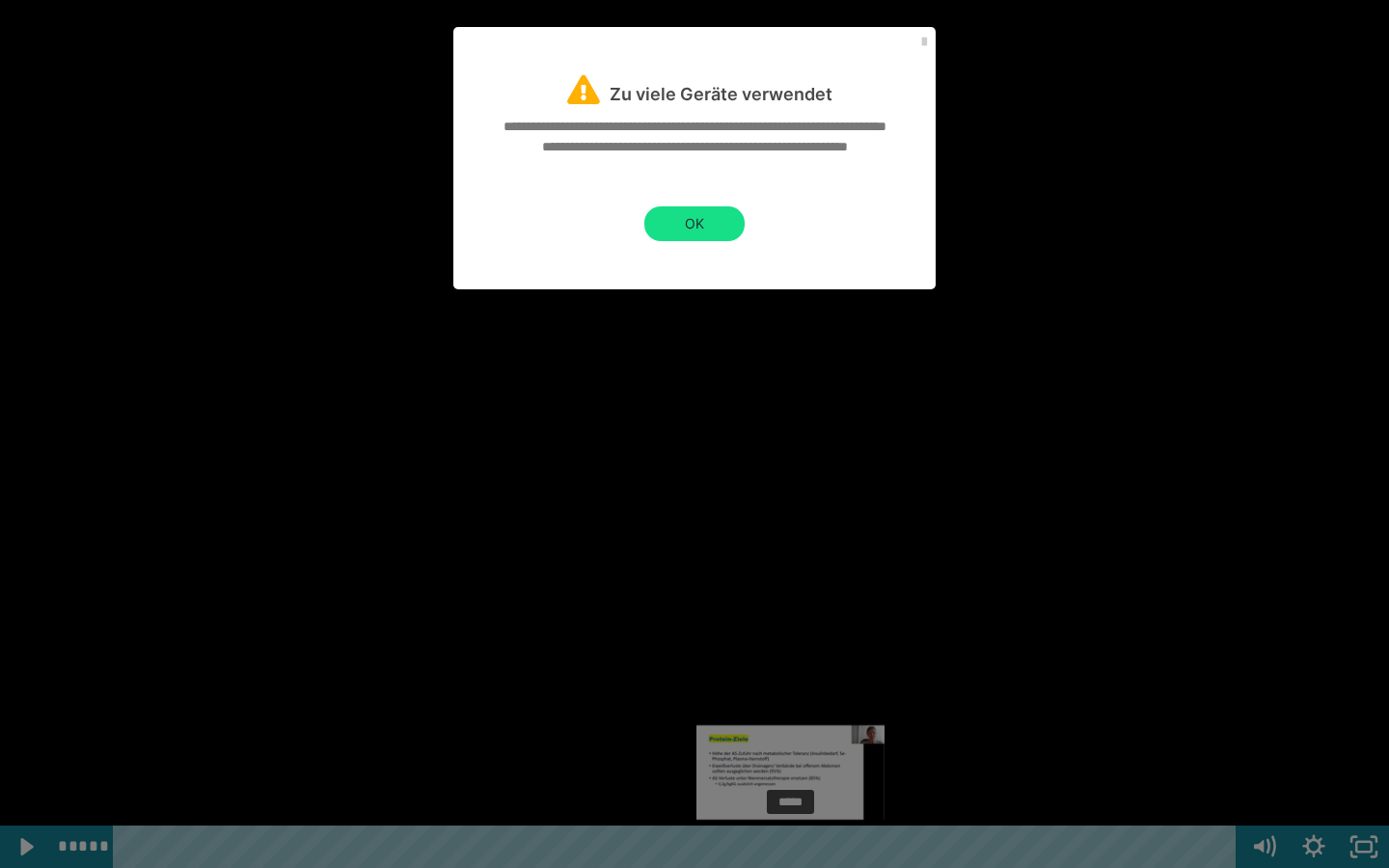 click at bounding box center (797, 847) 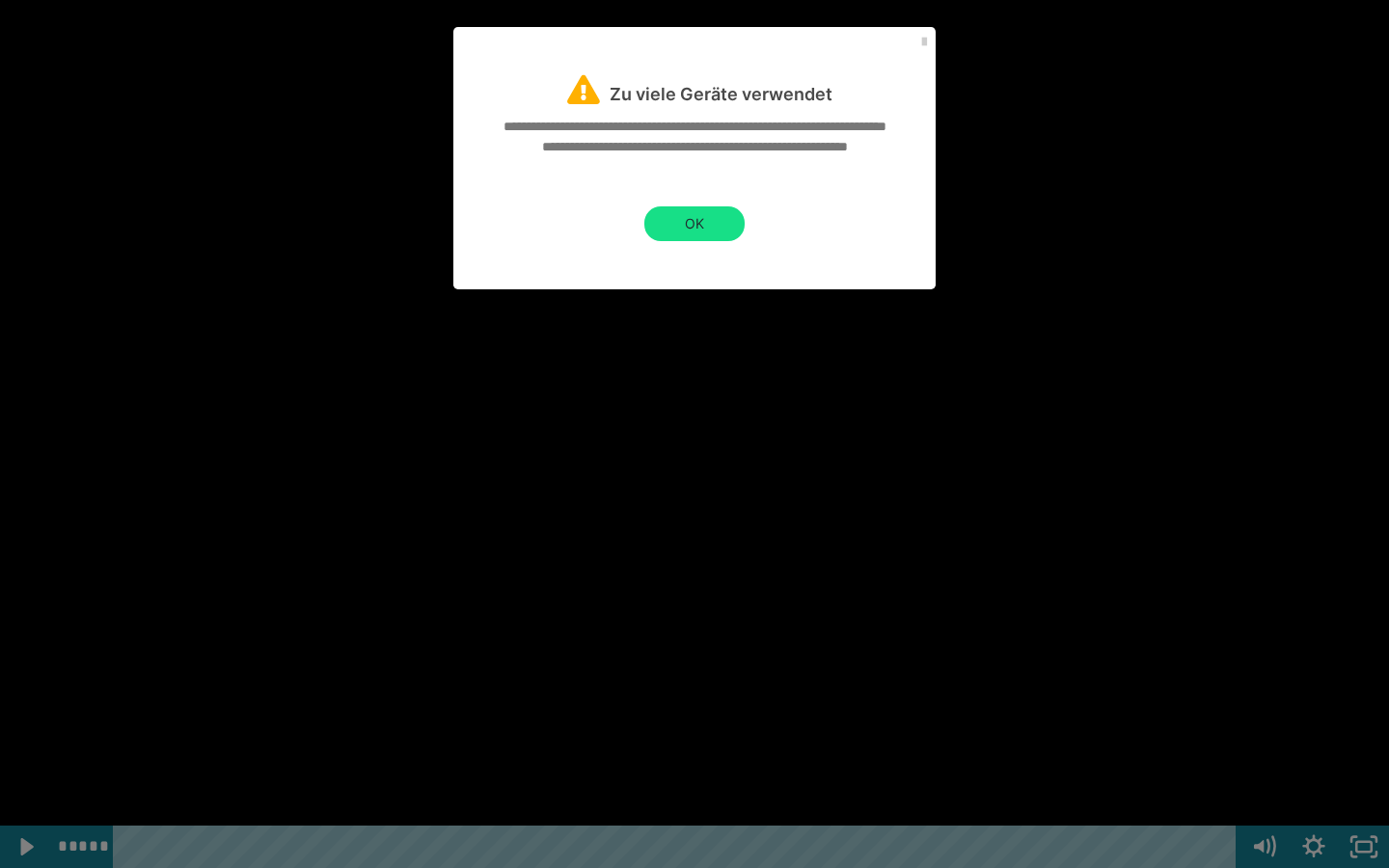 click at bounding box center (694, 434) 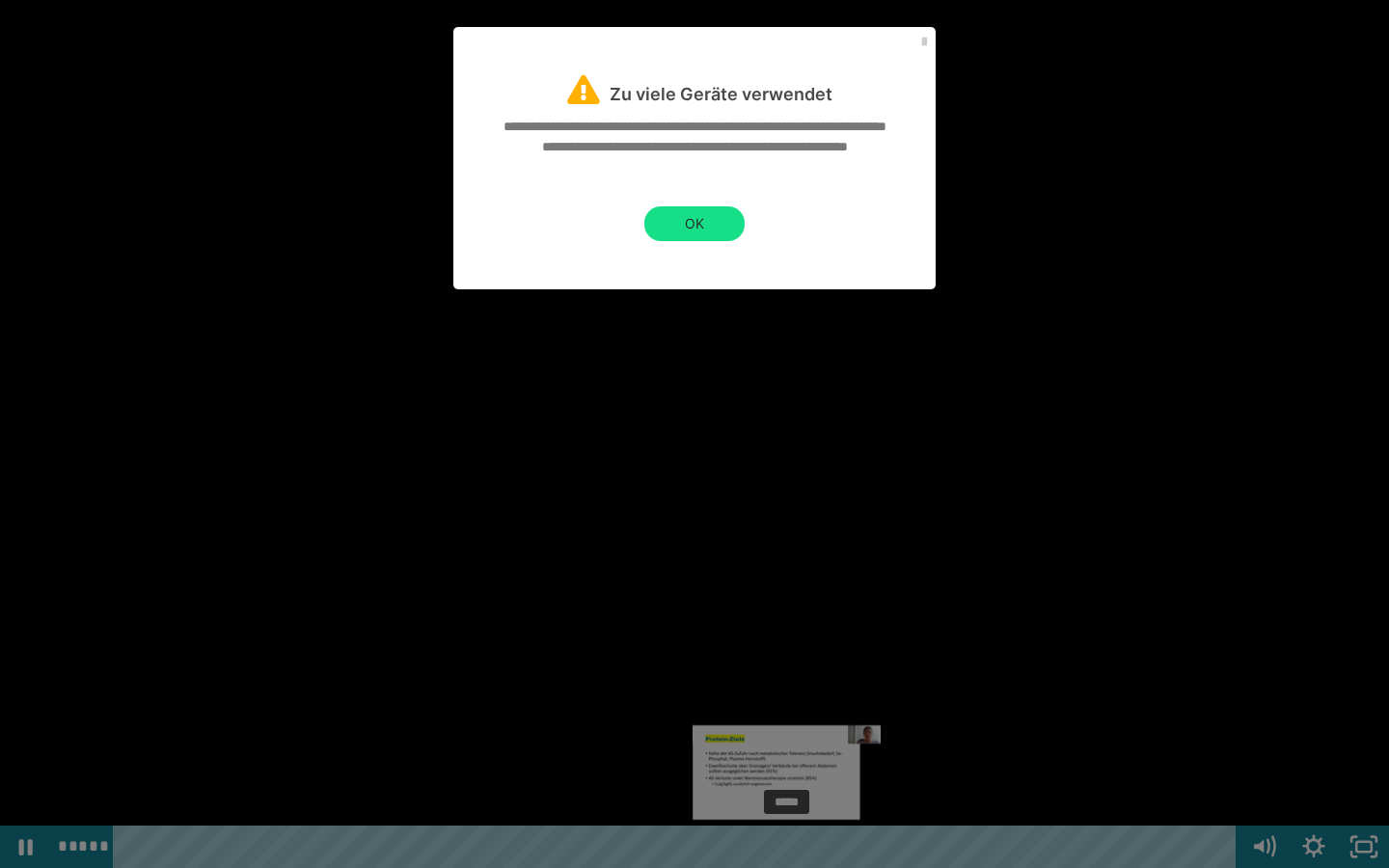 click at bounding box center [791, 847] 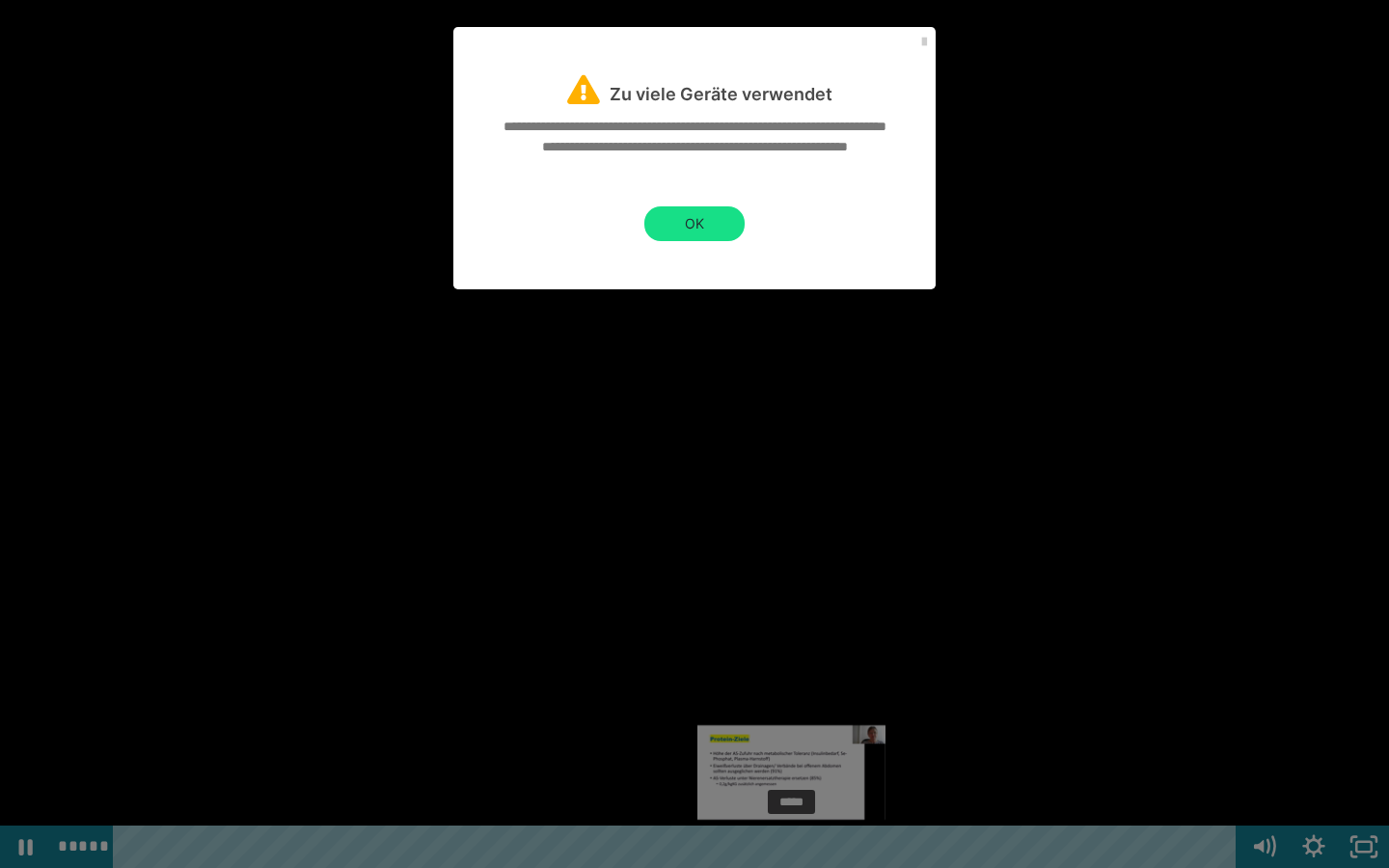 click on "*****" at bounding box center (678, 847) 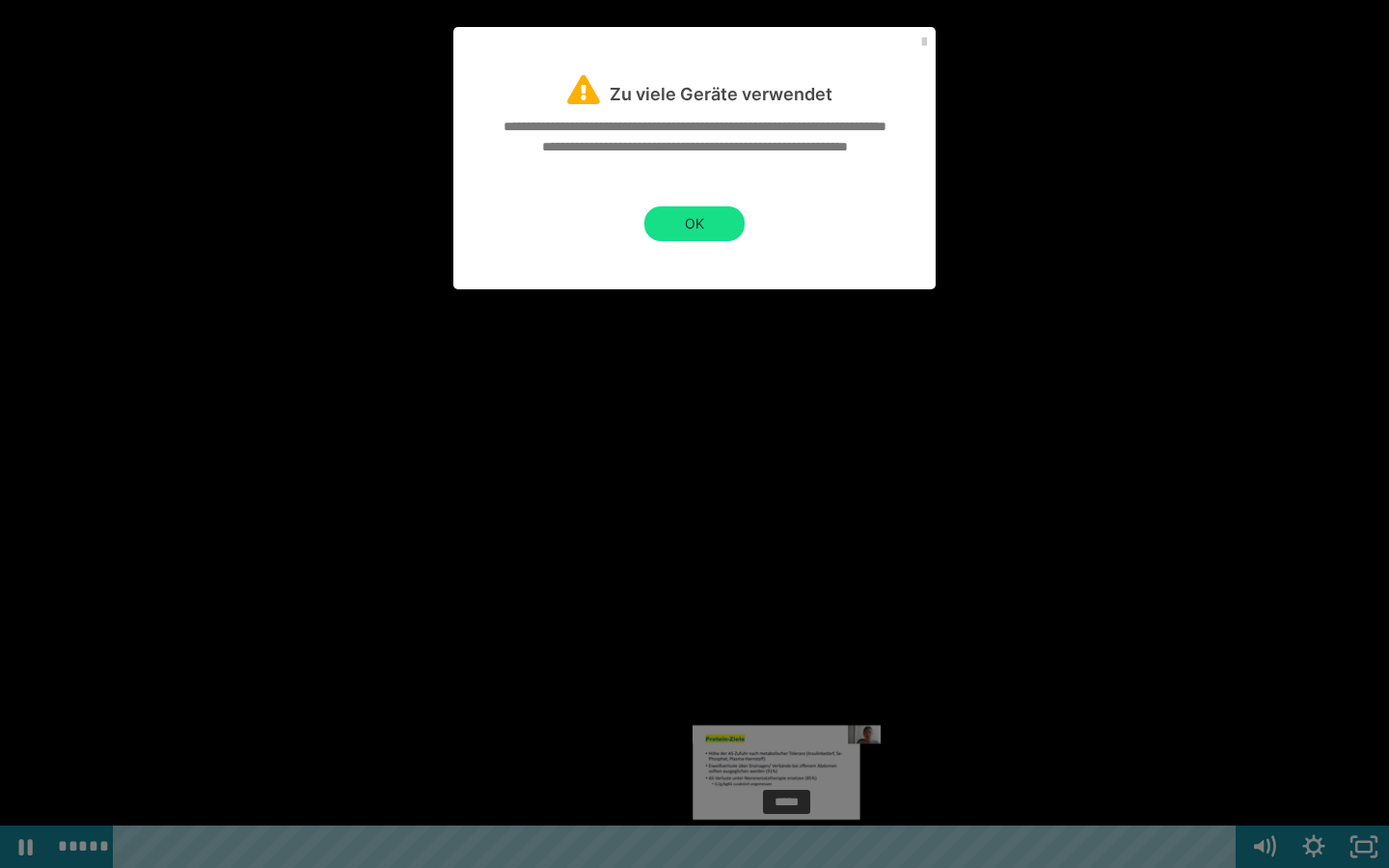 click at bounding box center (786, 847) 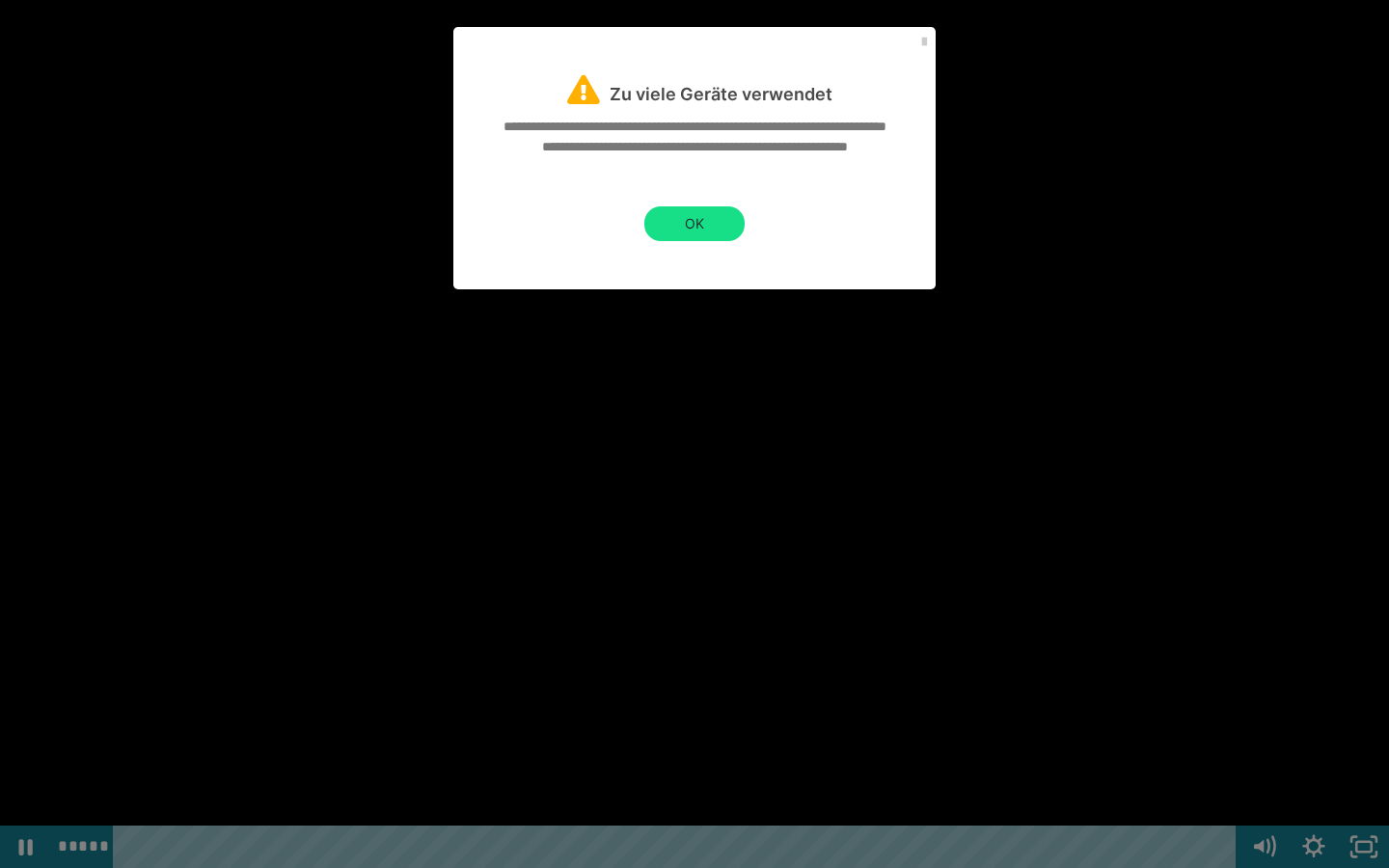 click at bounding box center (694, 434) 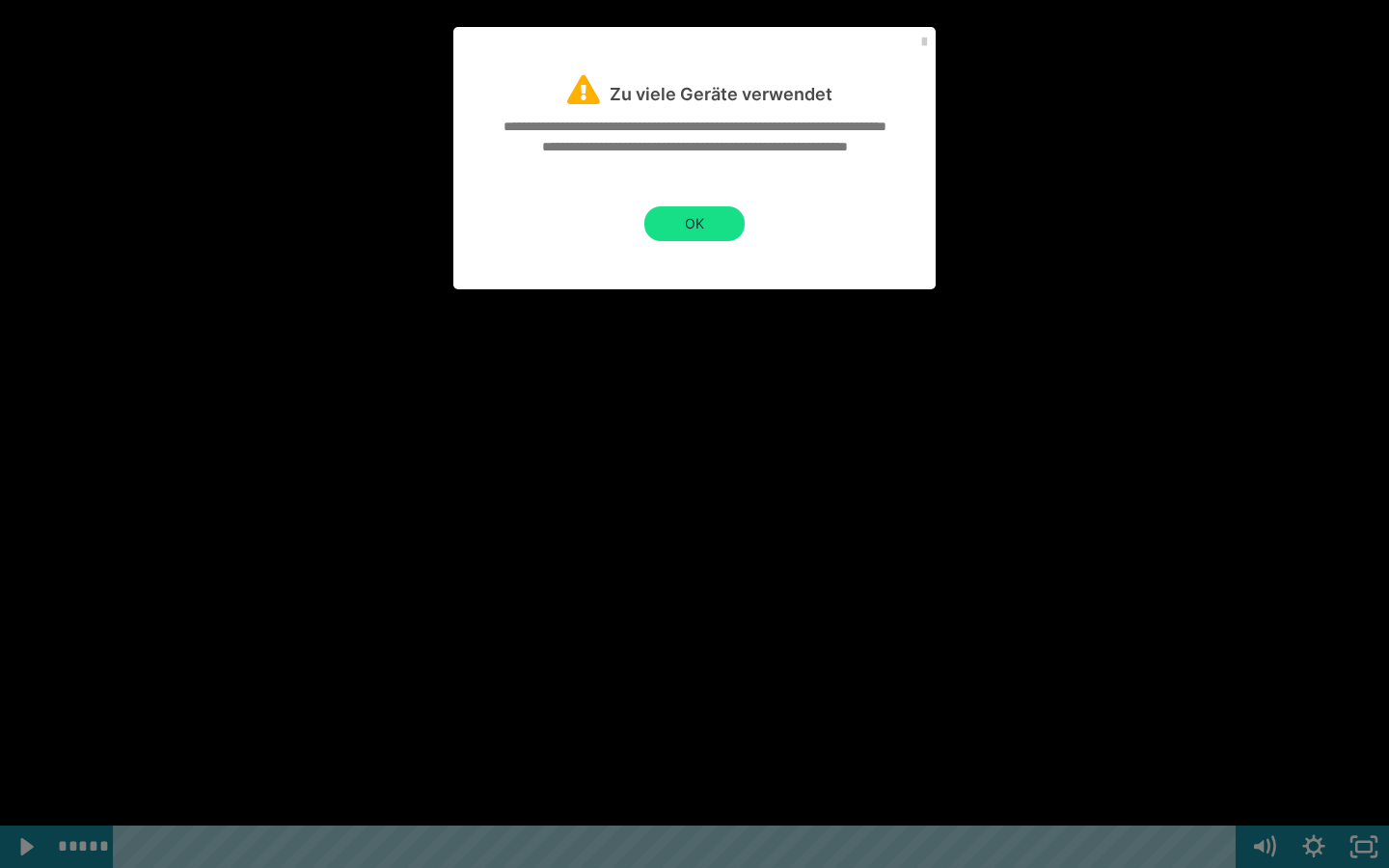 click at bounding box center (694, 434) 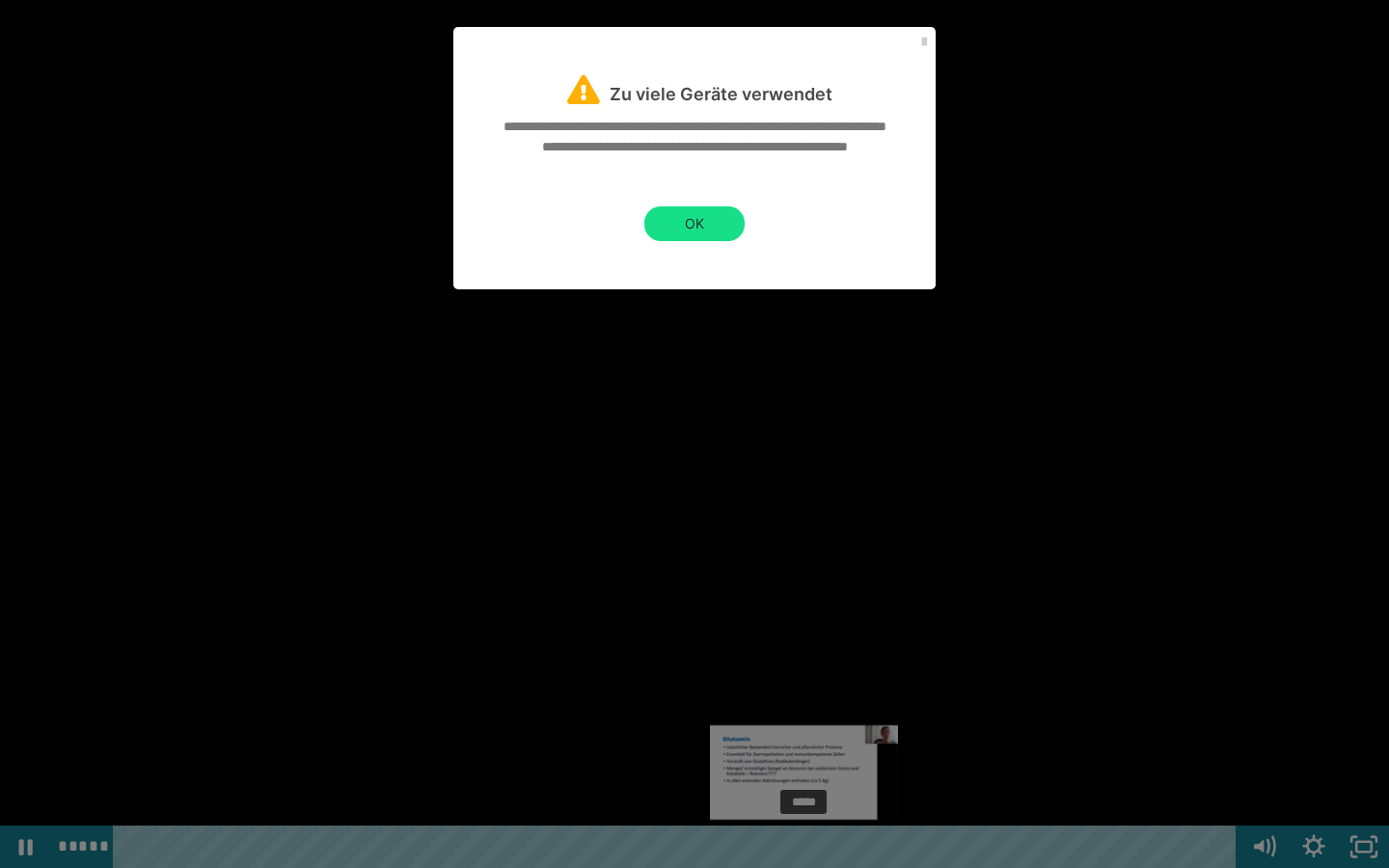 click on "*****" at bounding box center (678, 847) 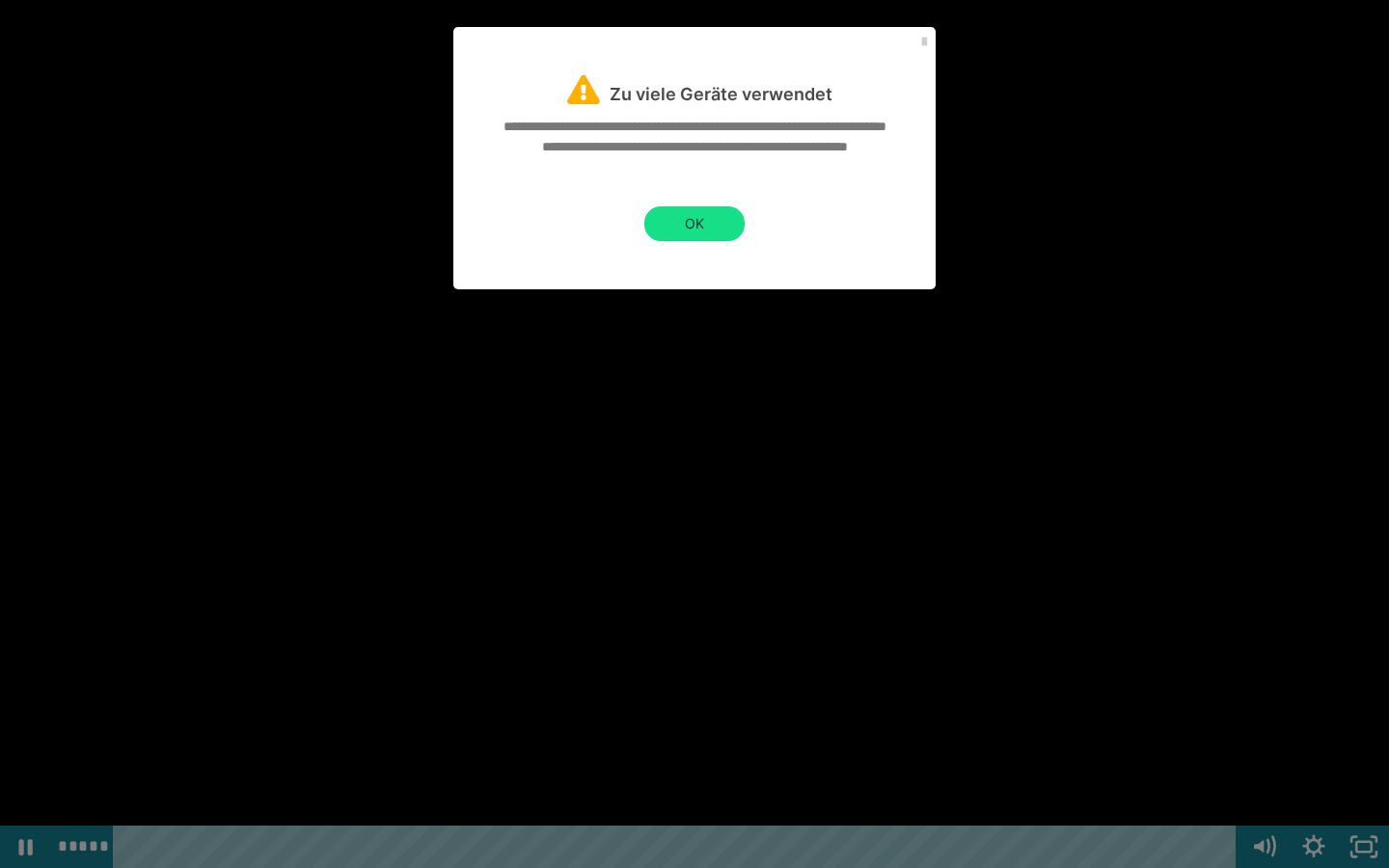 click at bounding box center [694, 434] 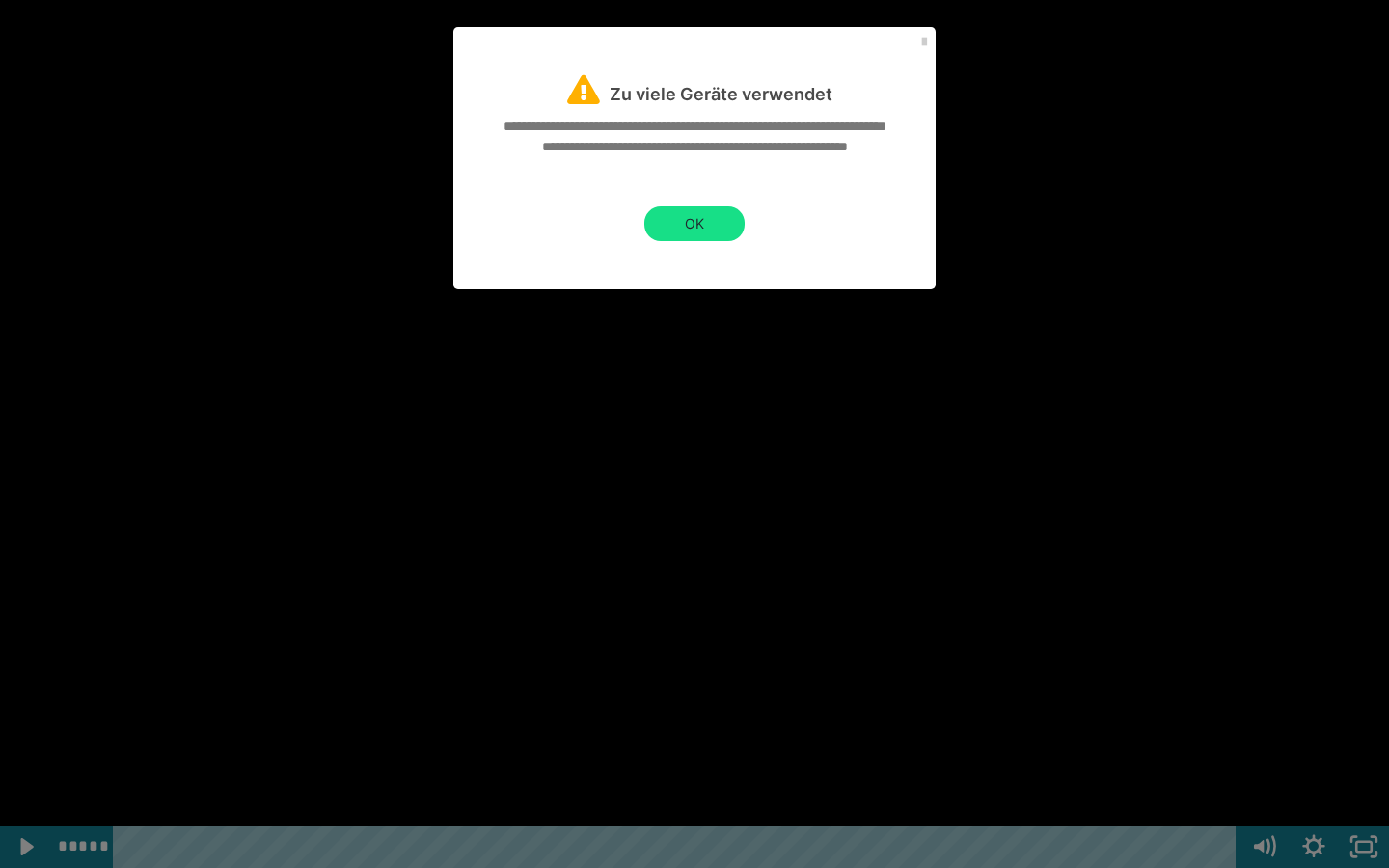 click at bounding box center [694, 434] 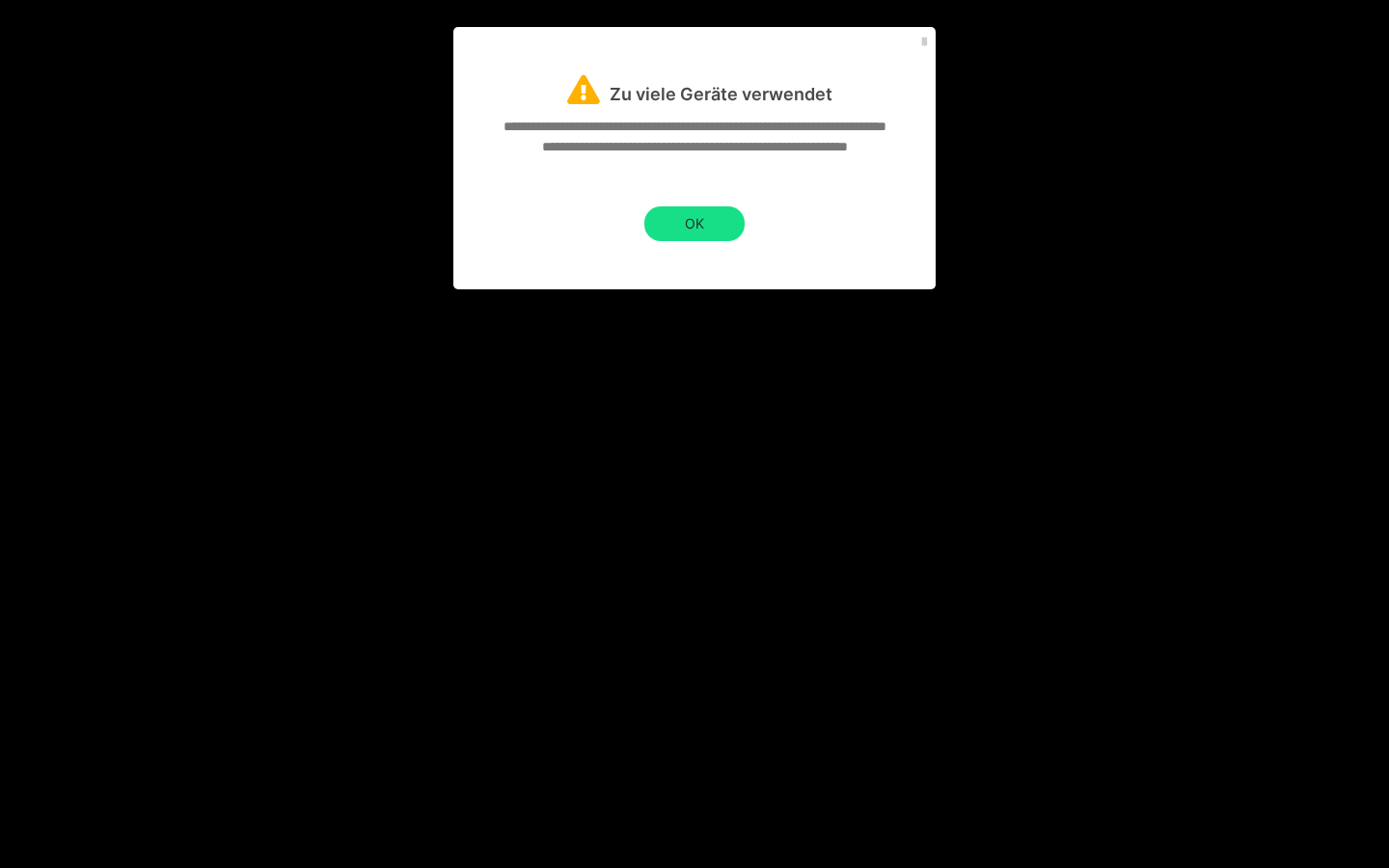click at bounding box center [694, 434] 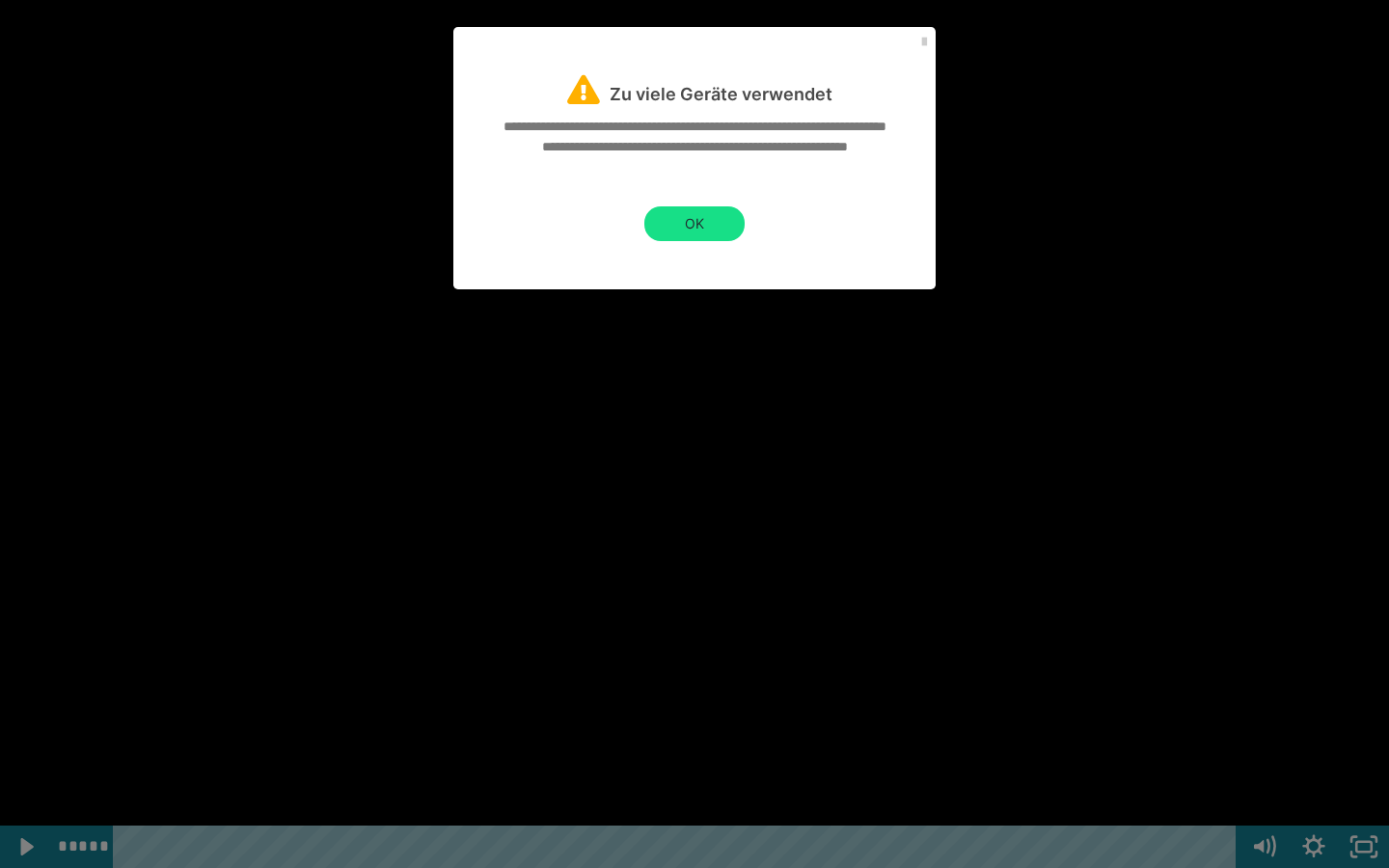 click at bounding box center (694, 434) 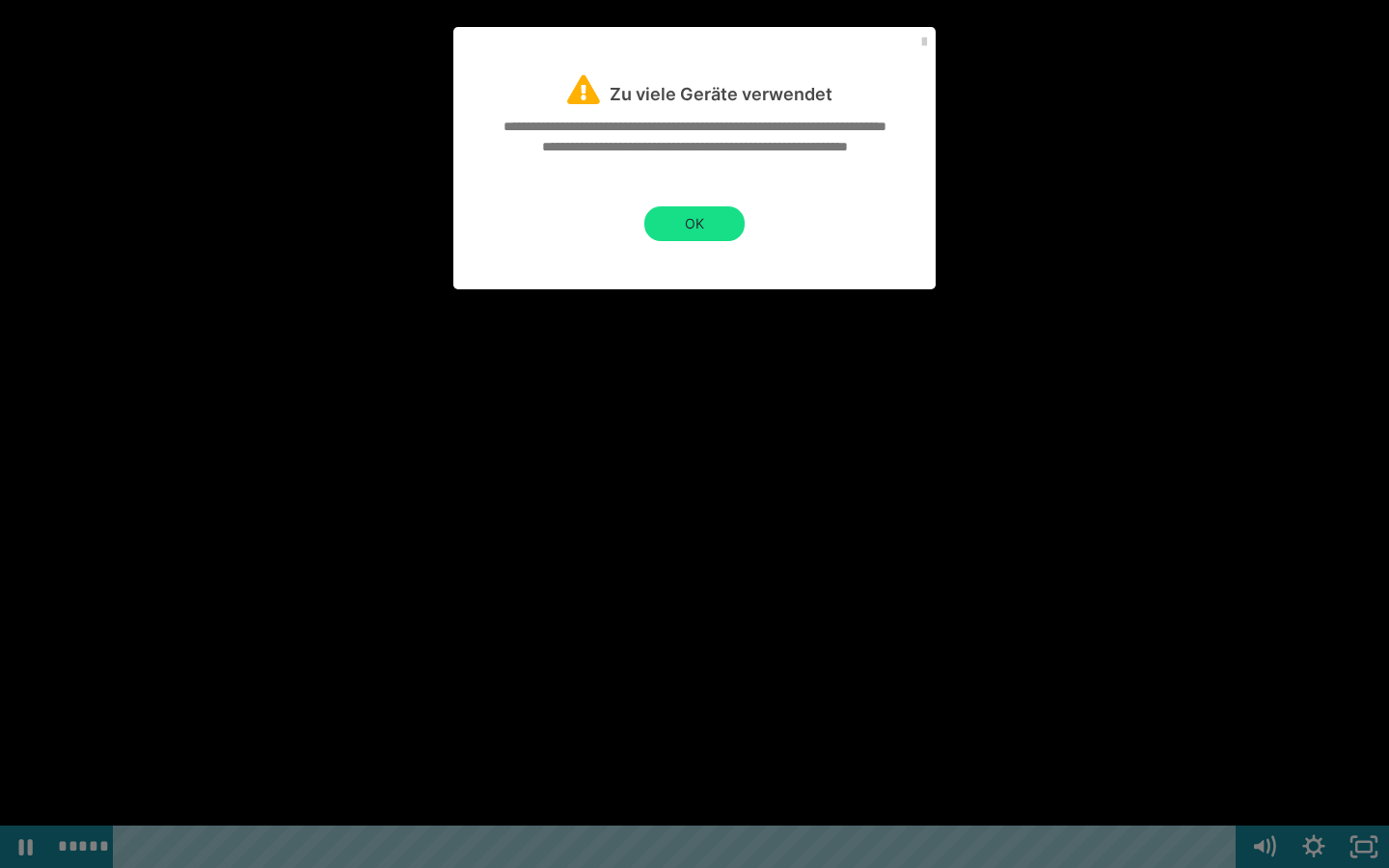 click at bounding box center [694, 434] 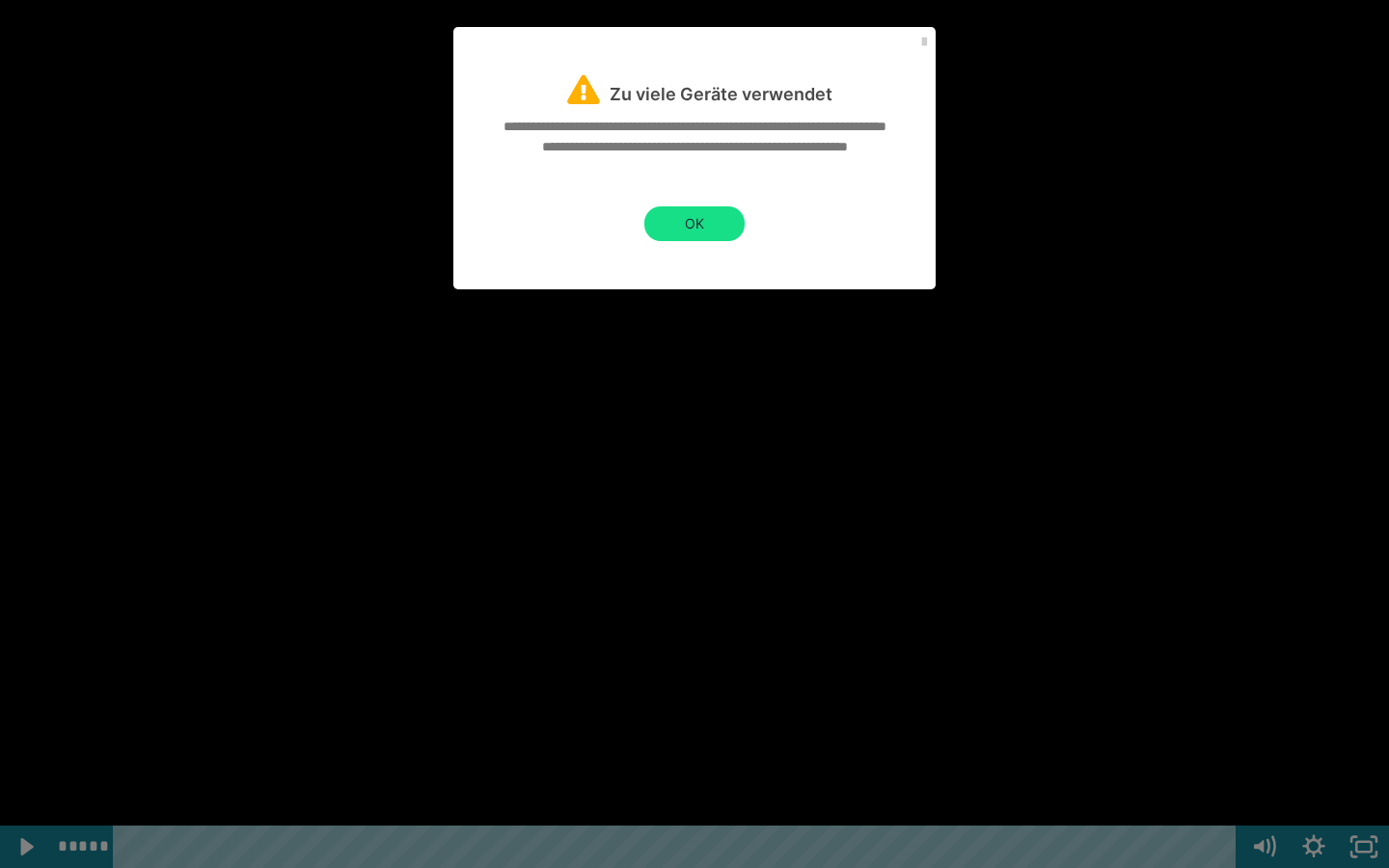 click at bounding box center (694, 434) 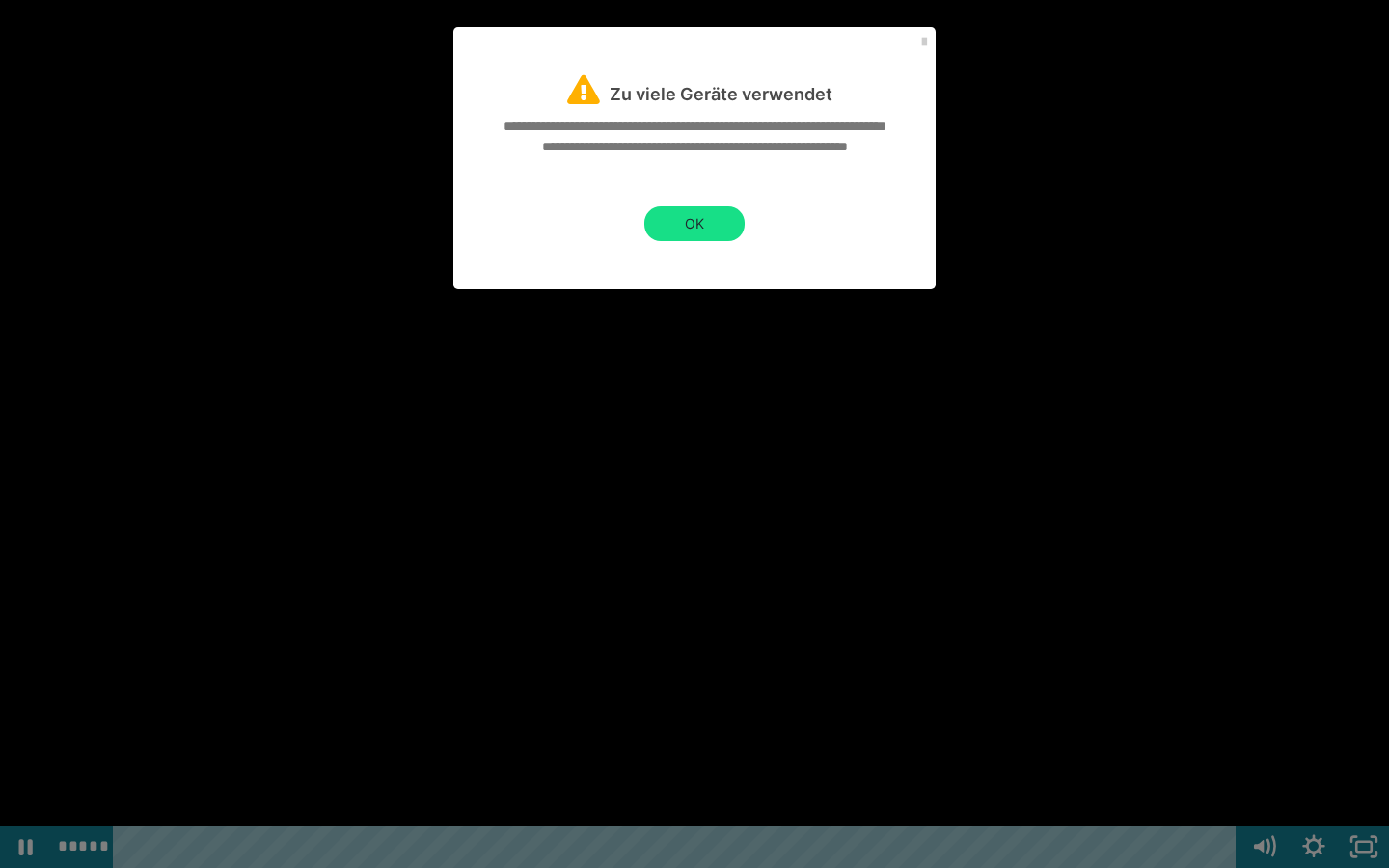 click at bounding box center [694, 434] 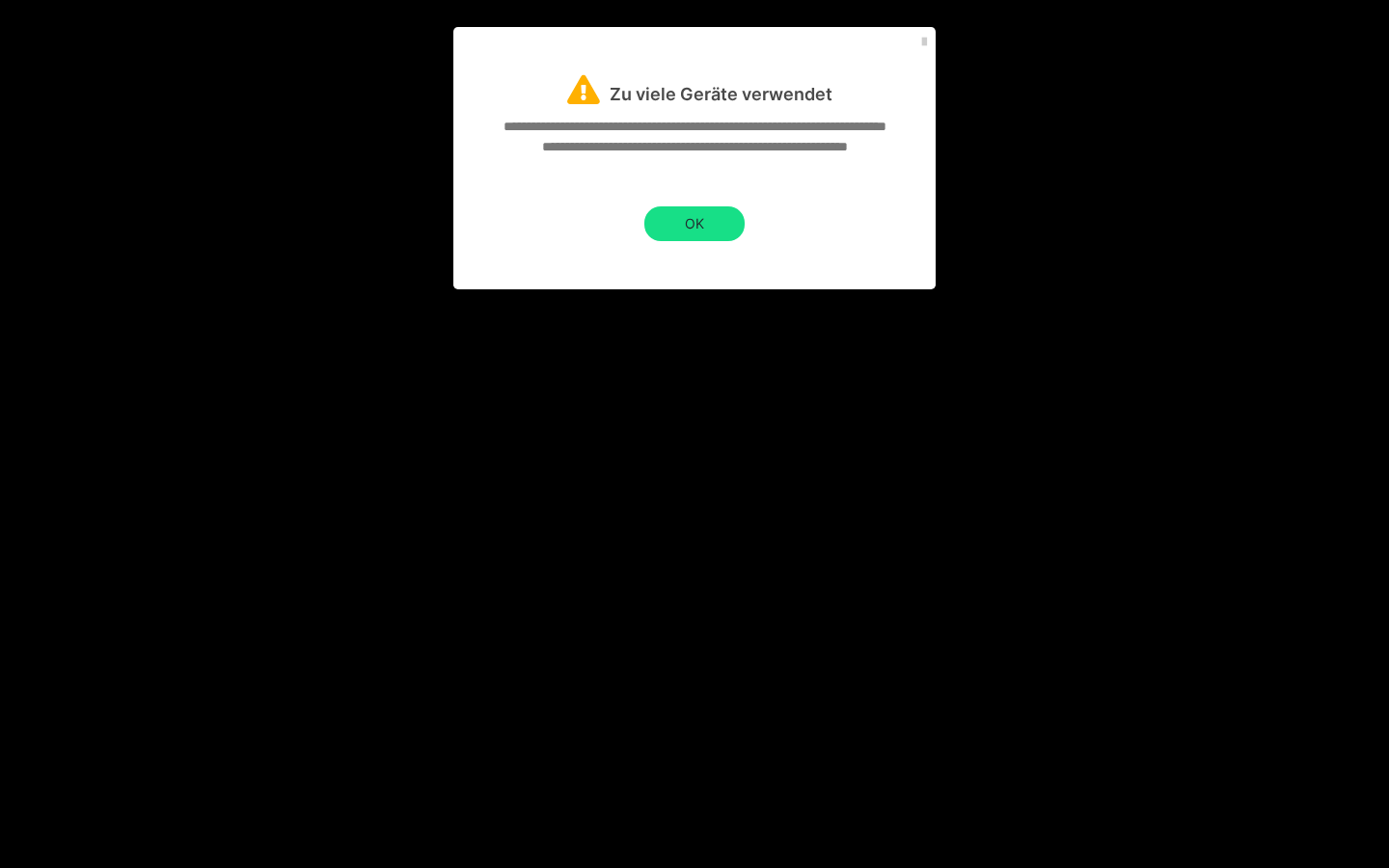 click at bounding box center (694, 434) 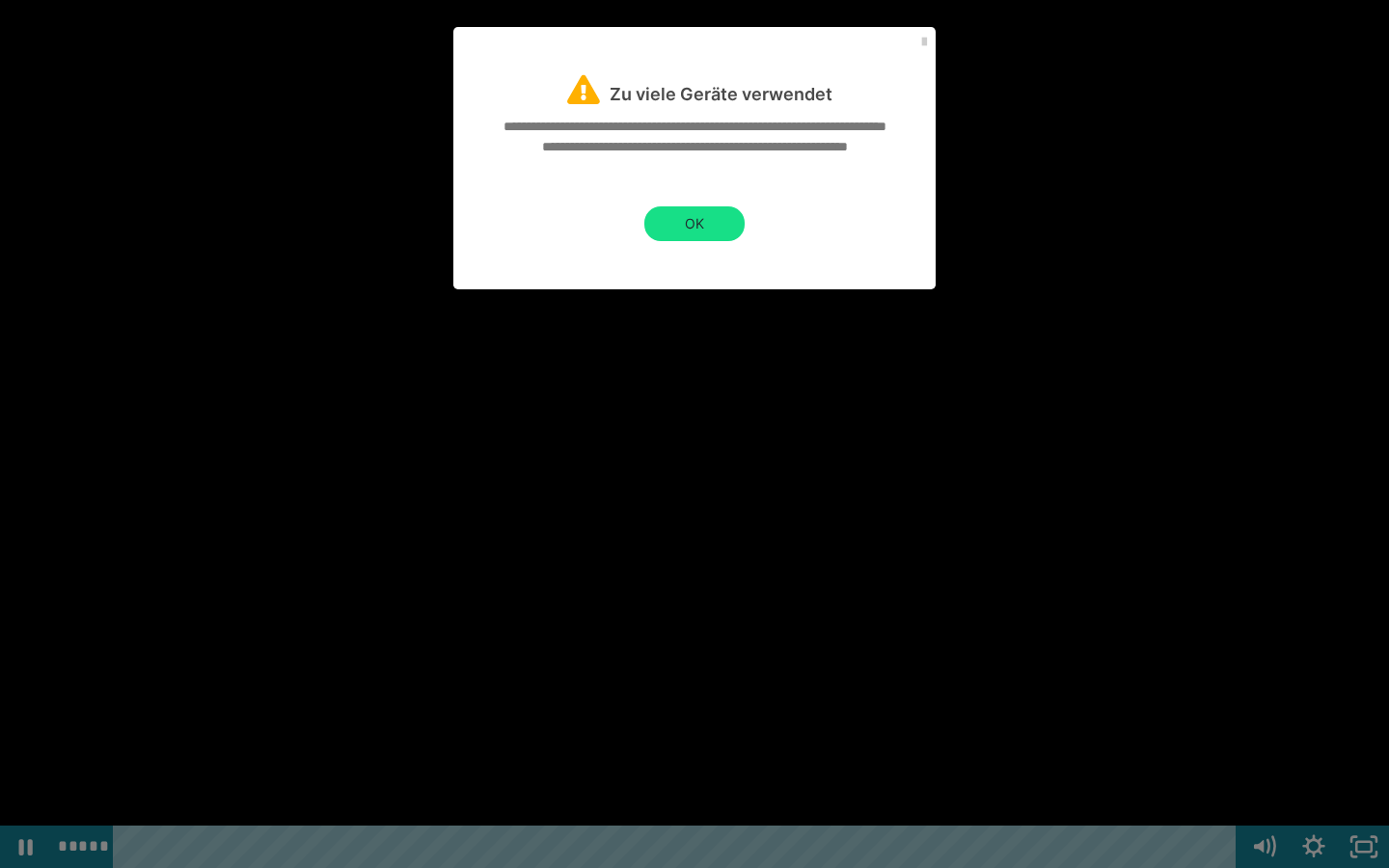 click at bounding box center (694, 434) 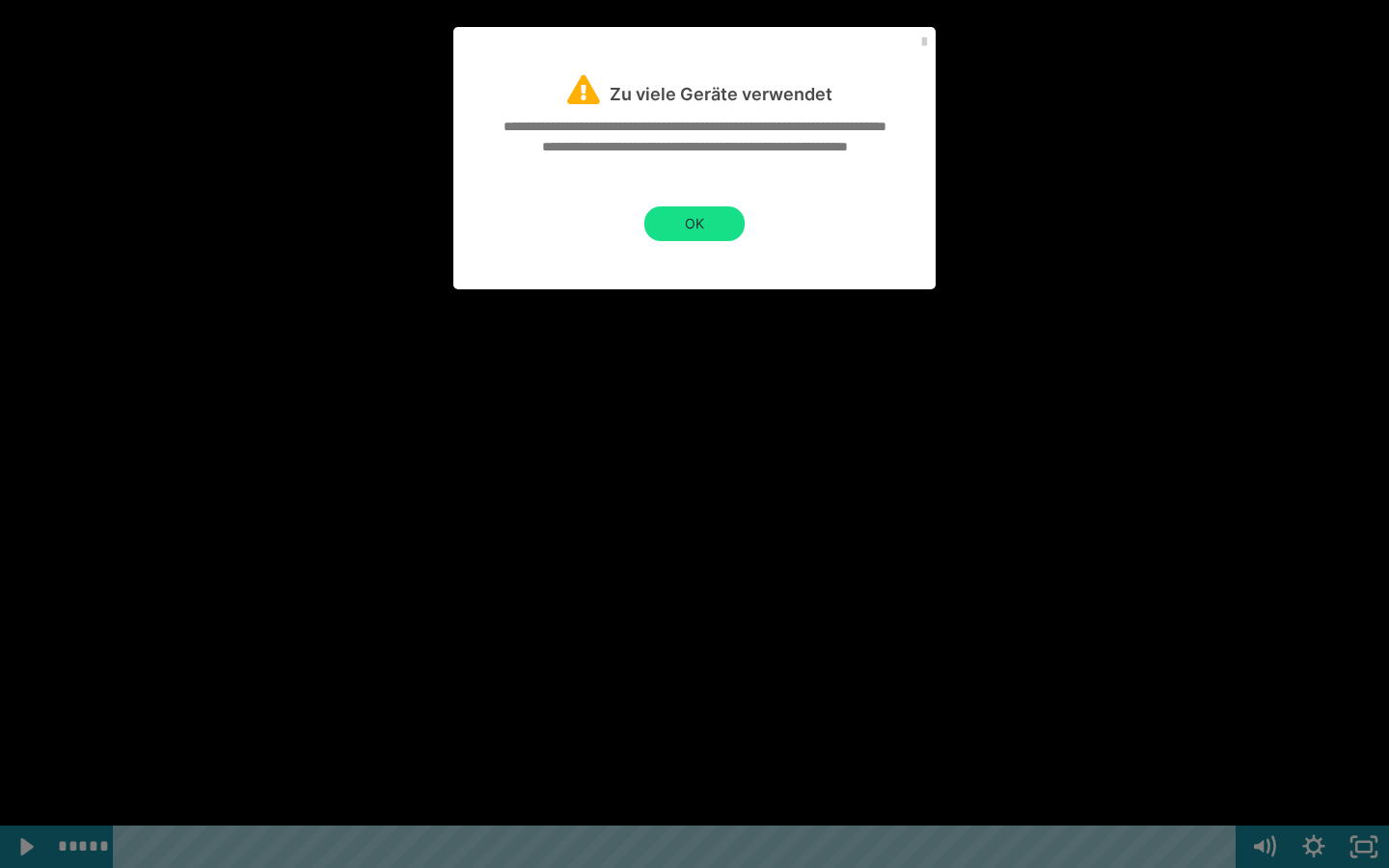 click at bounding box center (694, 434) 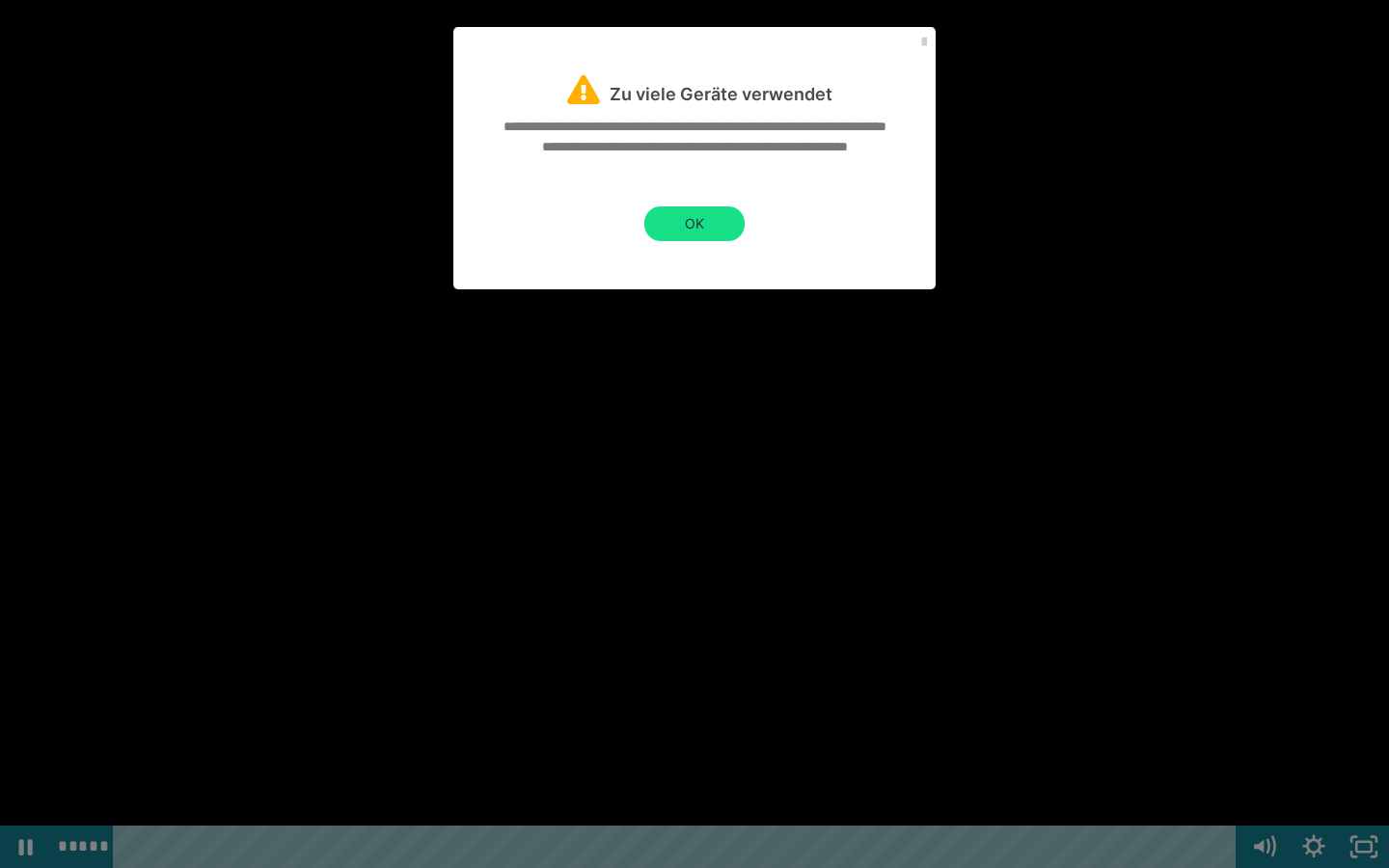 click at bounding box center [694, 434] 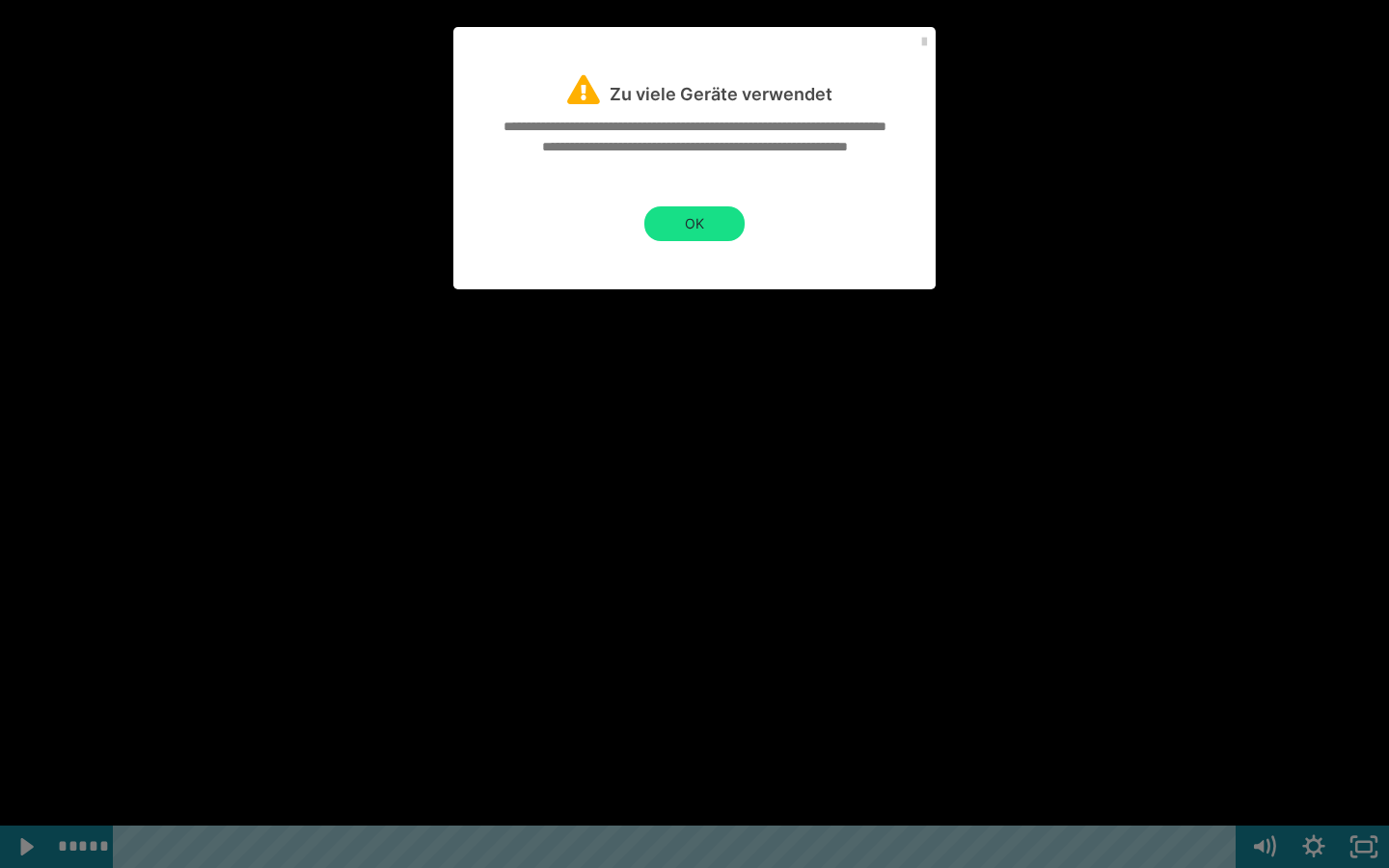 click at bounding box center [694, 434] 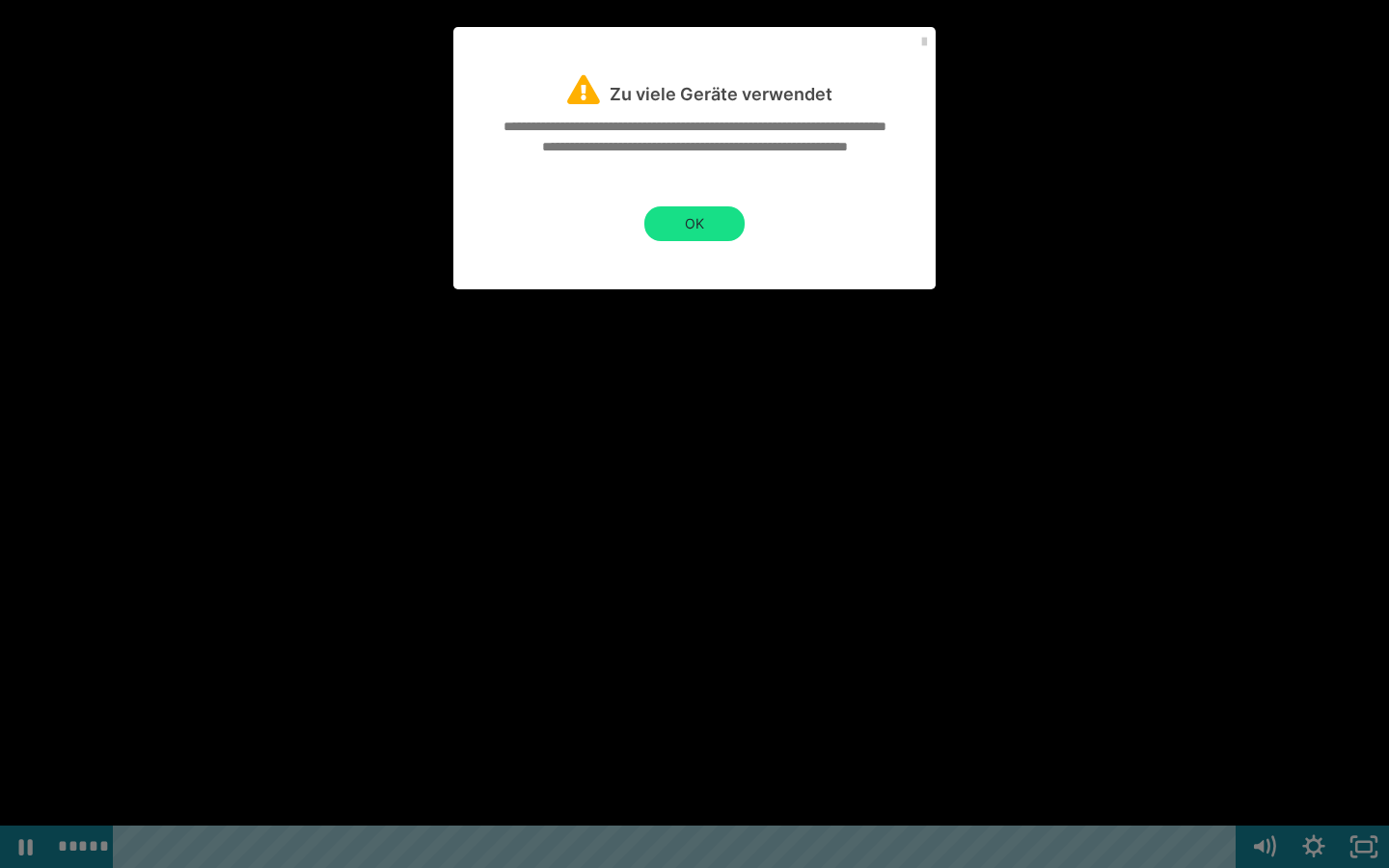 click at bounding box center (694, 434) 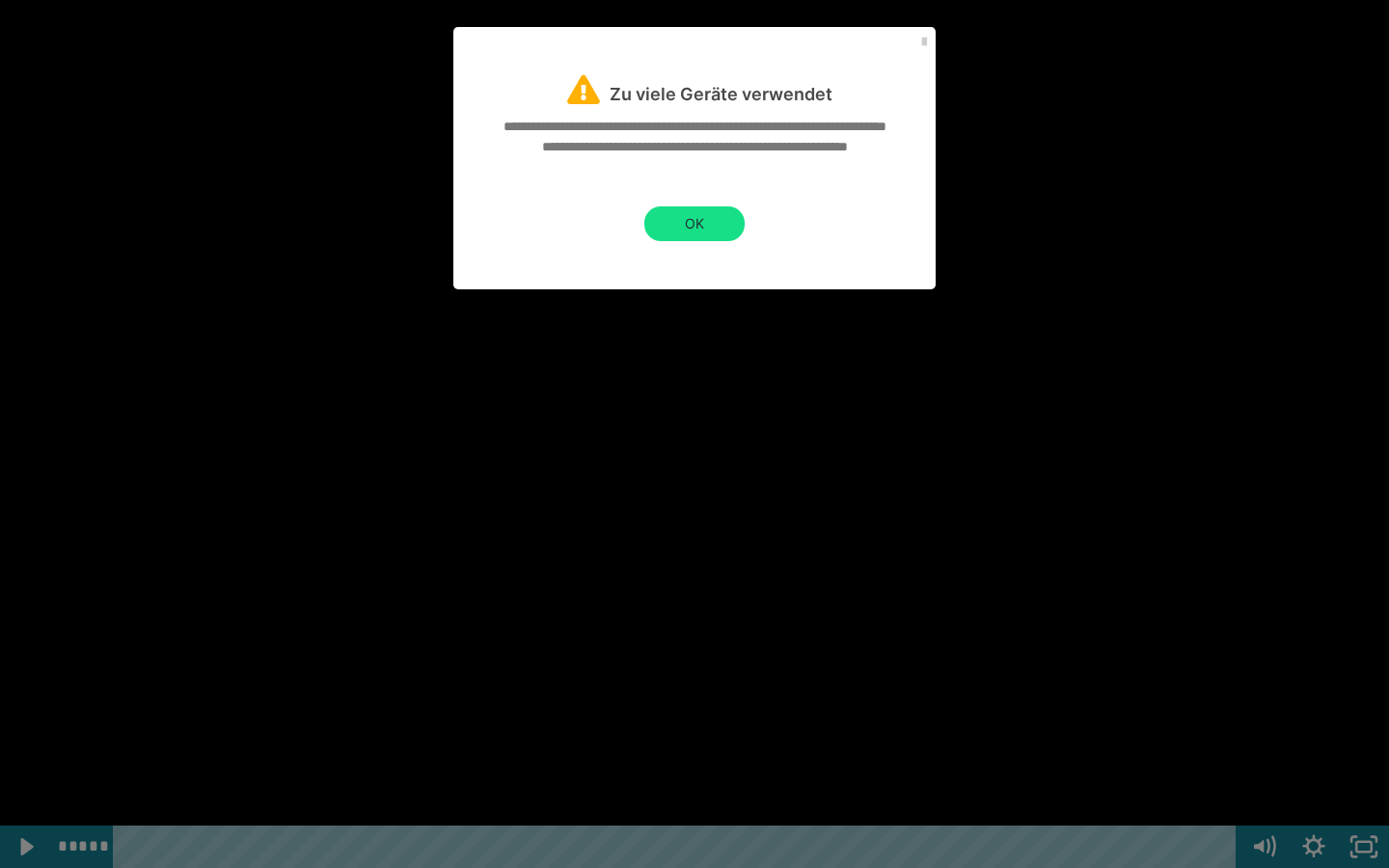 click at bounding box center (694, 434) 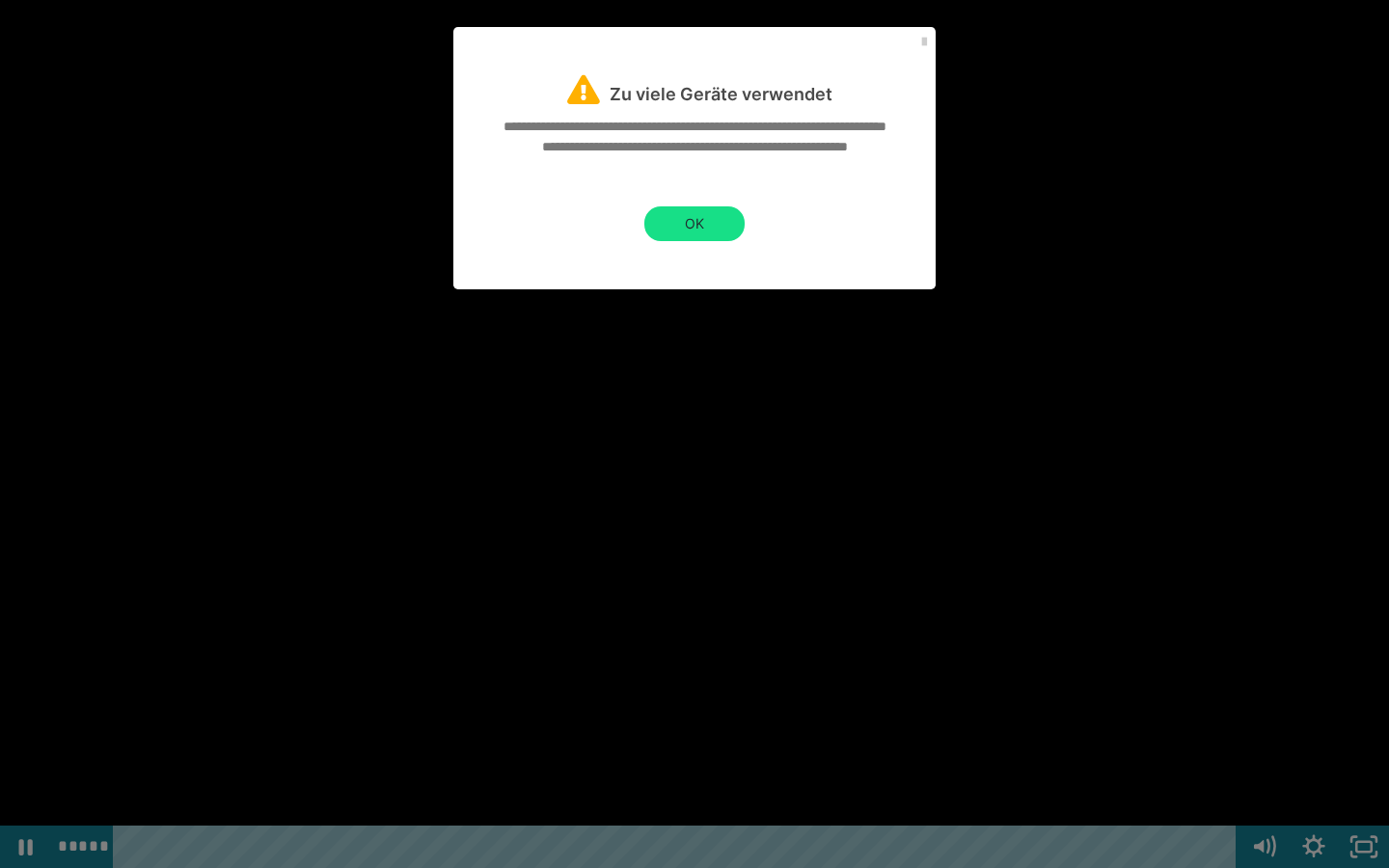 click at bounding box center (694, 434) 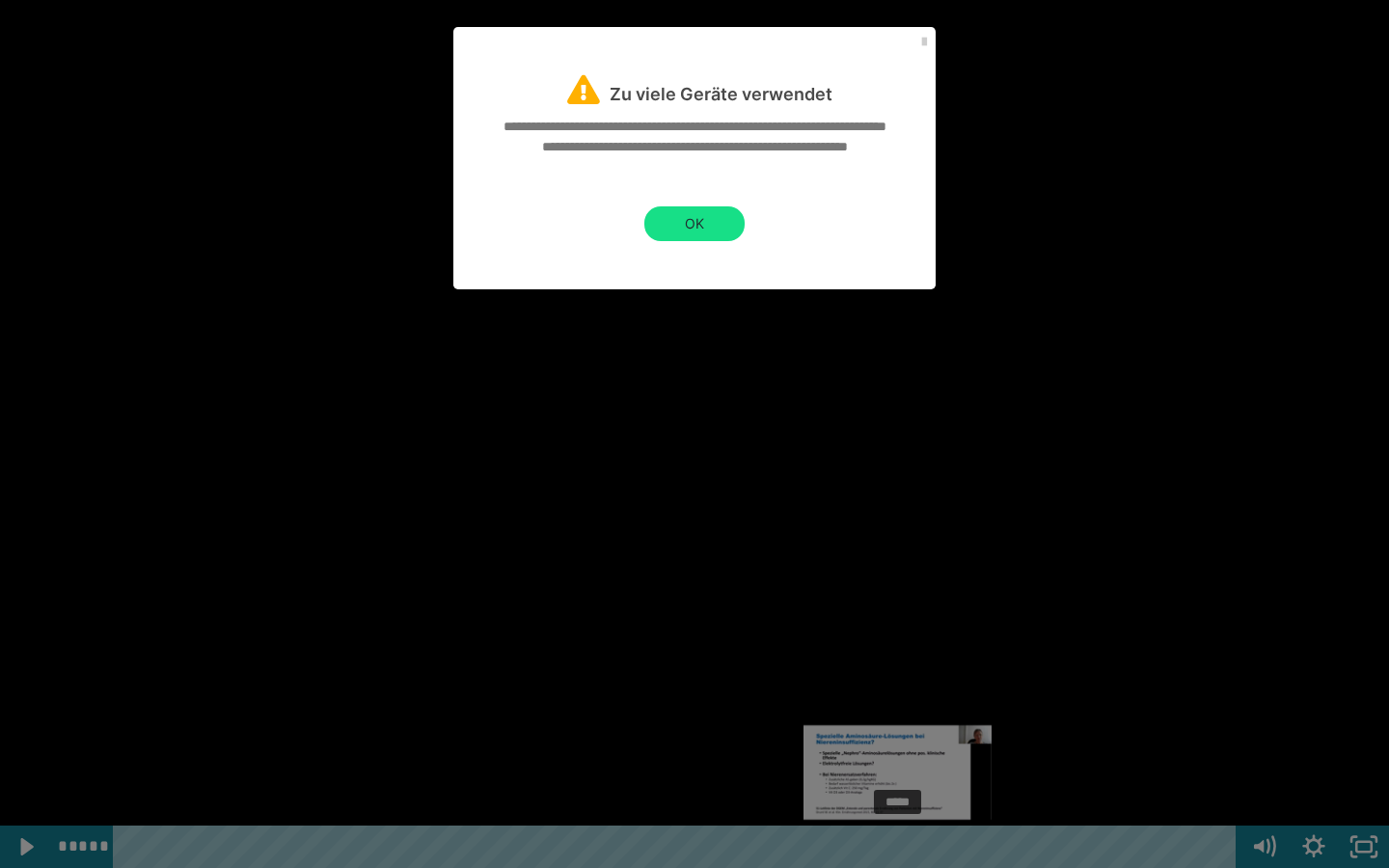 click on "*****" at bounding box center (678, 847) 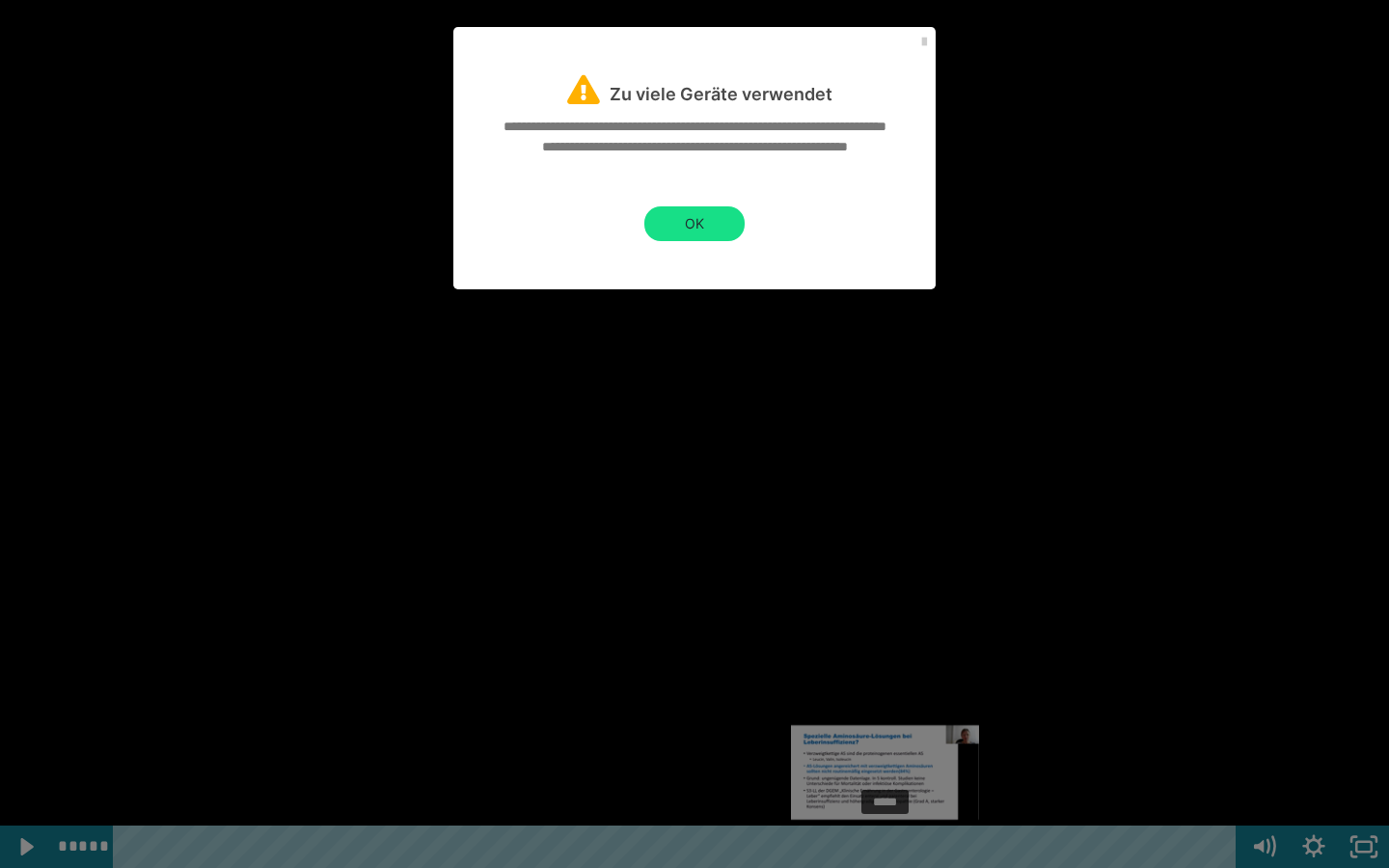 click on "*****" at bounding box center (678, 847) 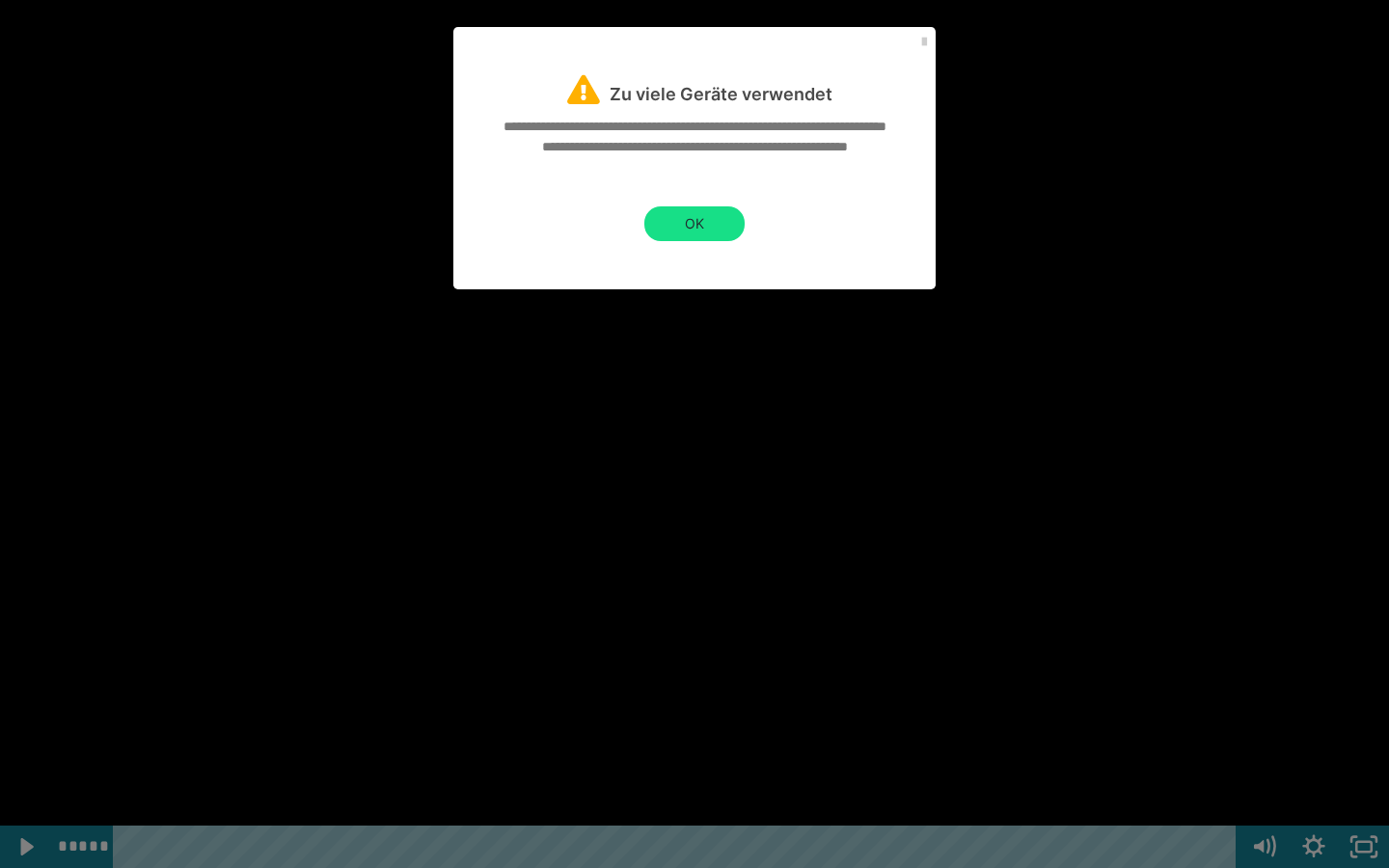 click at bounding box center (694, 434) 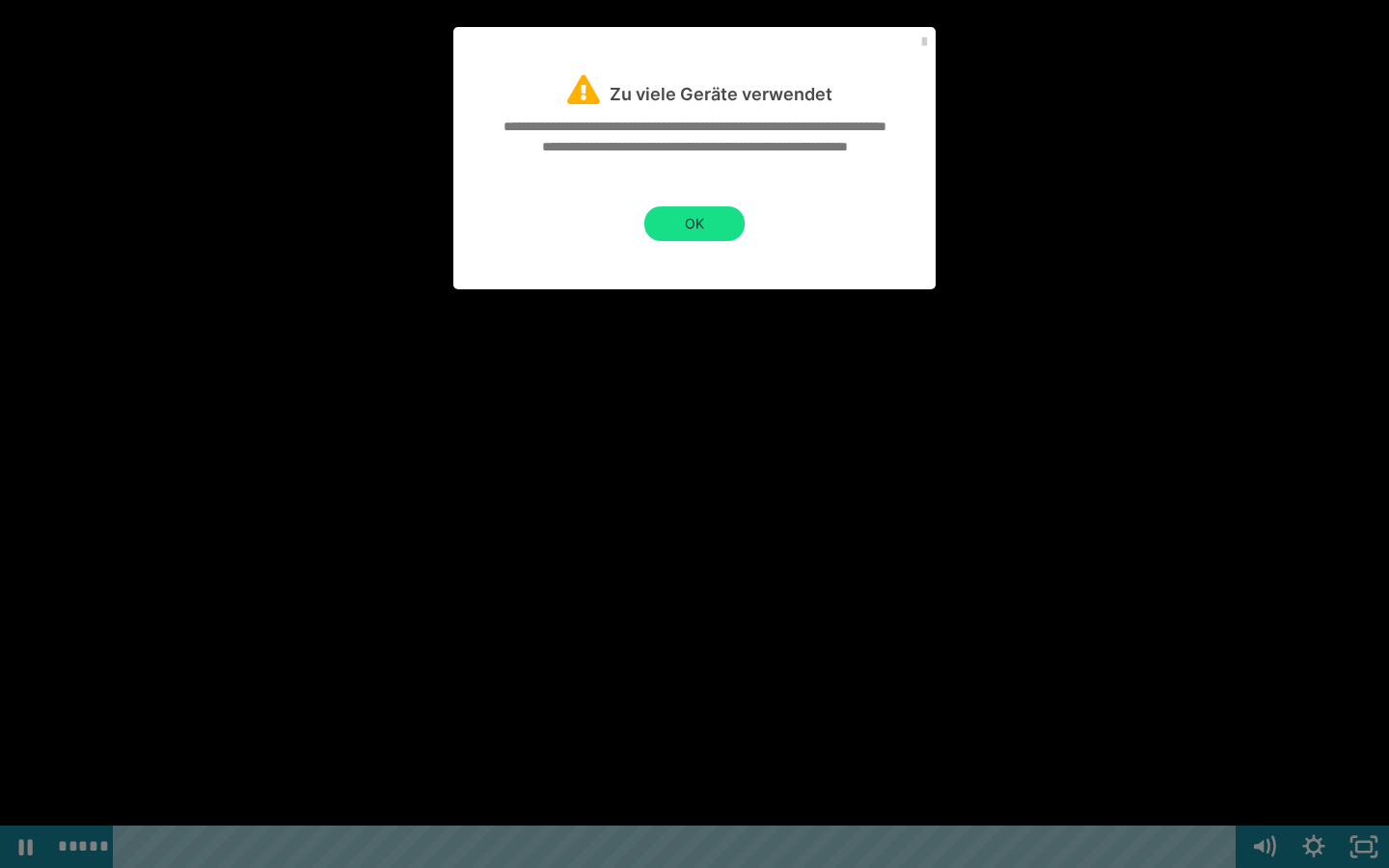 click at bounding box center (694, 434) 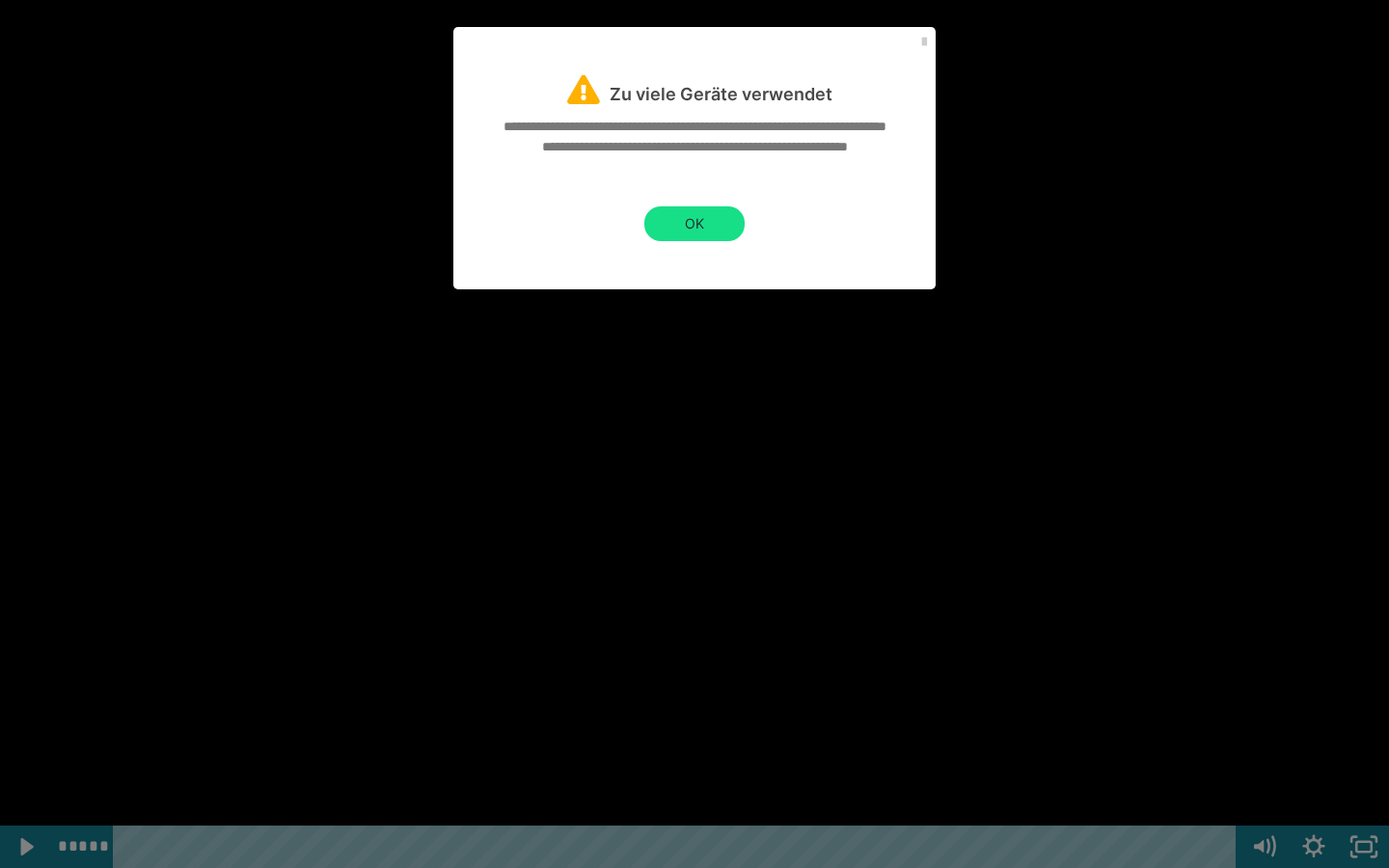 click at bounding box center (694, 434) 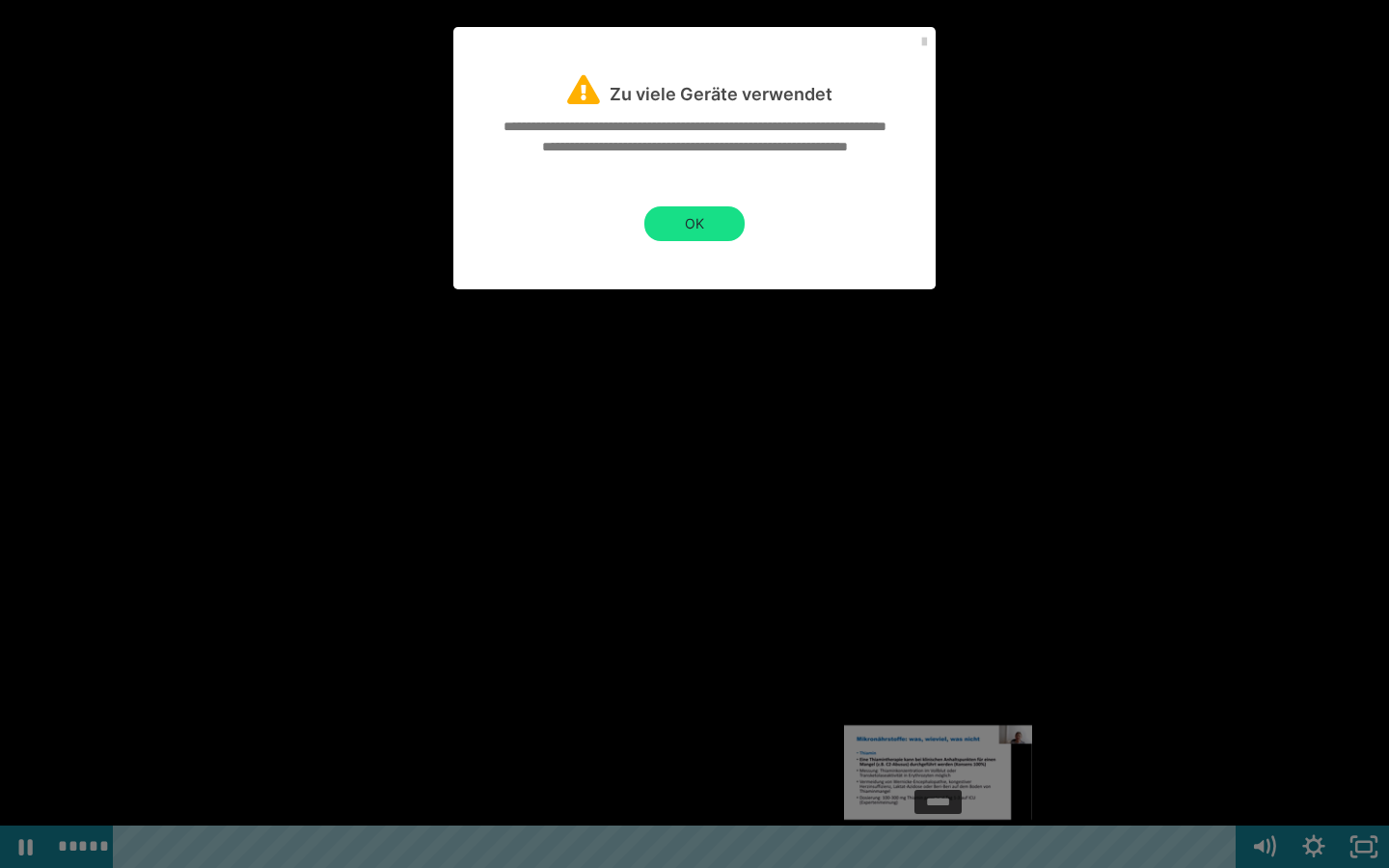 click at bounding box center (938, 847) 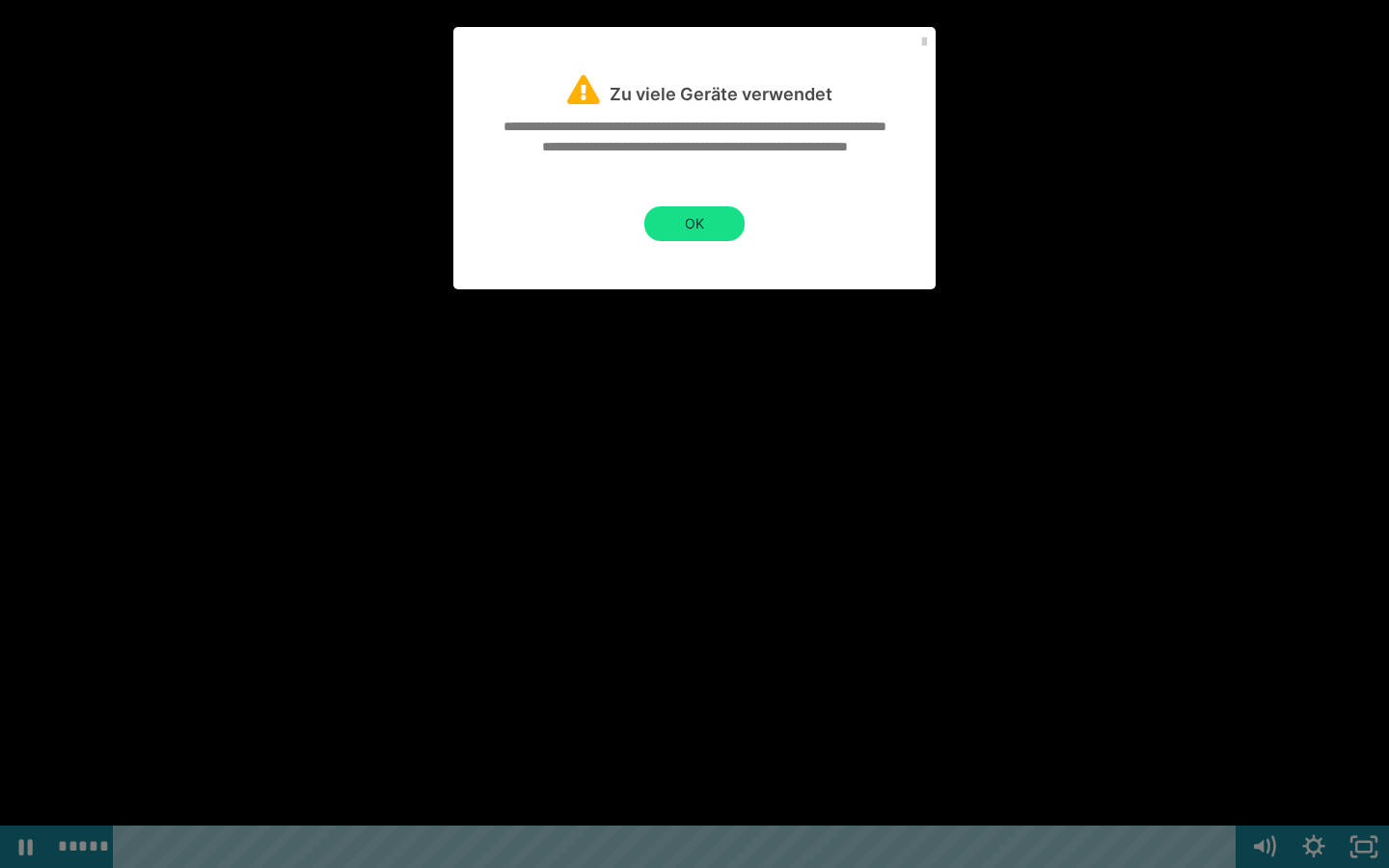 click at bounding box center (694, 434) 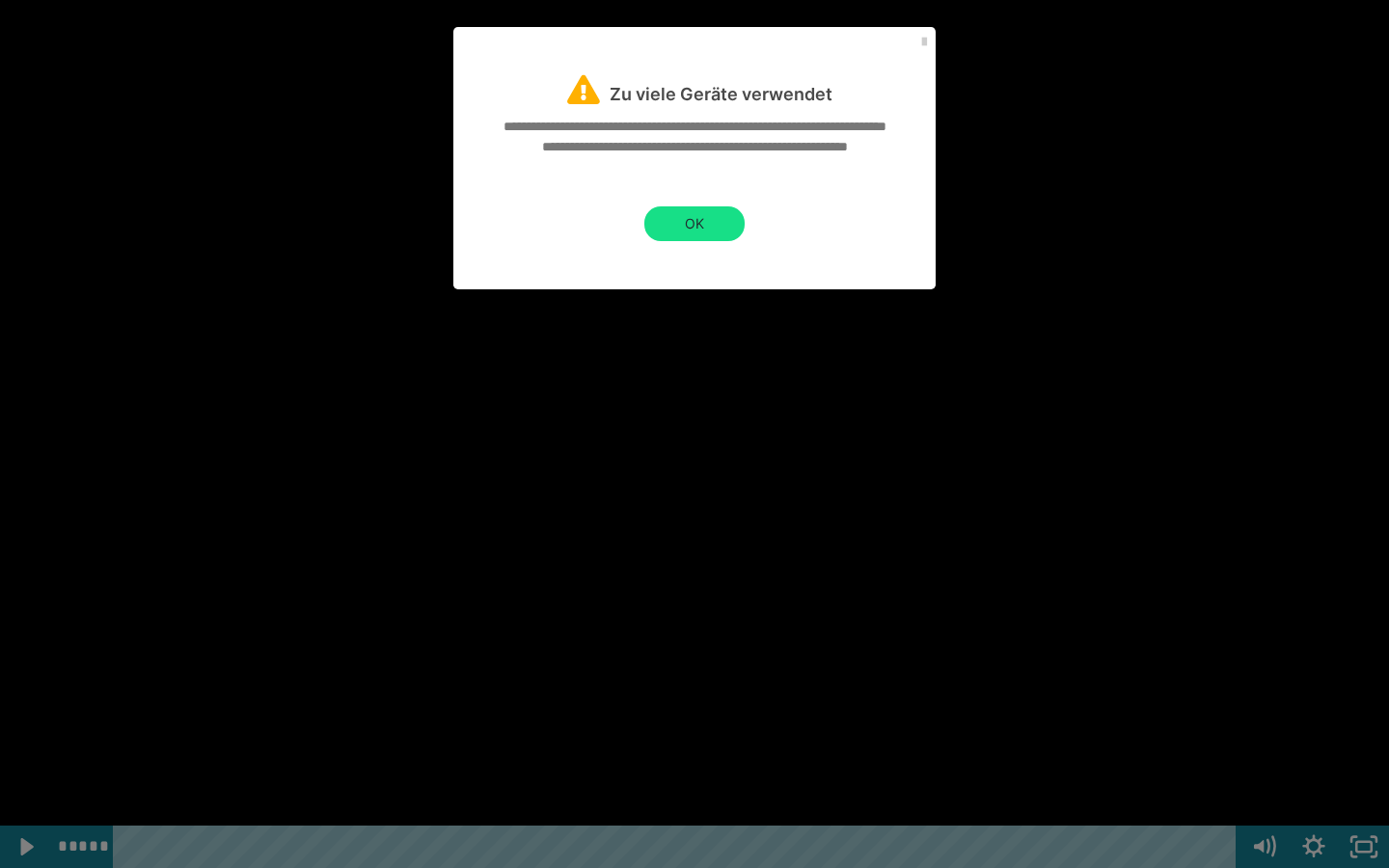 click at bounding box center (694, 434) 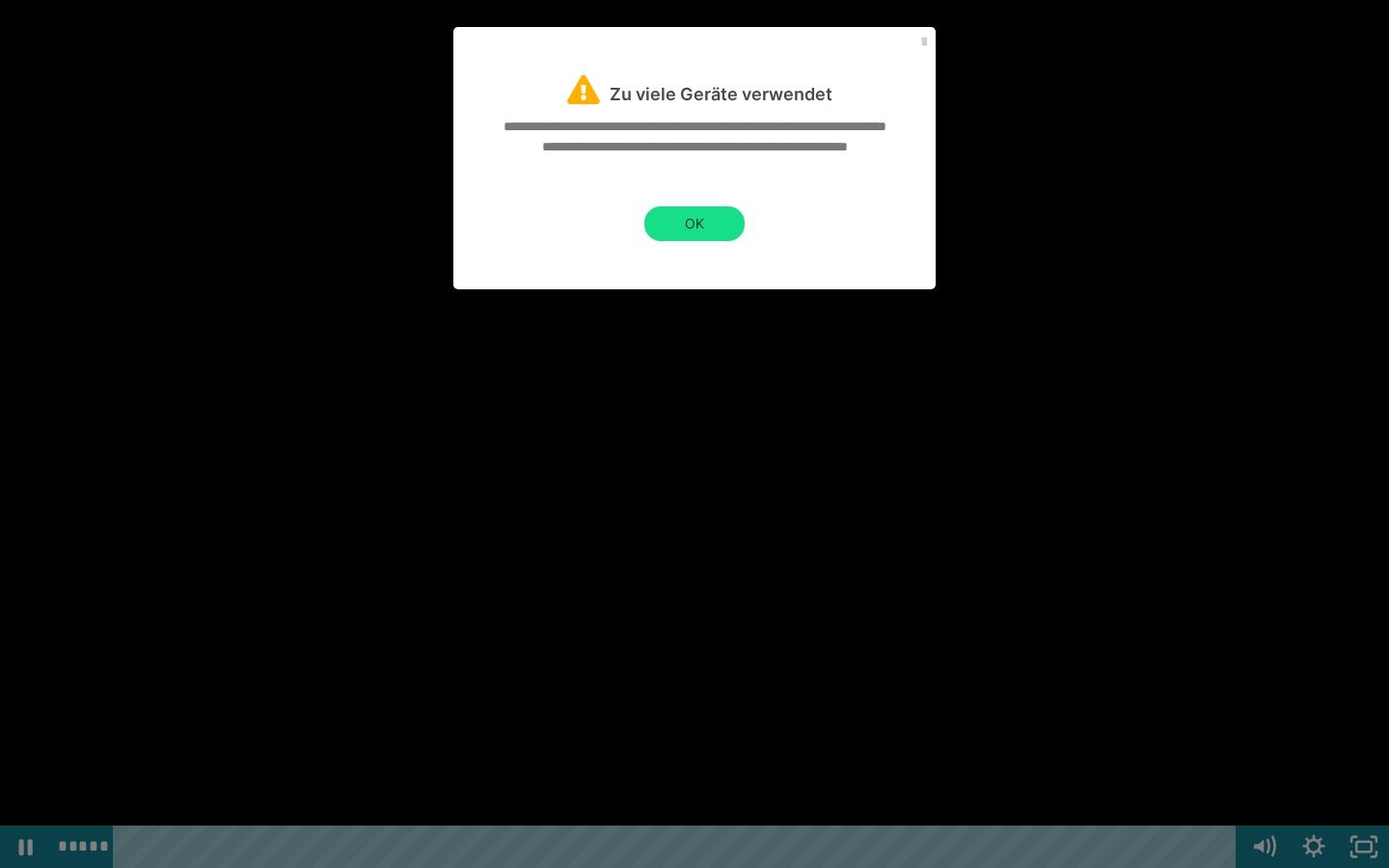 click at bounding box center [694, 434] 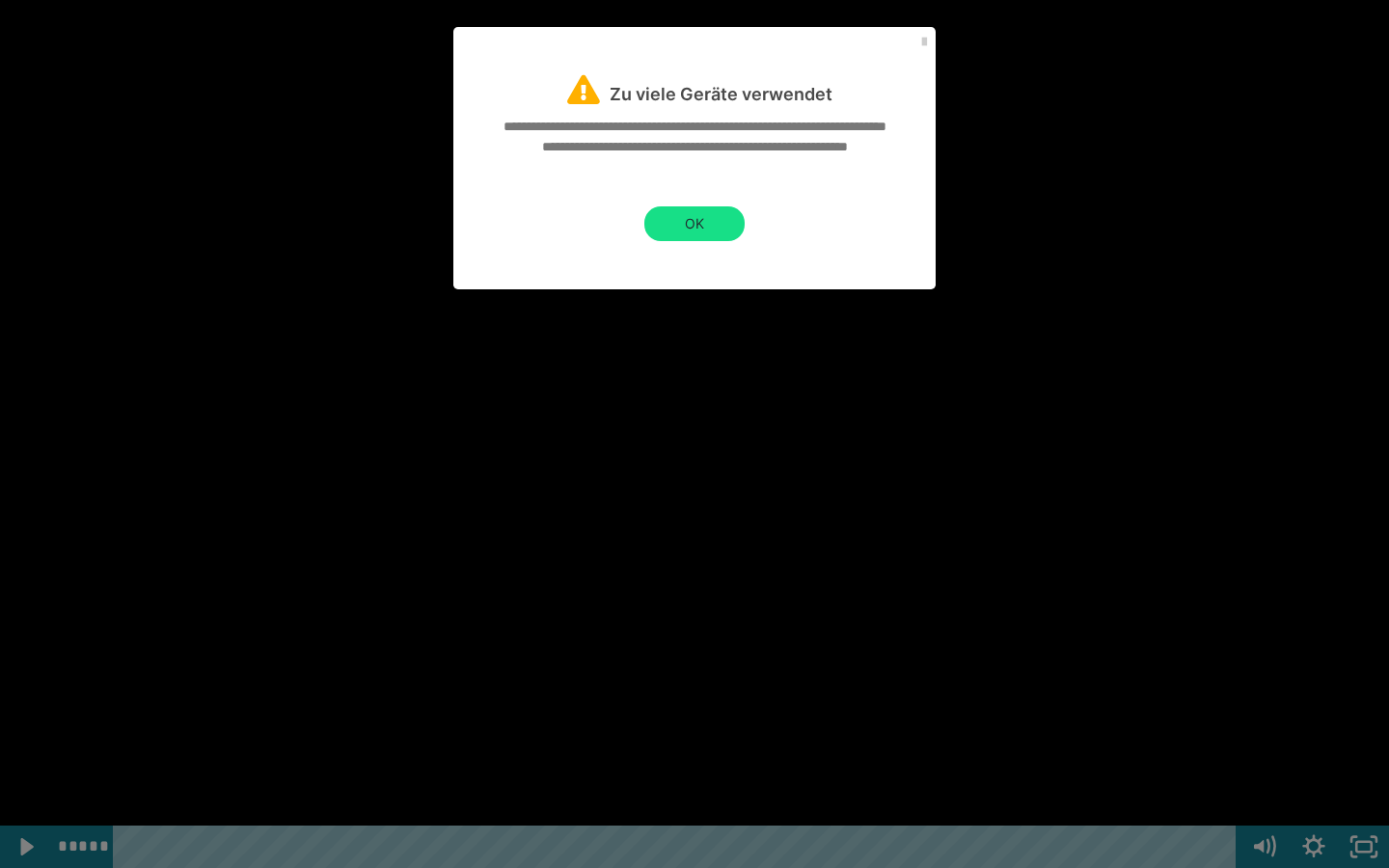click at bounding box center (694, 434) 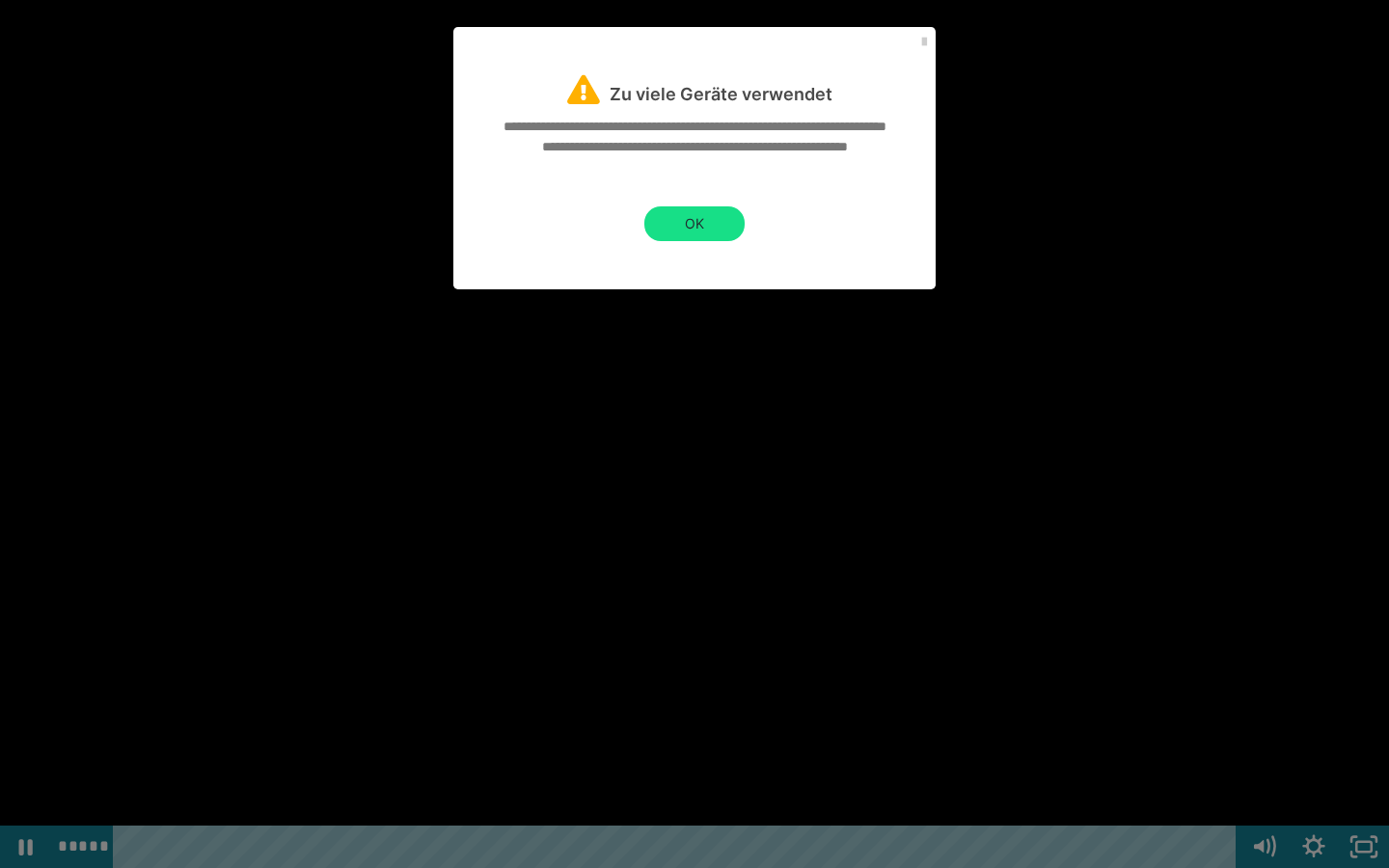 click at bounding box center (694, 434) 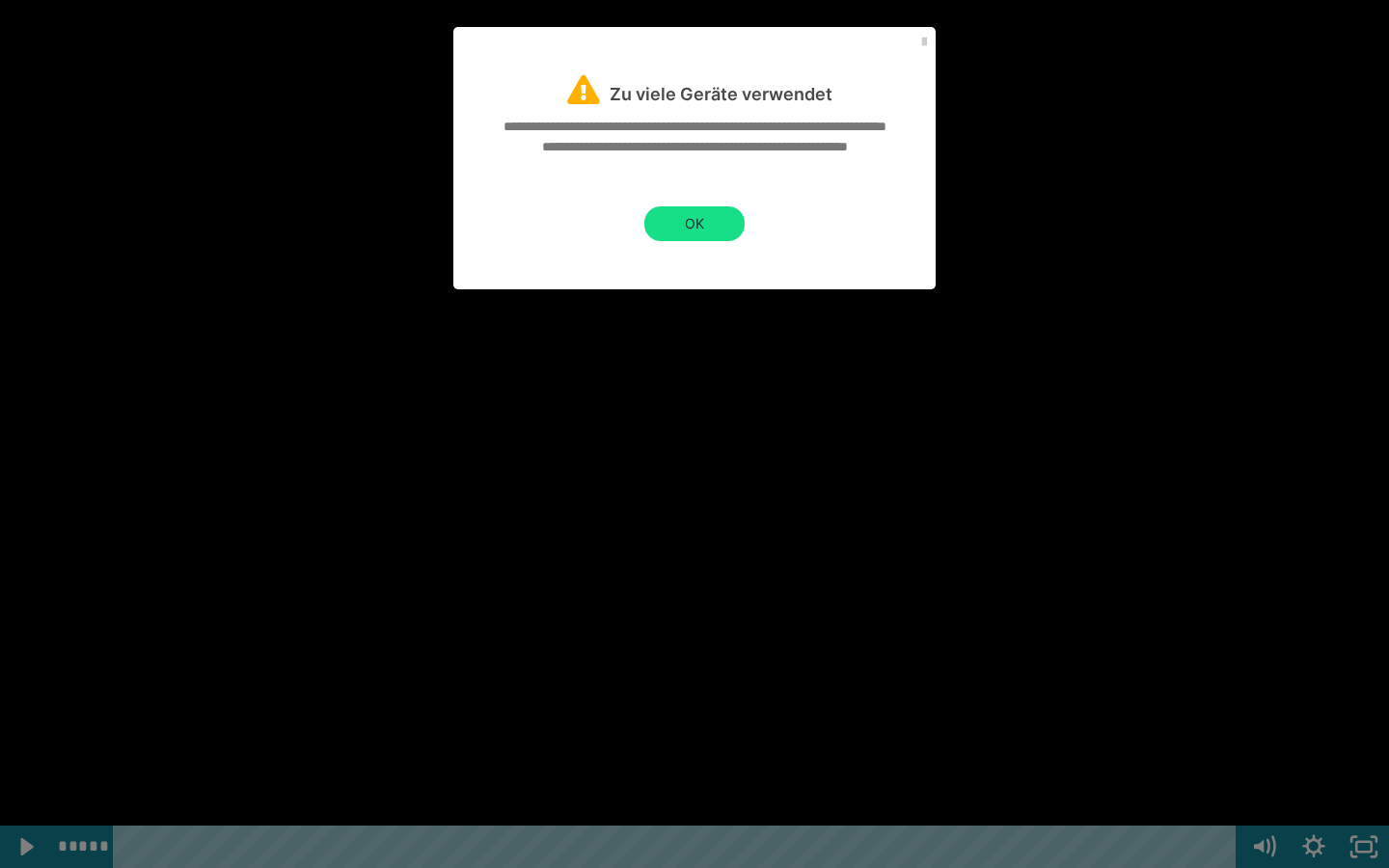 click at bounding box center [694, 434] 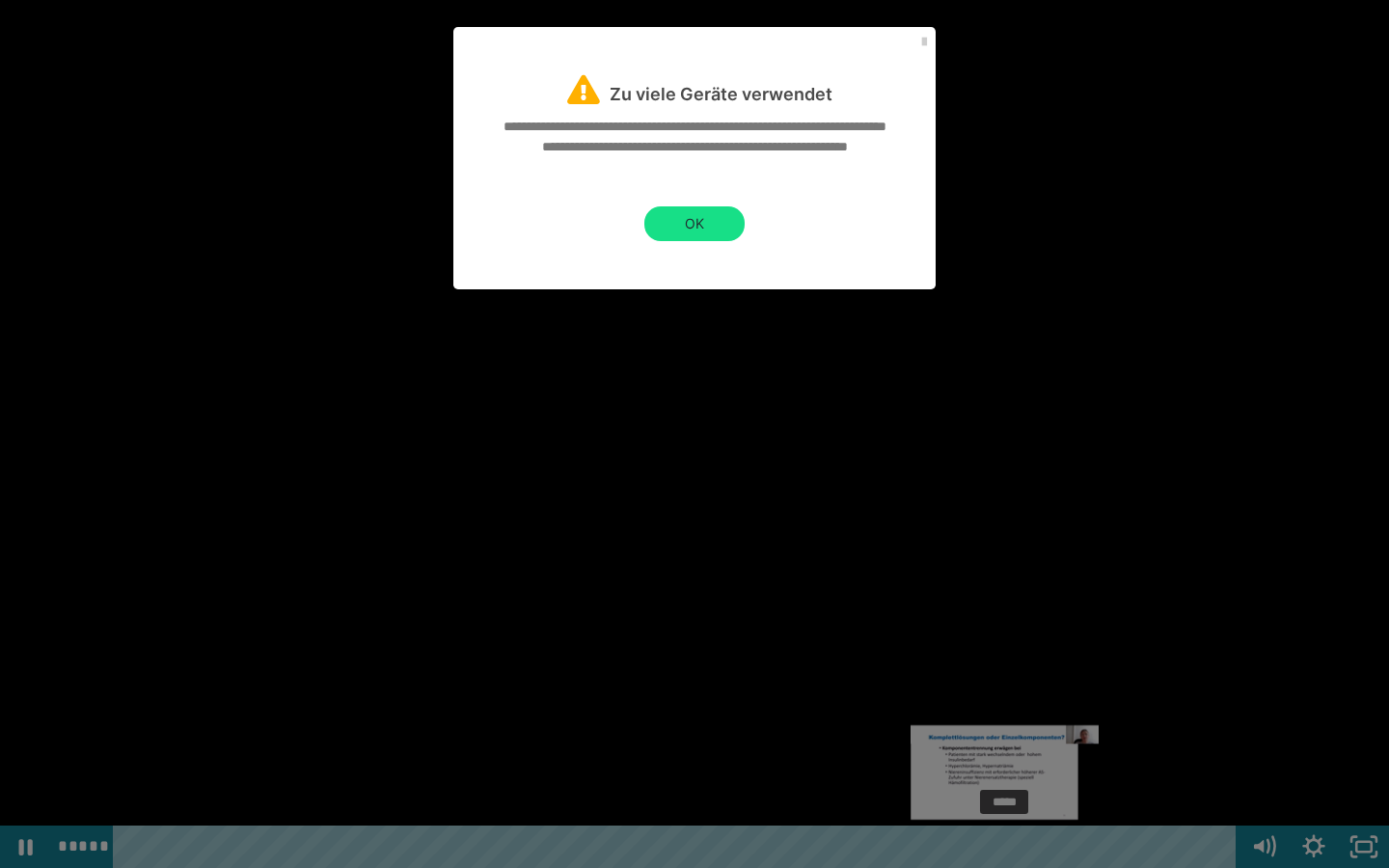 click on "*****" at bounding box center (678, 847) 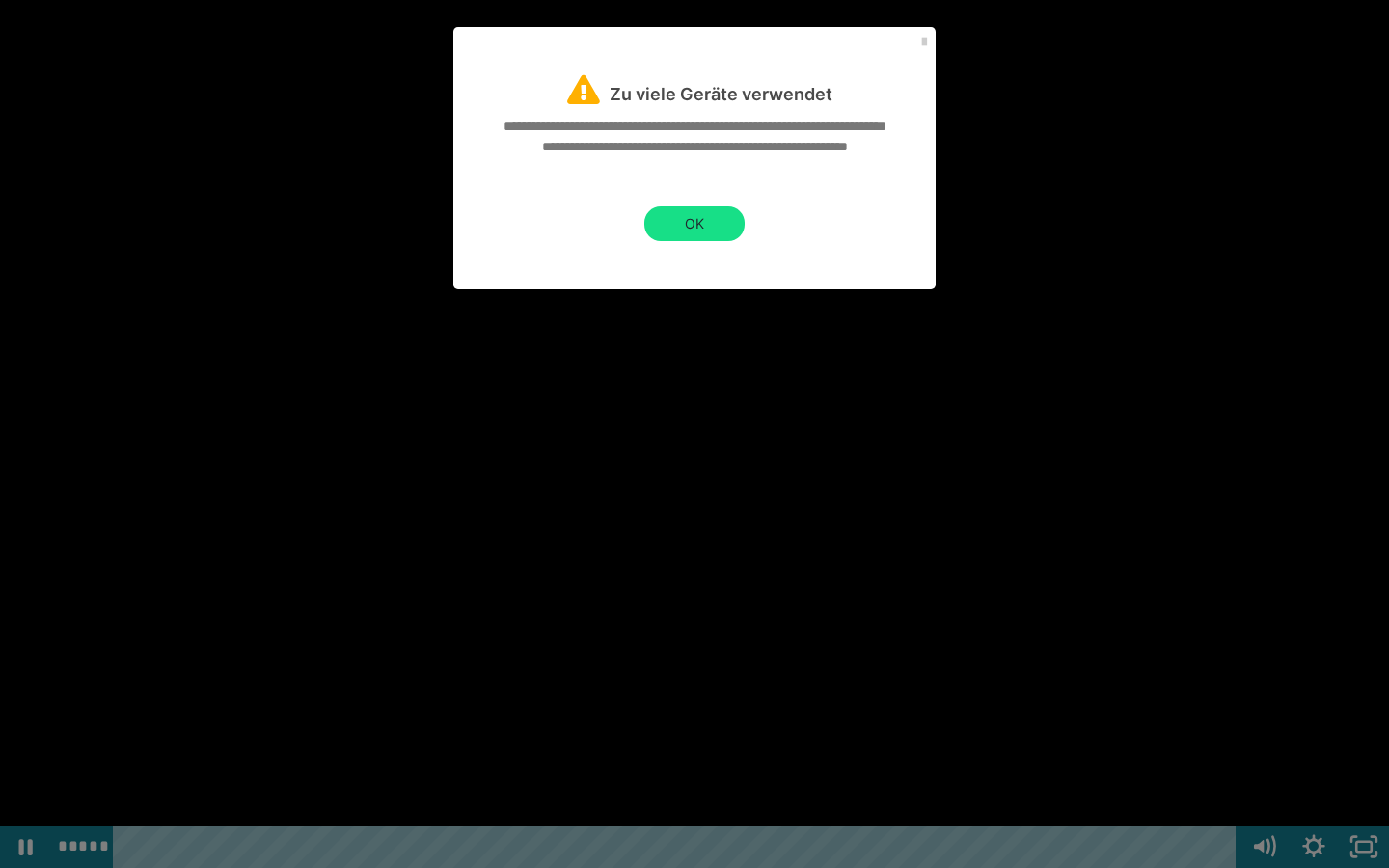 click at bounding box center [694, 434] 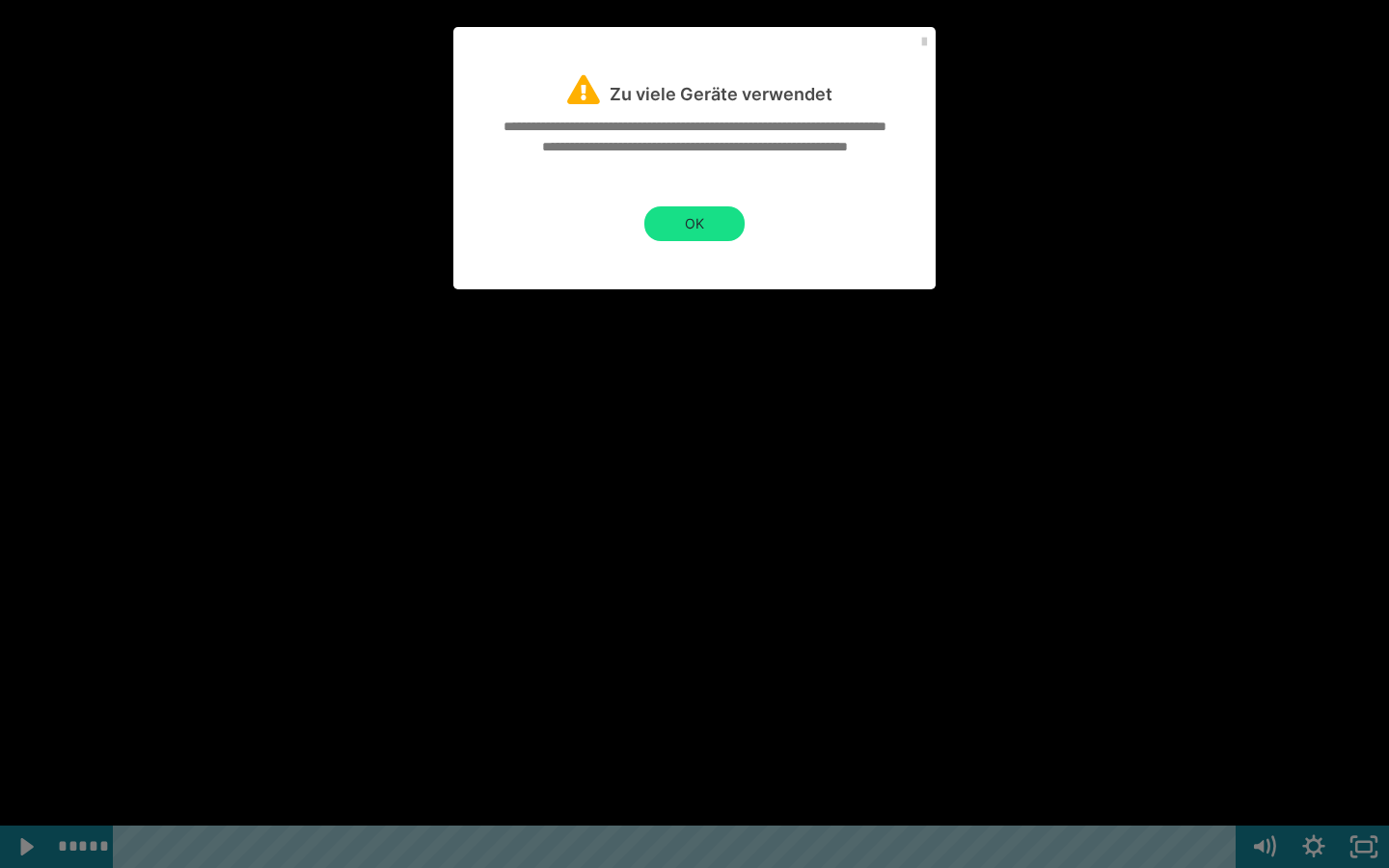 click at bounding box center [694, 434] 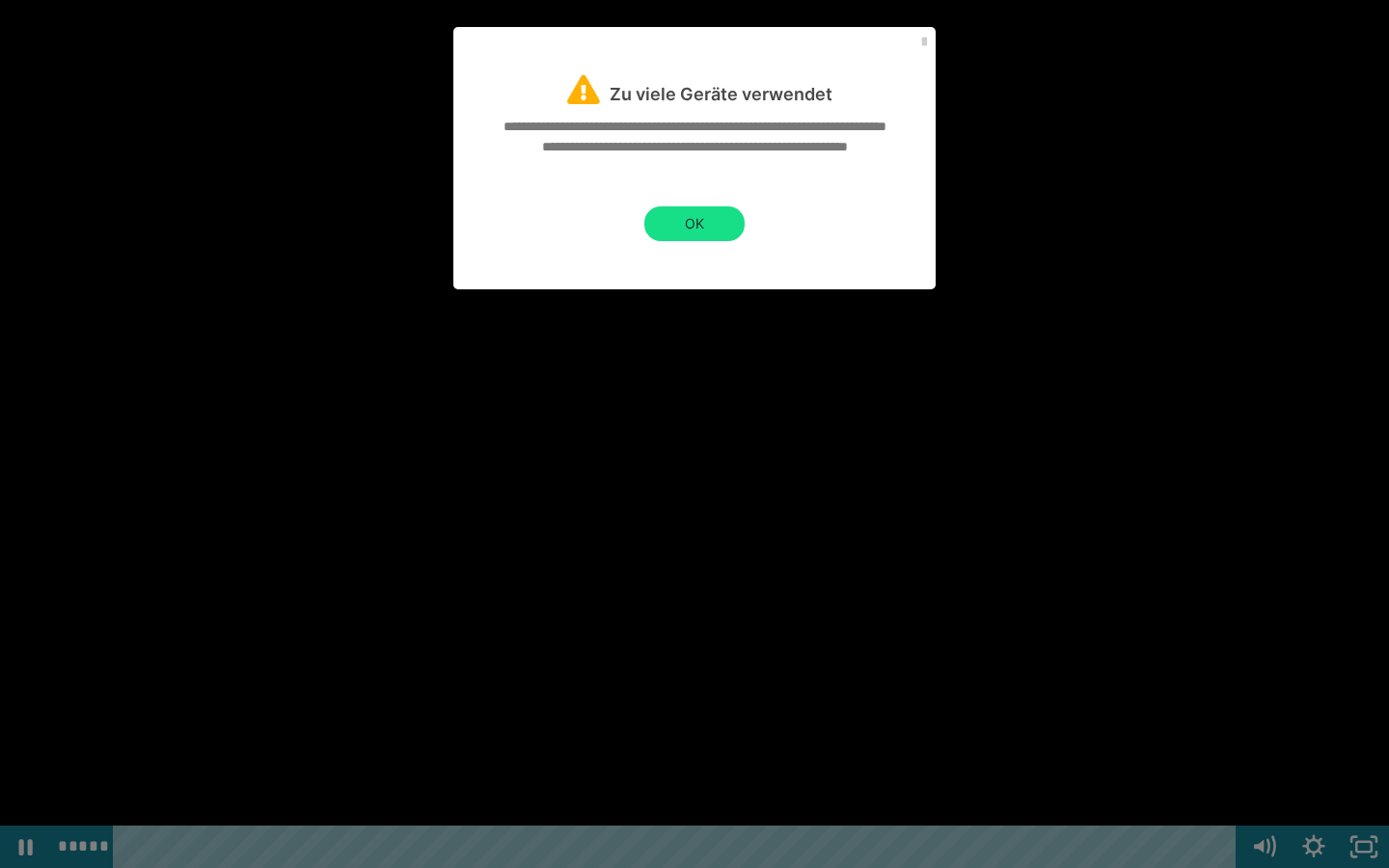 click at bounding box center (694, 434) 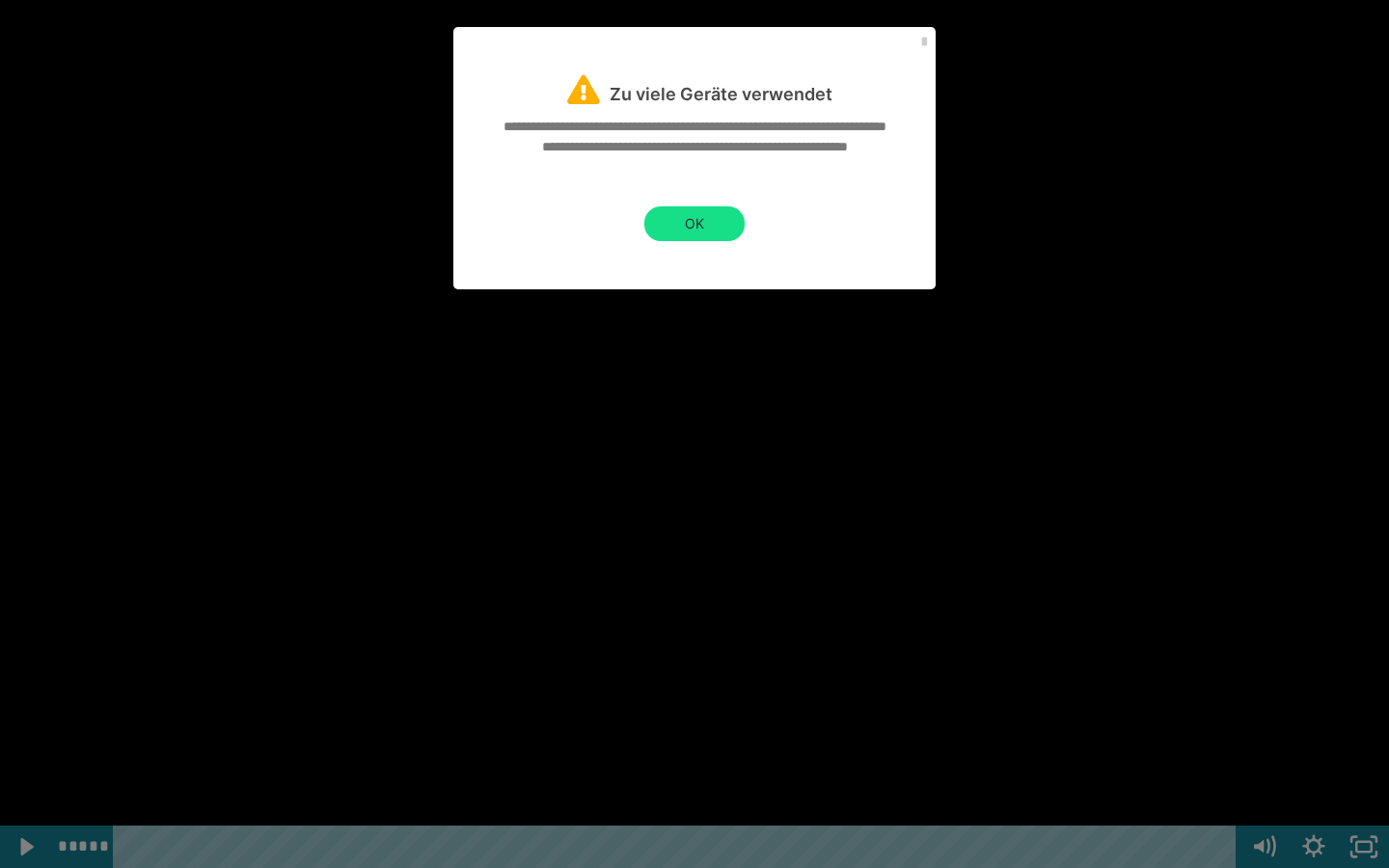 click at bounding box center [694, 434] 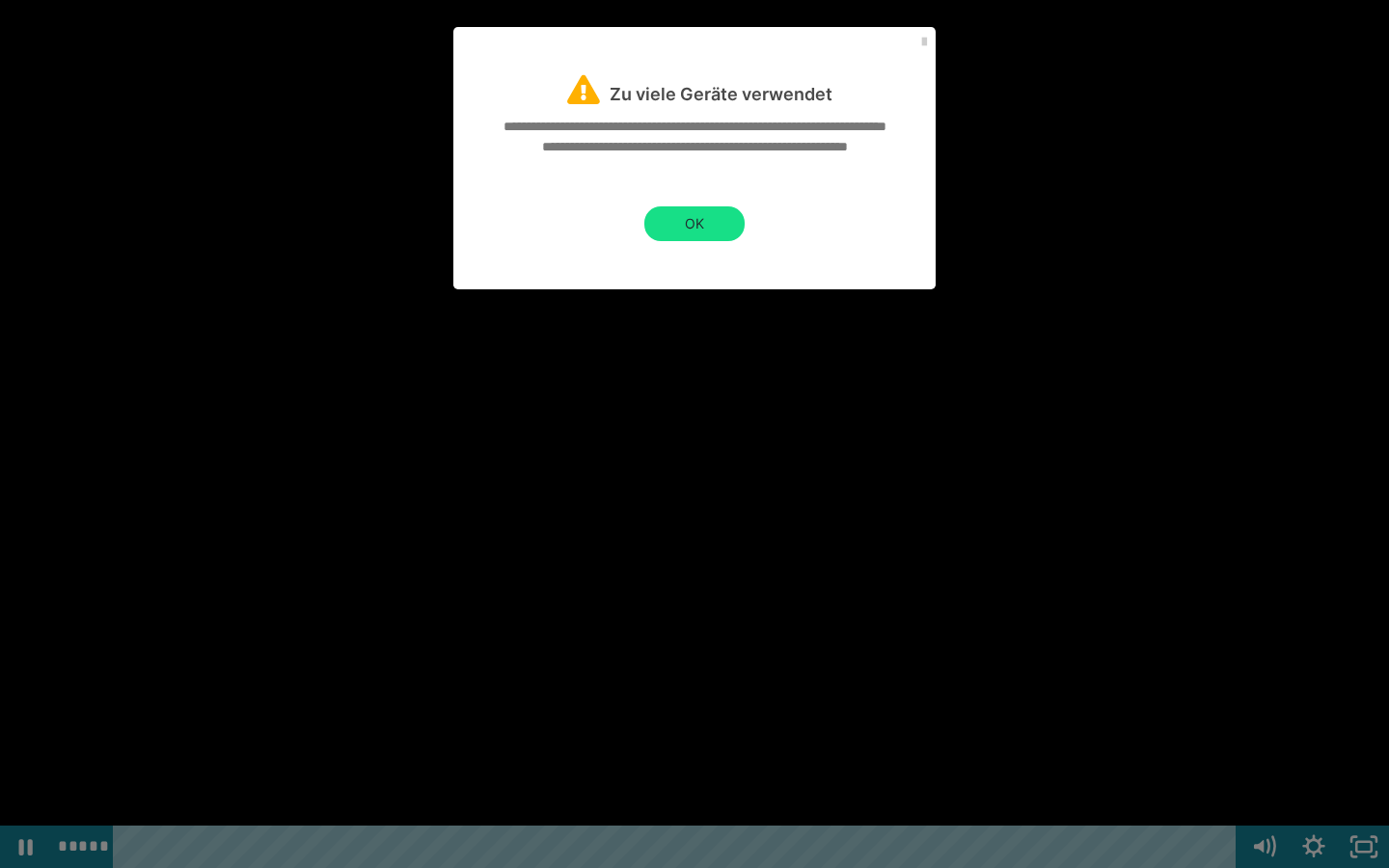 click at bounding box center [694, 434] 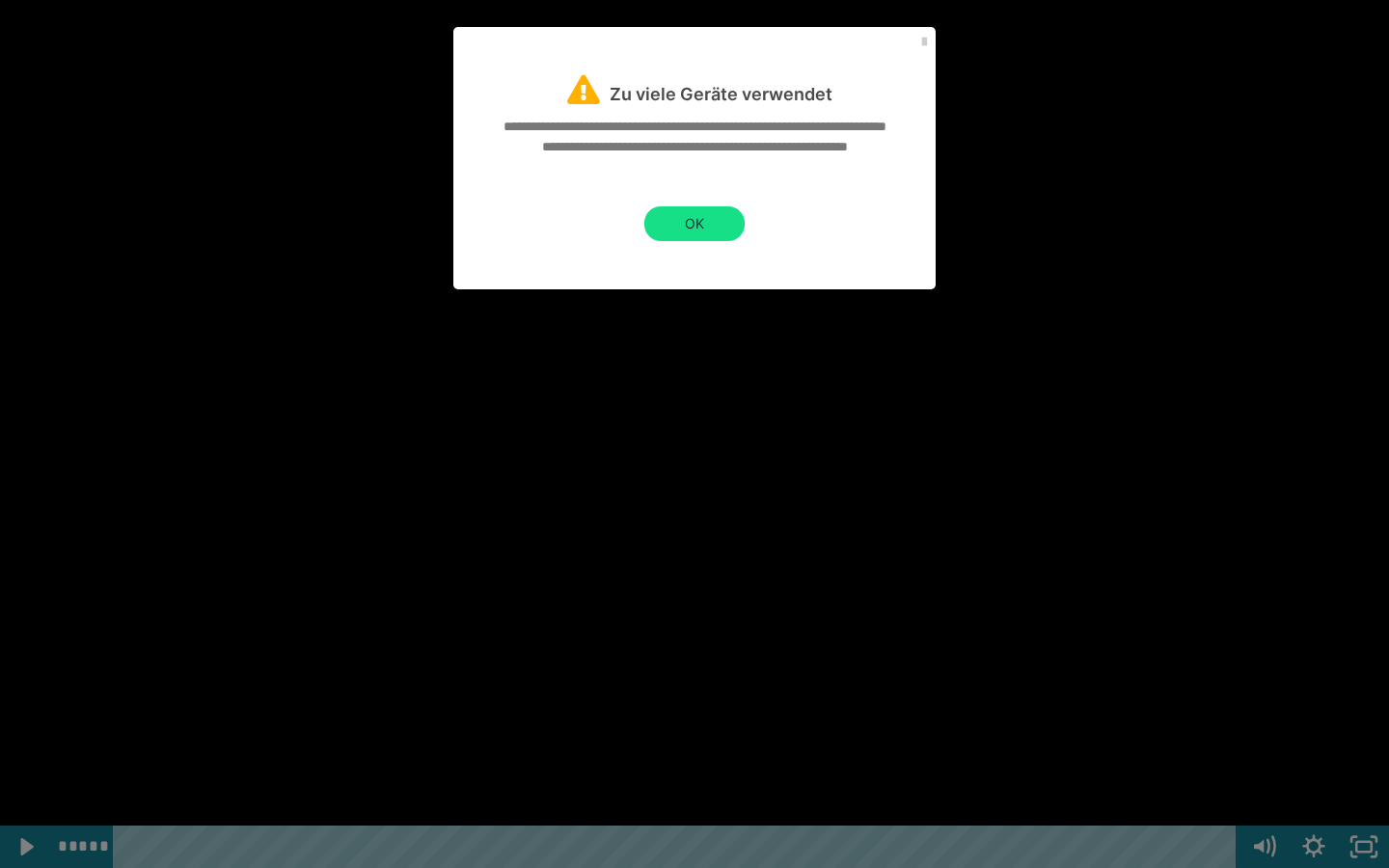 click at bounding box center (694, 434) 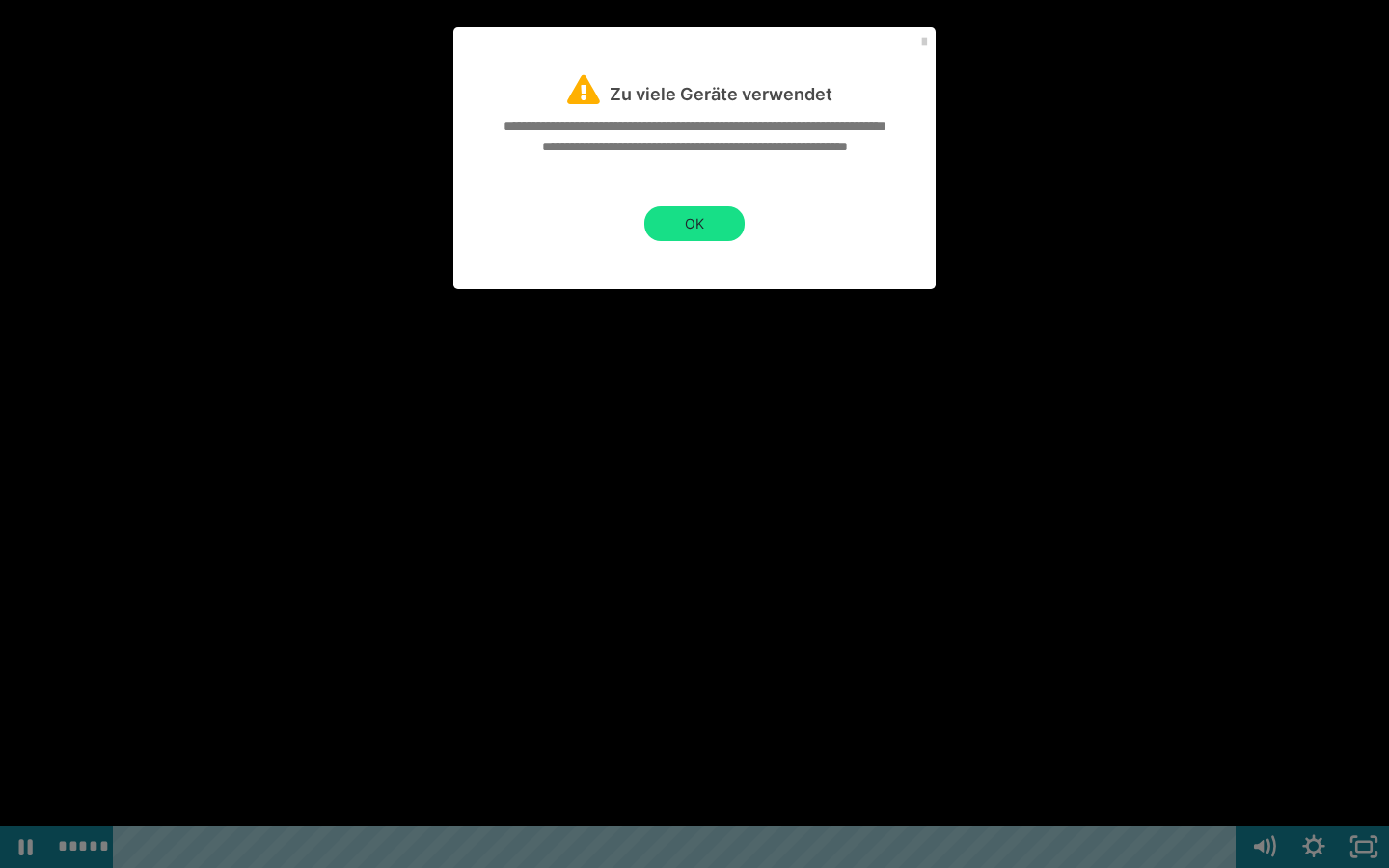 click at bounding box center (694, 434) 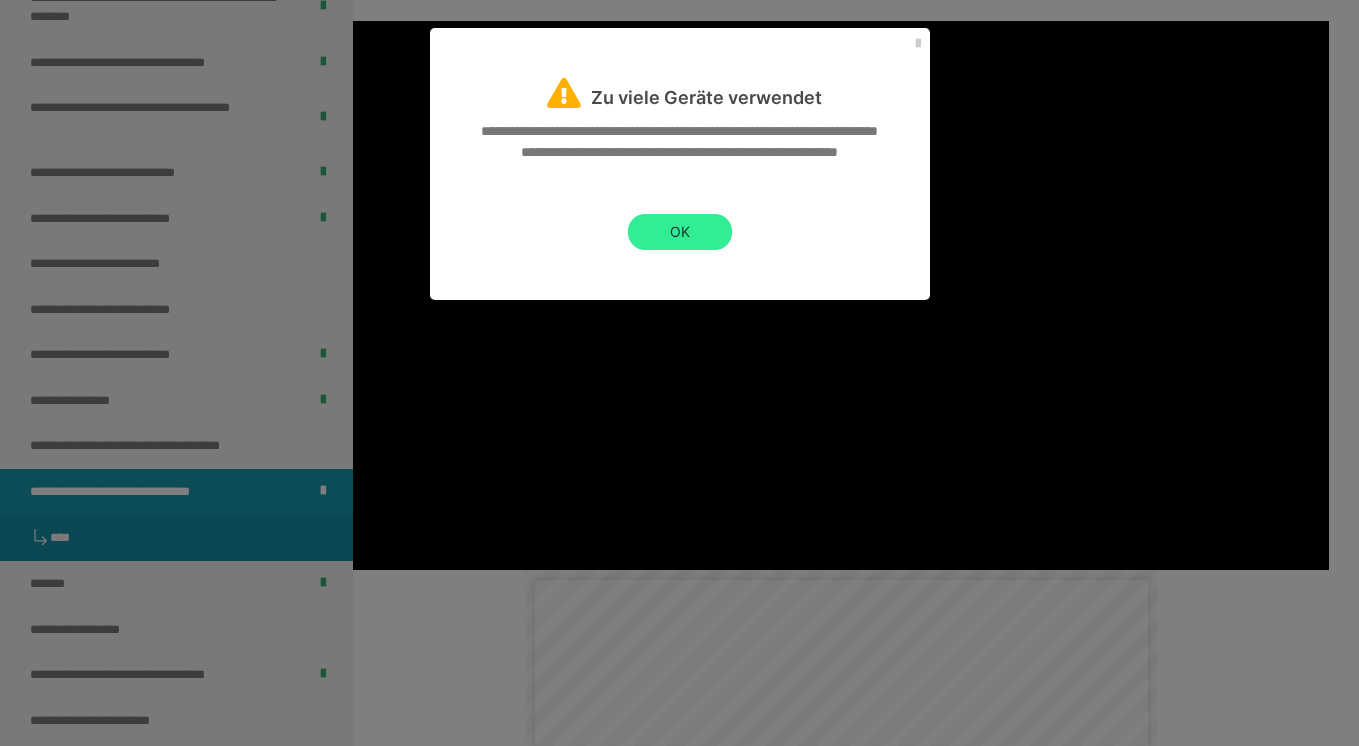 click on "OK" at bounding box center [680, 232] 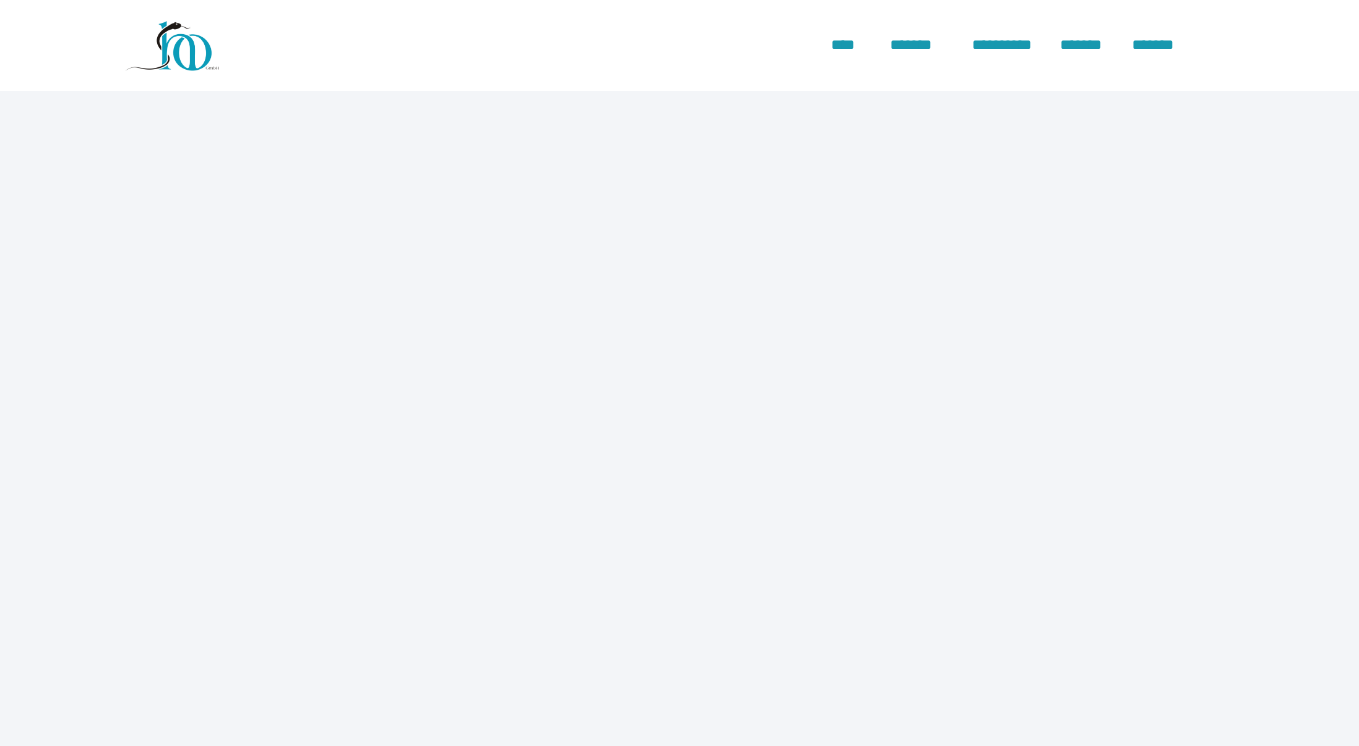 scroll, scrollTop: 0, scrollLeft: 0, axis: both 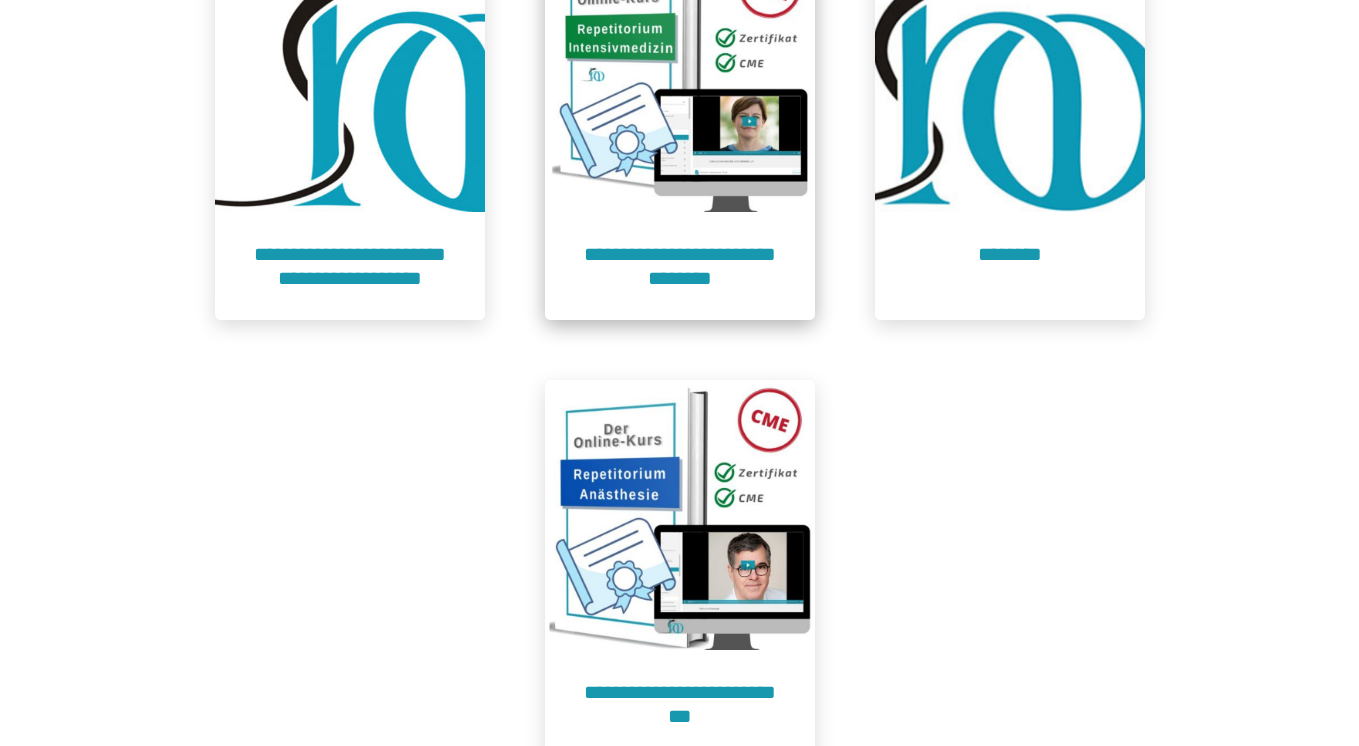click at bounding box center [680, 77] 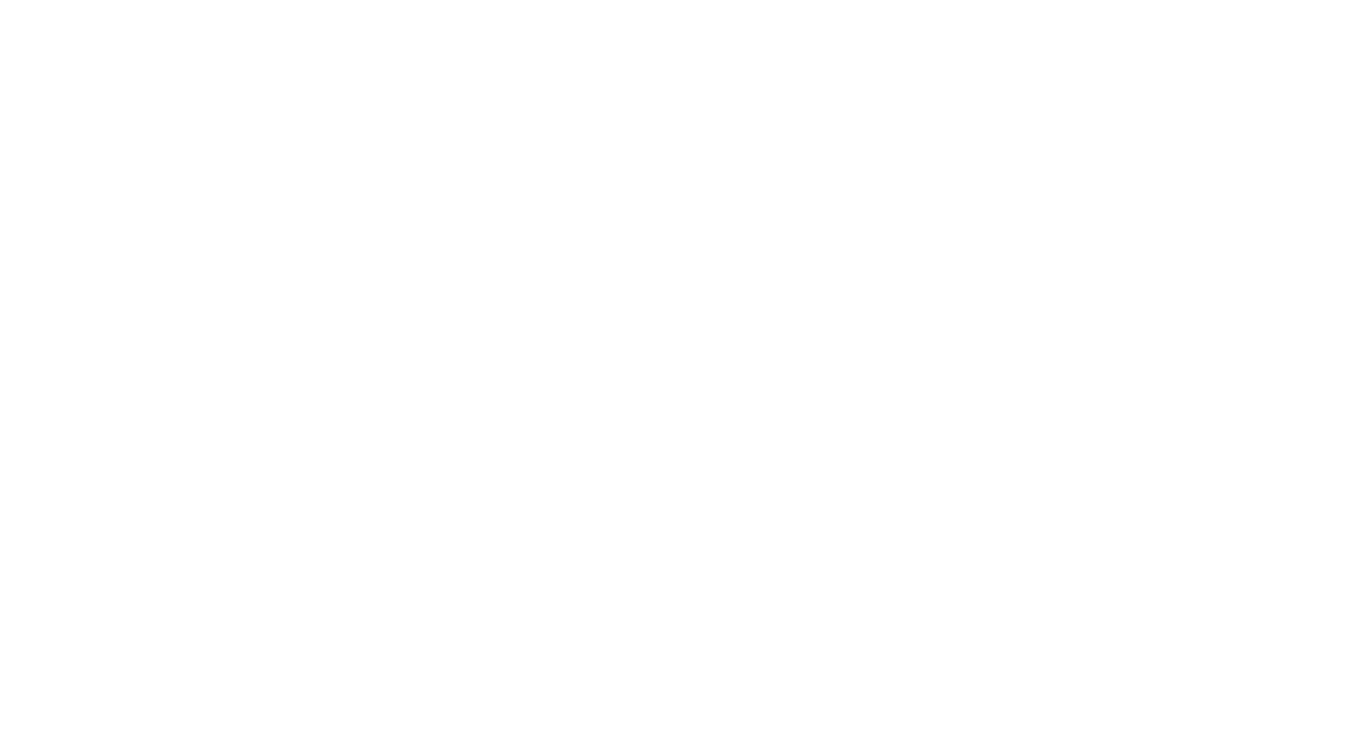 scroll, scrollTop: 91, scrollLeft: 0, axis: vertical 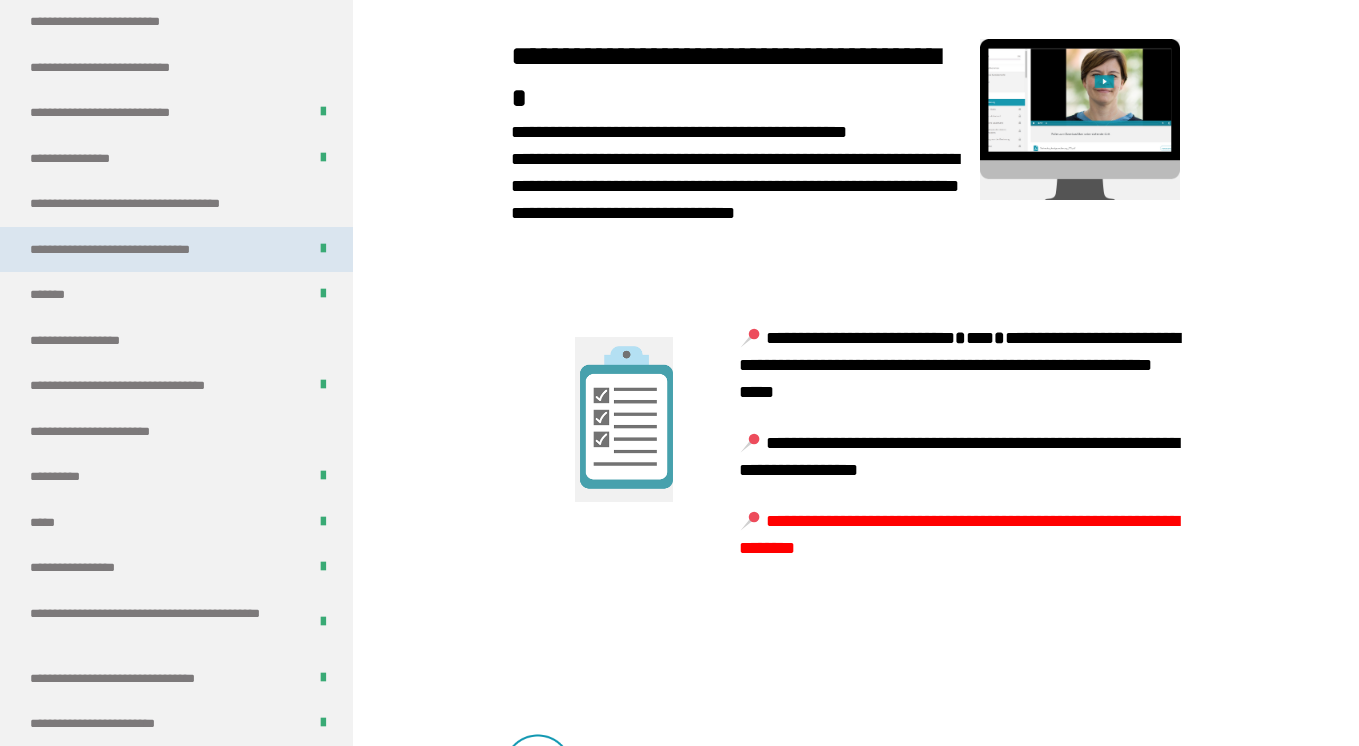 click on "**********" at bounding box center [176, 250] 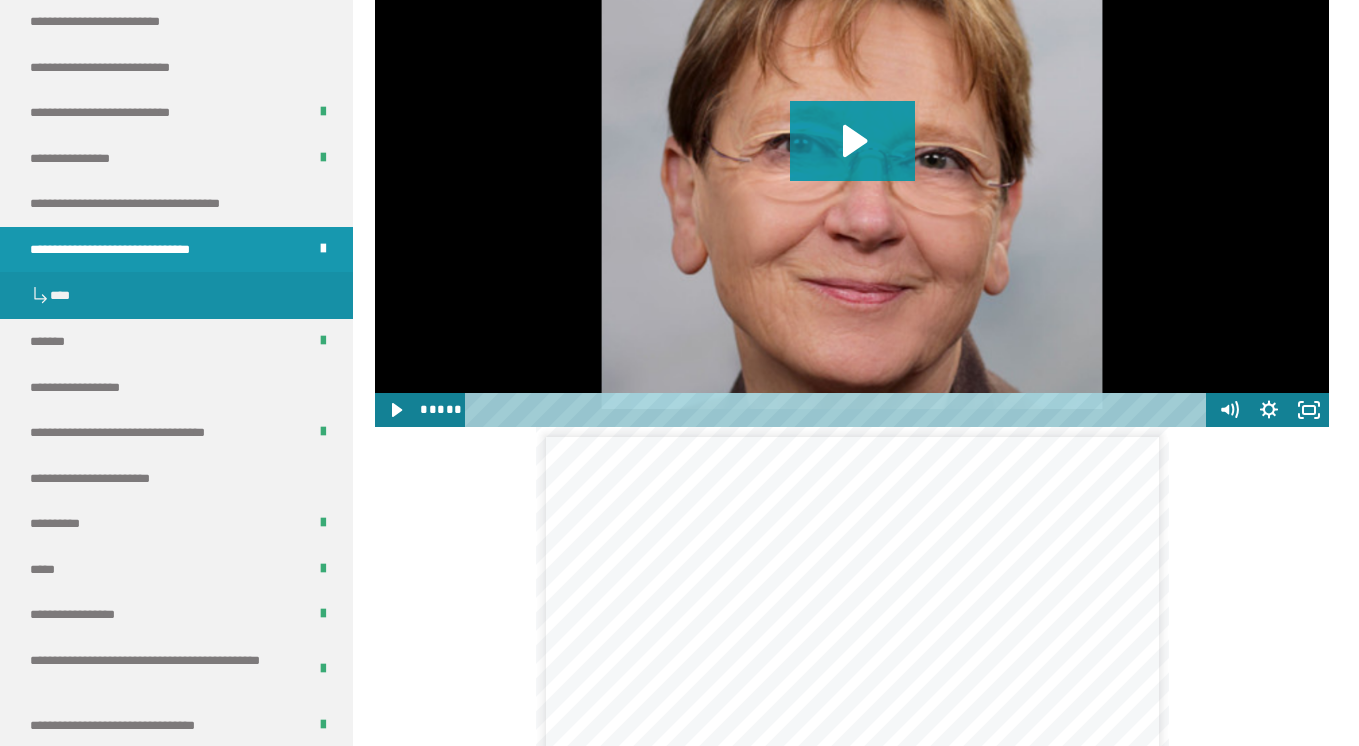 scroll, scrollTop: 2019, scrollLeft: 0, axis: vertical 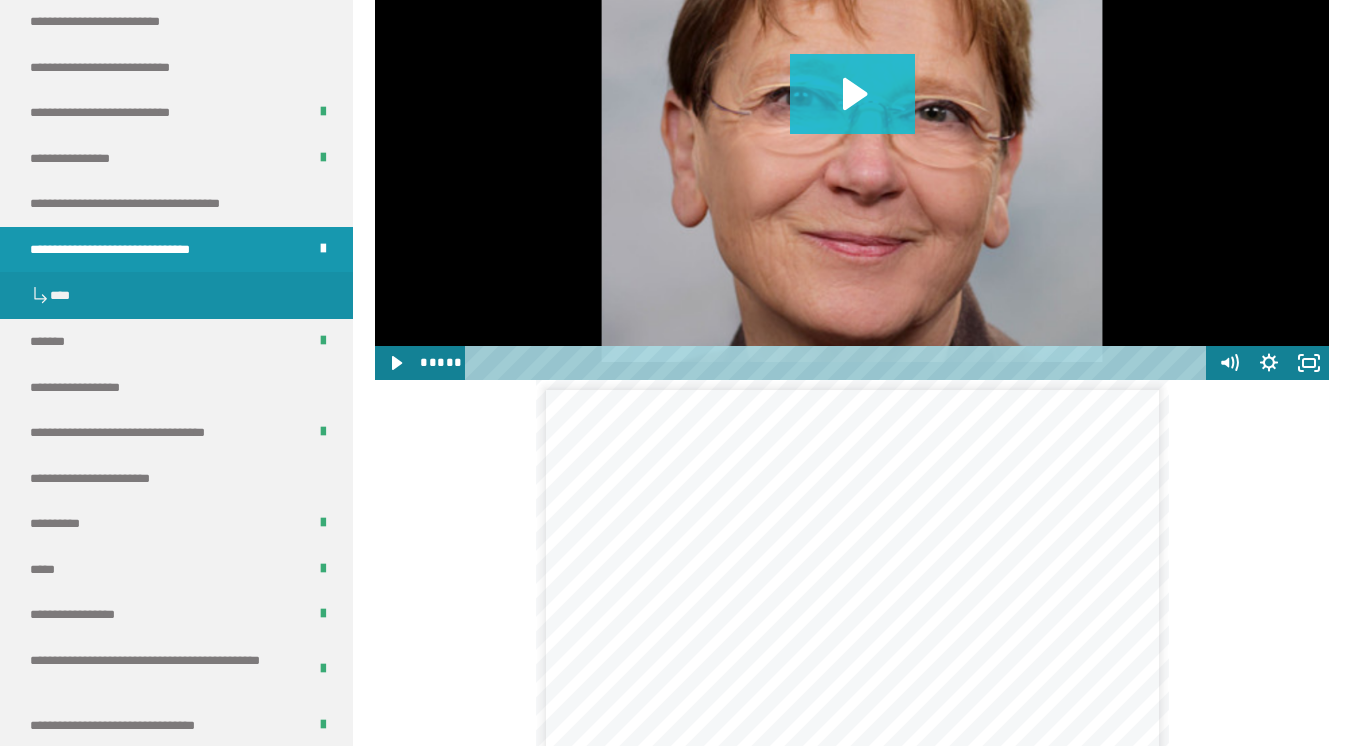 click 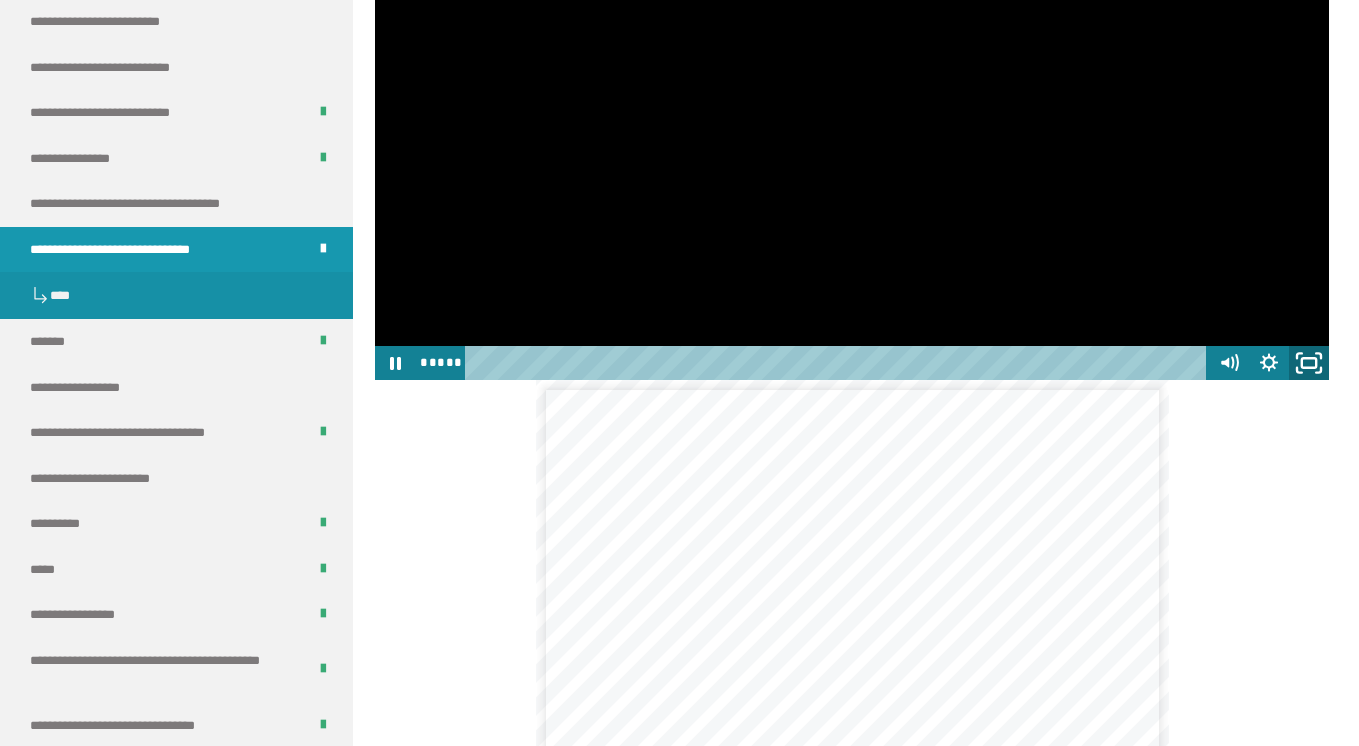 click 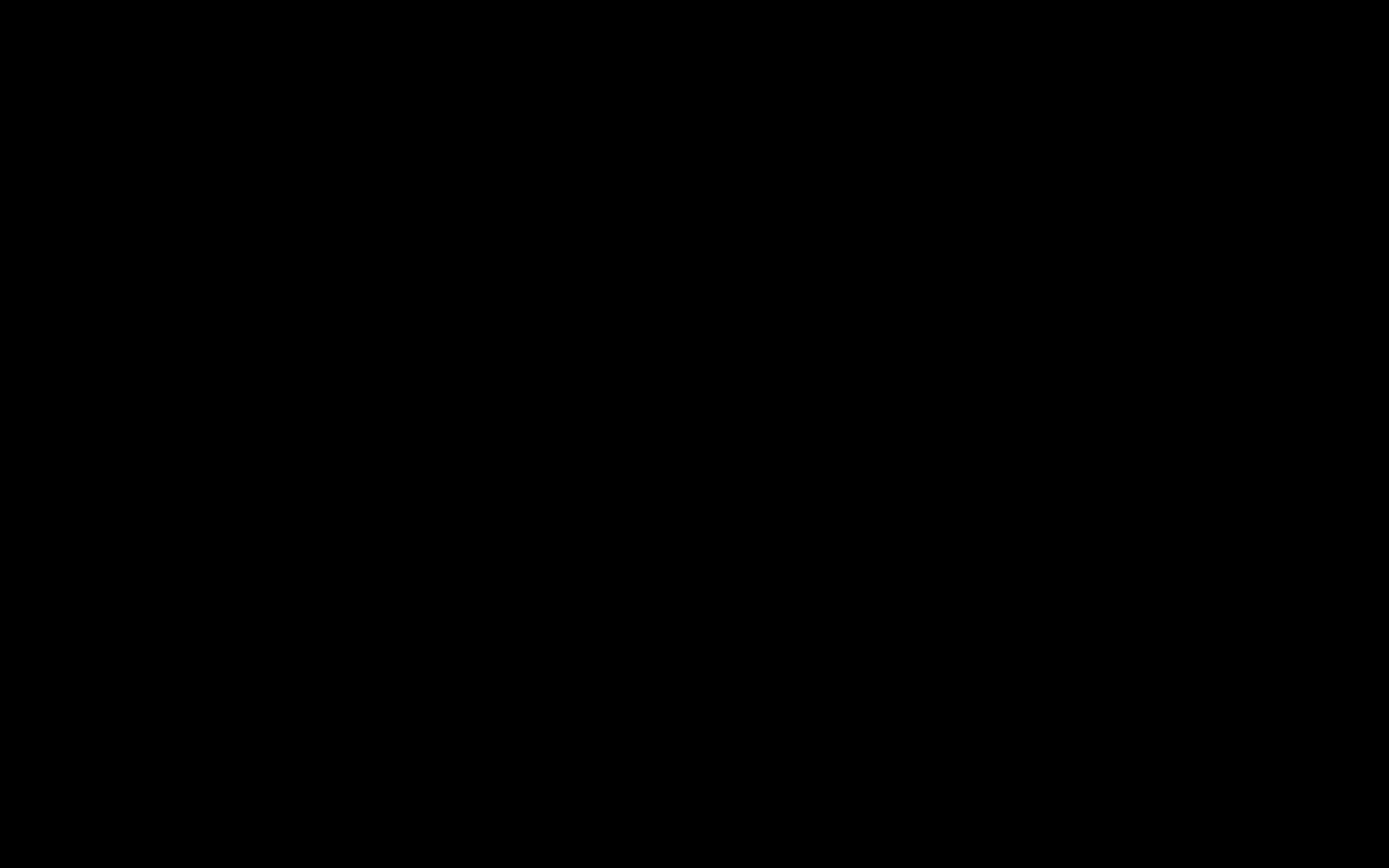 click at bounding box center [694, 434] 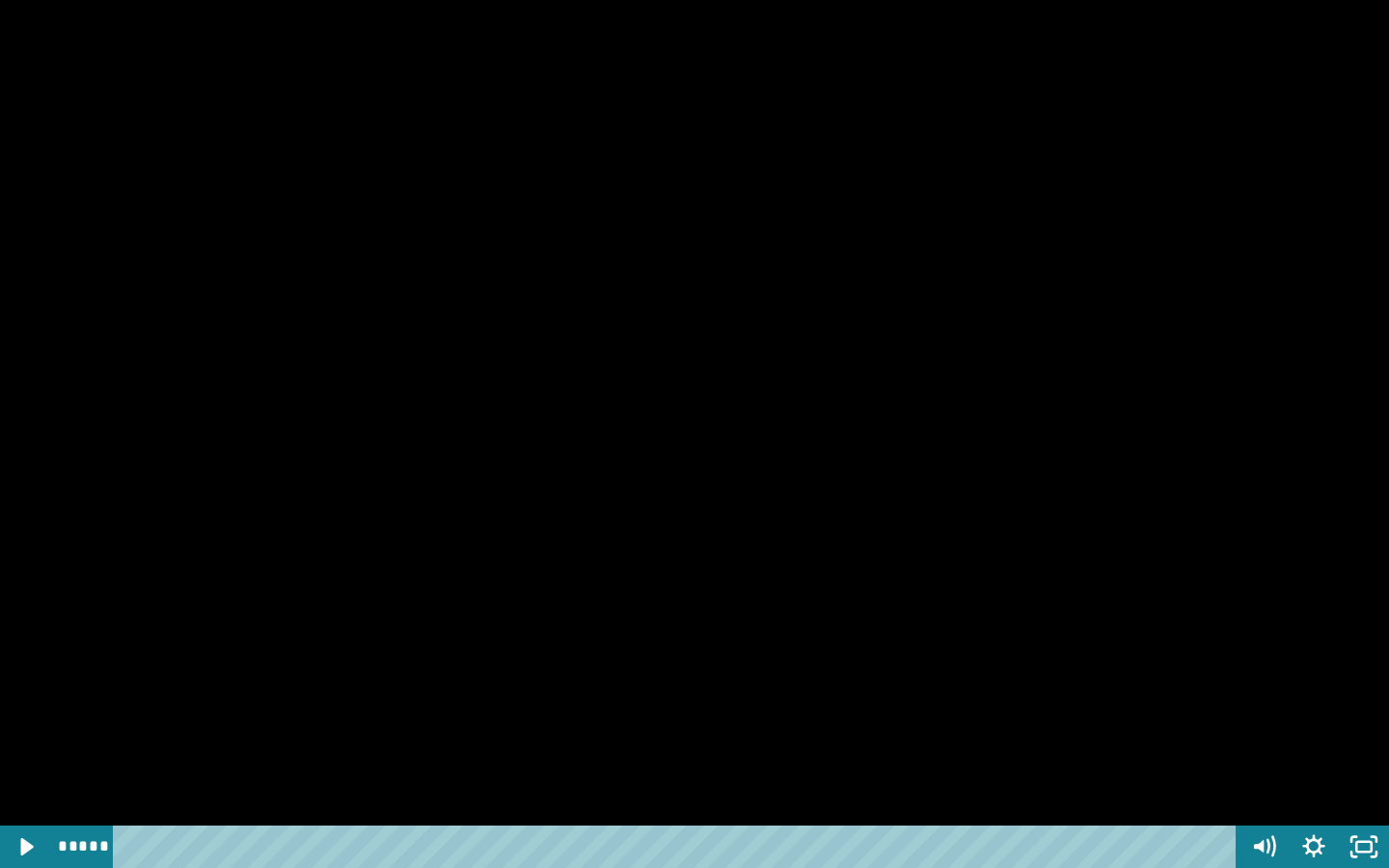 click at bounding box center (694, 434) 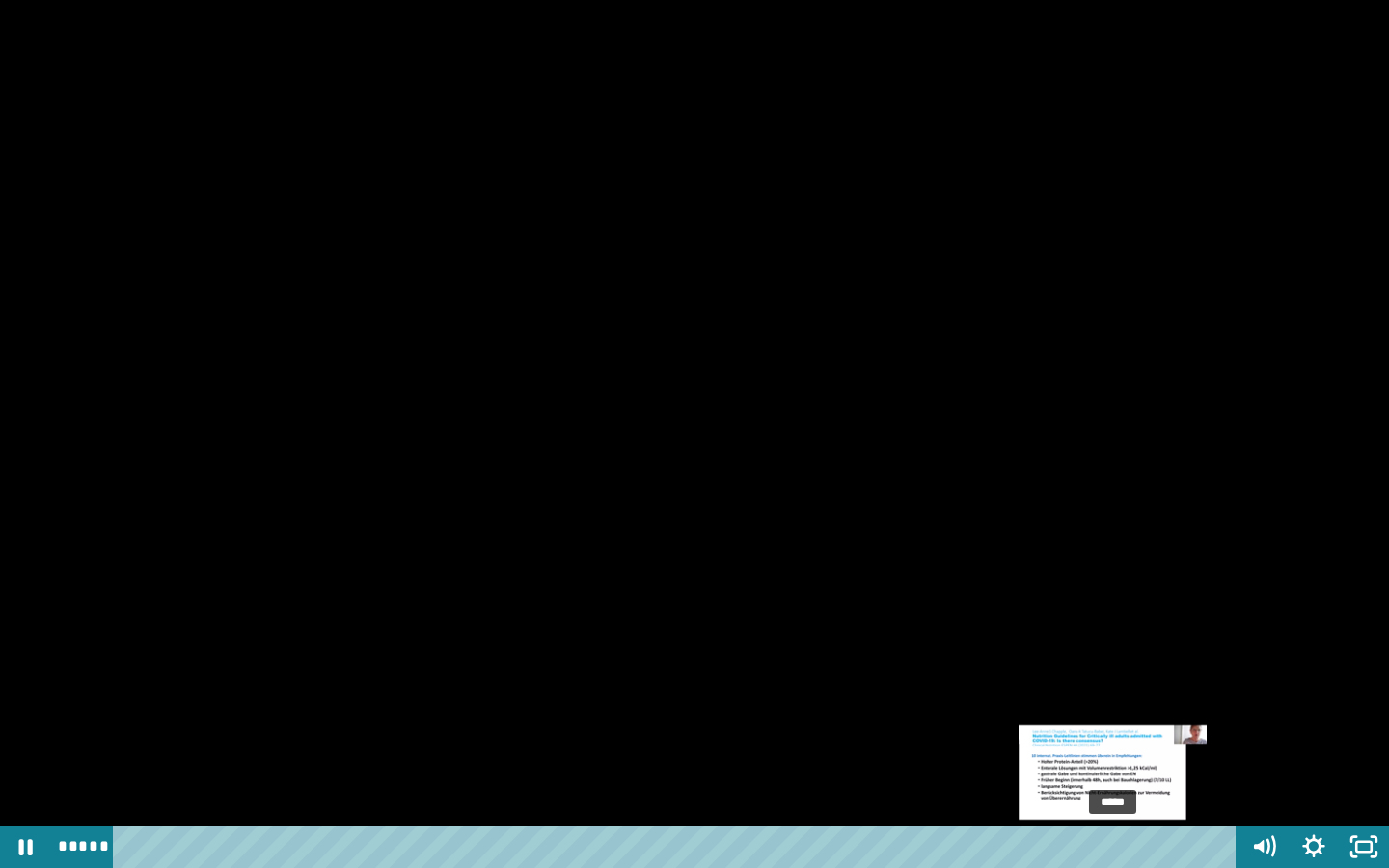 click at bounding box center (1115, 847) 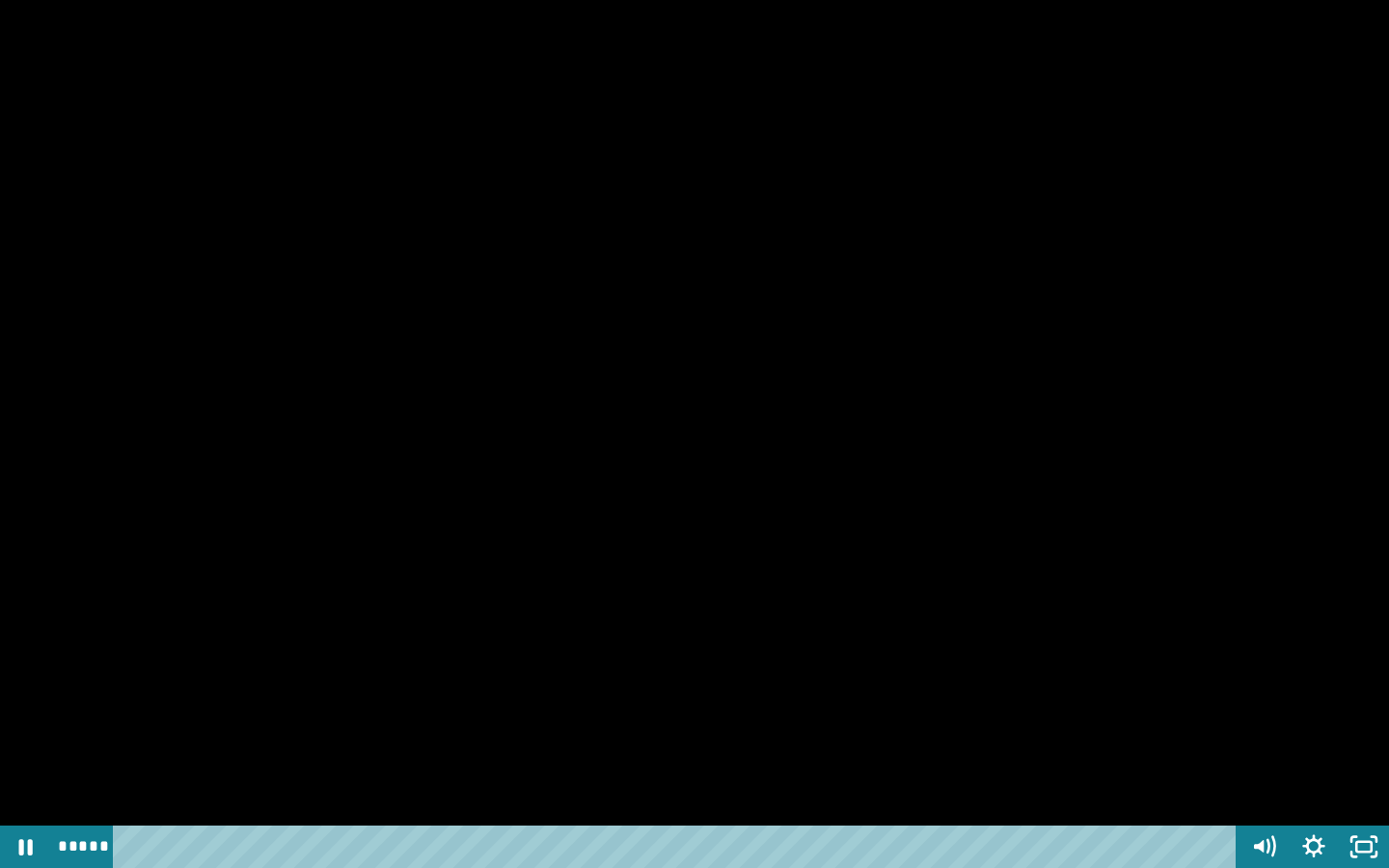 click at bounding box center (694, 434) 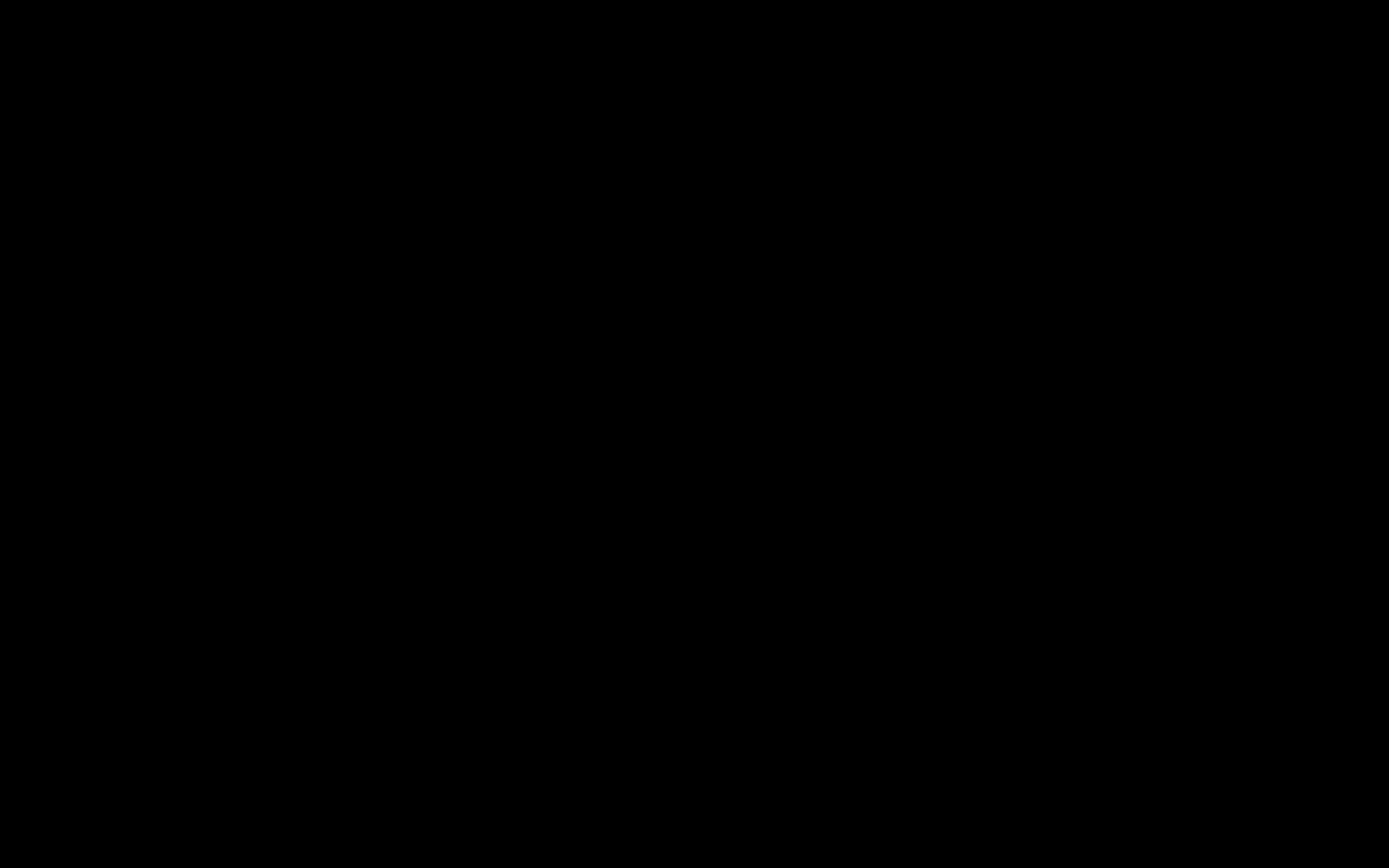 click at bounding box center (694, 434) 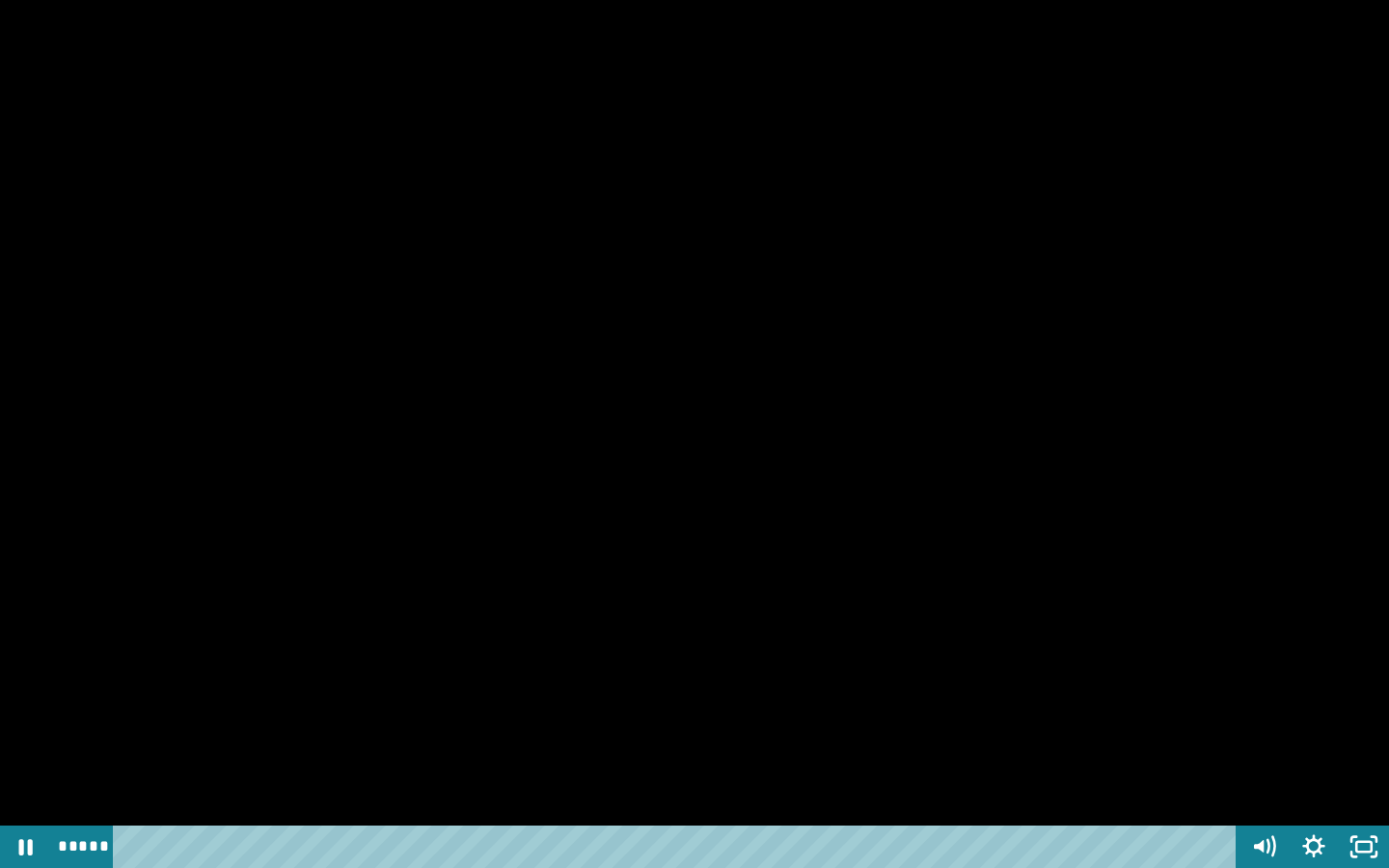 click at bounding box center (694, 434) 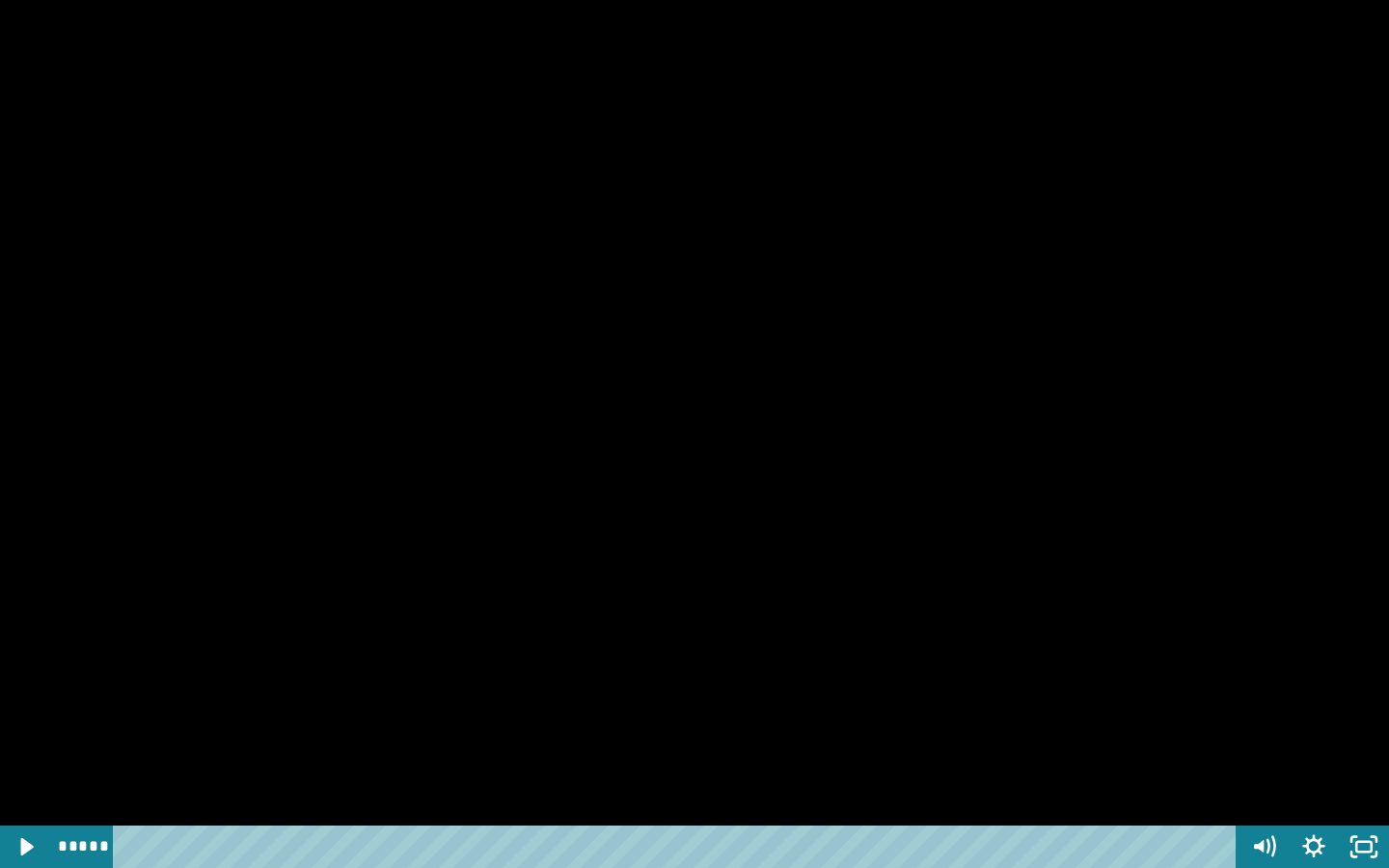 click at bounding box center (694, 434) 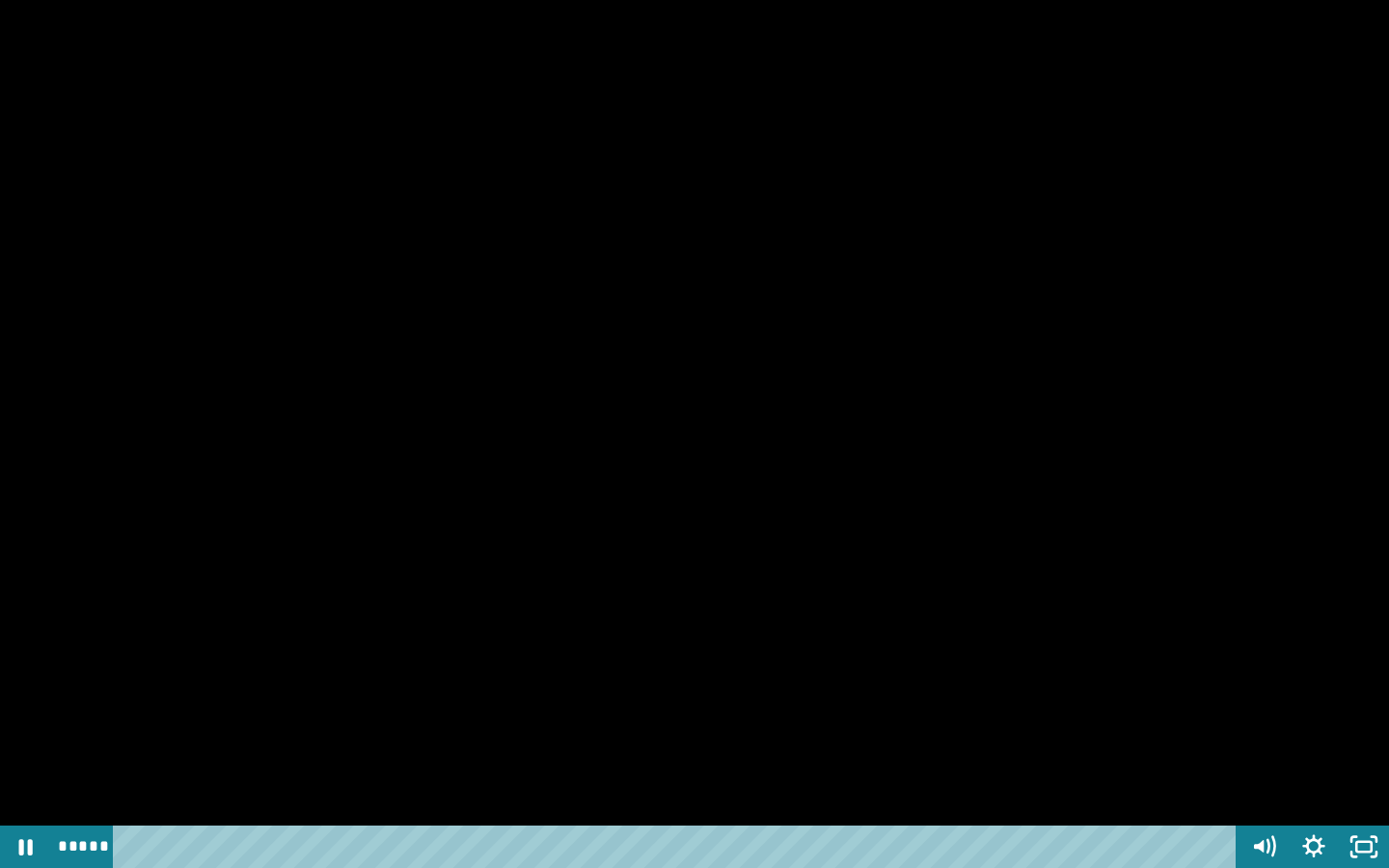 click at bounding box center [694, 434] 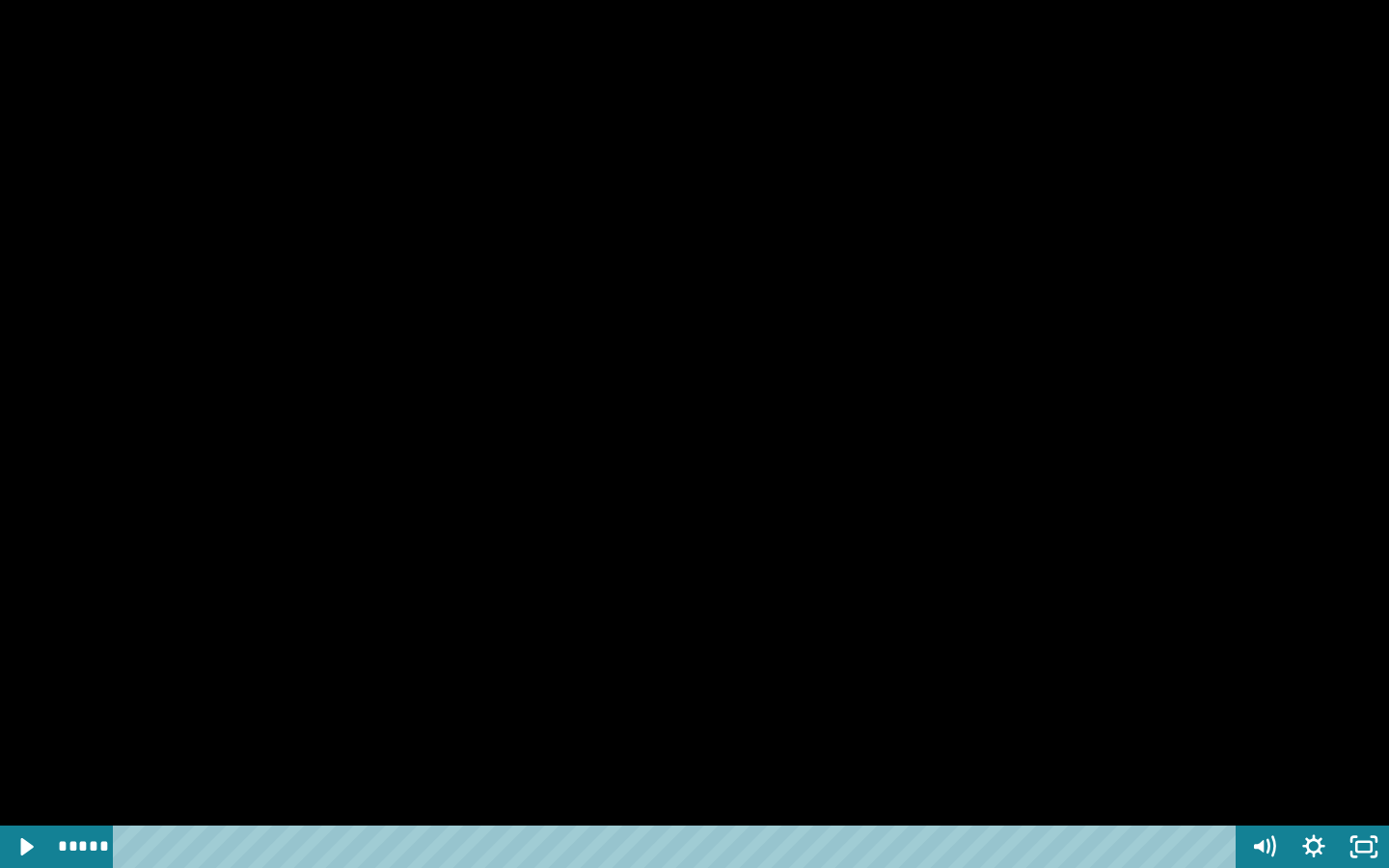 click at bounding box center (694, 434) 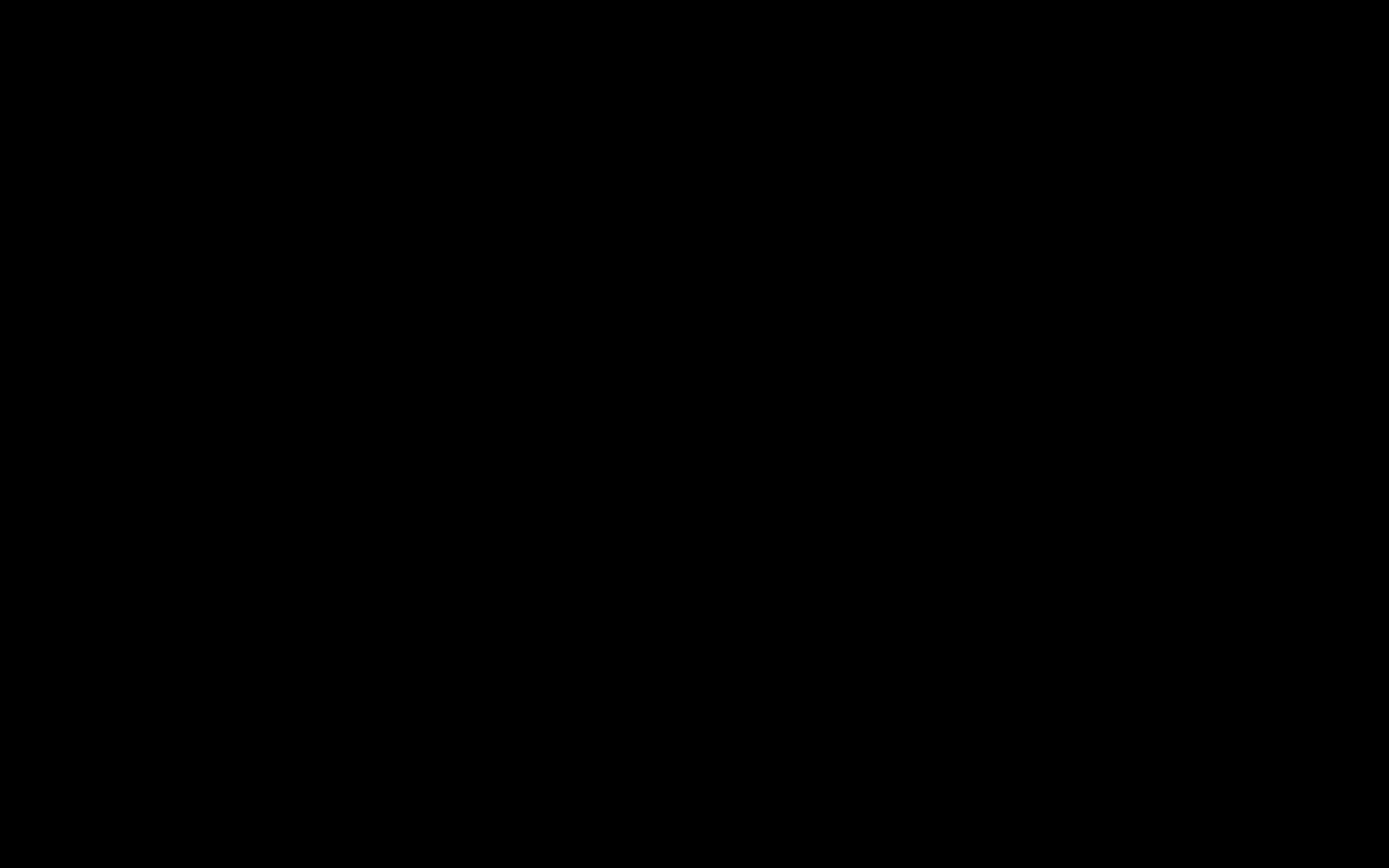 click at bounding box center (694, 434) 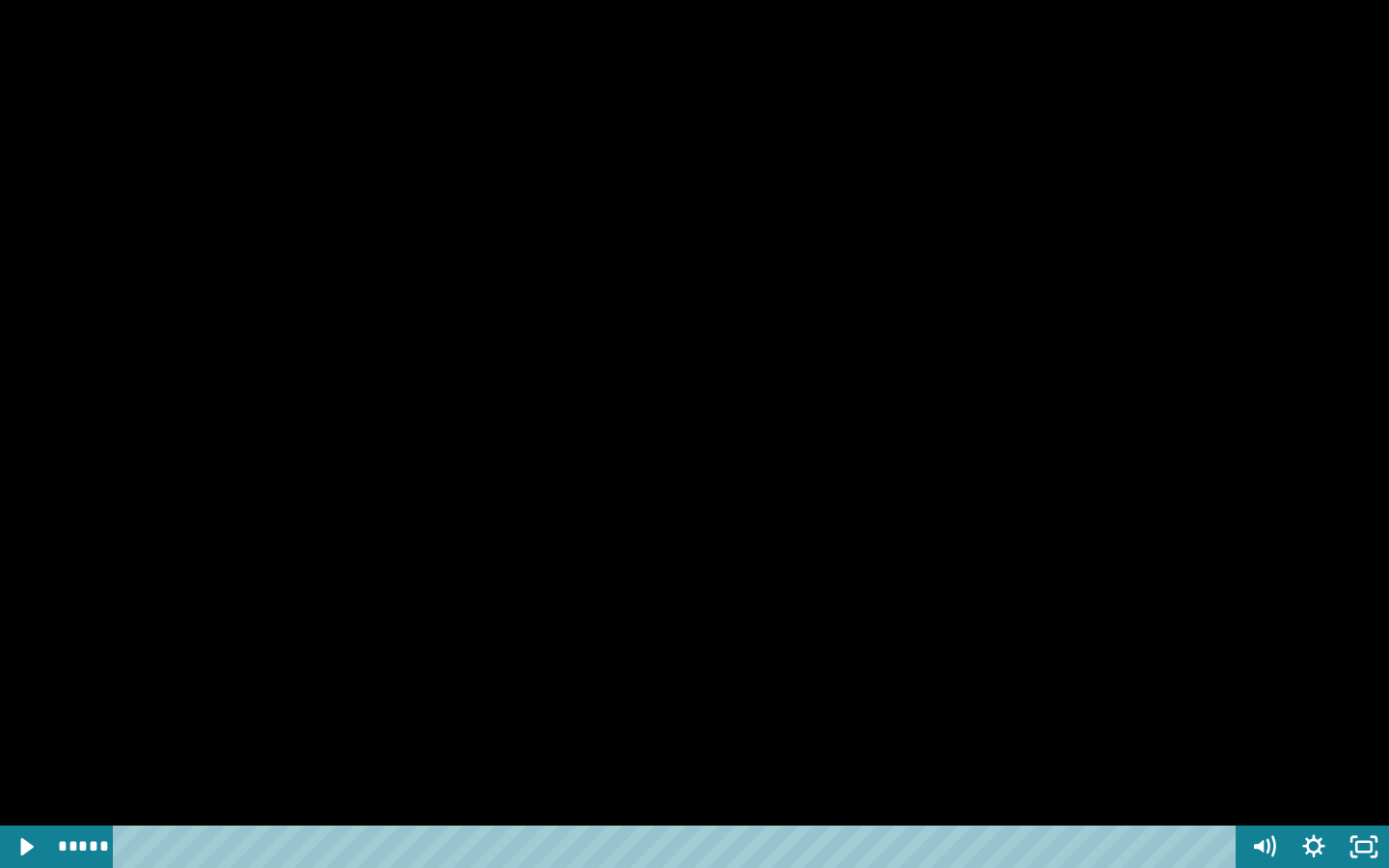 click at bounding box center [694, 434] 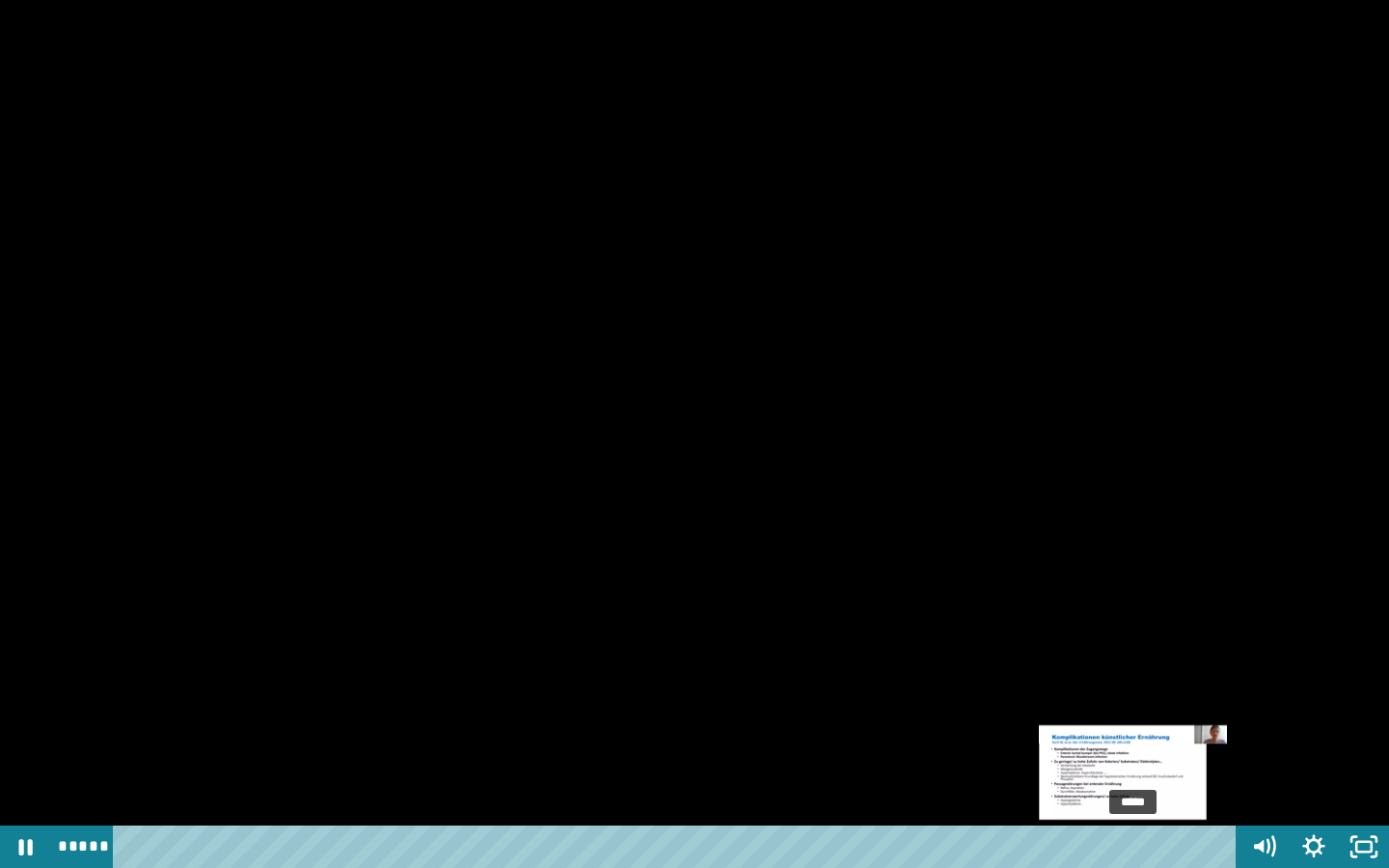 click at bounding box center (1140, 847) 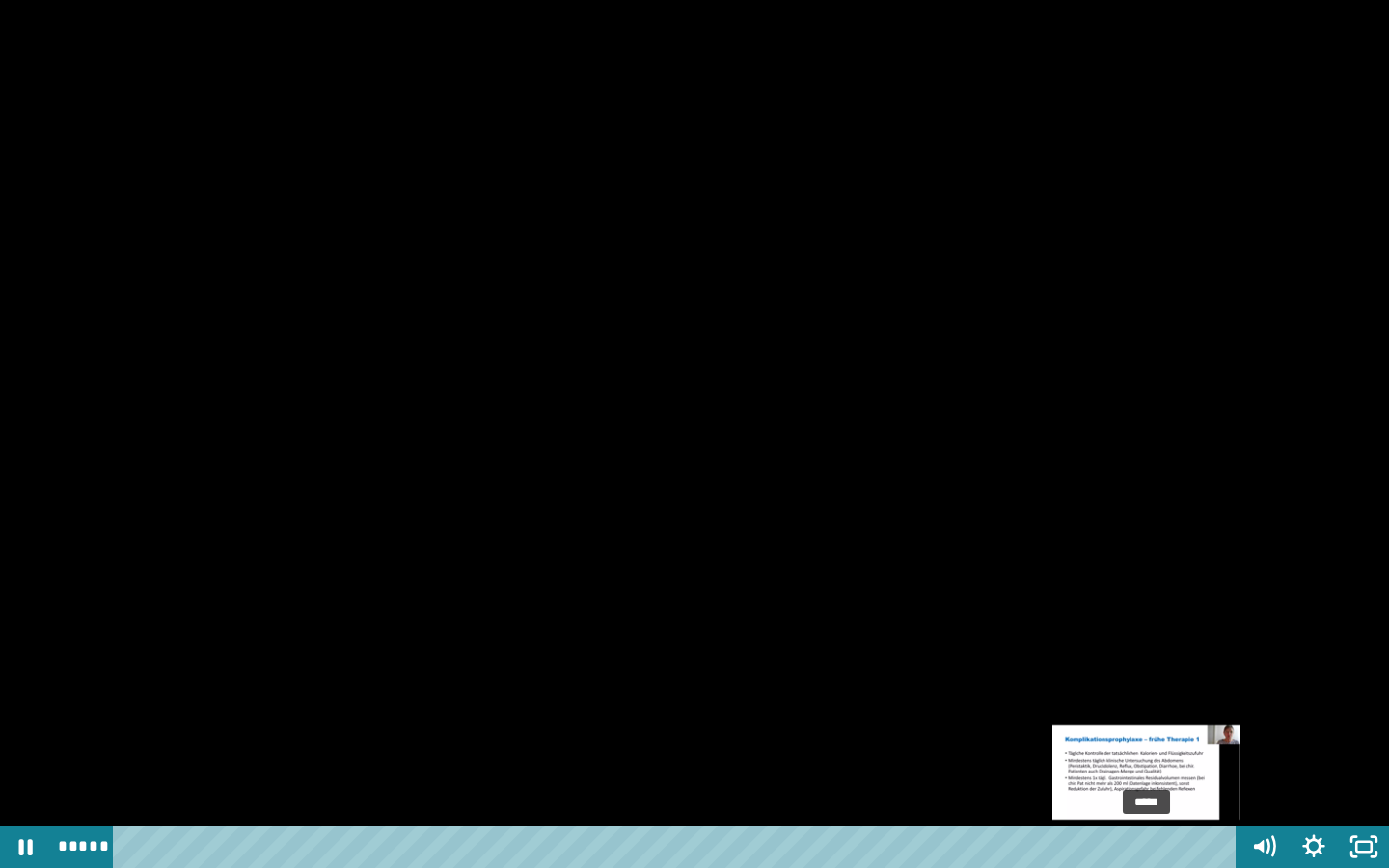 click at bounding box center (1146, 847) 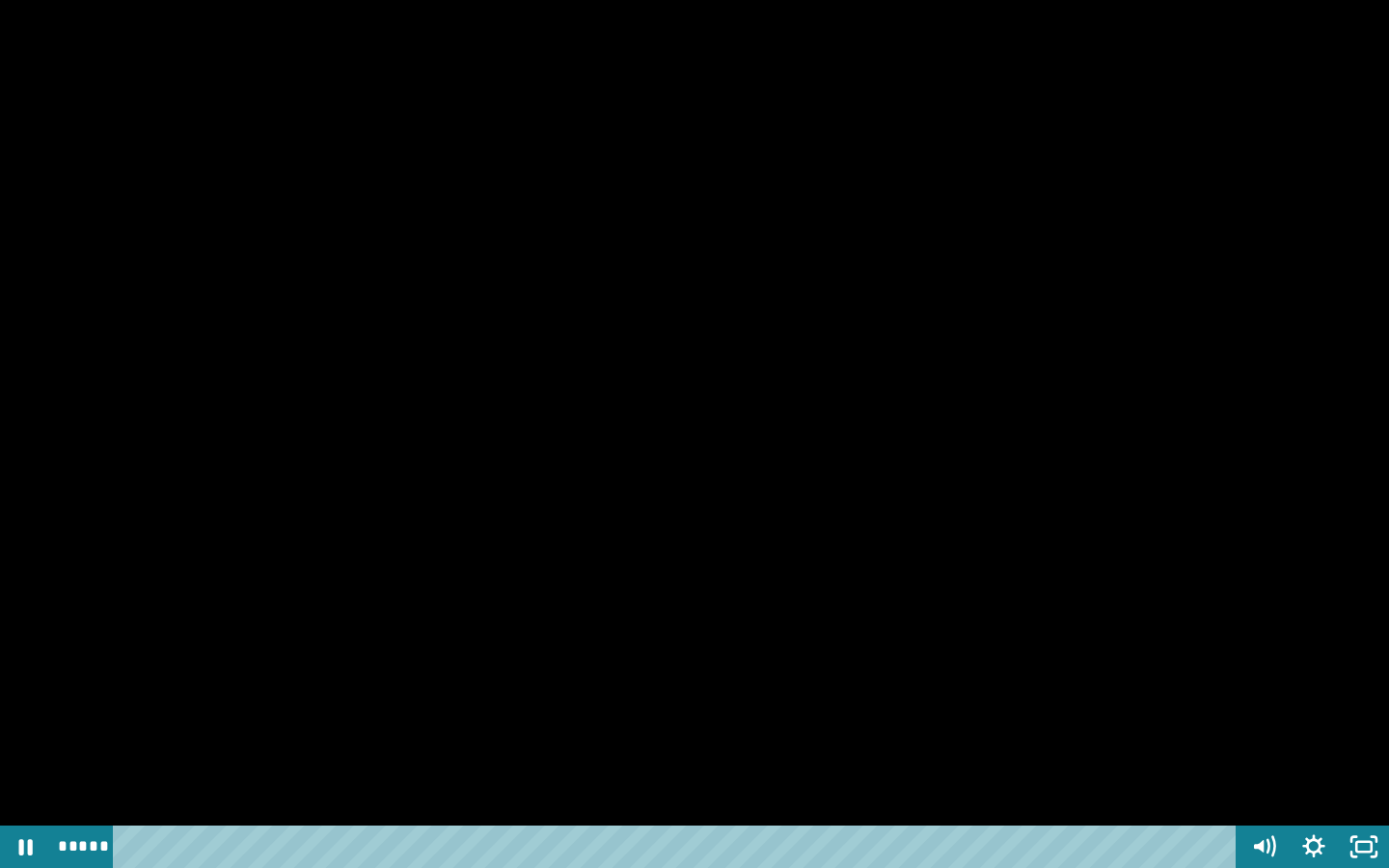 click at bounding box center (694, 434) 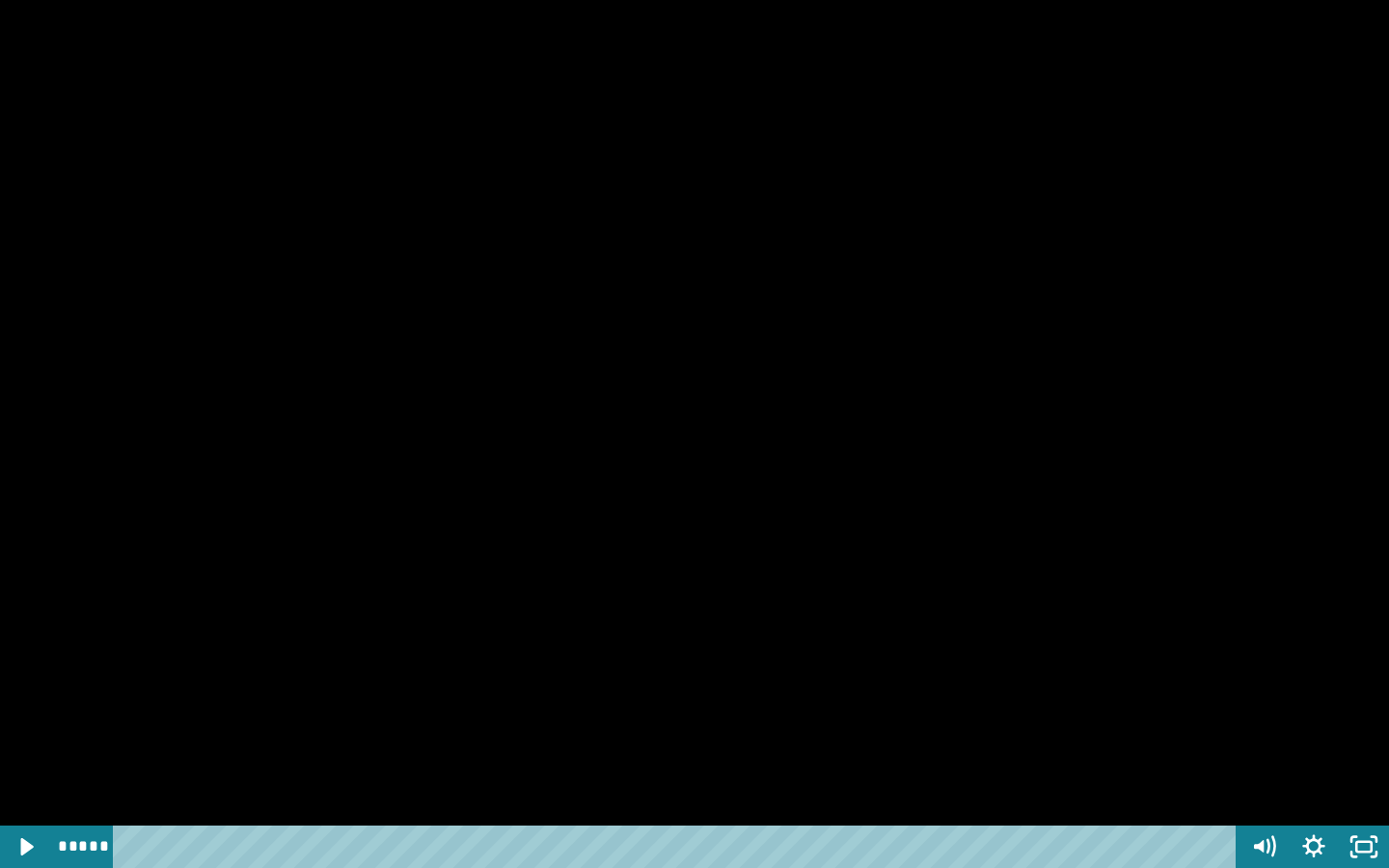 click at bounding box center [694, 434] 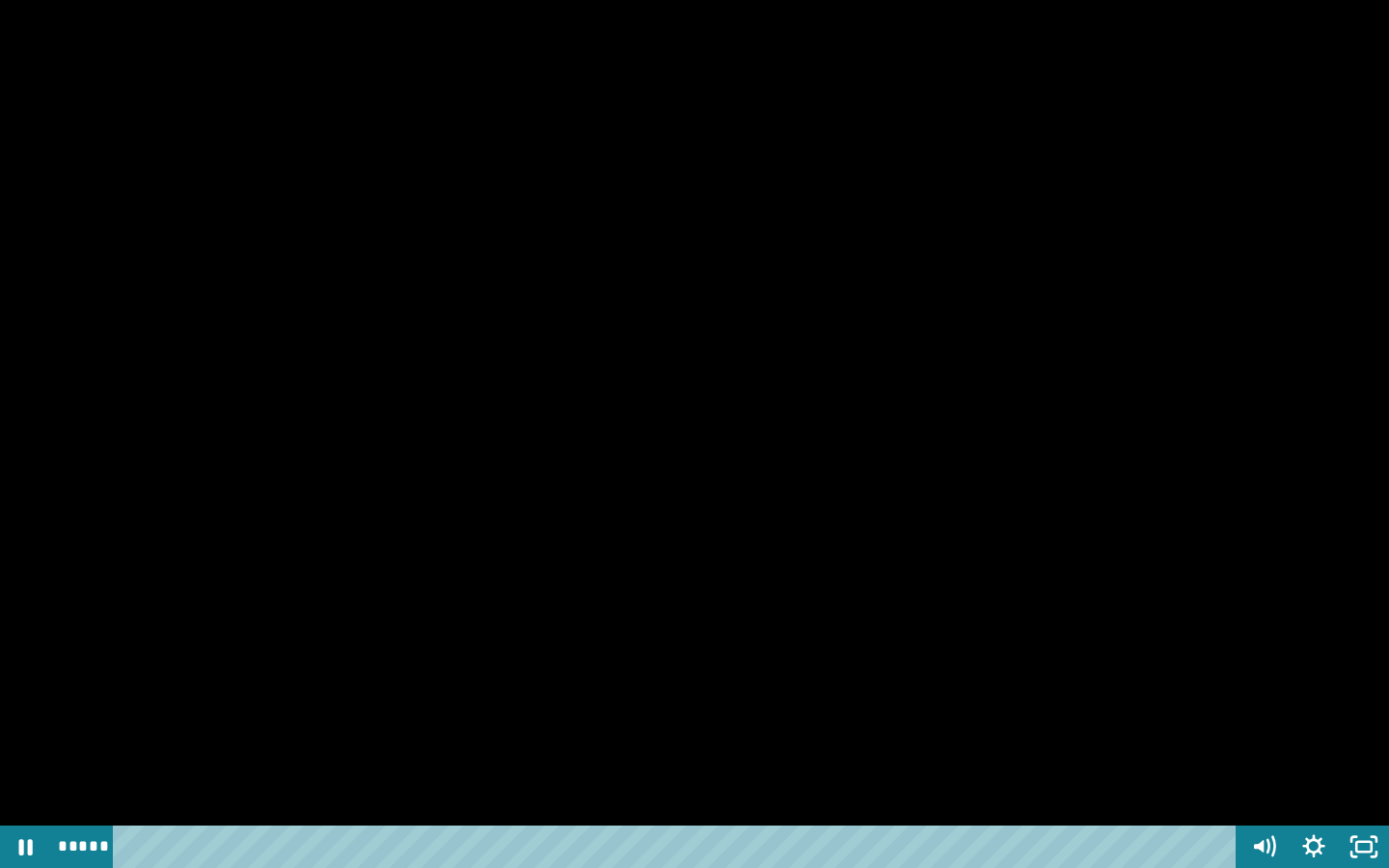 click at bounding box center [694, 434] 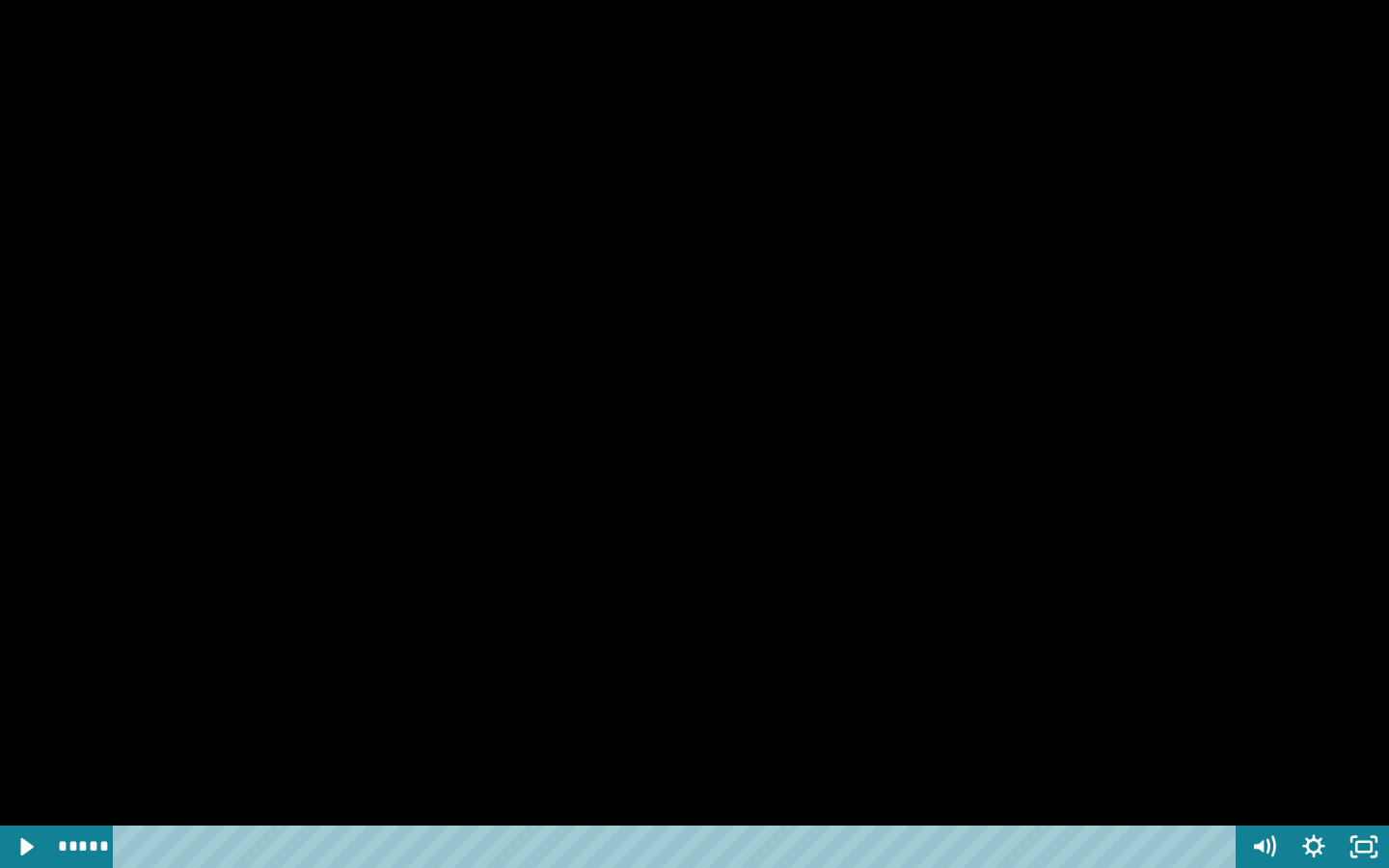 click at bounding box center [694, 434] 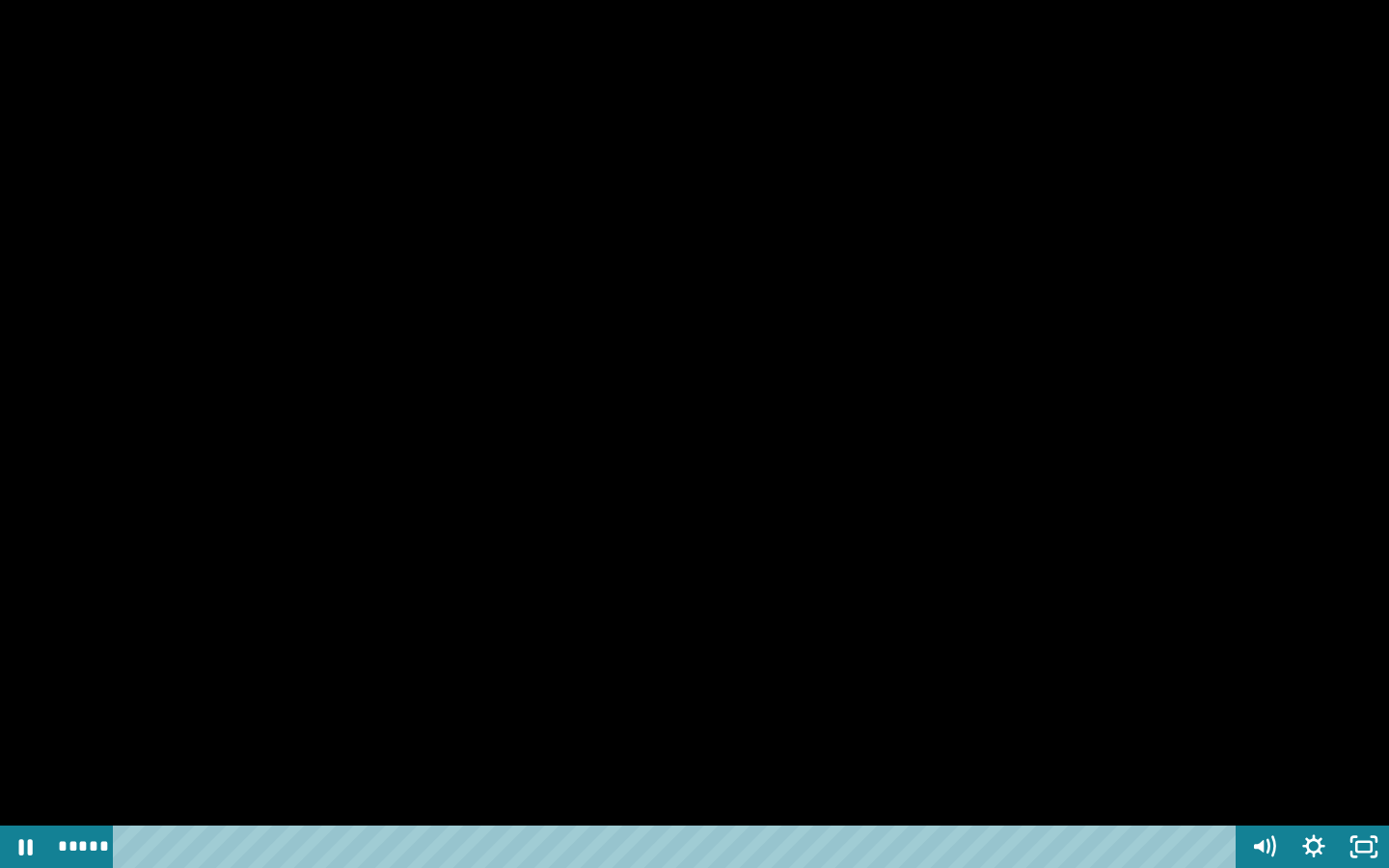 click at bounding box center (694, 434) 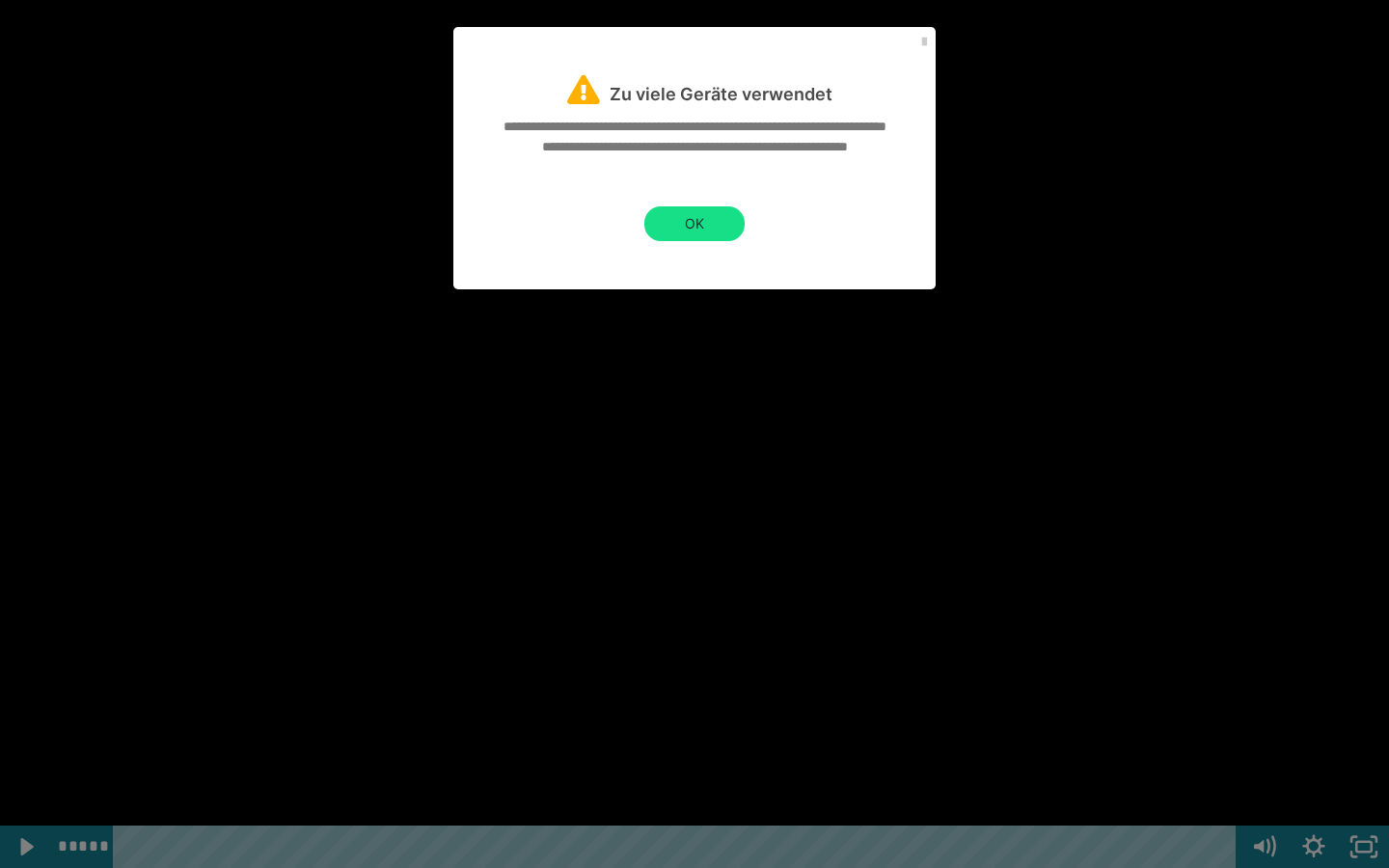 click at bounding box center (694, 434) 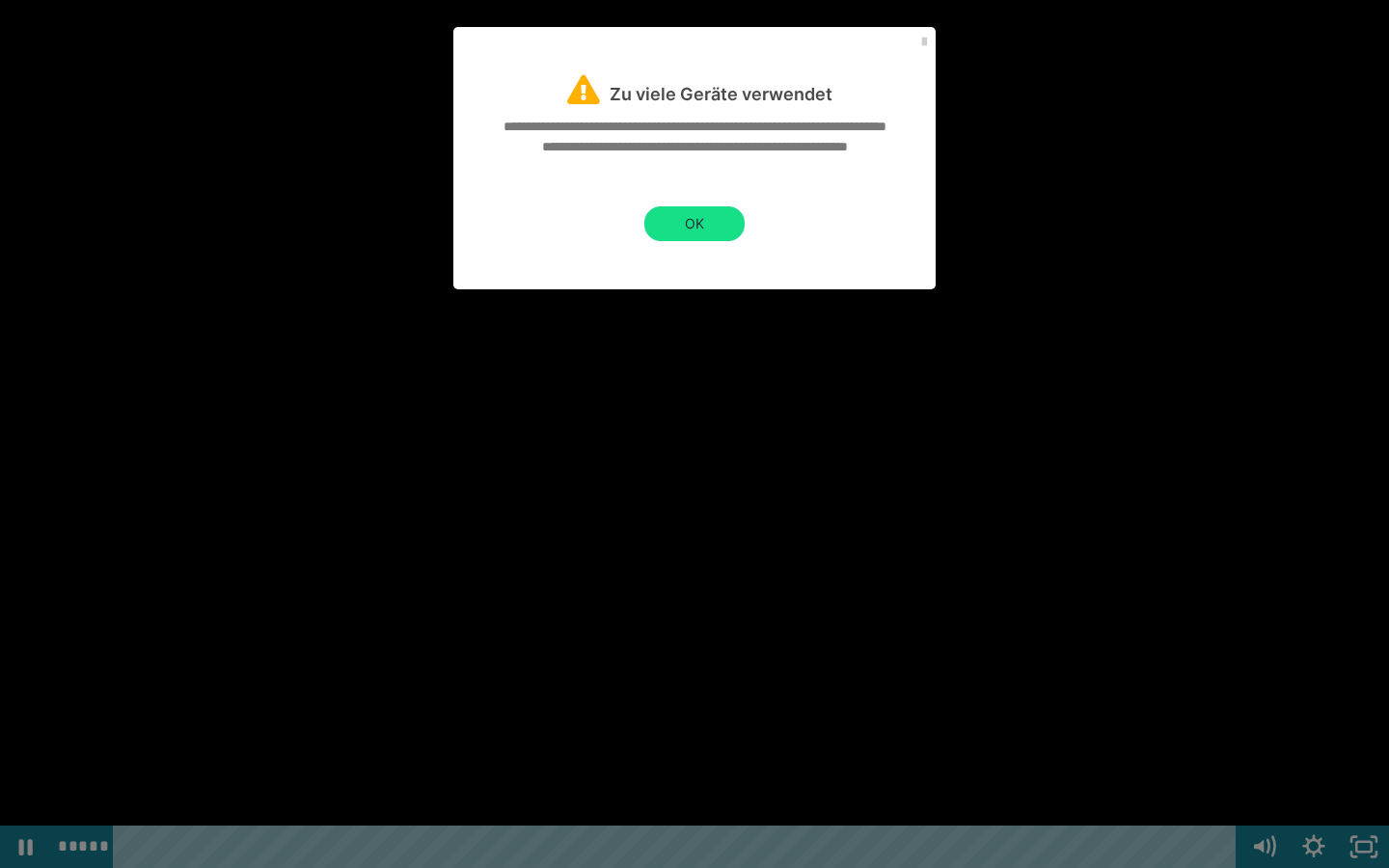 click at bounding box center [694, 434] 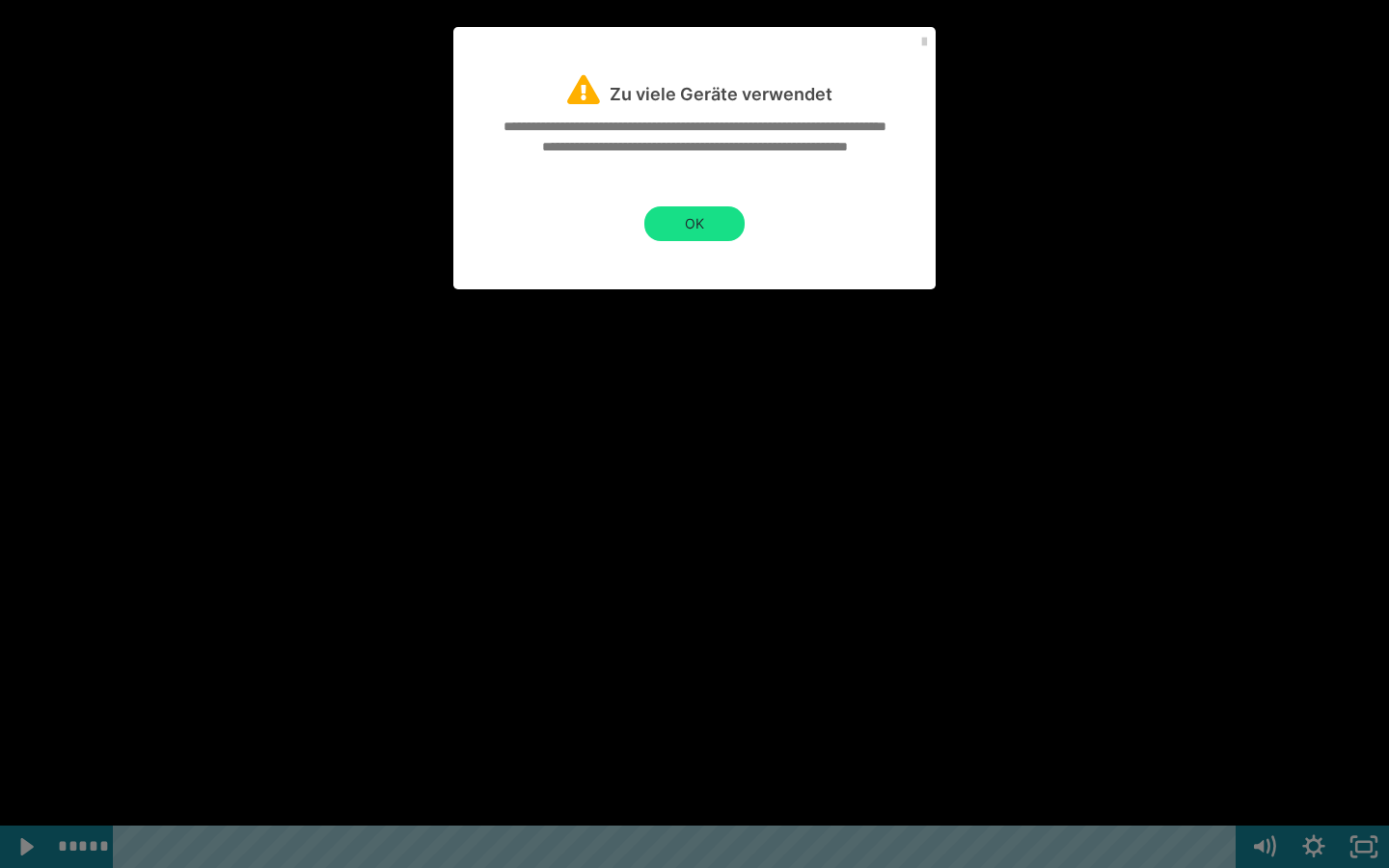 click at bounding box center [694, 434] 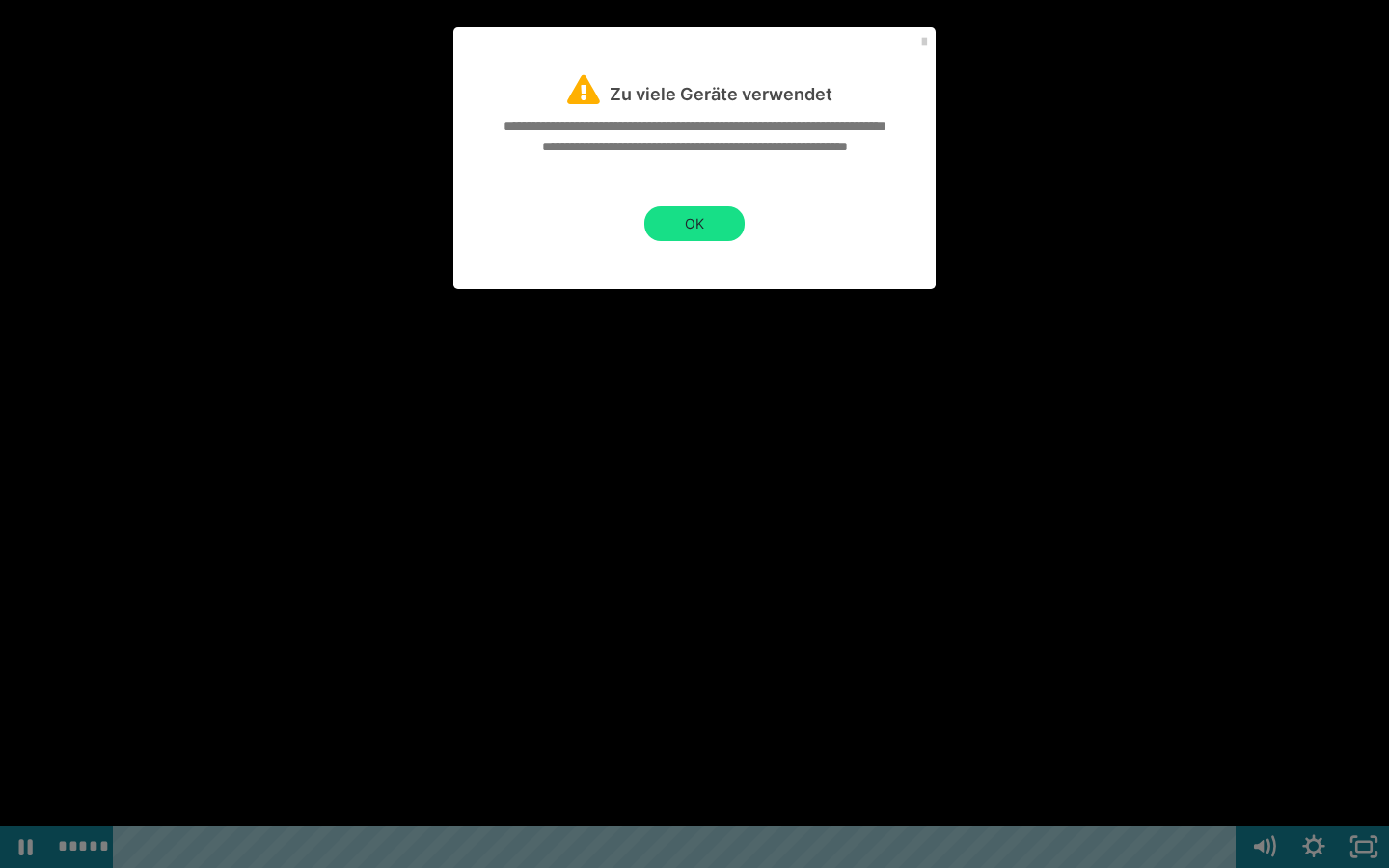 click at bounding box center [694, 434] 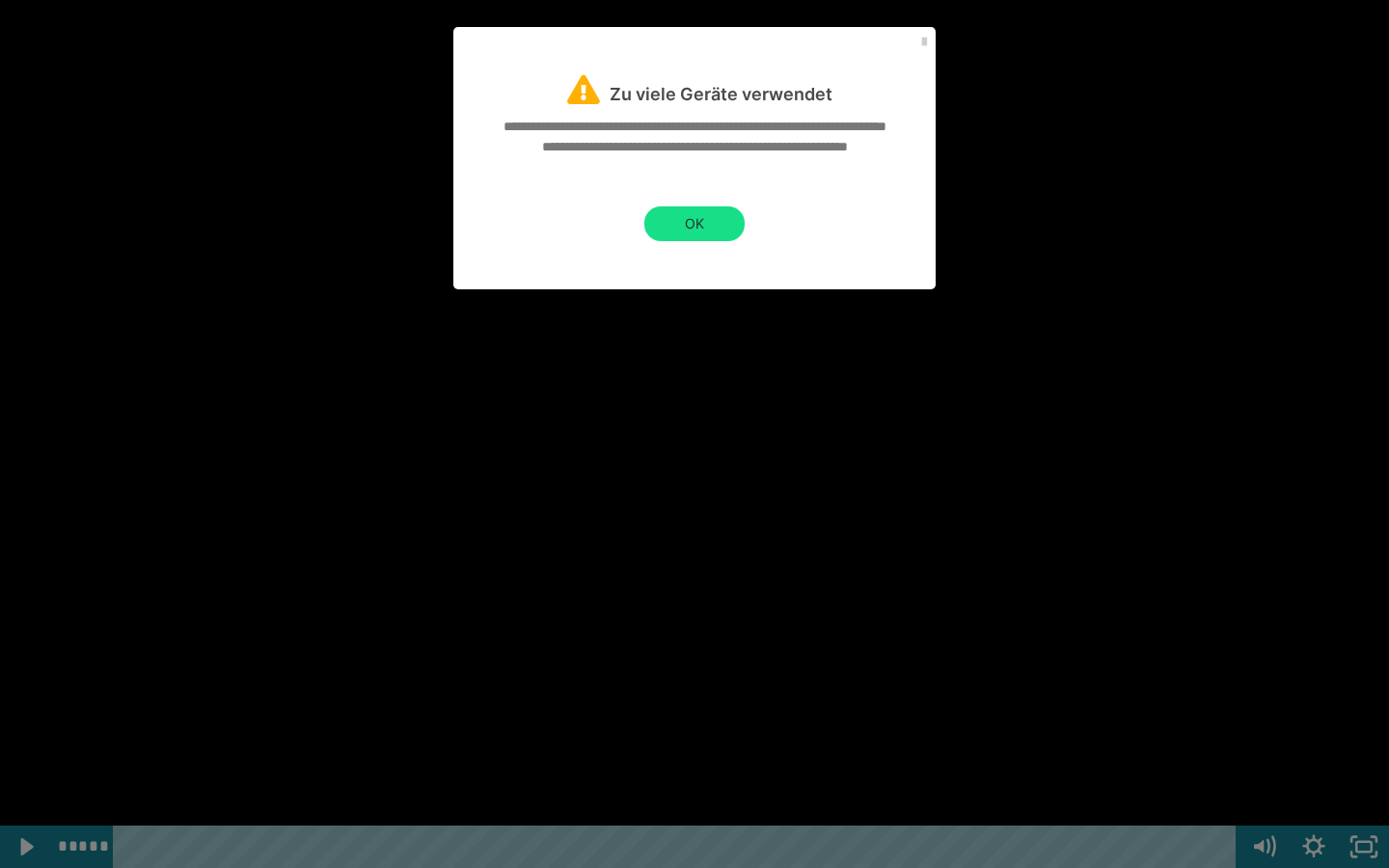click at bounding box center [694, 434] 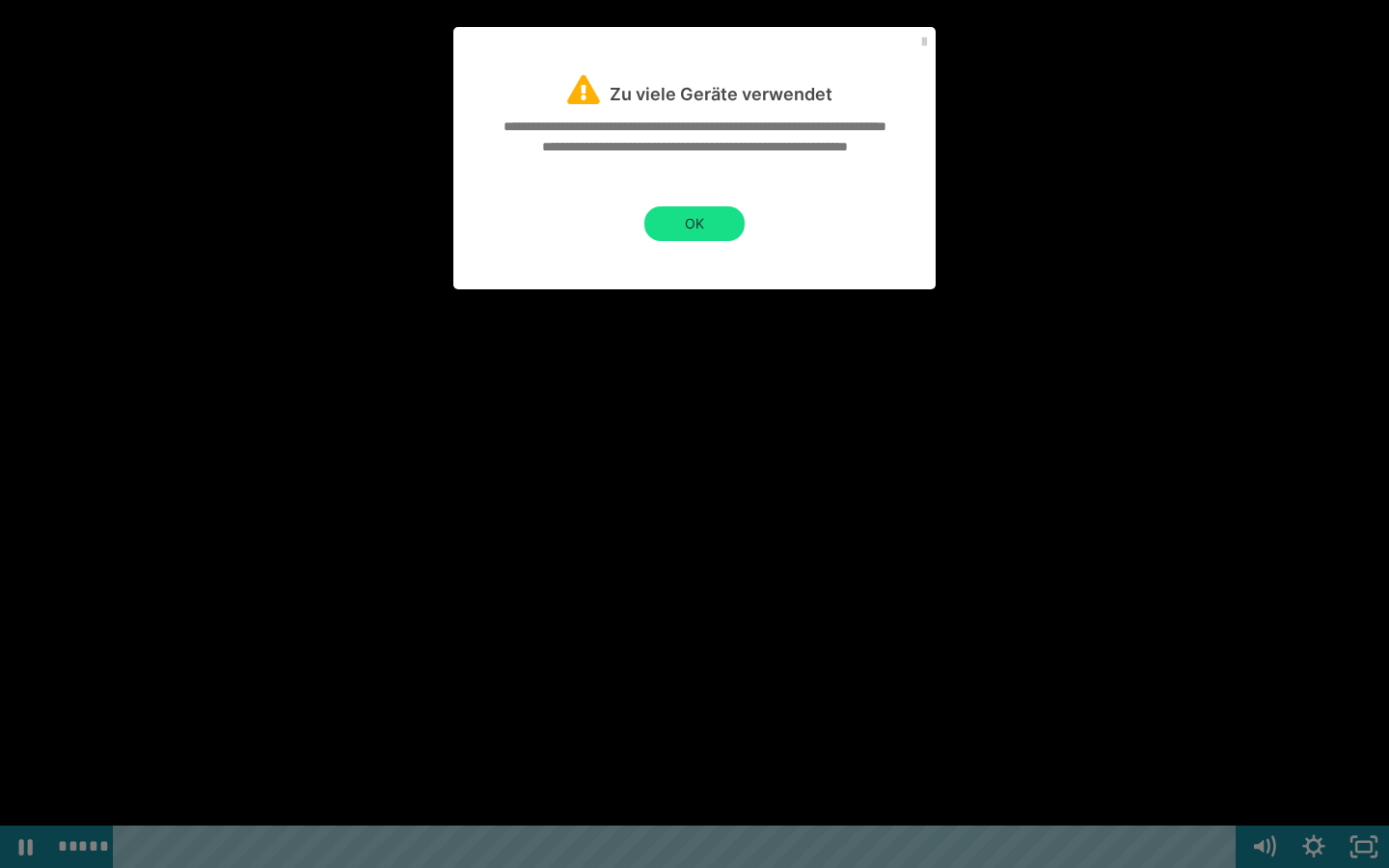 click at bounding box center [694, 434] 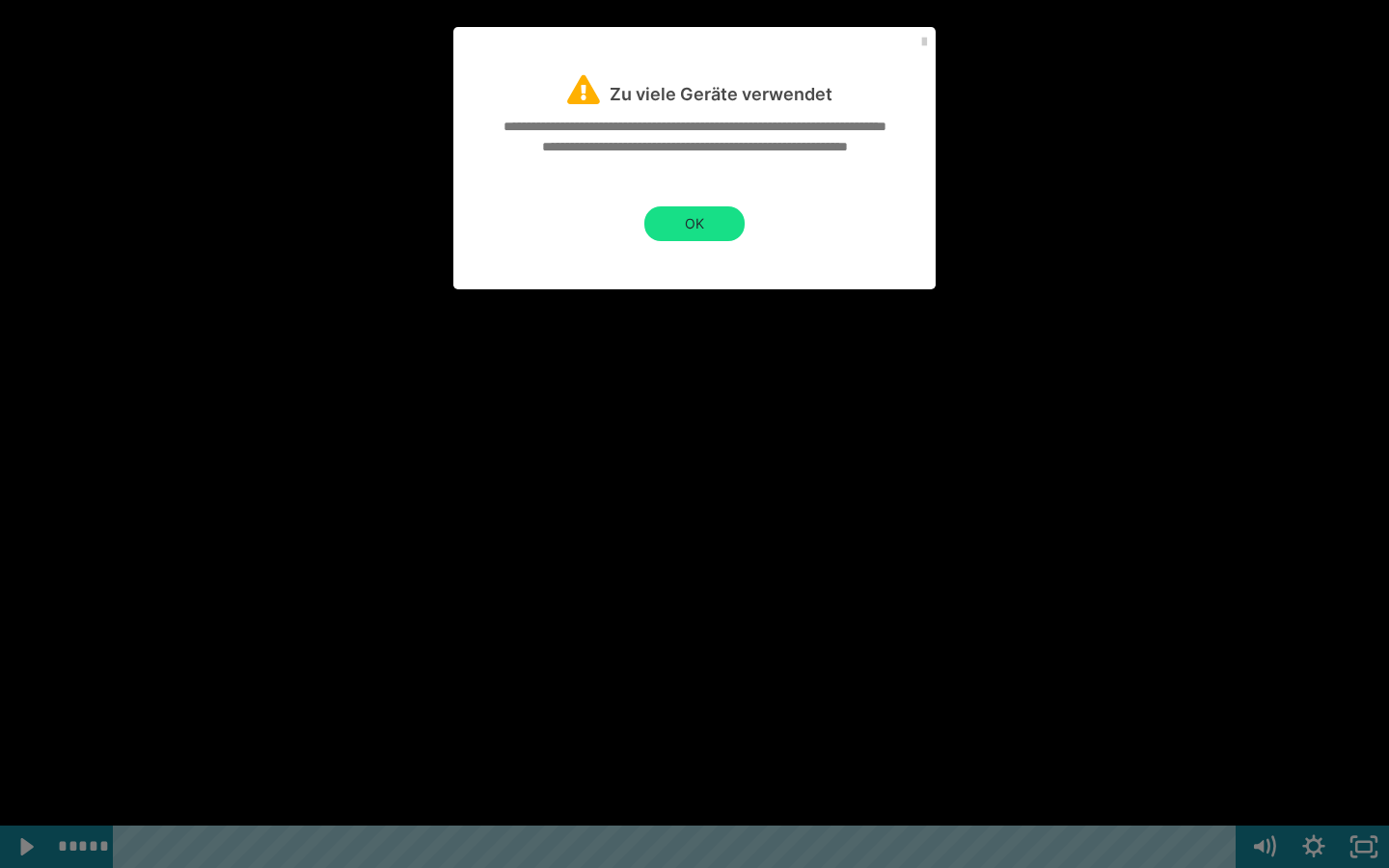 click at bounding box center [694, 434] 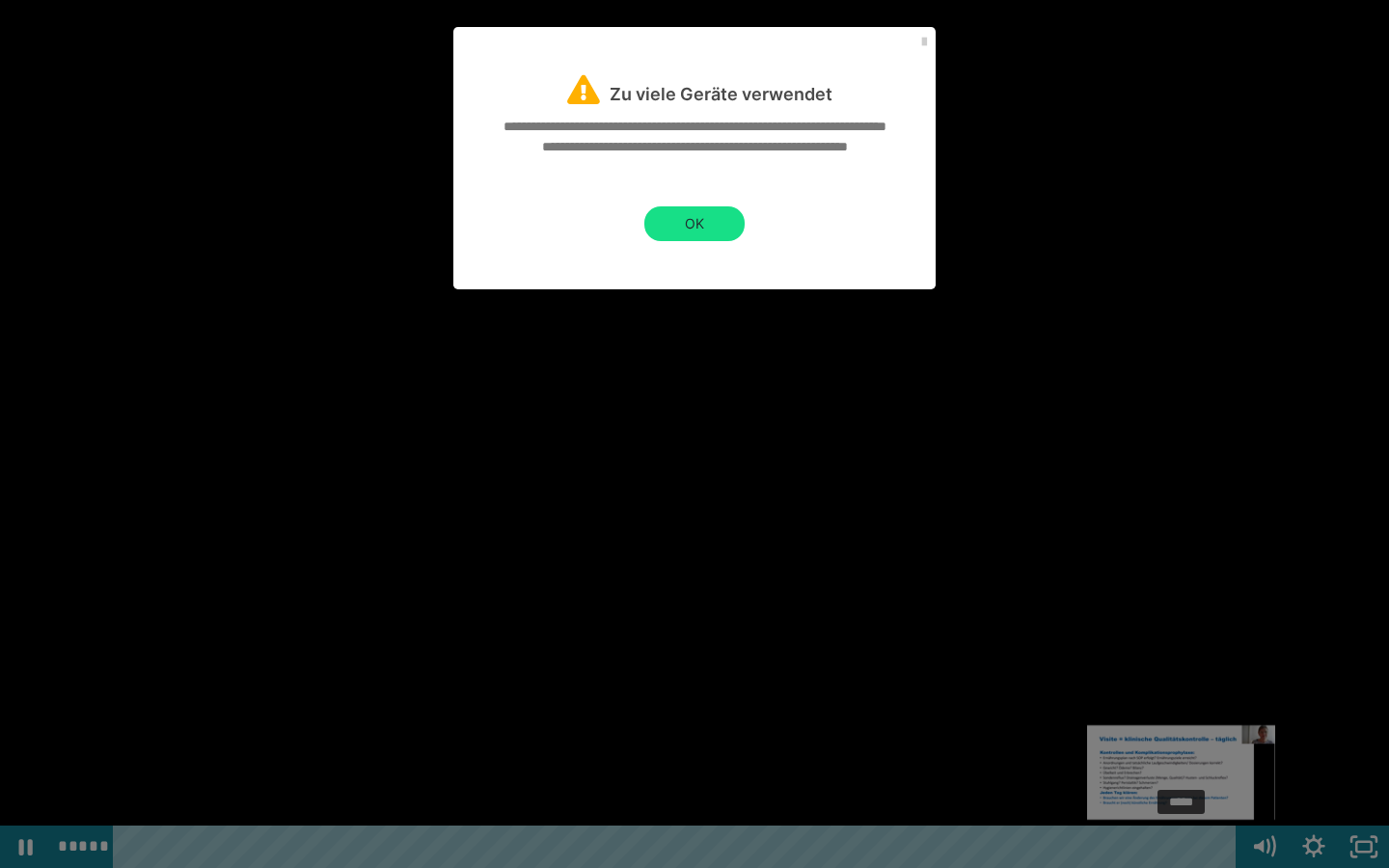 click at bounding box center [1185, 847] 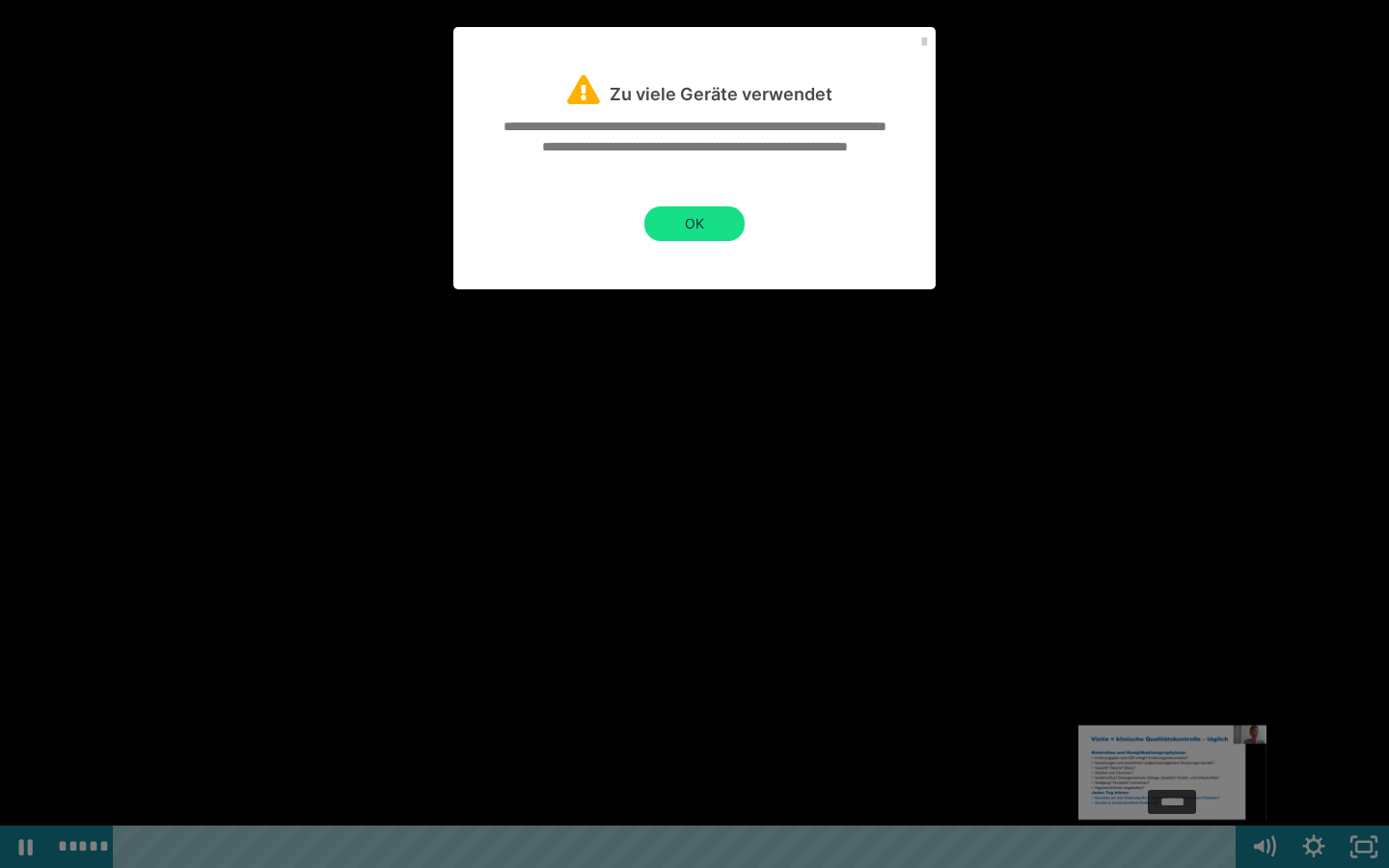 click on "*****" at bounding box center (678, 847) 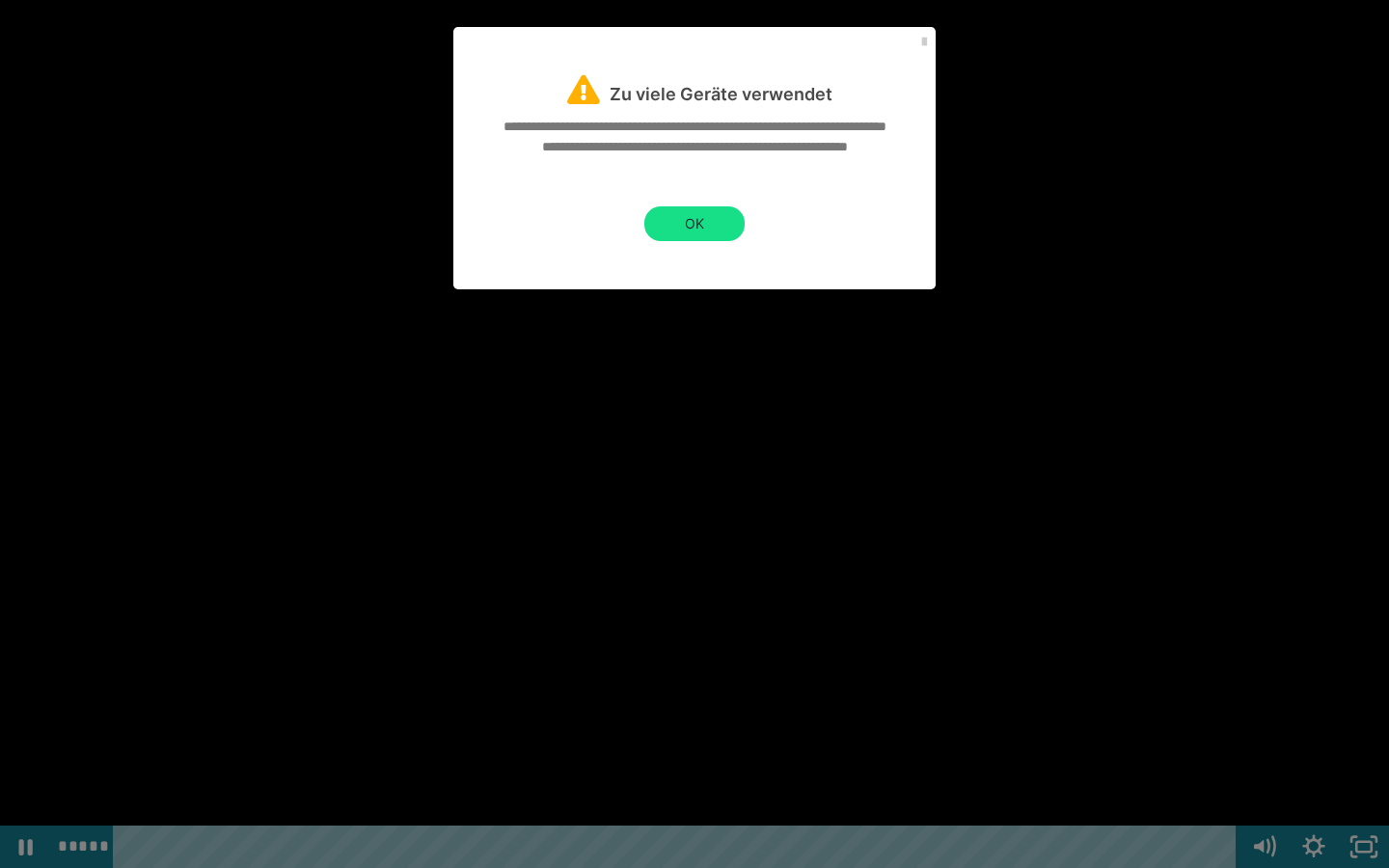 click at bounding box center [694, 434] 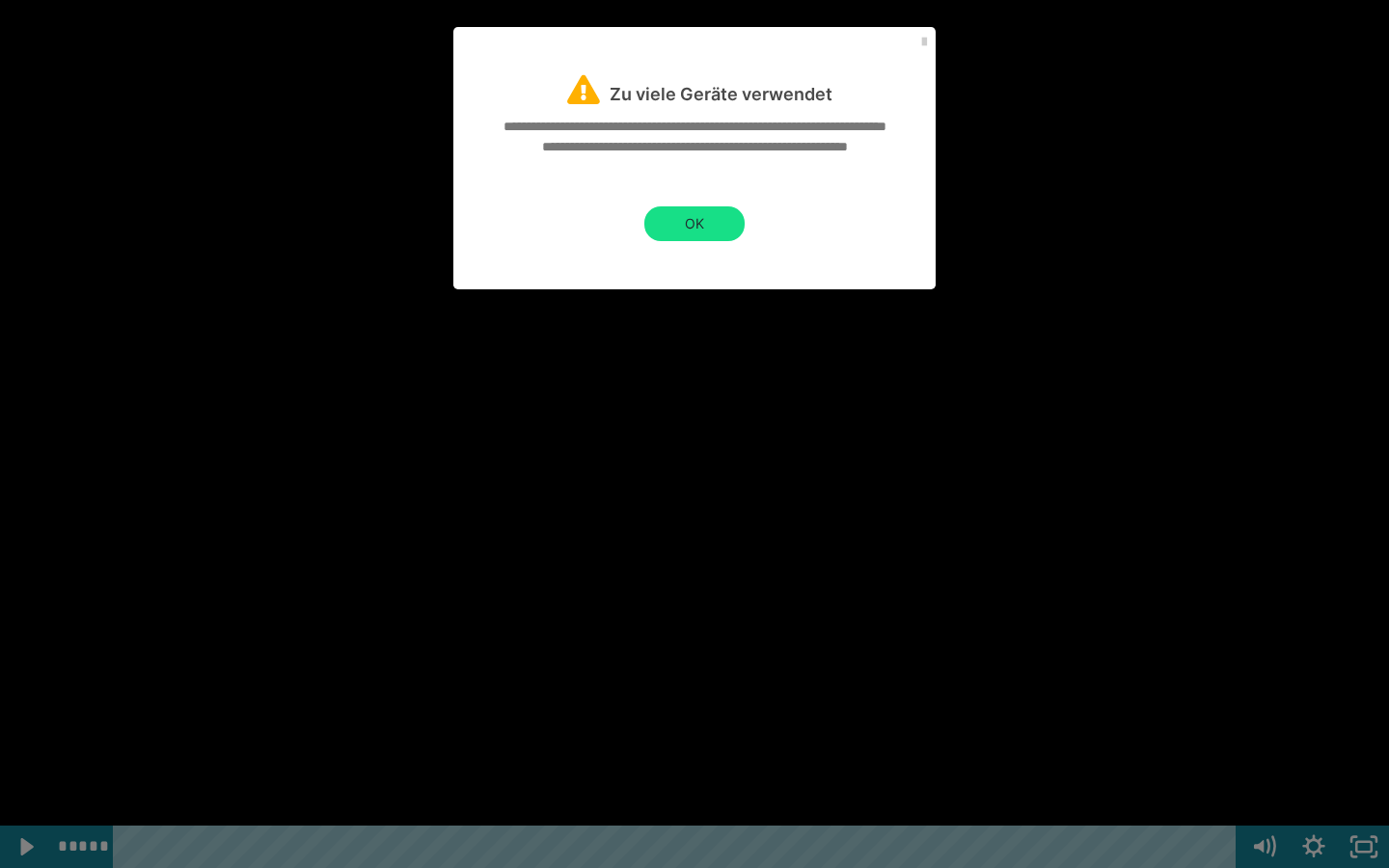 click at bounding box center [694, 434] 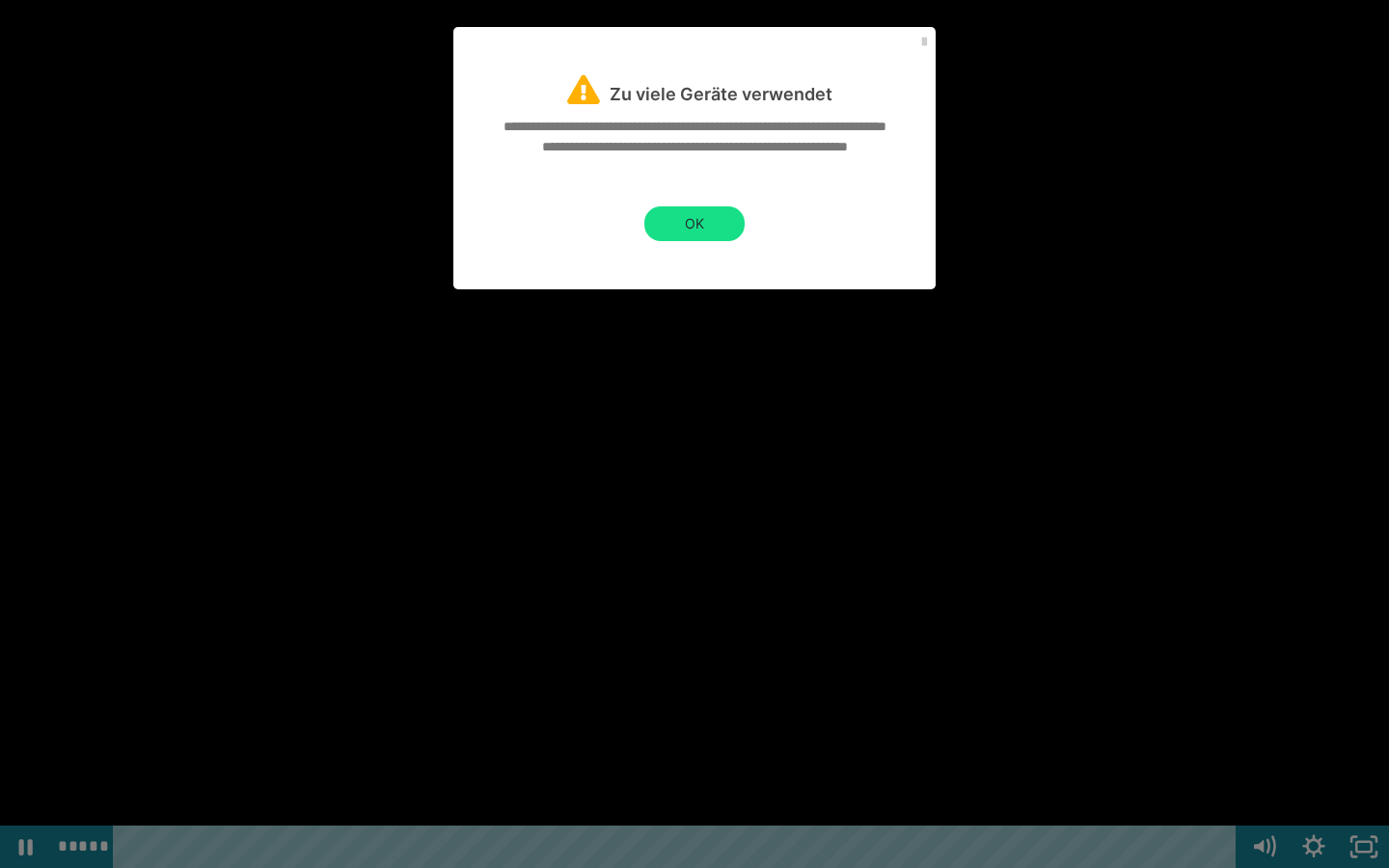 click at bounding box center (694, 434) 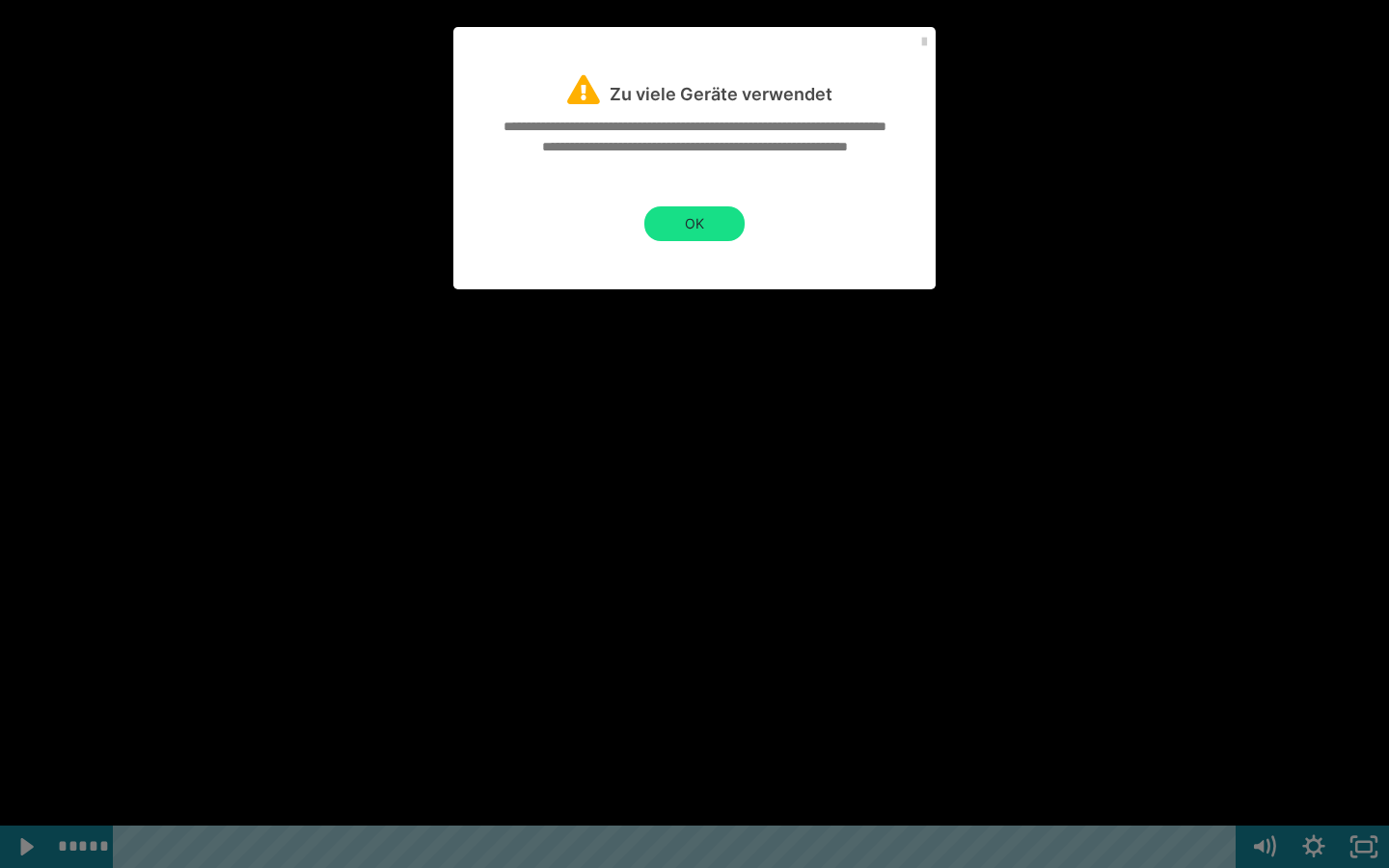 click at bounding box center (694, 434) 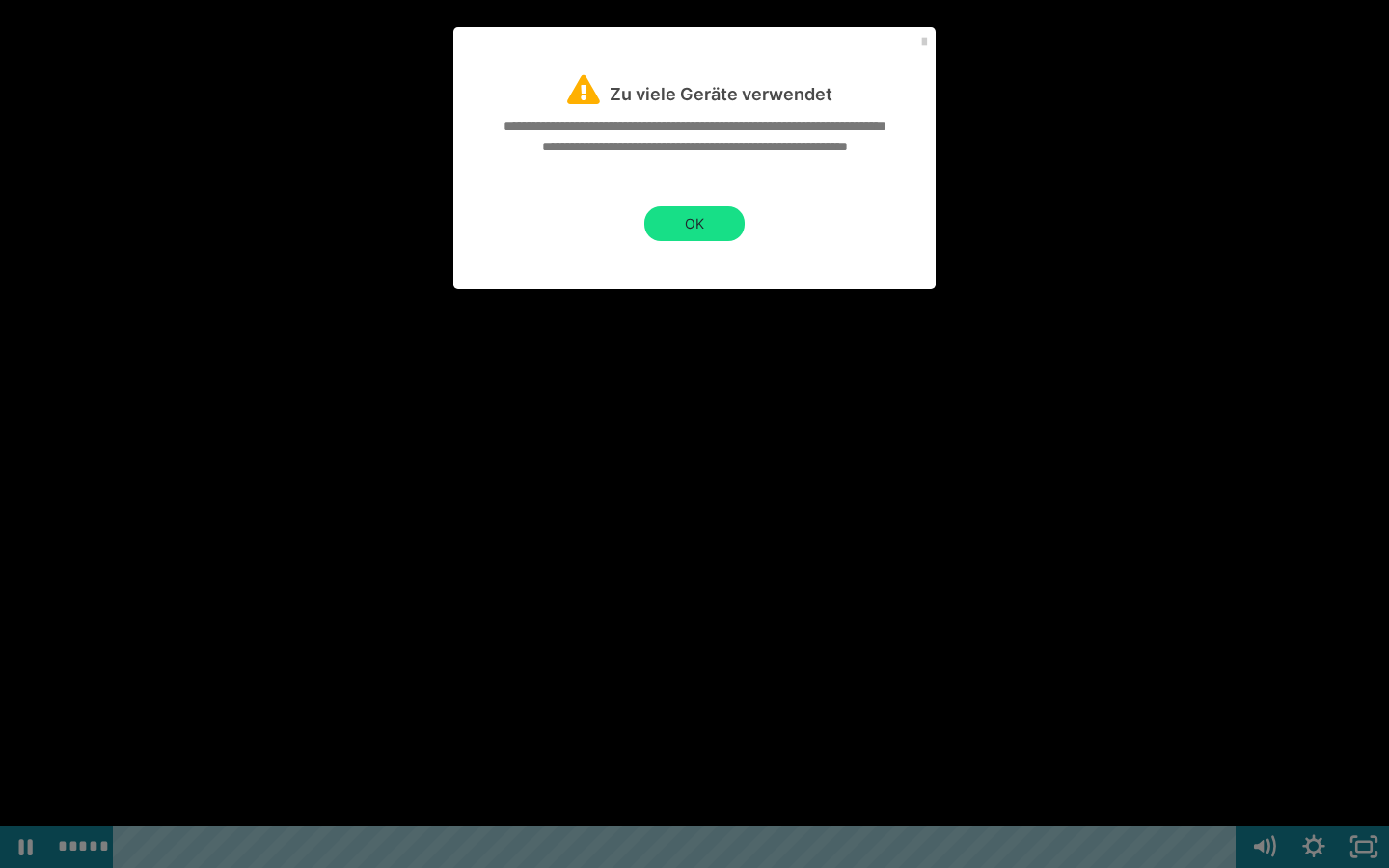 click at bounding box center (694, 434) 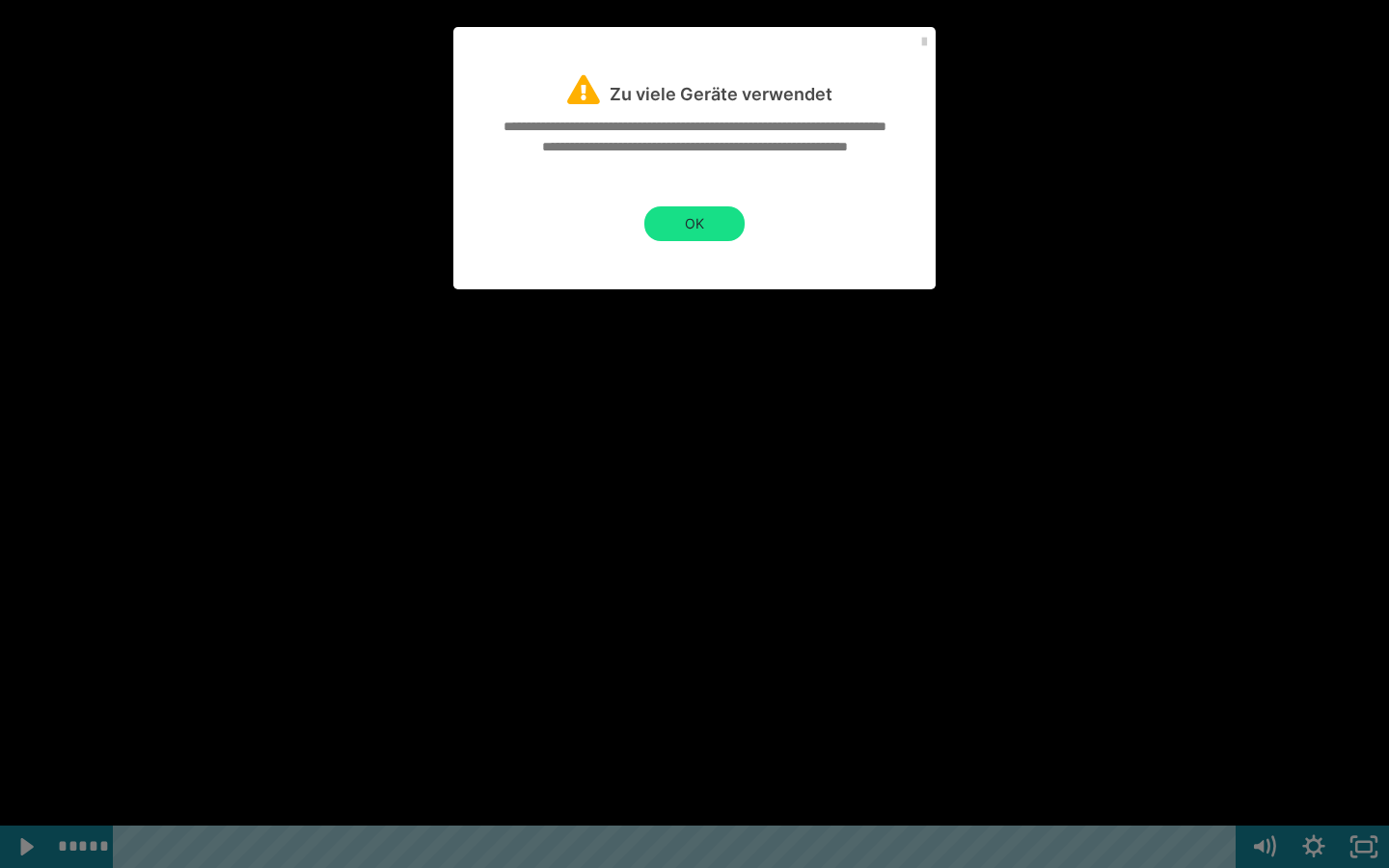 click at bounding box center [694, 434] 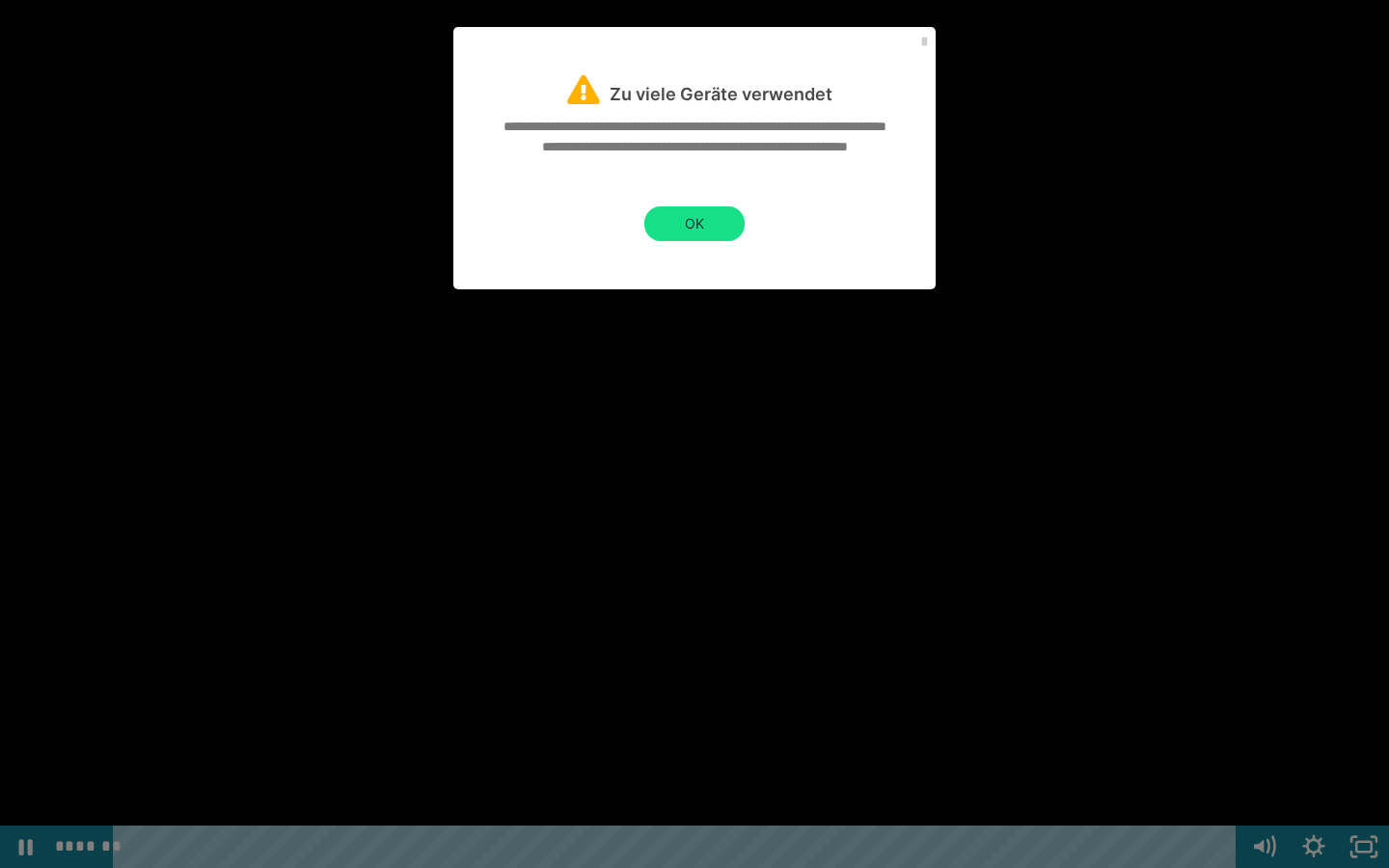 click at bounding box center [694, 434] 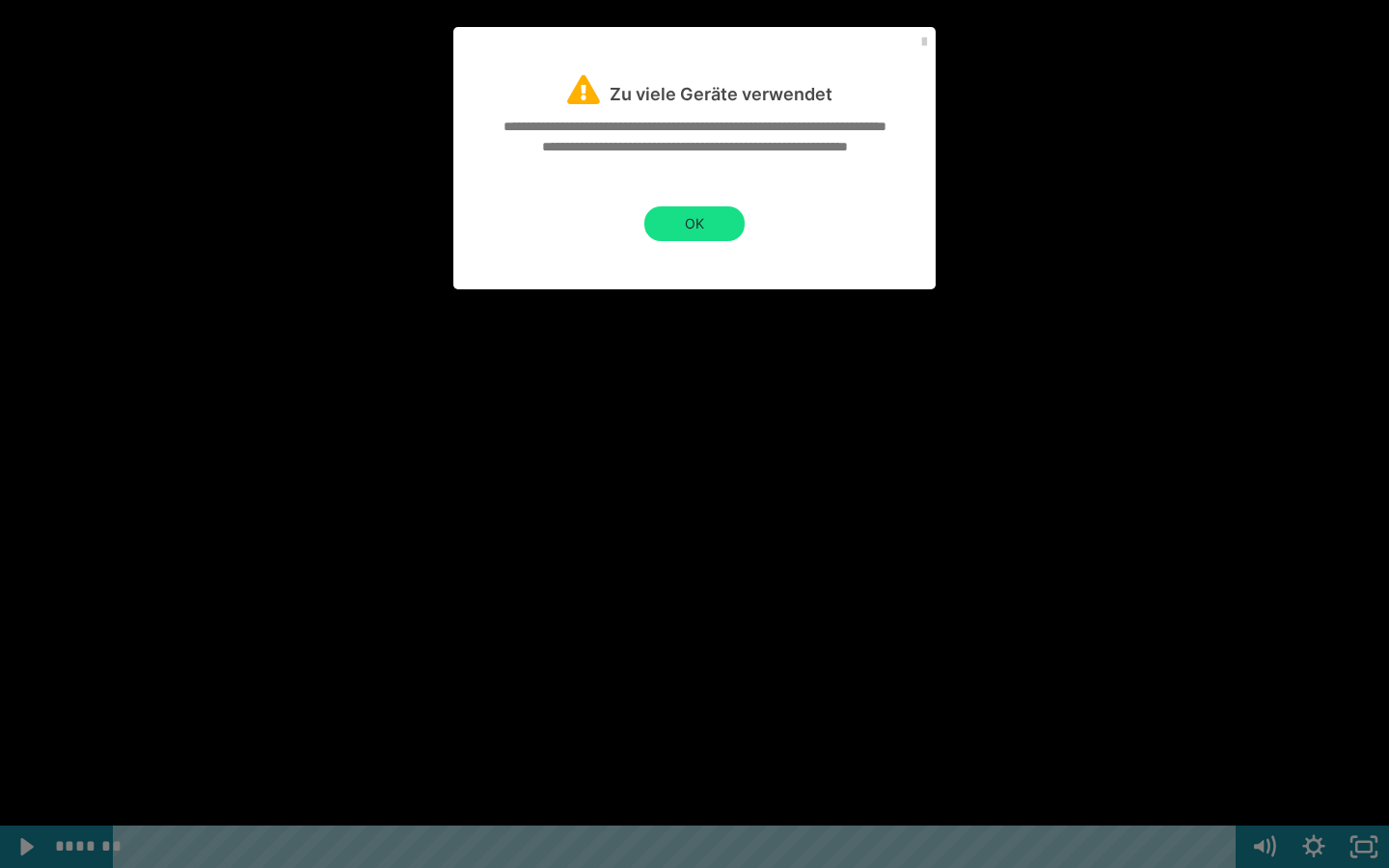 click at bounding box center [694, 434] 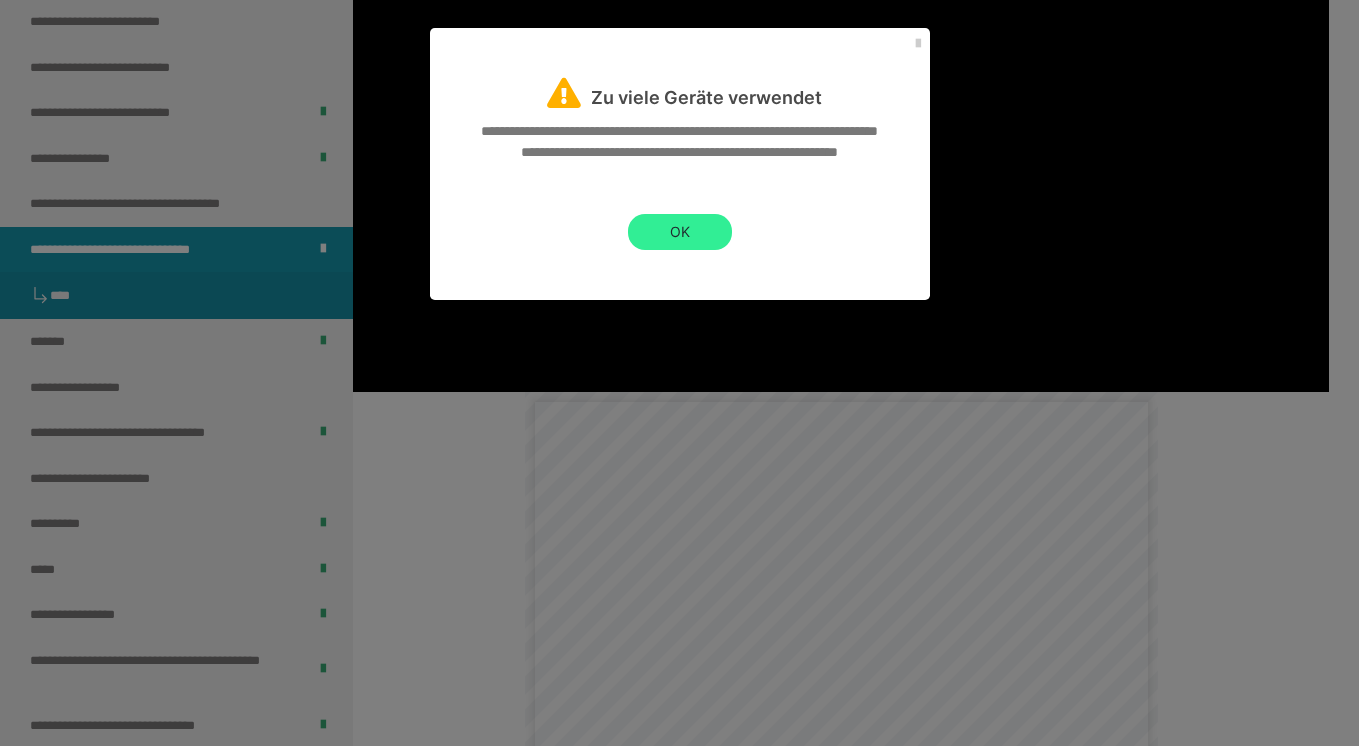 click on "OK" at bounding box center (680, 232) 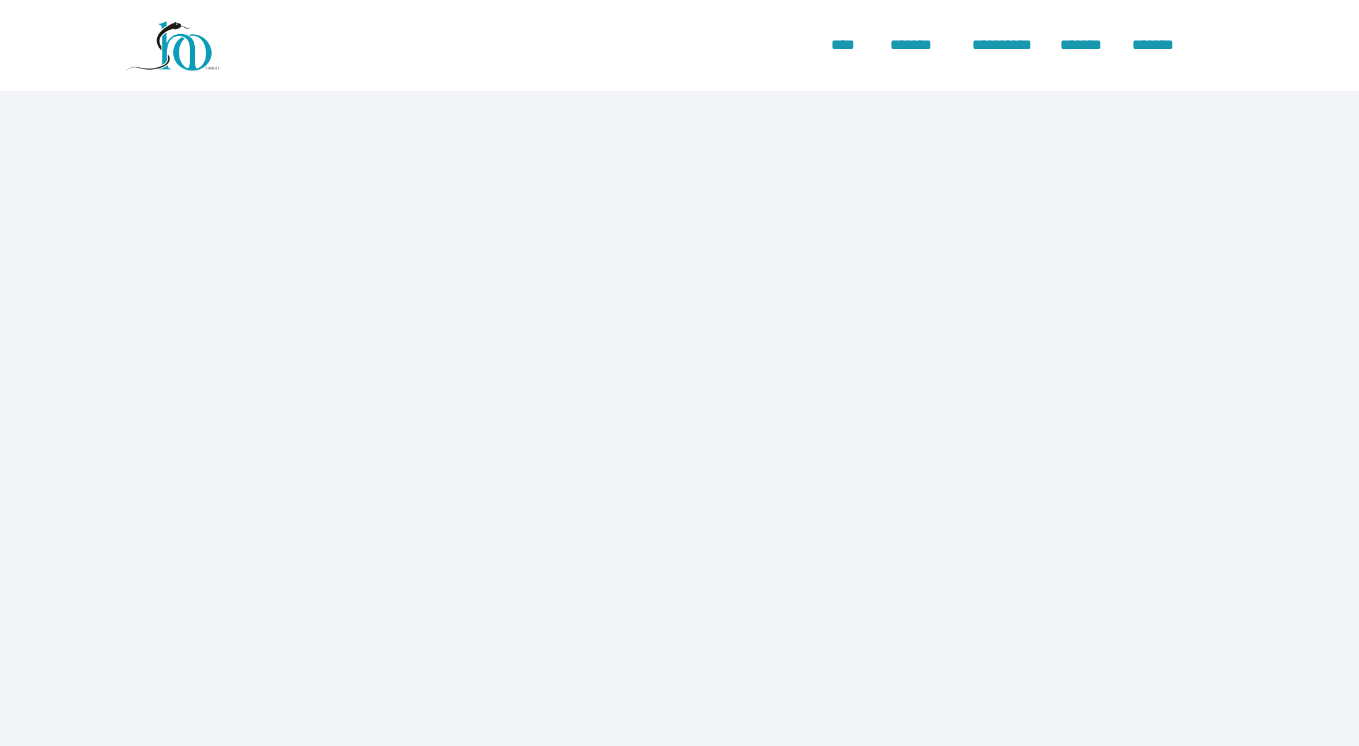 scroll, scrollTop: 0, scrollLeft: 0, axis: both 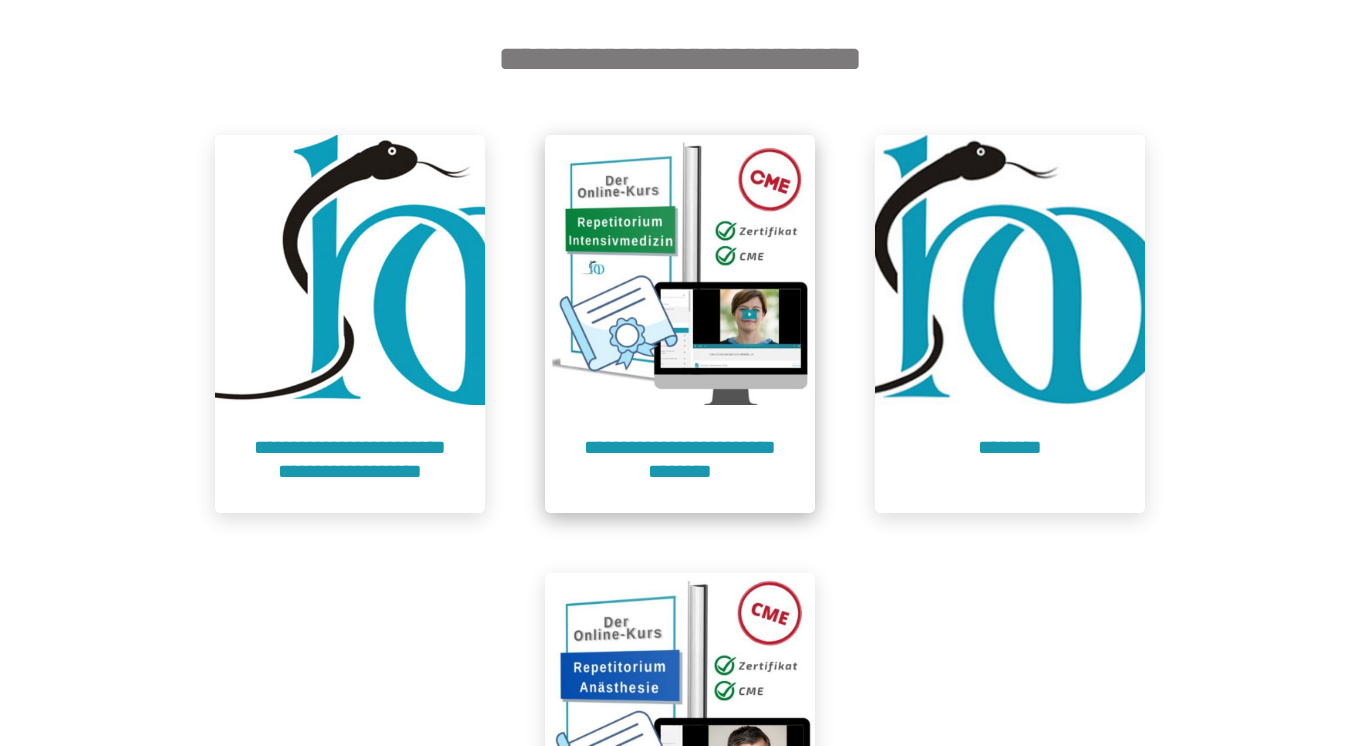 click at bounding box center (680, 270) 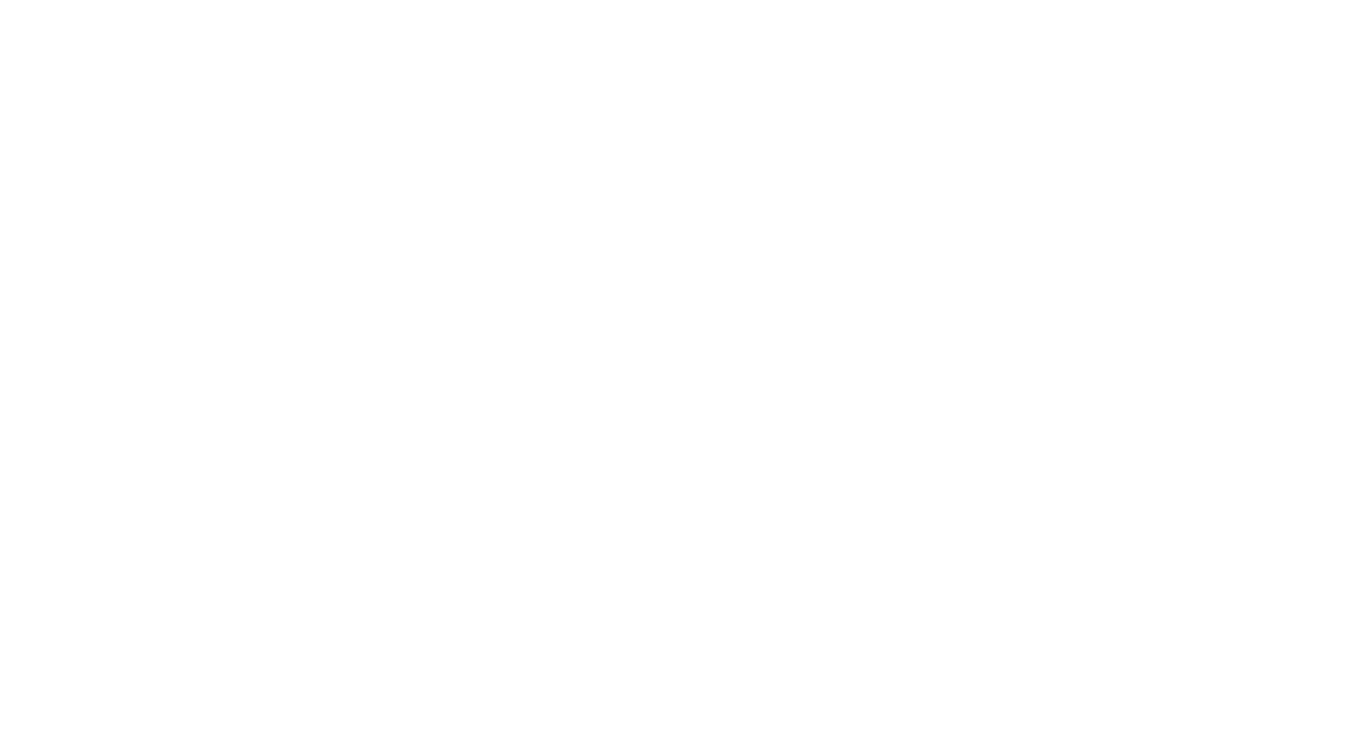 scroll, scrollTop: 91, scrollLeft: 0, axis: vertical 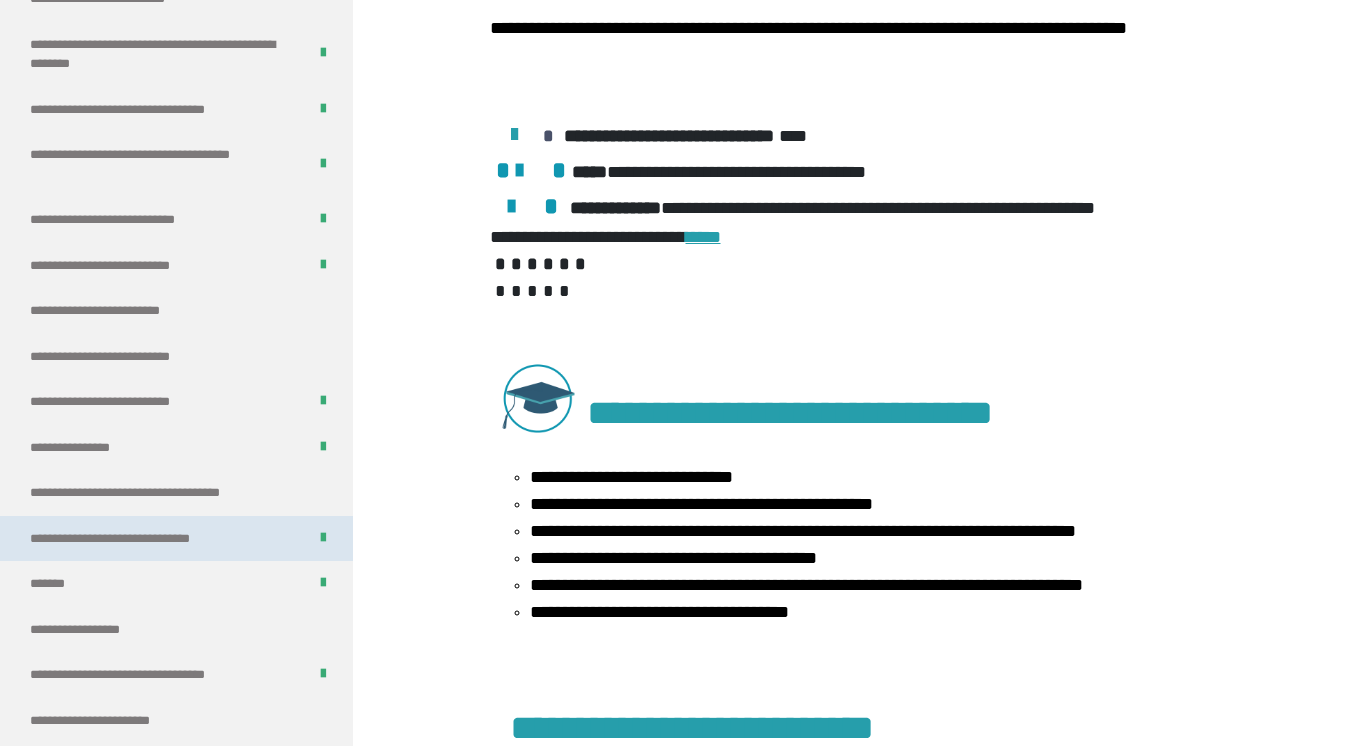click on "**********" at bounding box center [139, 539] 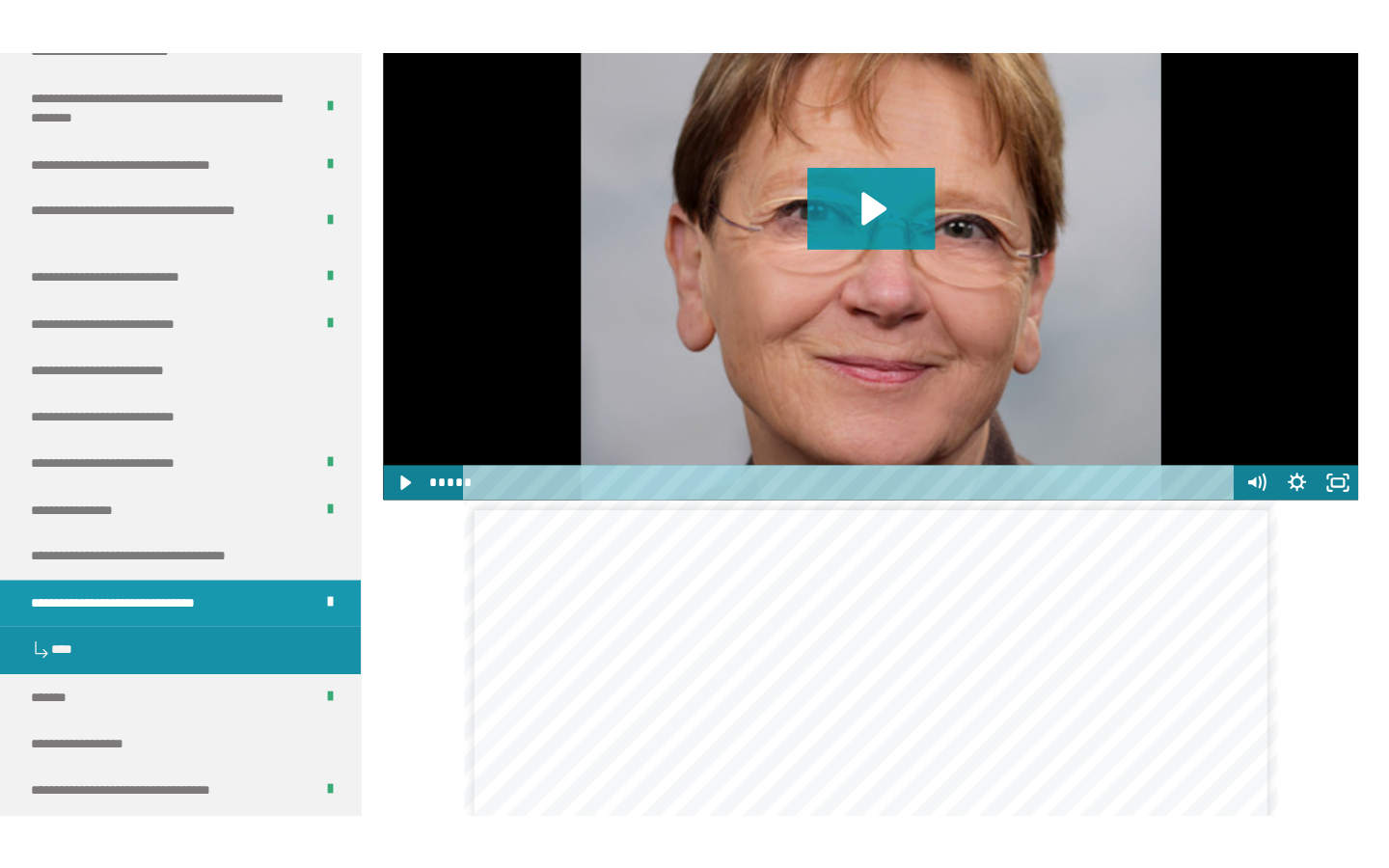 scroll, scrollTop: 3437, scrollLeft: 0, axis: vertical 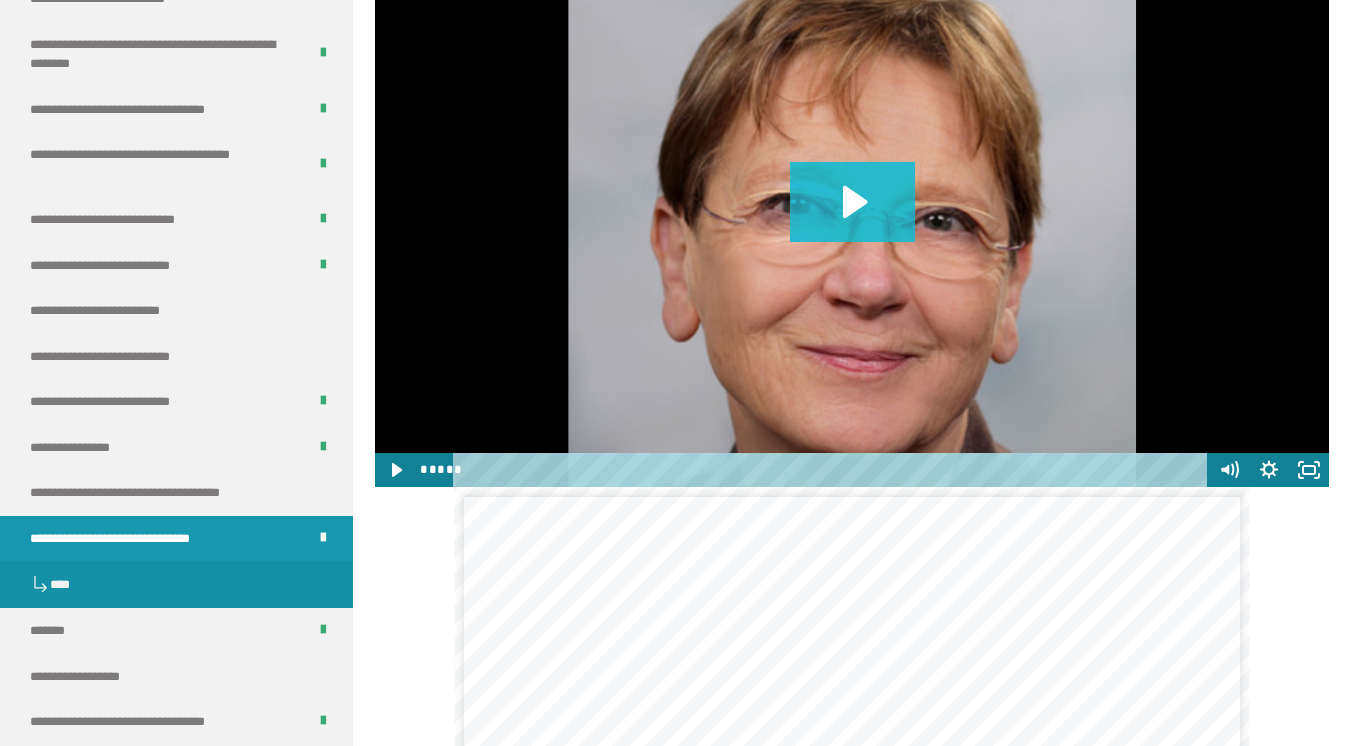 click 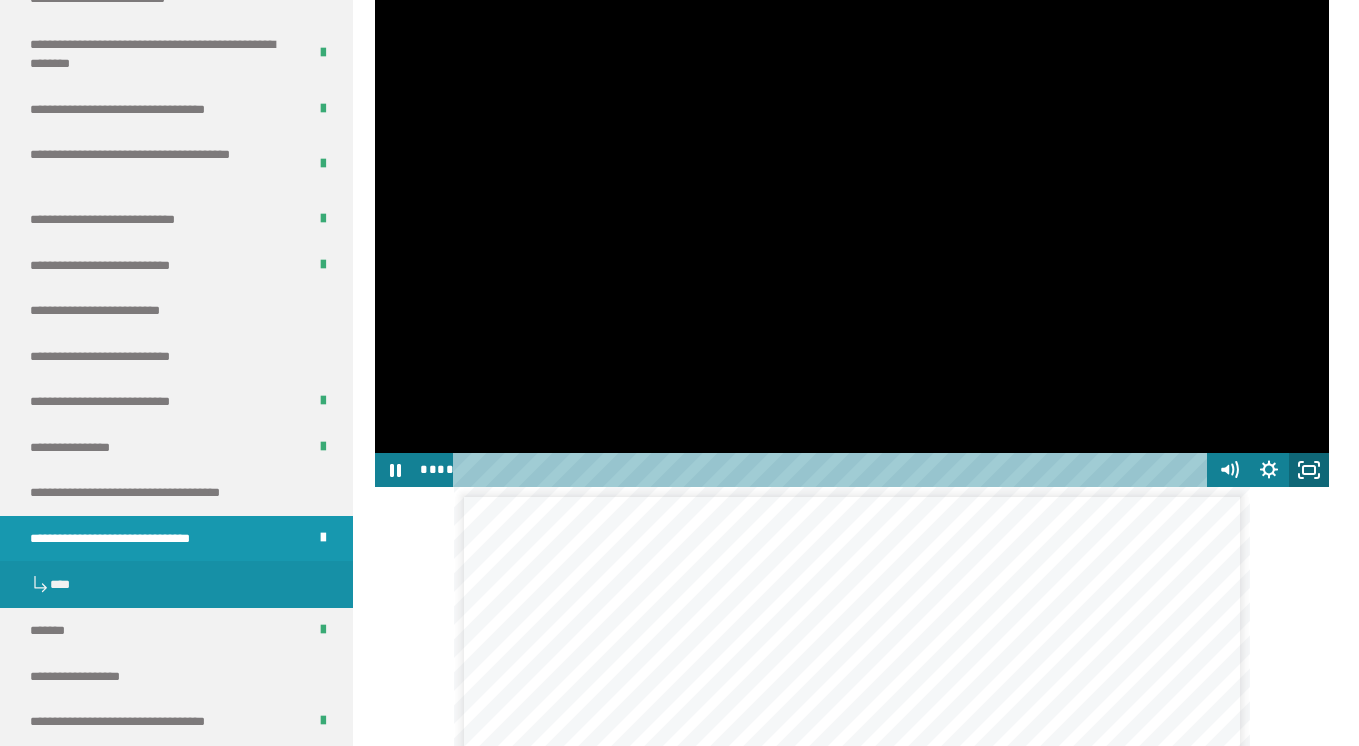 click 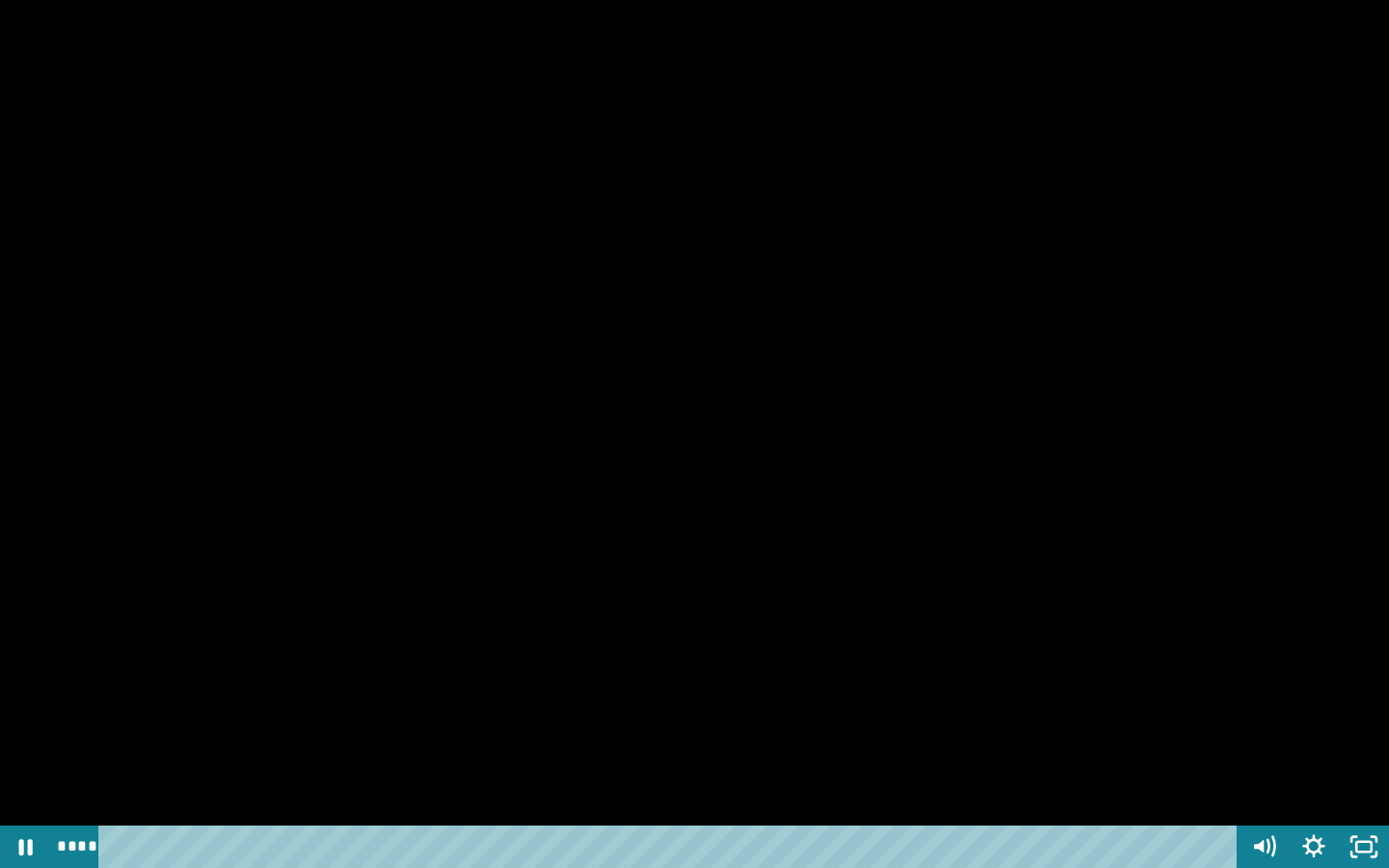 click at bounding box center [694, 434] 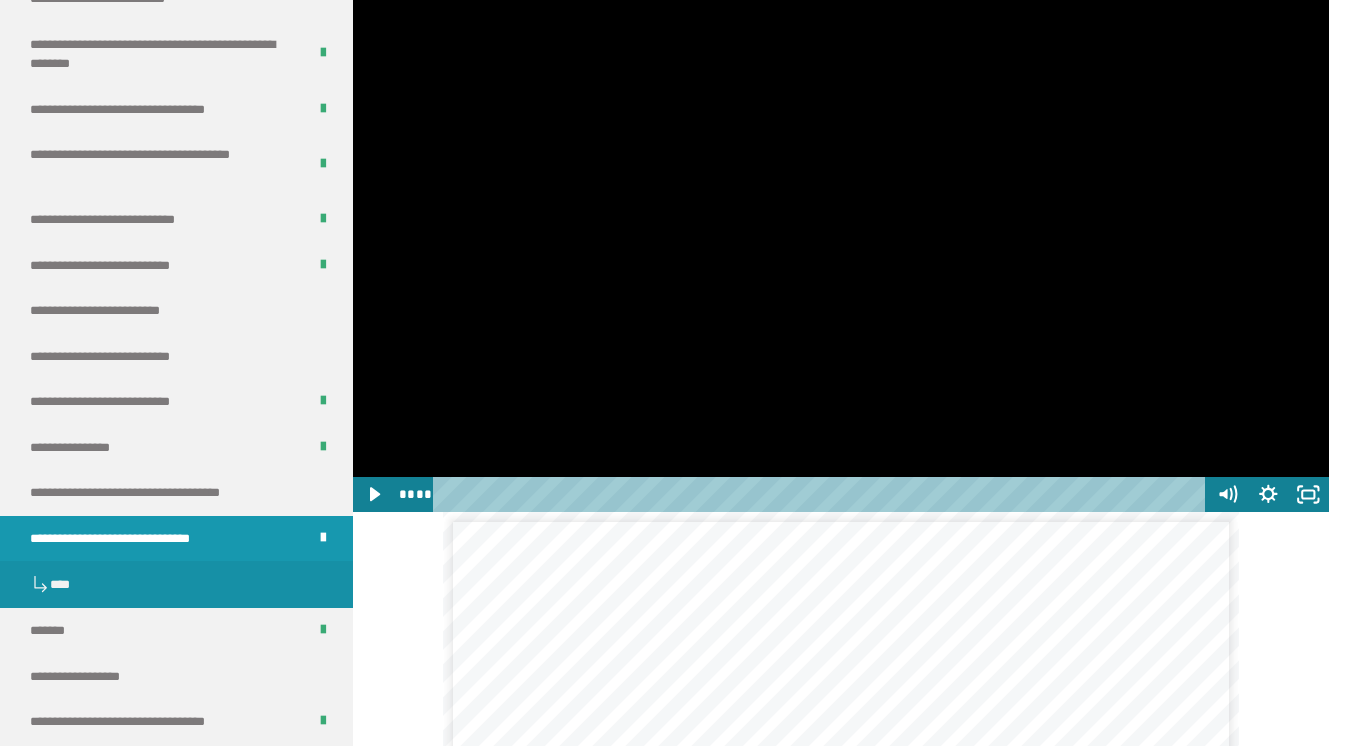 click at bounding box center (841, 237) 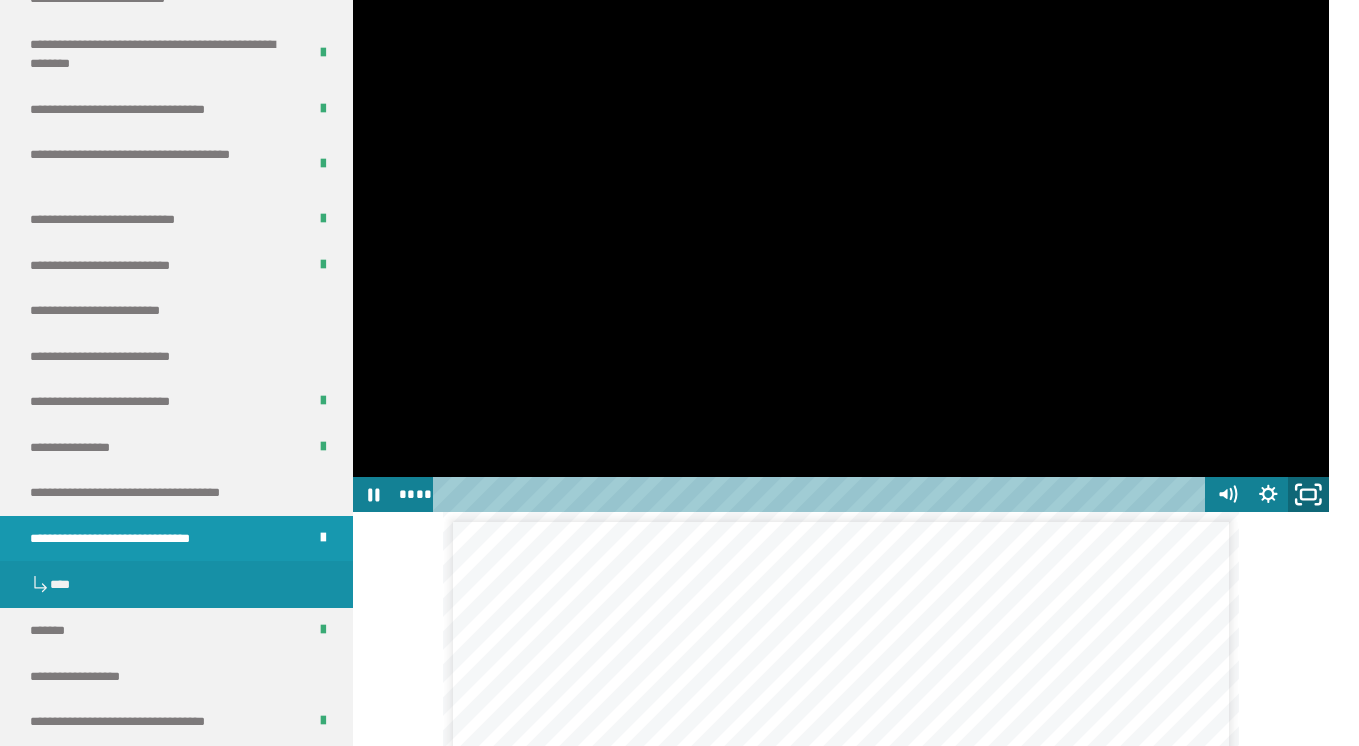 click 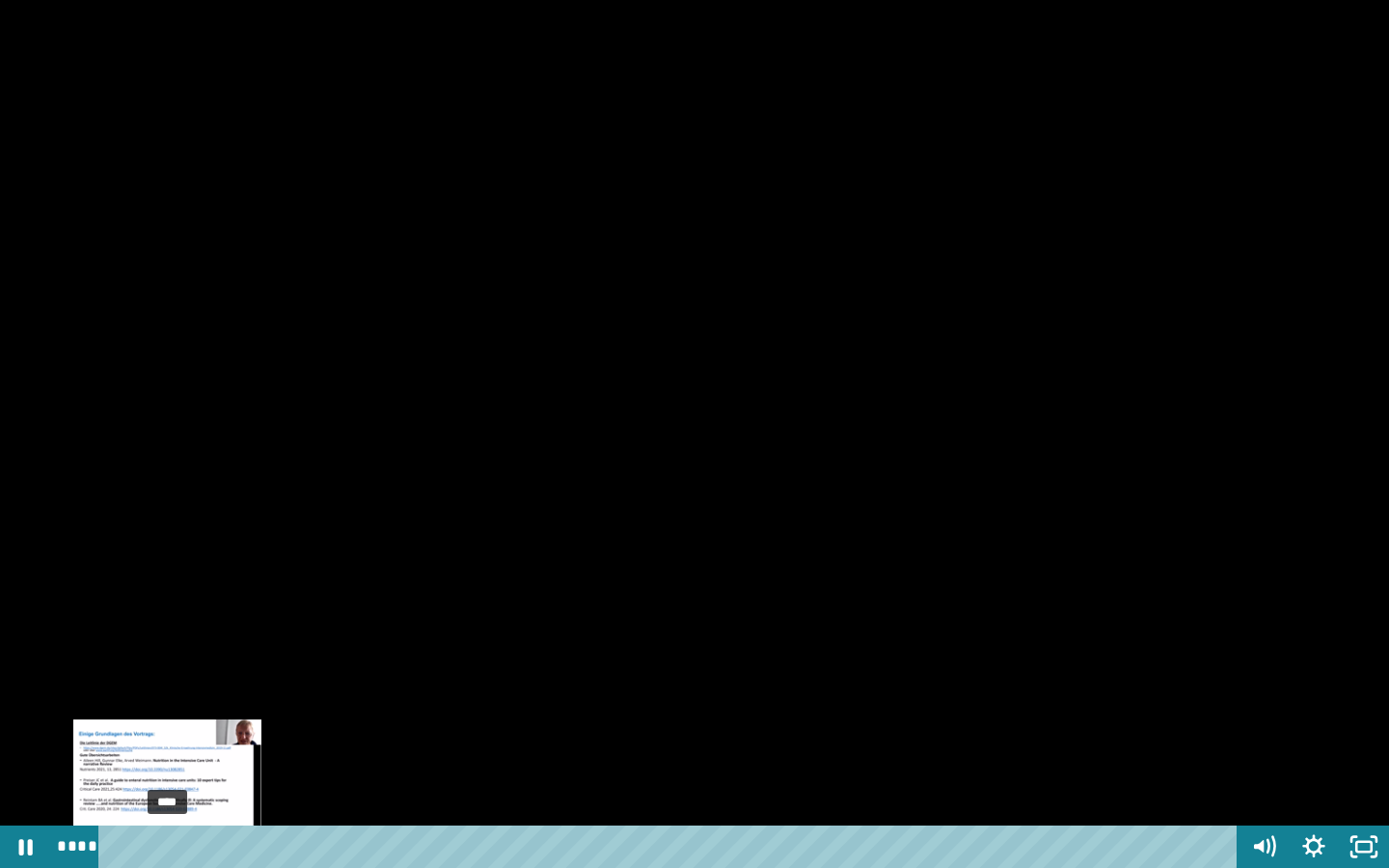 click on "****" at bounding box center (671, 847) 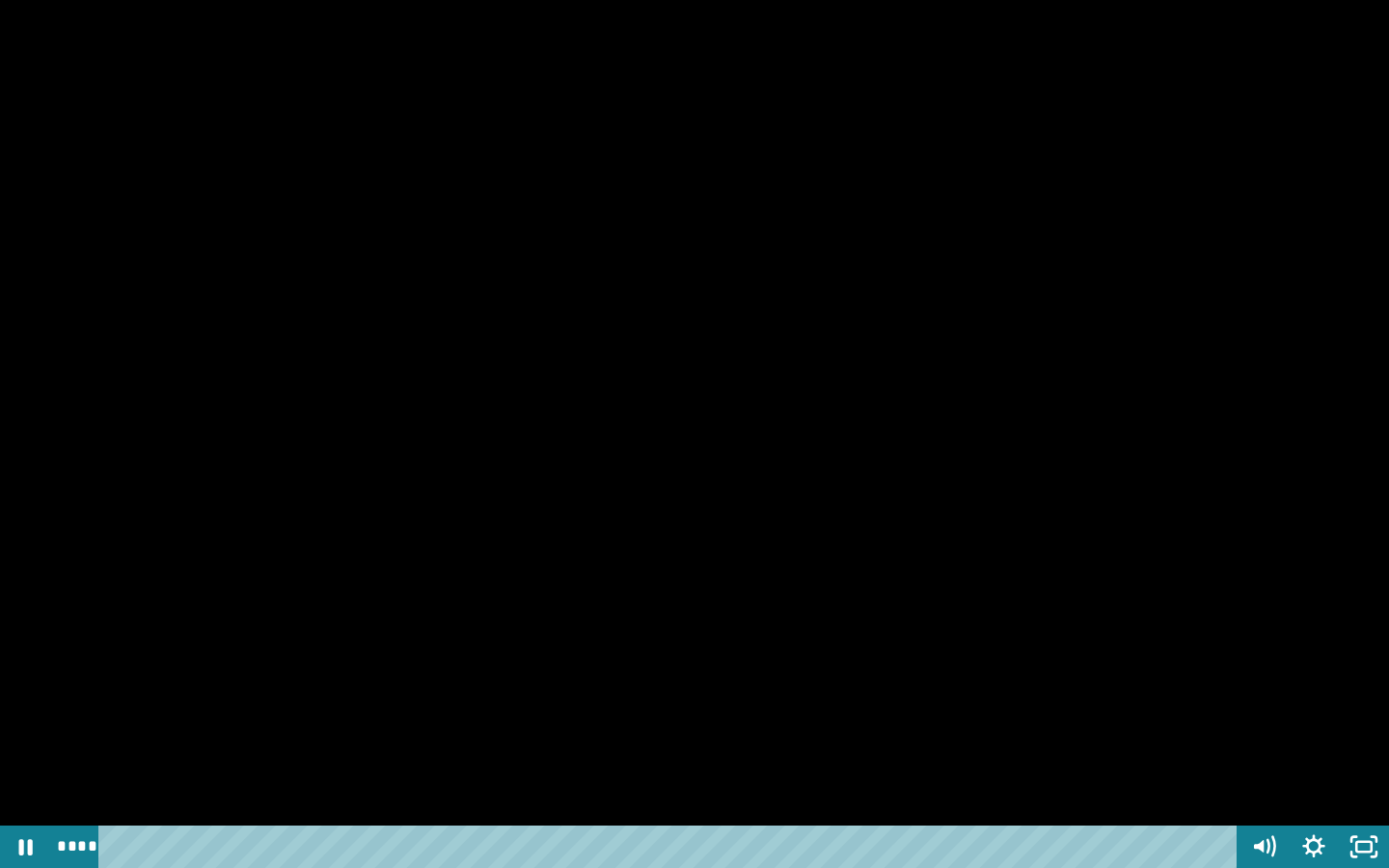 click at bounding box center [694, 434] 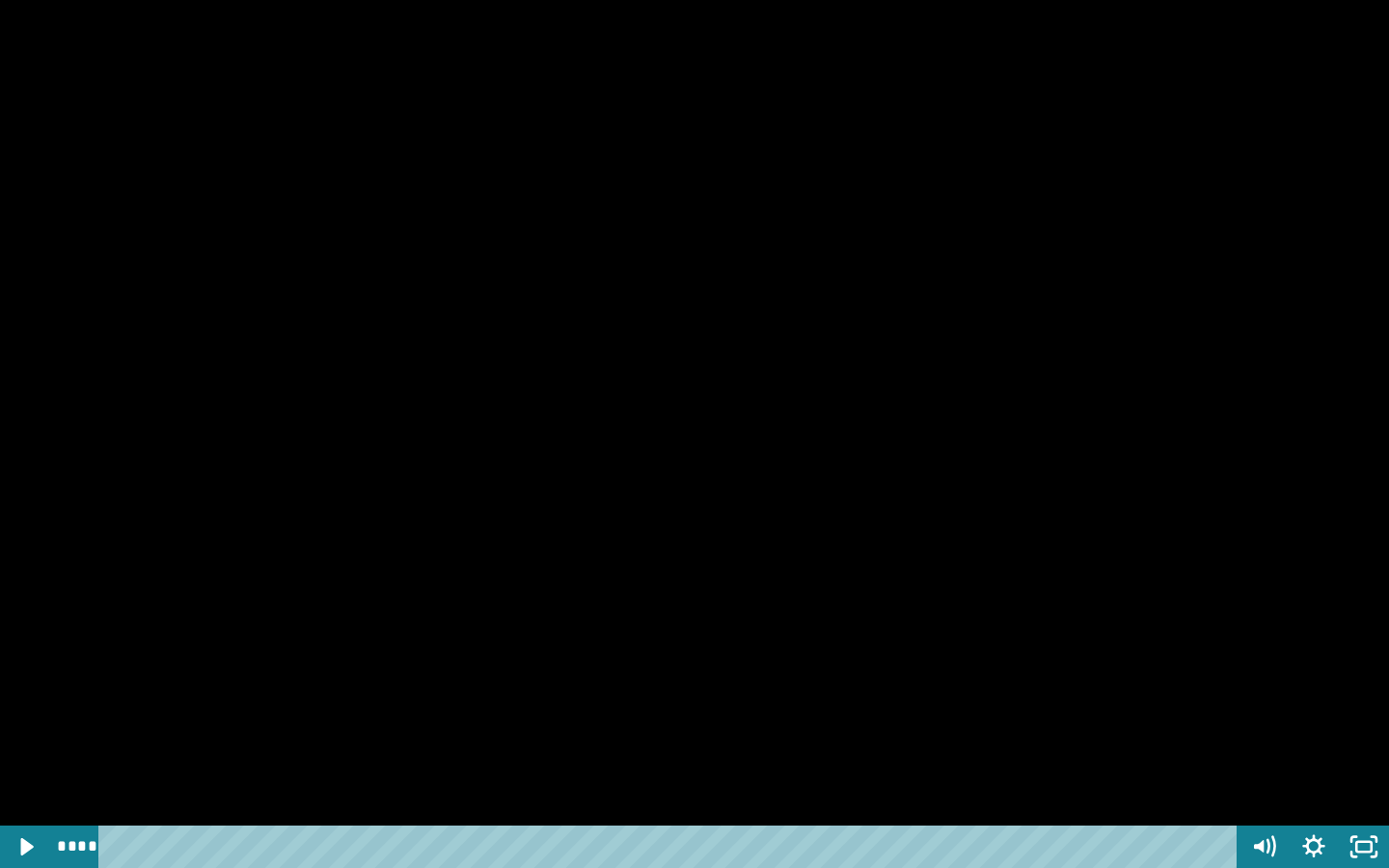 click at bounding box center (694, 434) 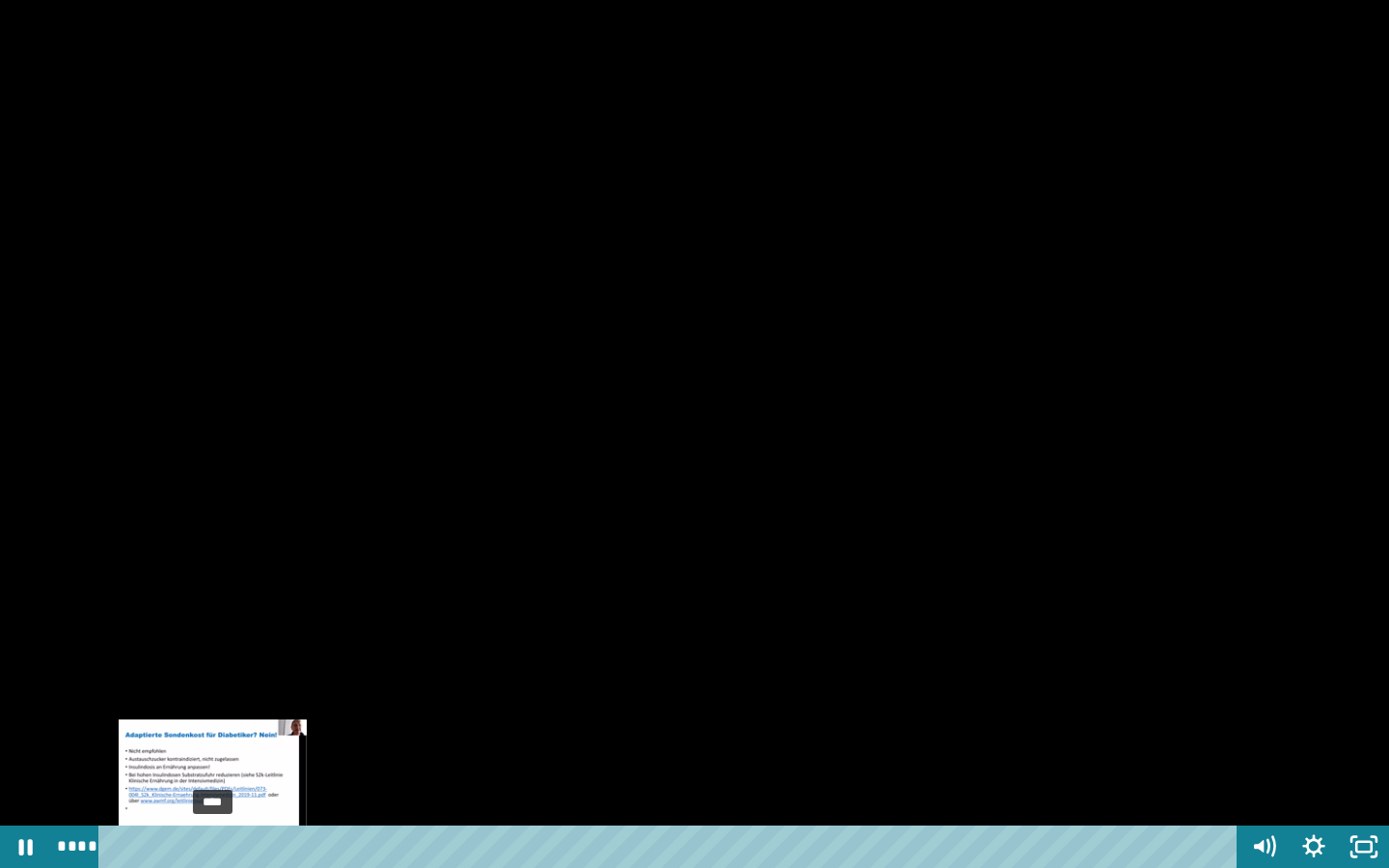 click on "****" at bounding box center [671, 847] 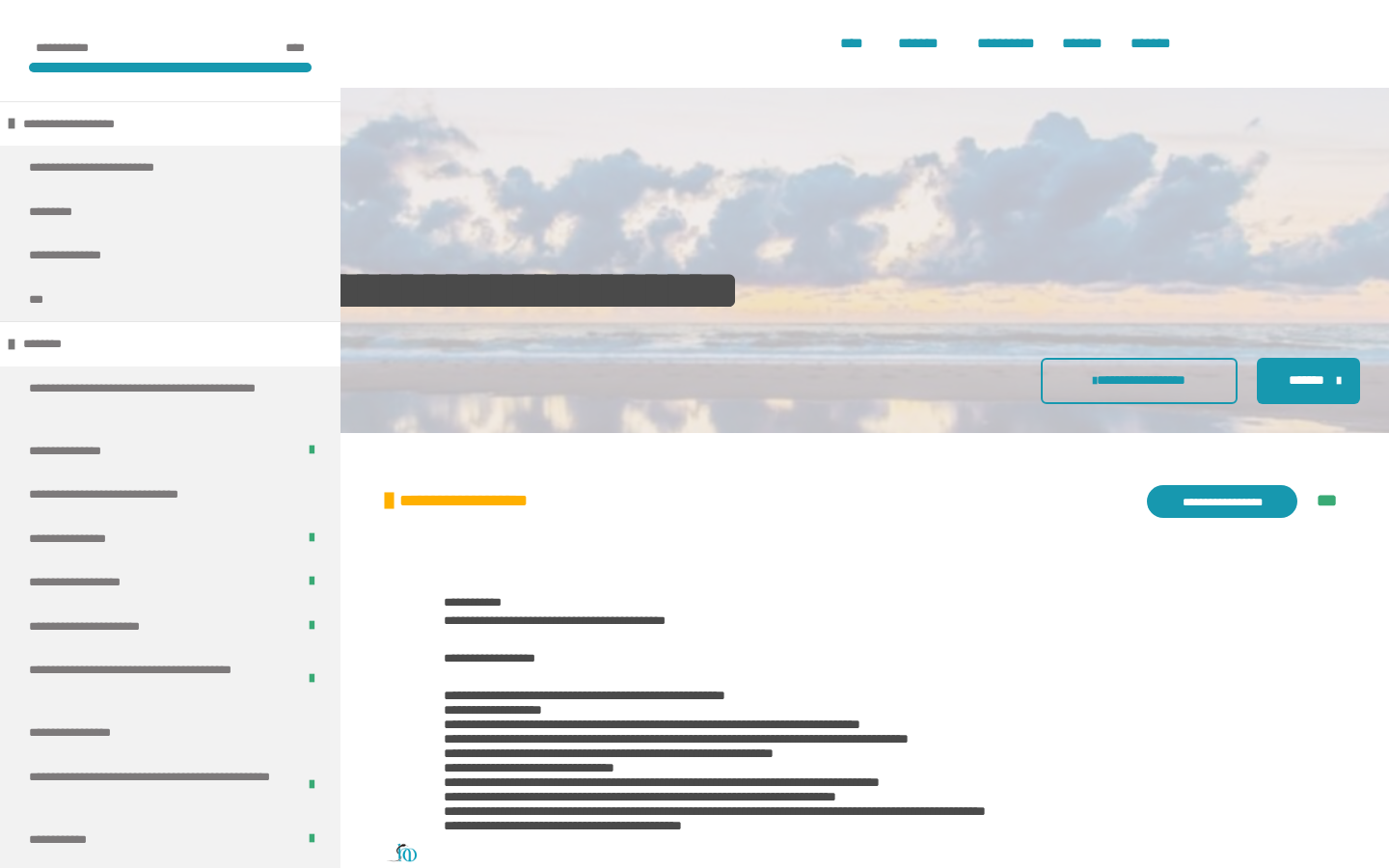 scroll, scrollTop: 3437, scrollLeft: 0, axis: vertical 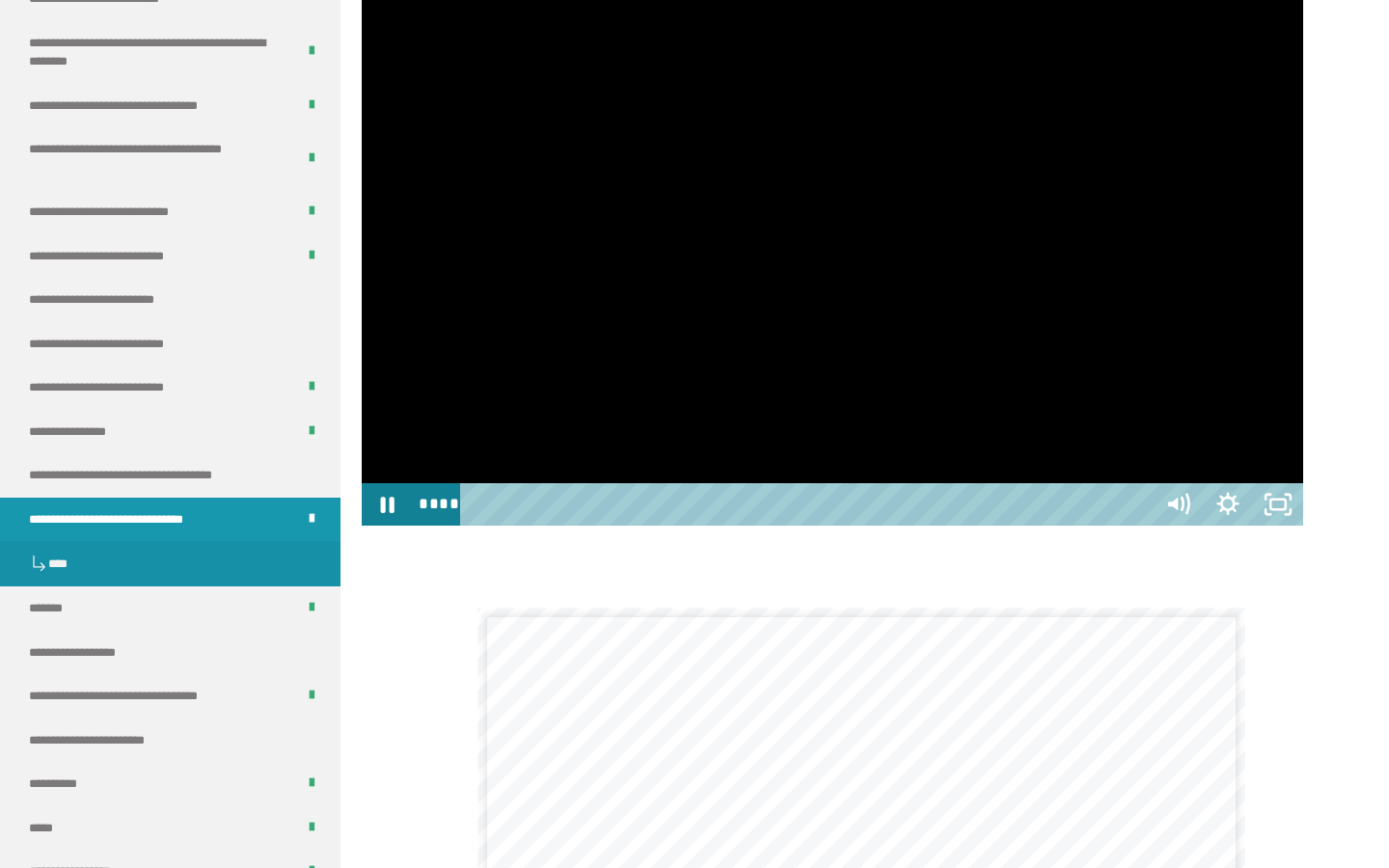 click at bounding box center [832, 260] 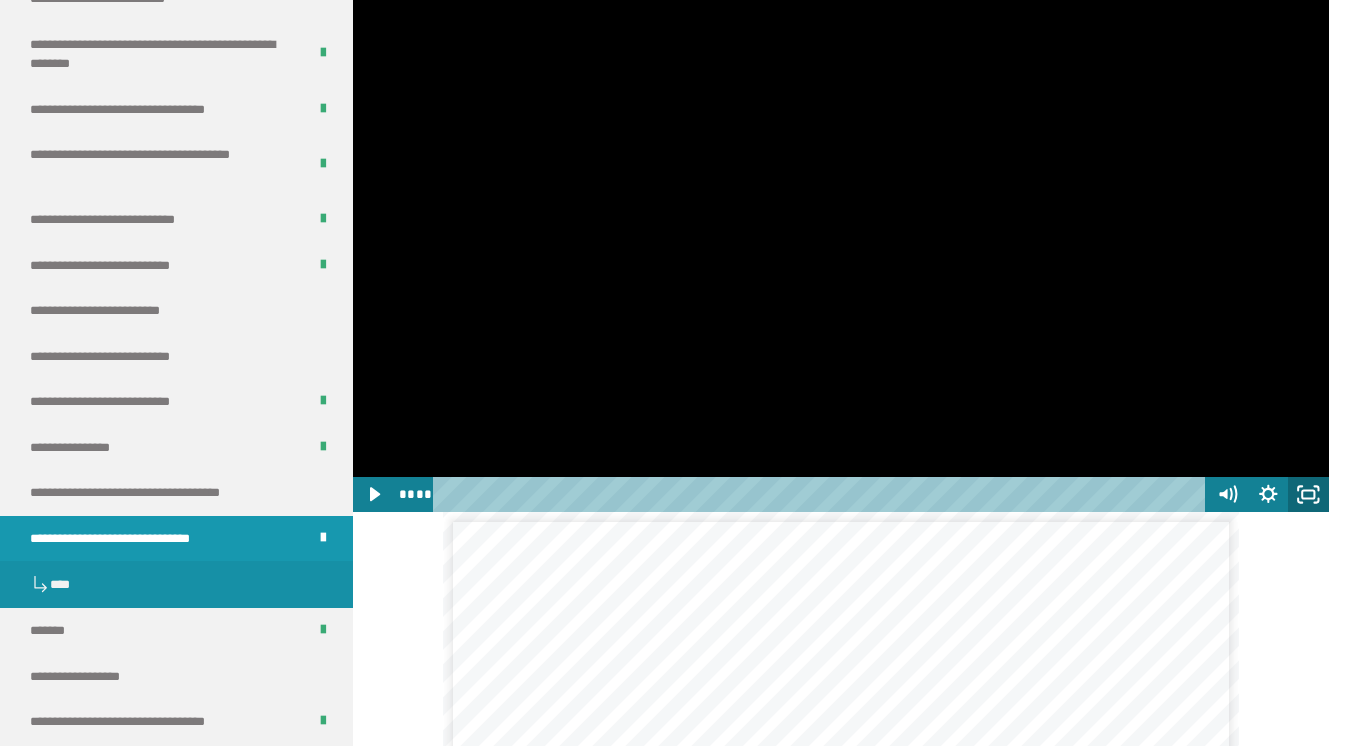 click 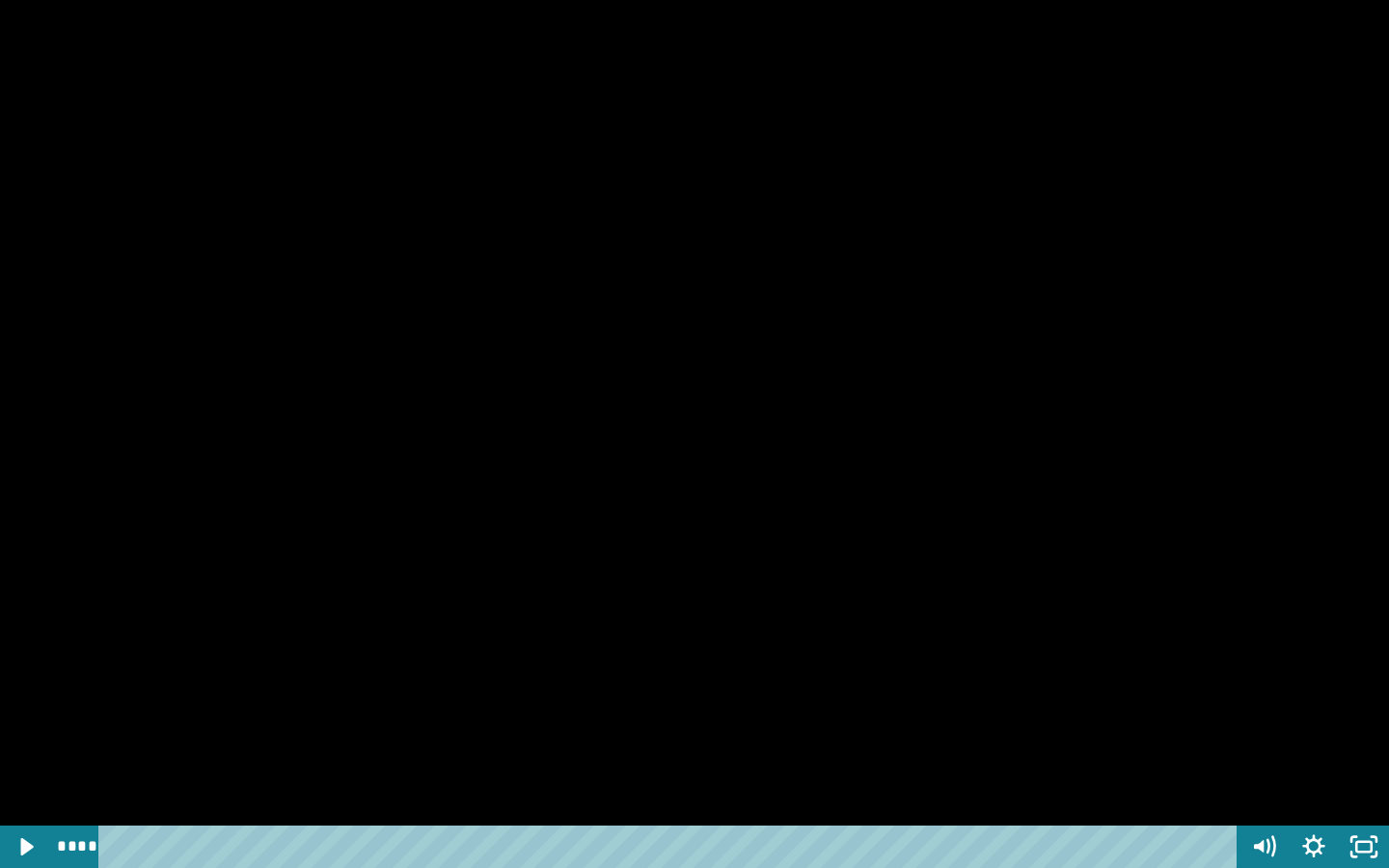 click at bounding box center (694, 434) 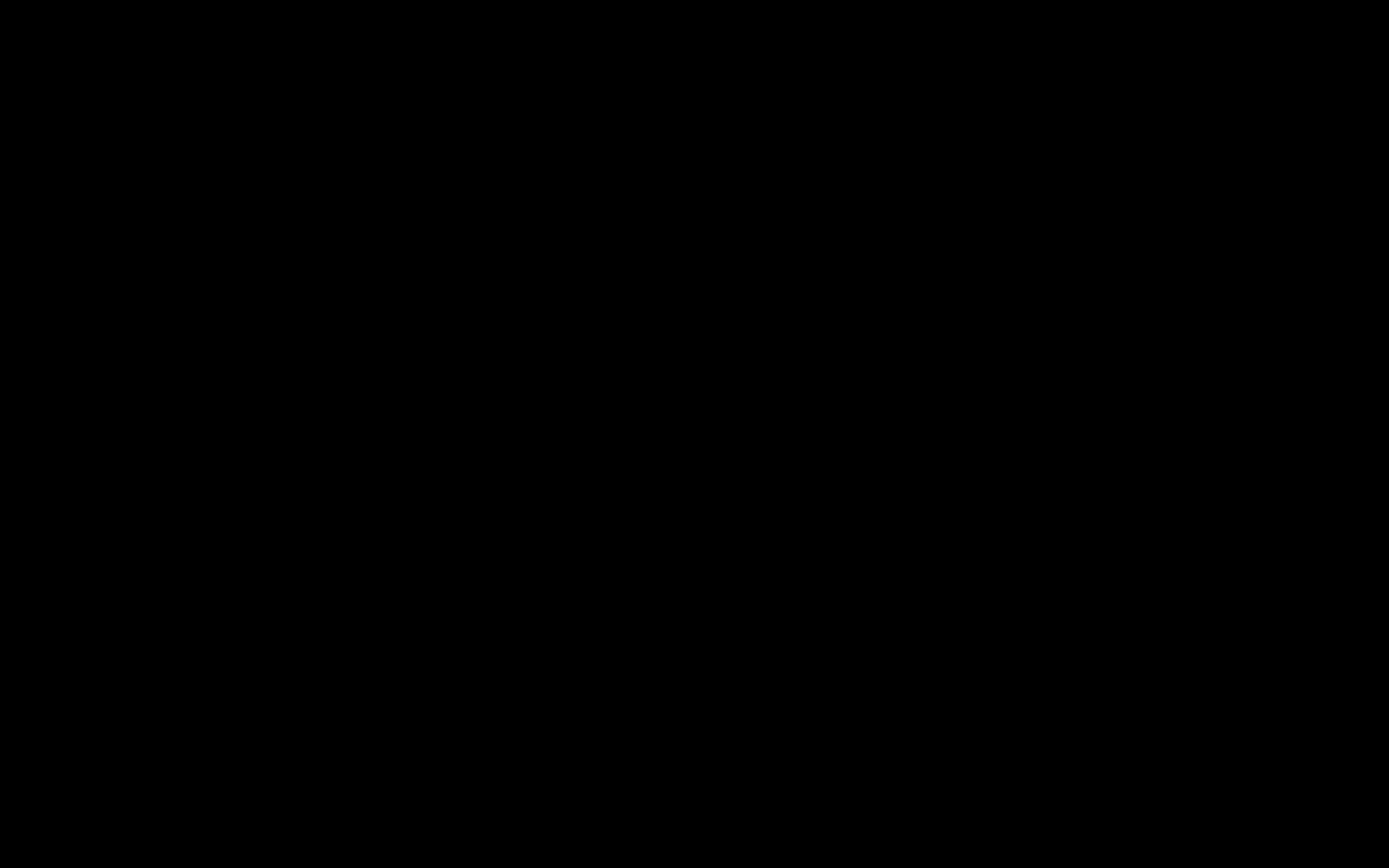 click at bounding box center (694, 434) 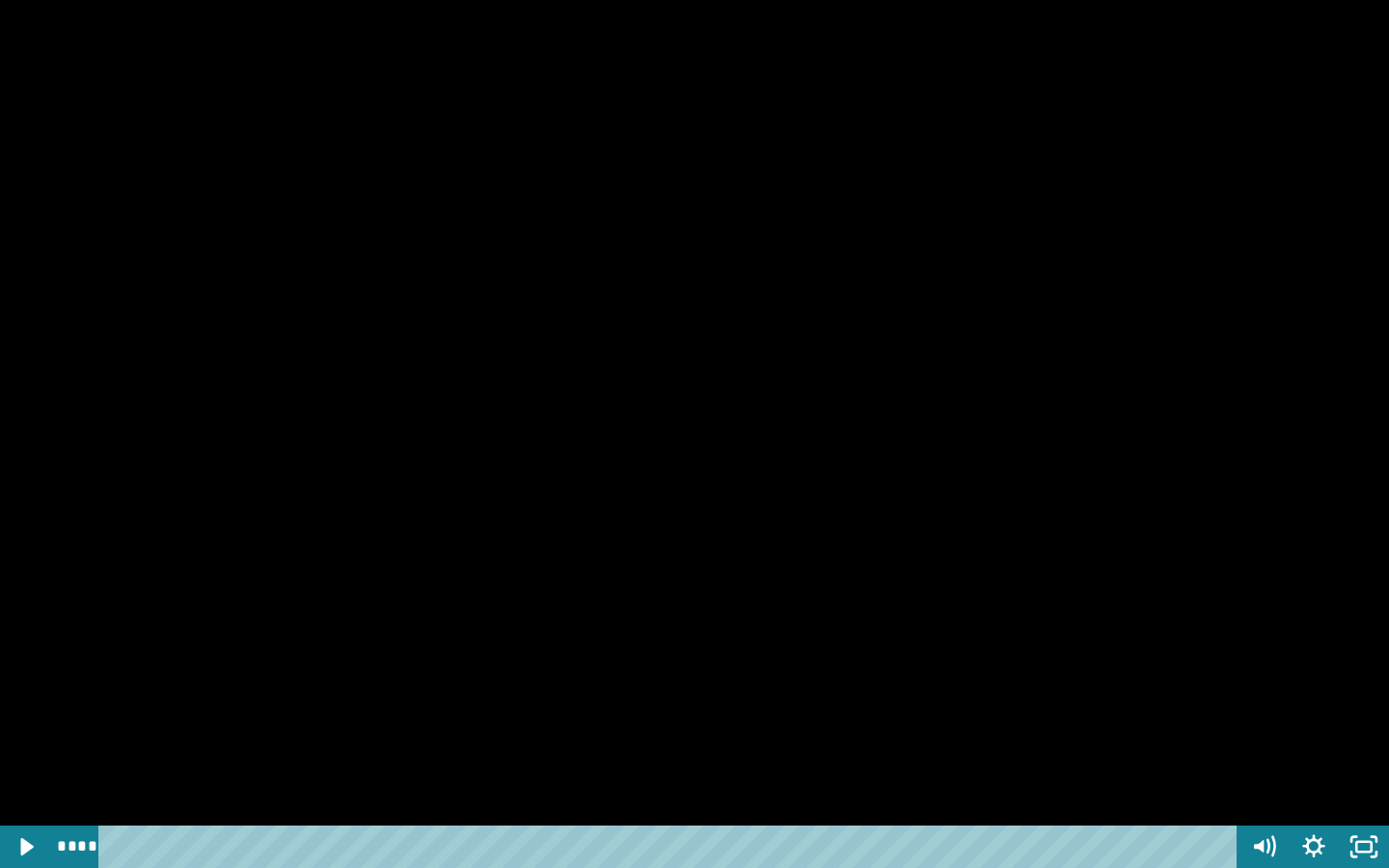 click at bounding box center (694, 434) 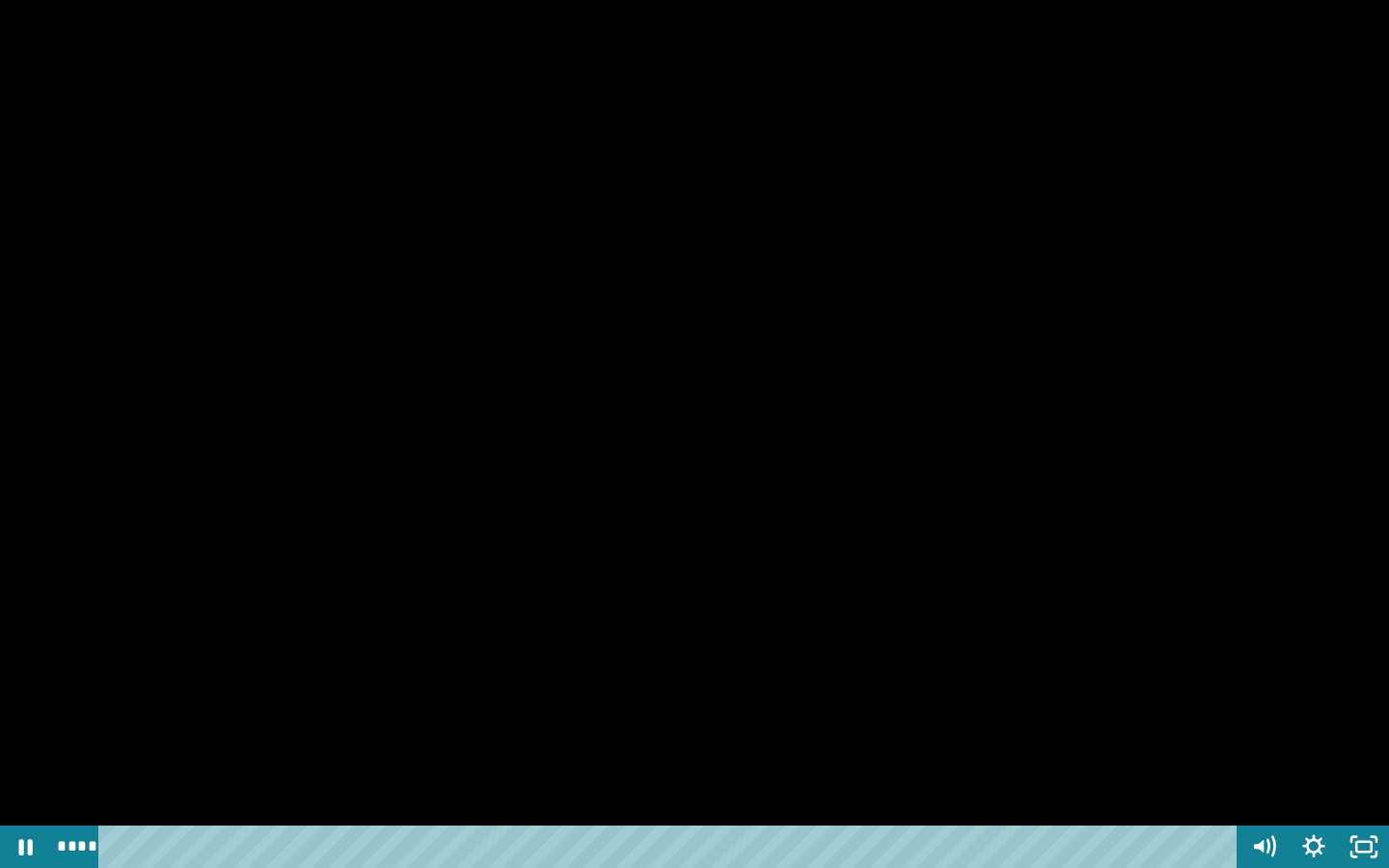 click at bounding box center (694, 434) 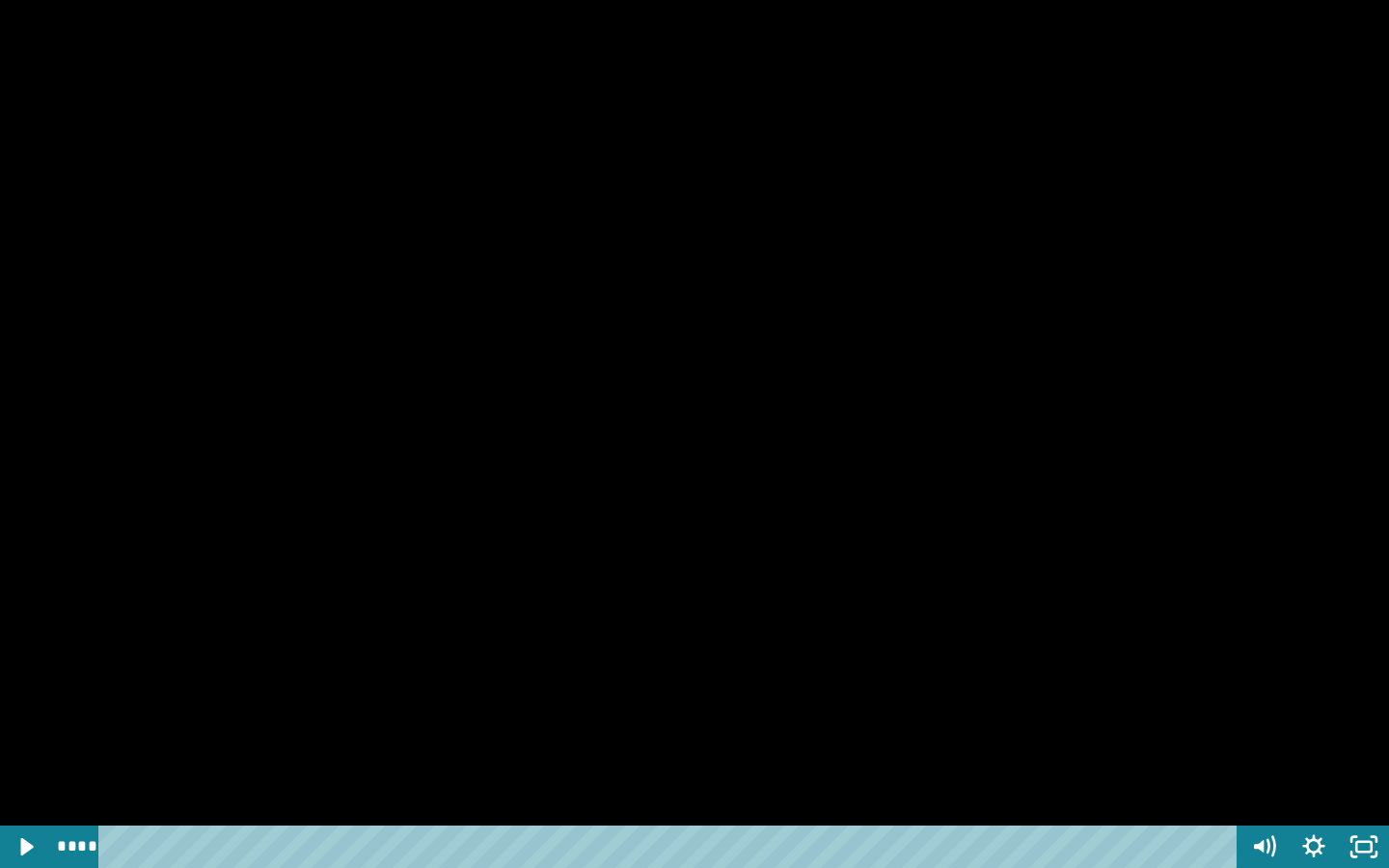 click at bounding box center [694, 434] 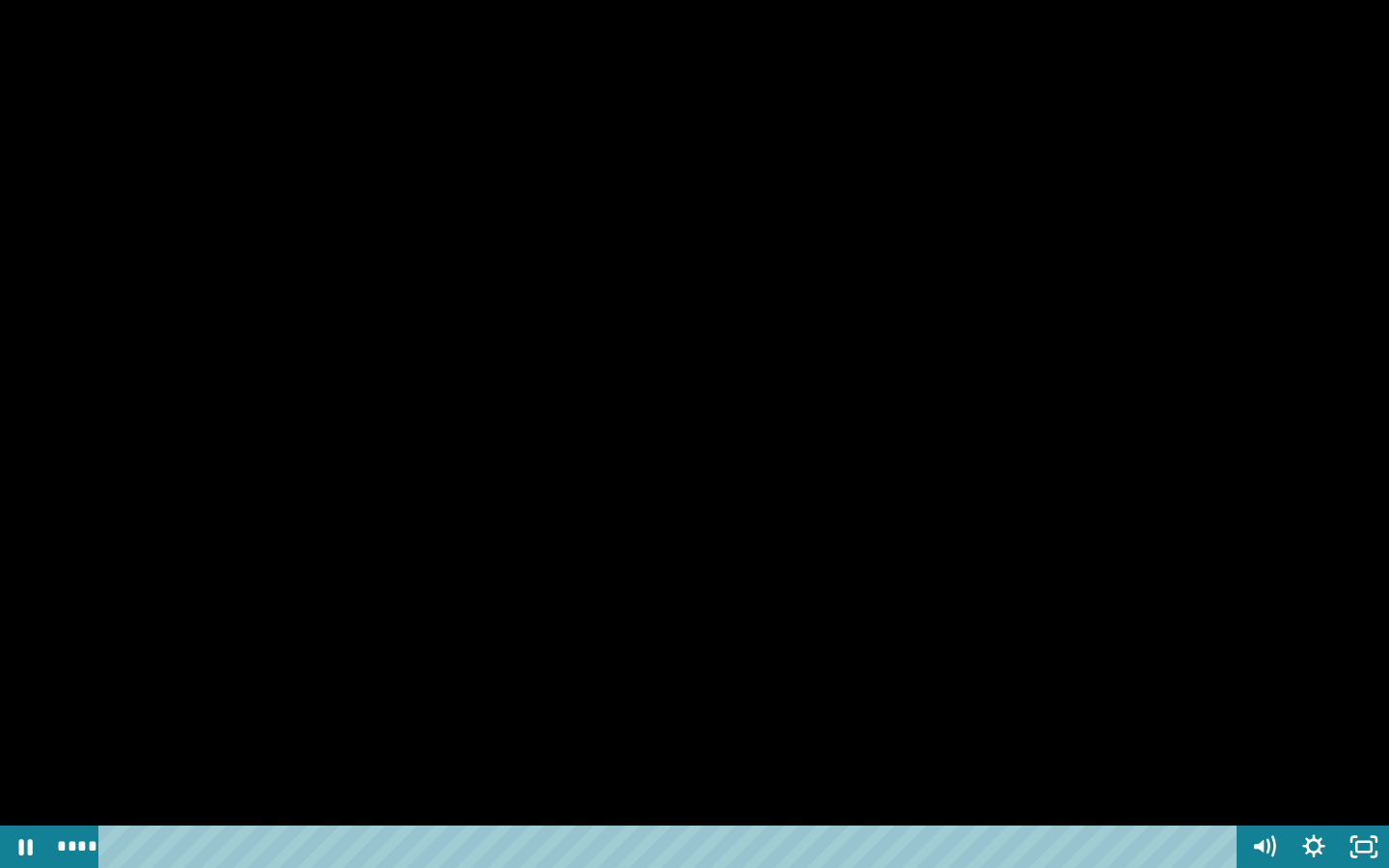 click at bounding box center (694, 434) 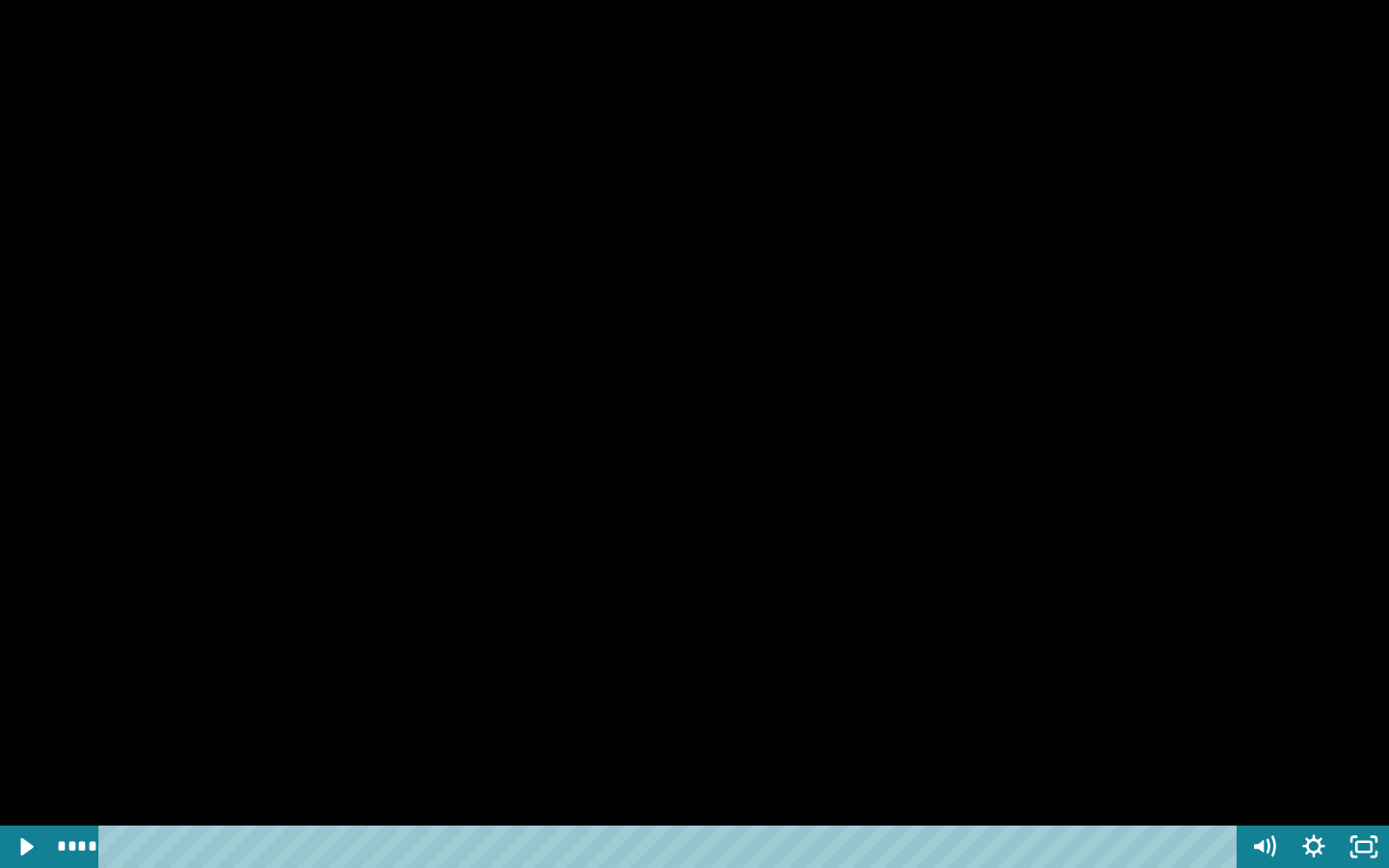 click at bounding box center (694, 434) 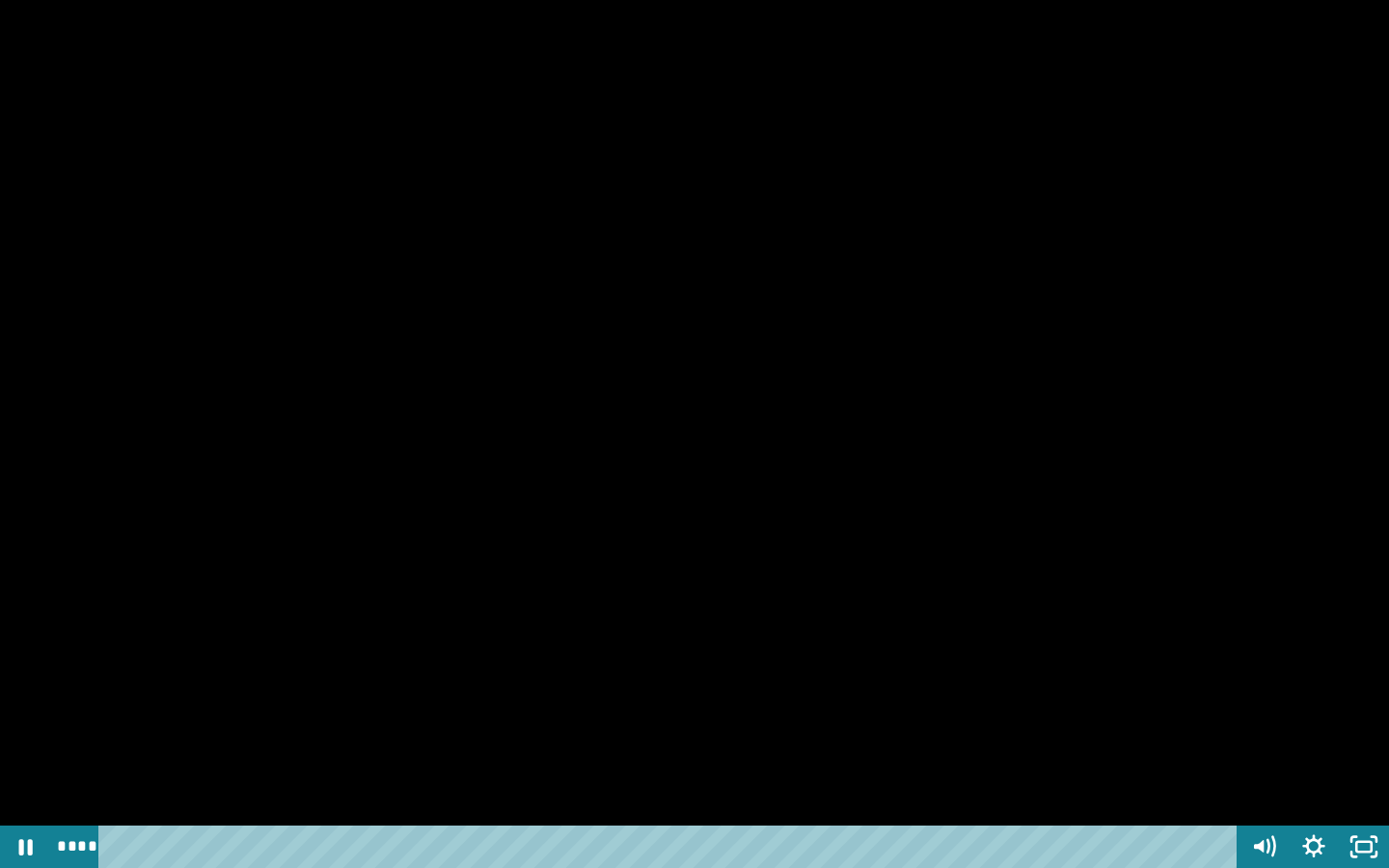 click at bounding box center [694, 434] 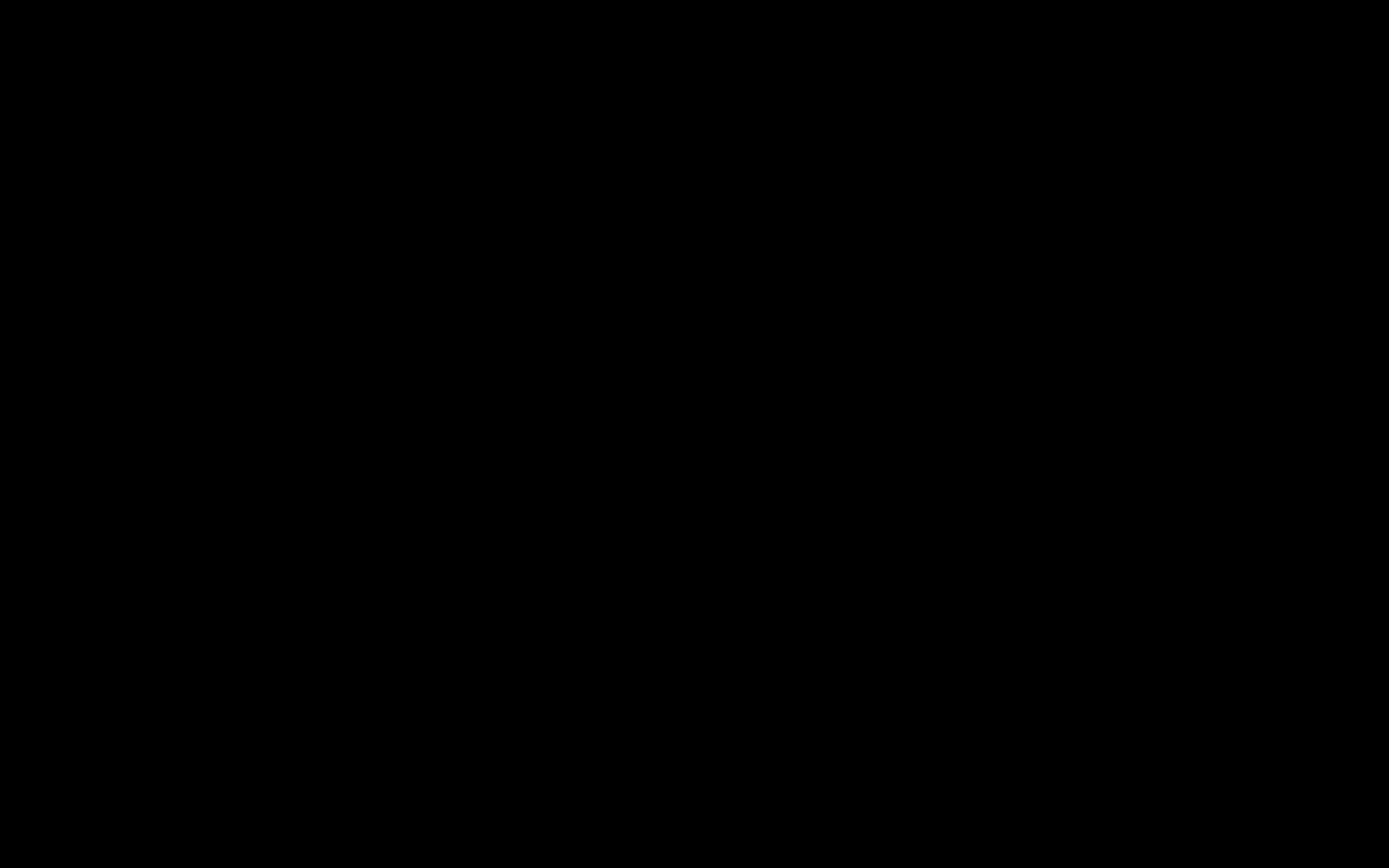 click at bounding box center [694, 434] 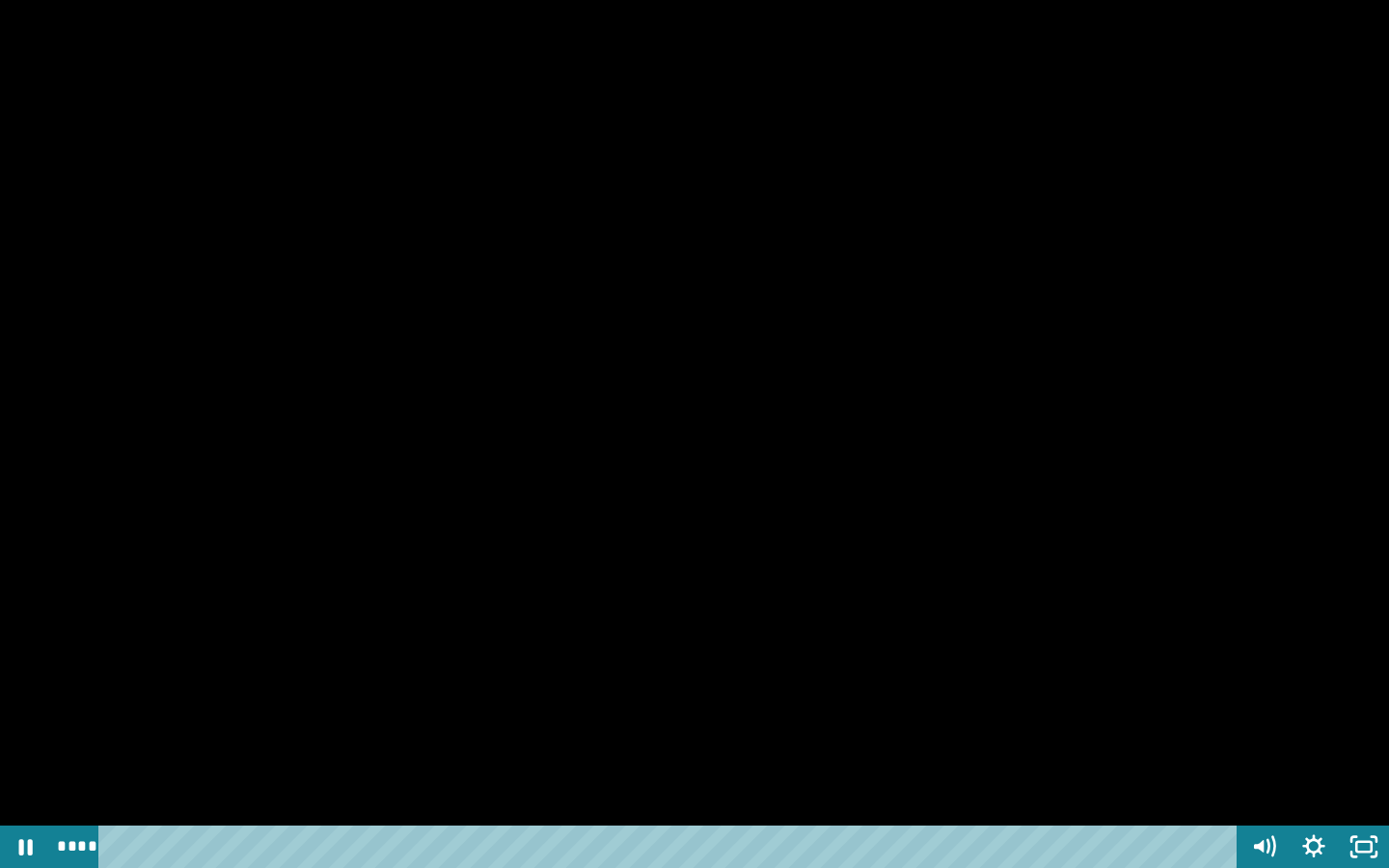 click at bounding box center [694, 434] 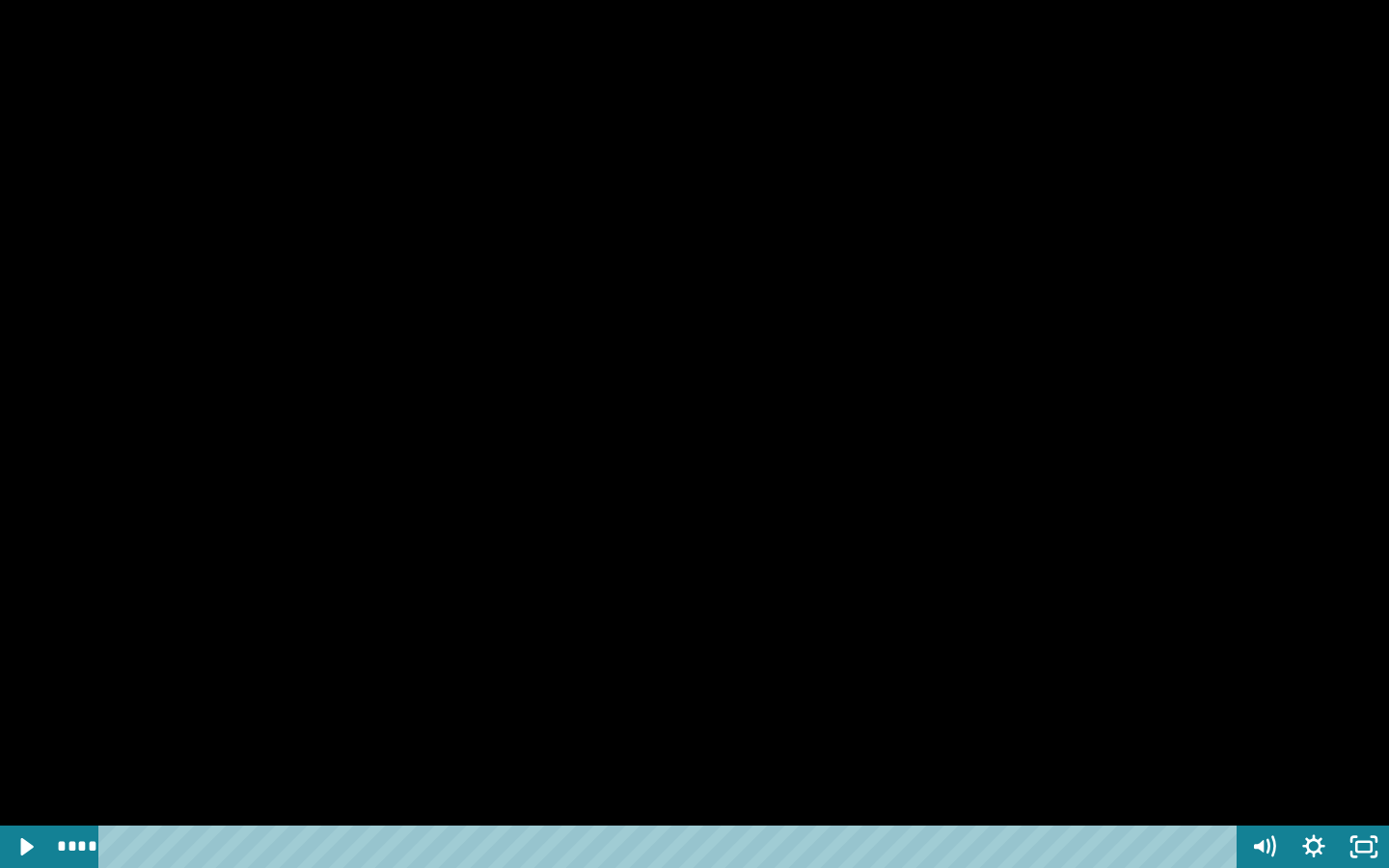 click at bounding box center (694, 434) 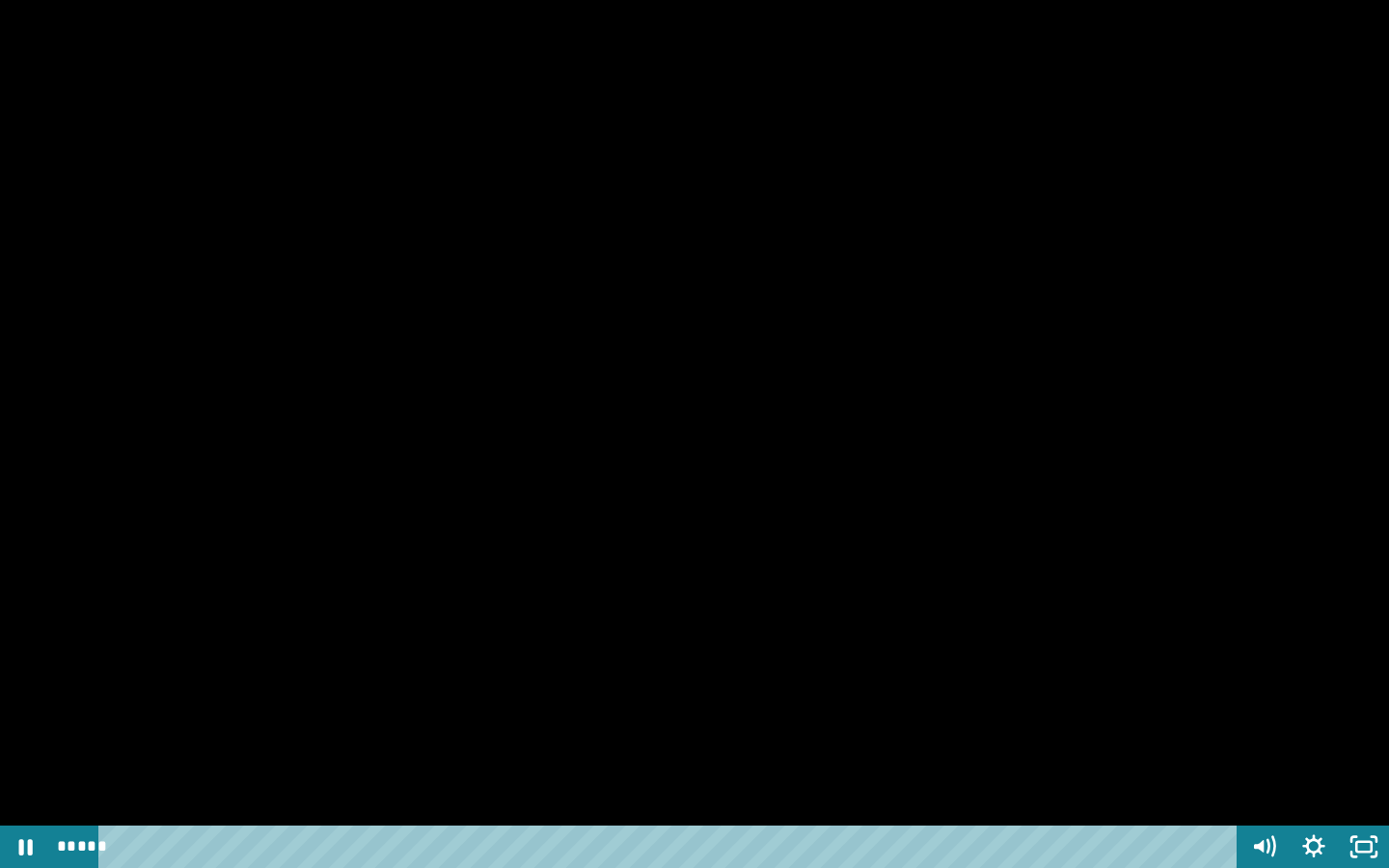 click at bounding box center [694, 434] 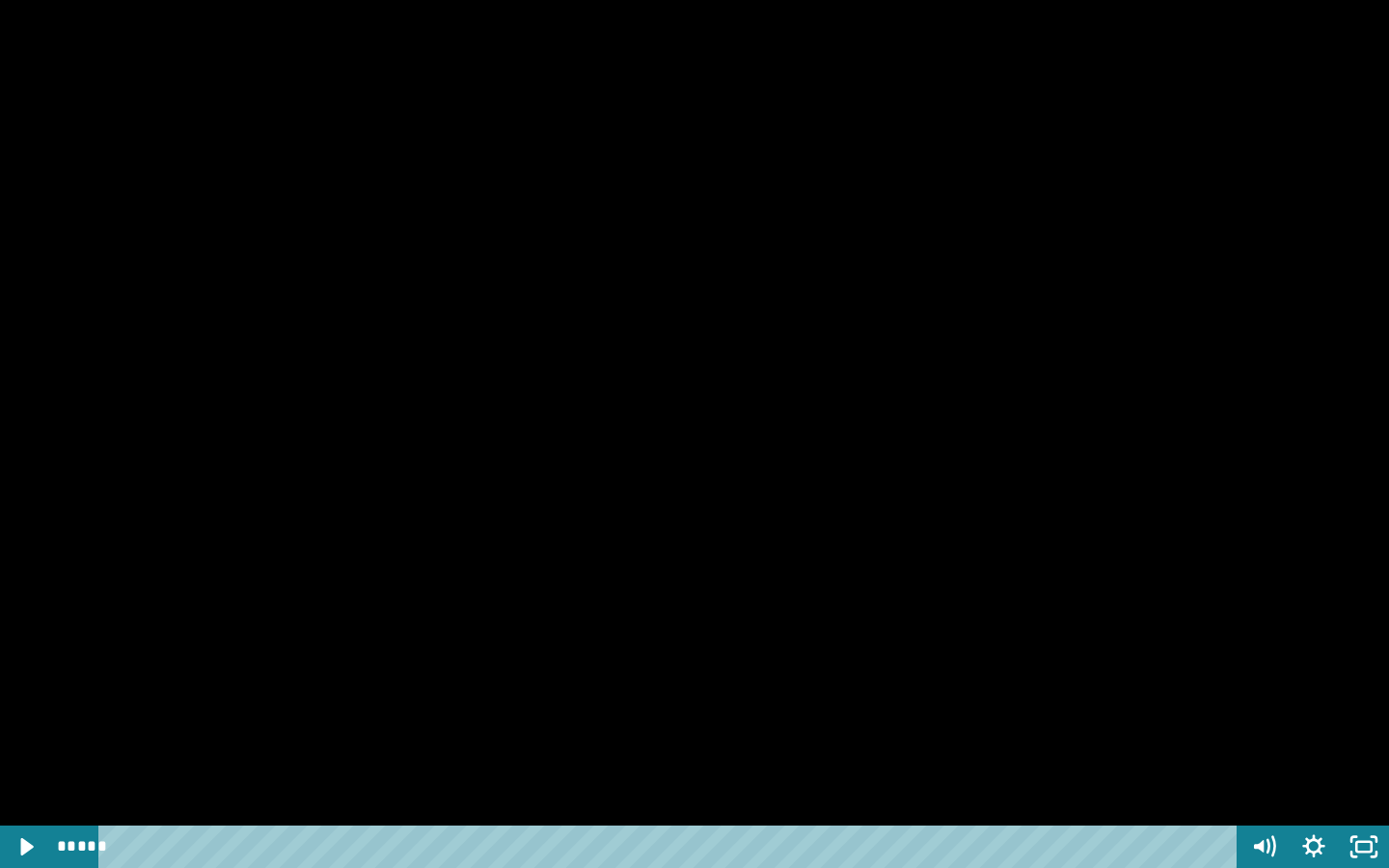 click at bounding box center [694, 434] 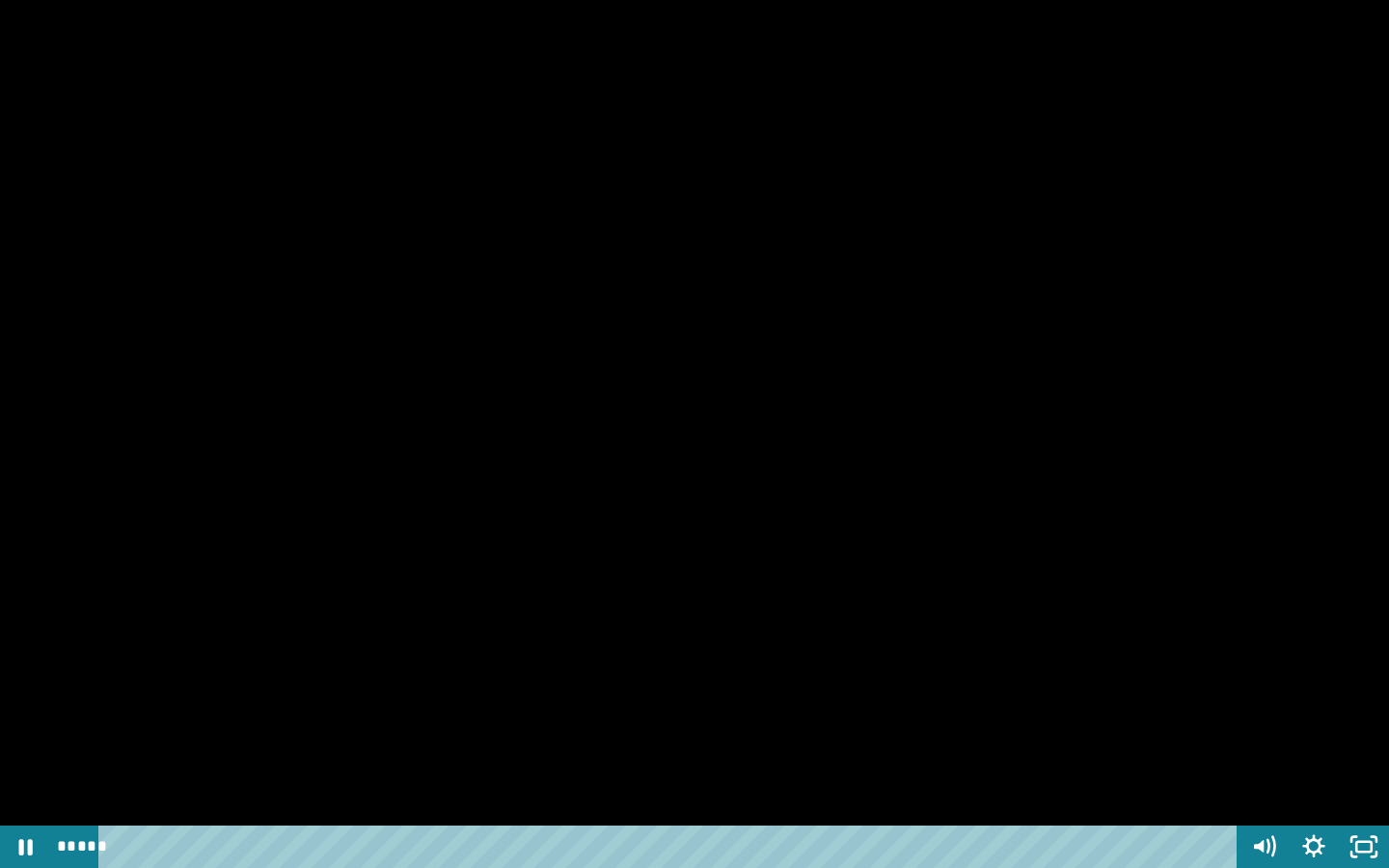 click at bounding box center (694, 434) 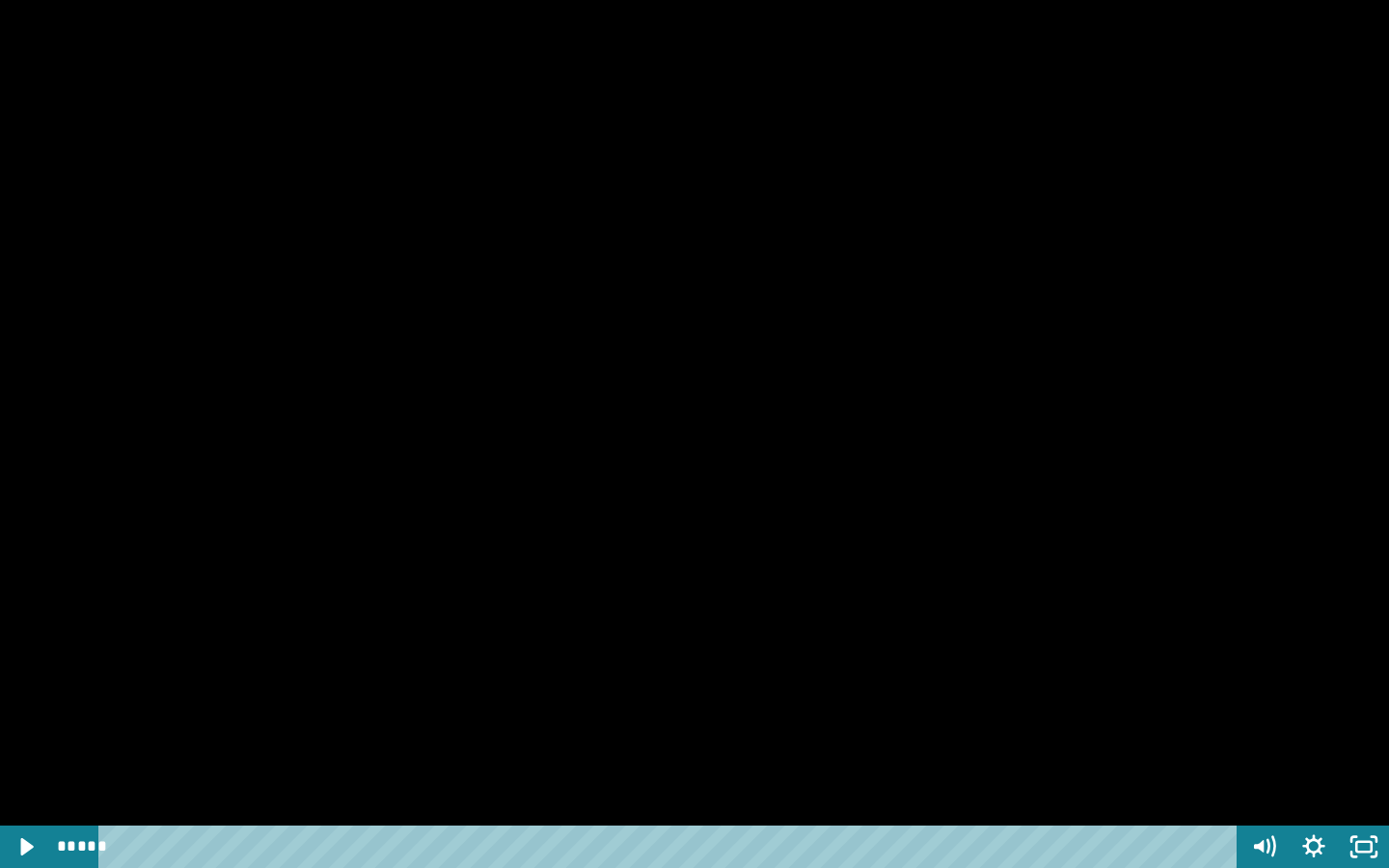click at bounding box center [694, 434] 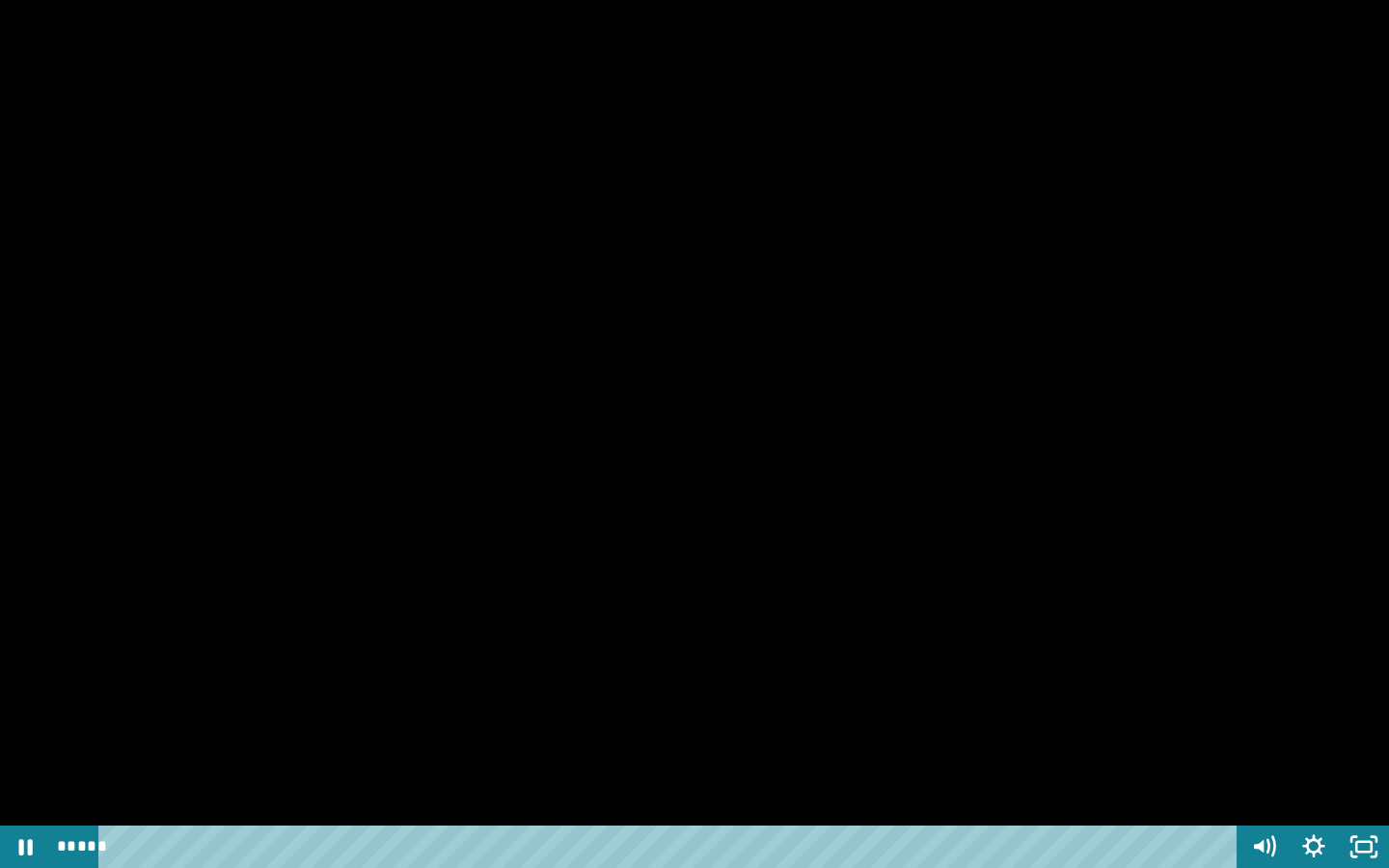 click at bounding box center [694, 434] 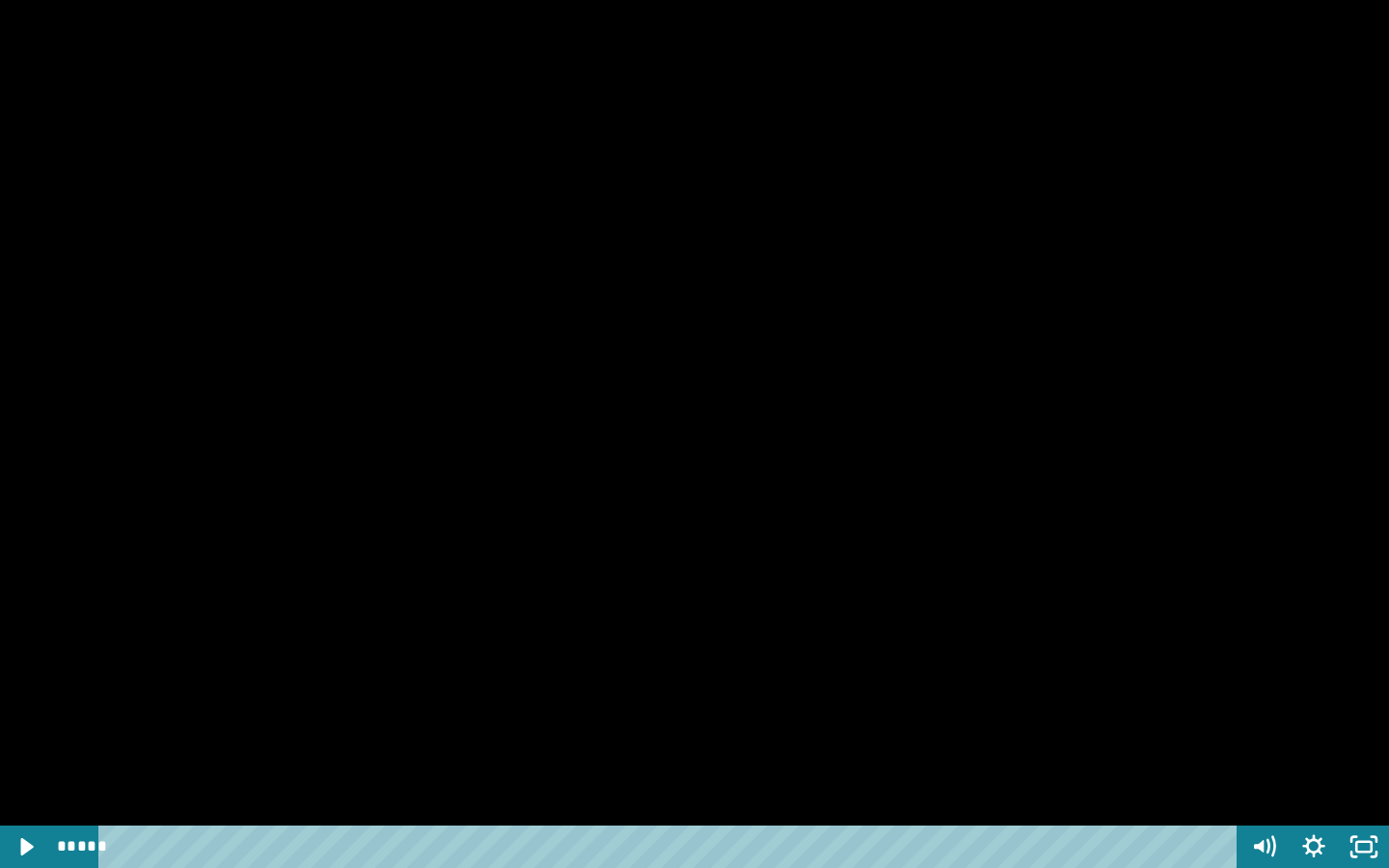 click at bounding box center (694, 434) 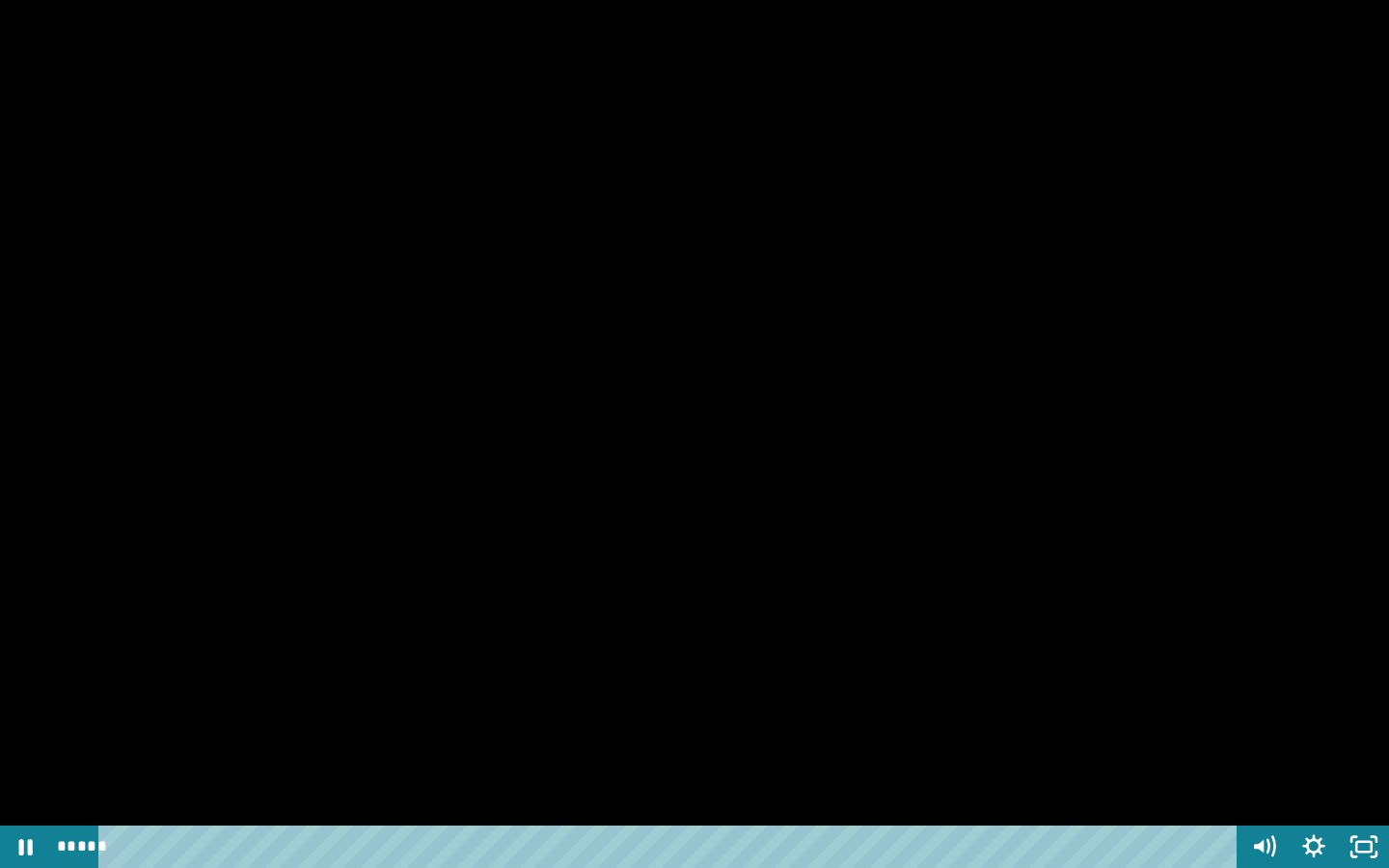 click at bounding box center (694, 434) 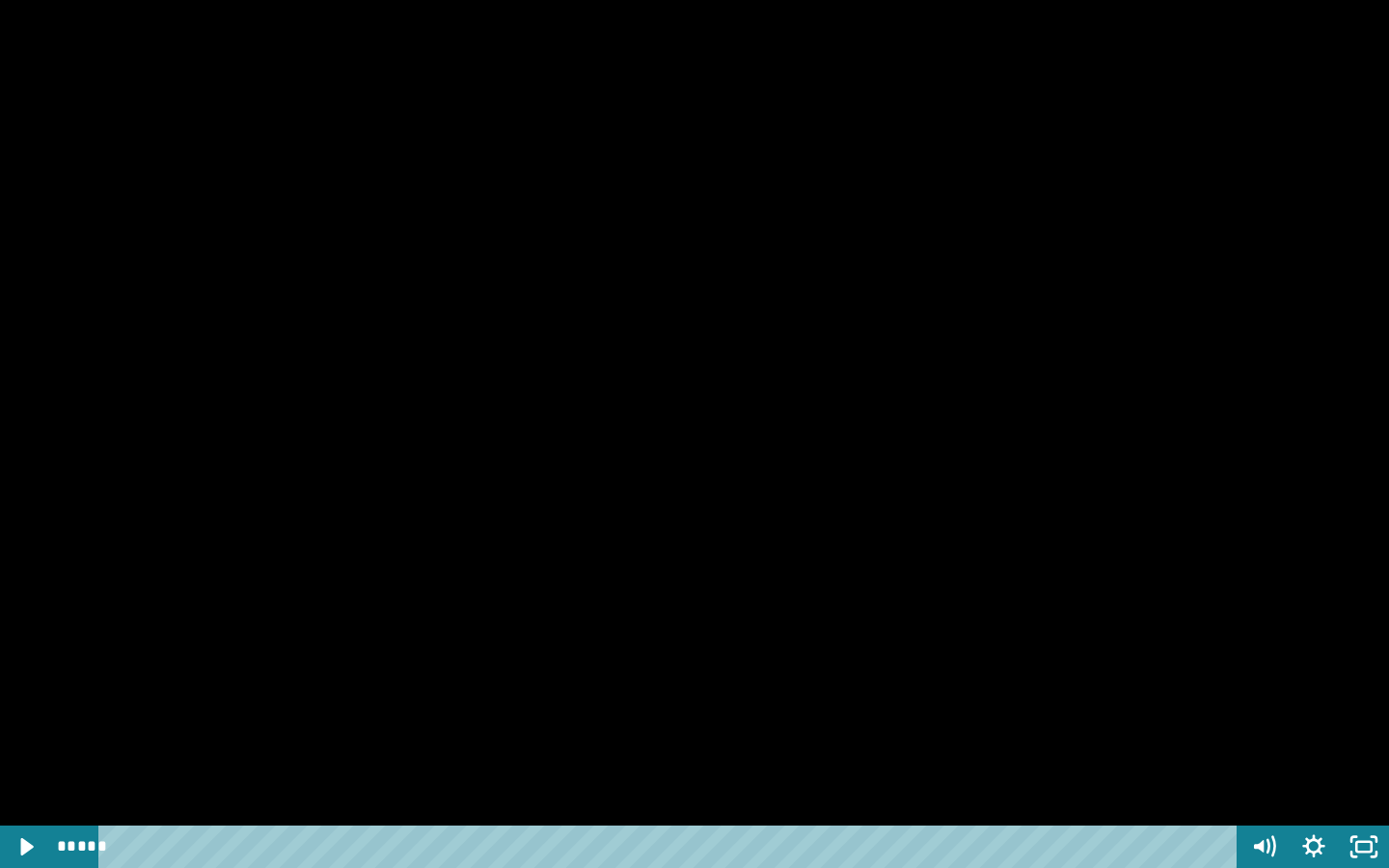 click at bounding box center (694, 434) 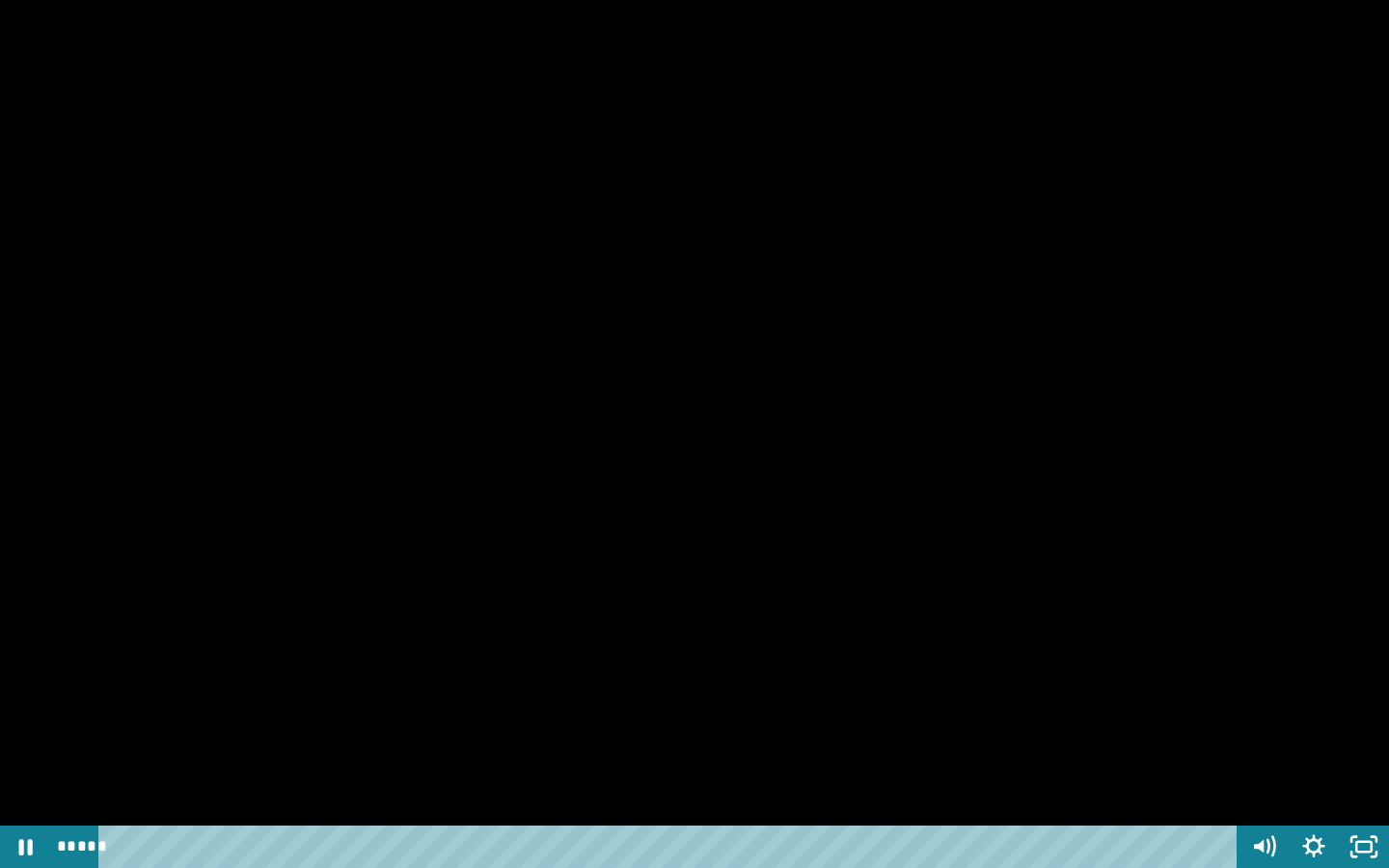 click at bounding box center (694, 434) 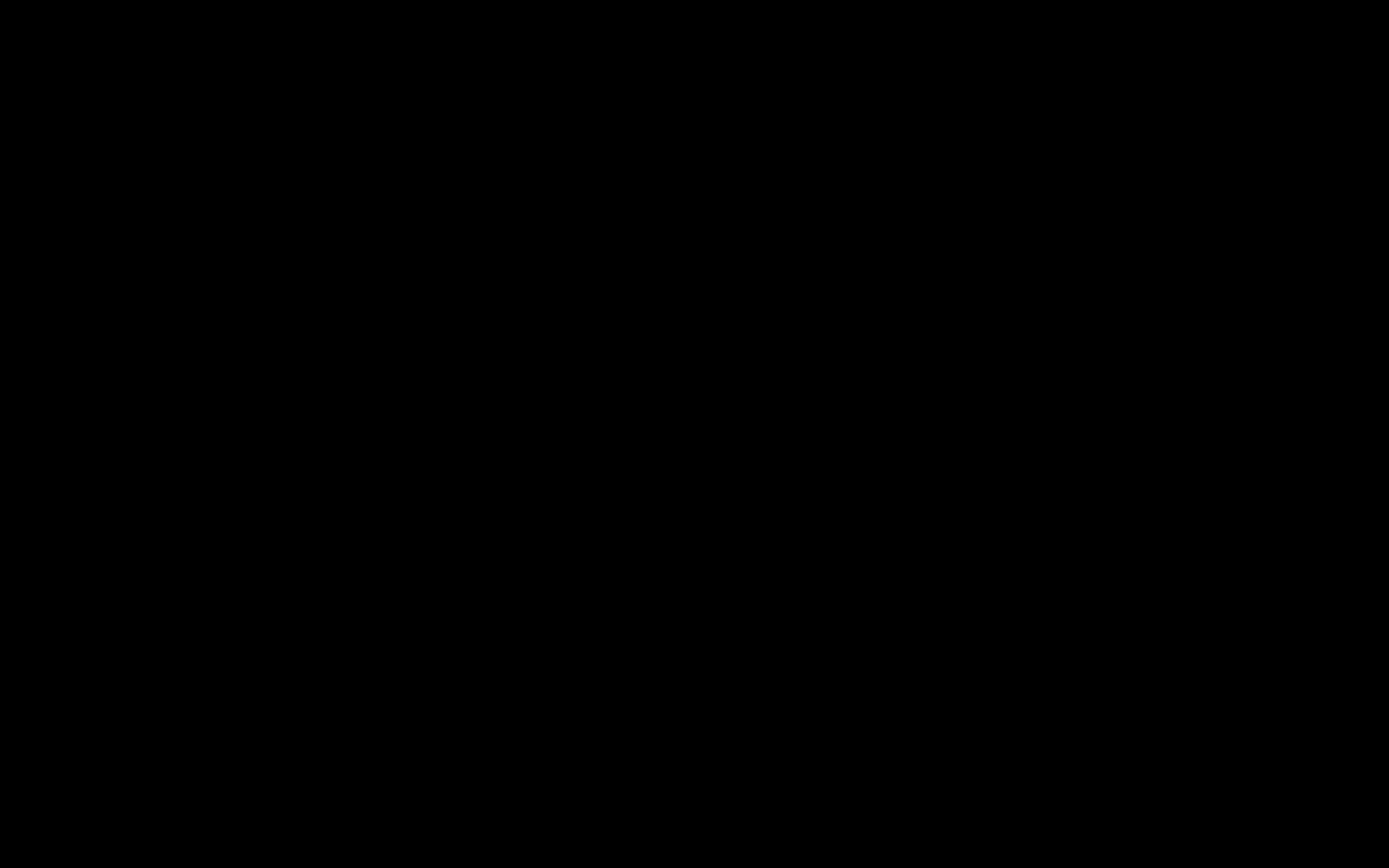 click at bounding box center (694, 434) 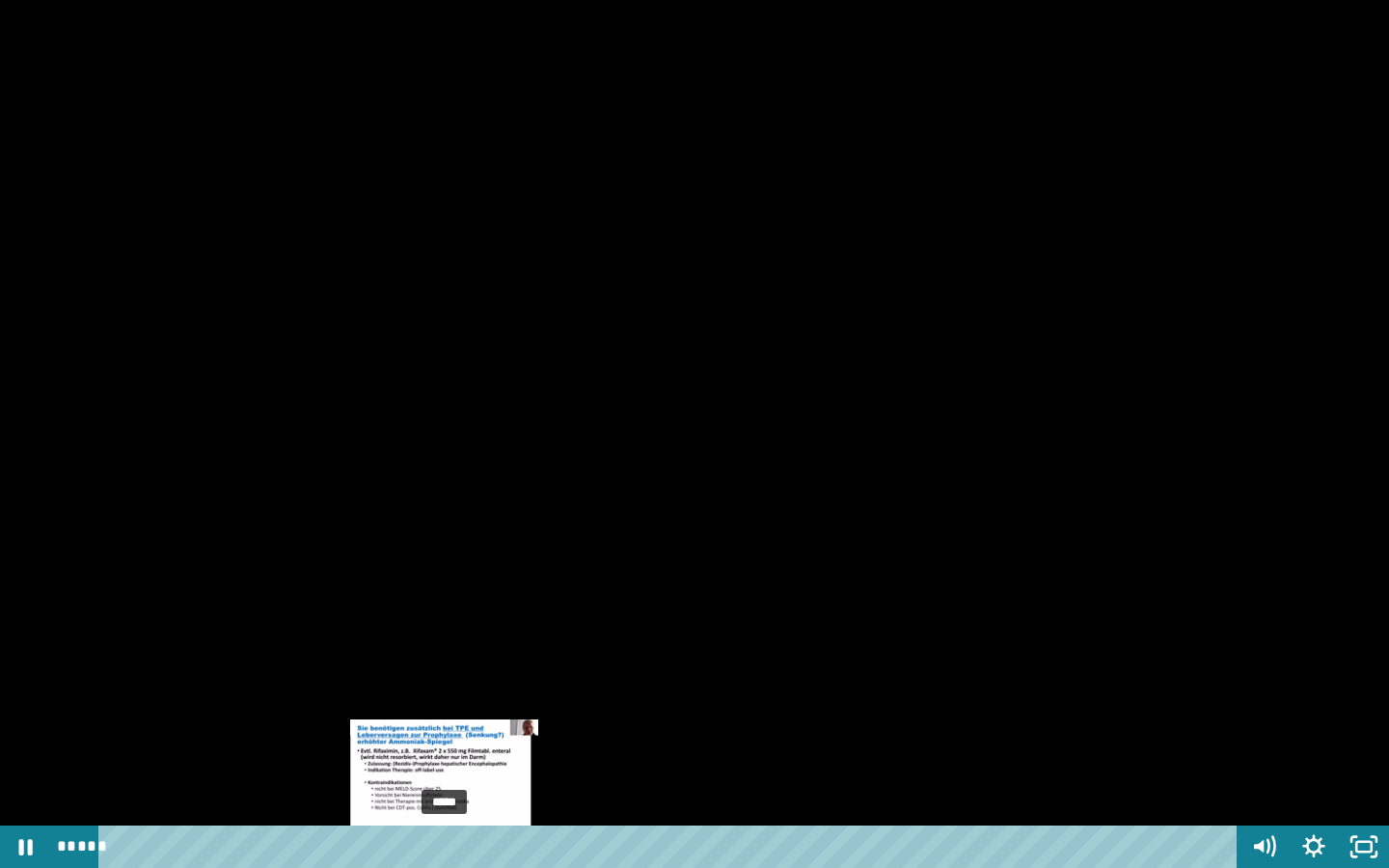 click on "*****" at bounding box center (671, 847) 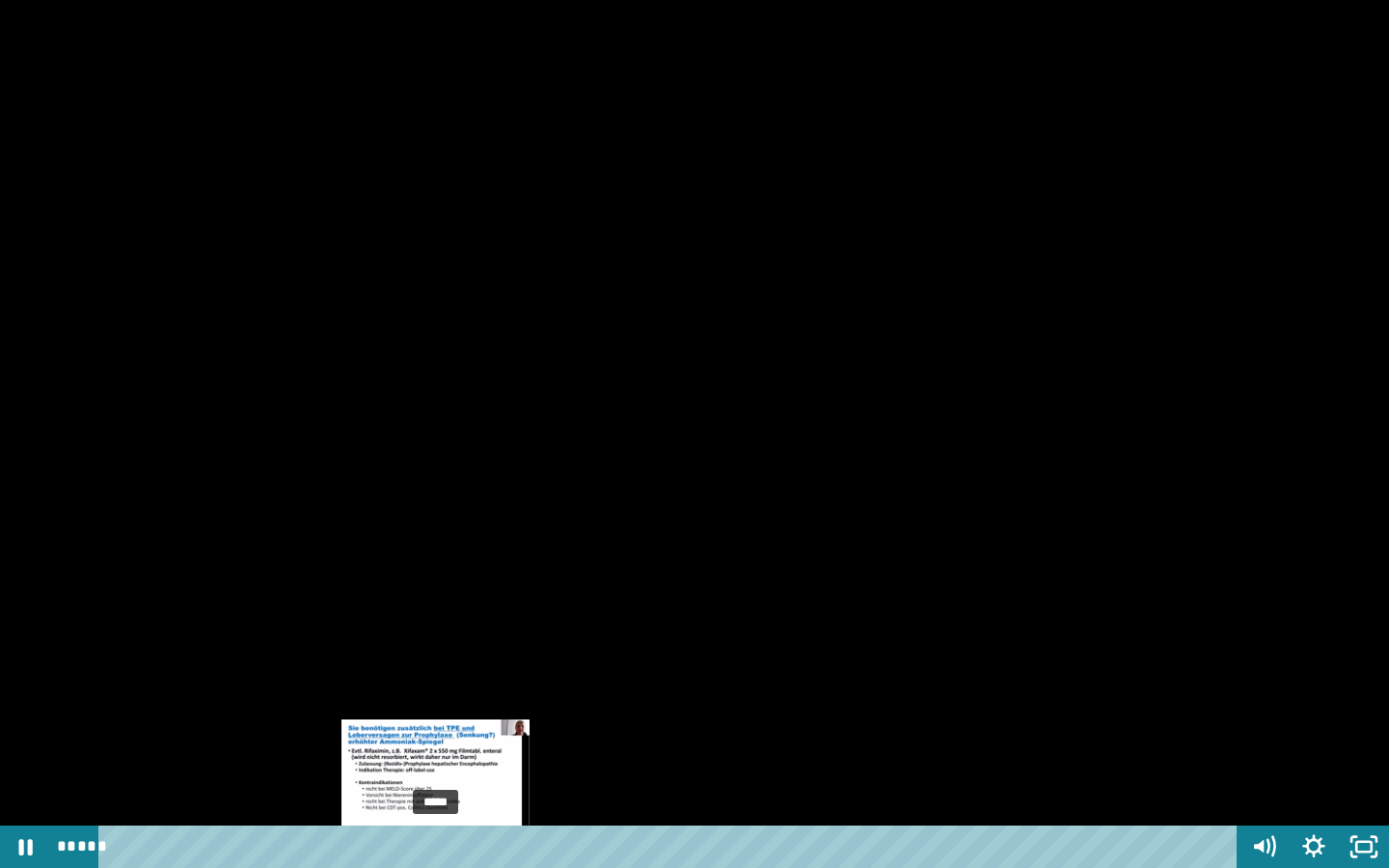 click on "*****" at bounding box center [671, 847] 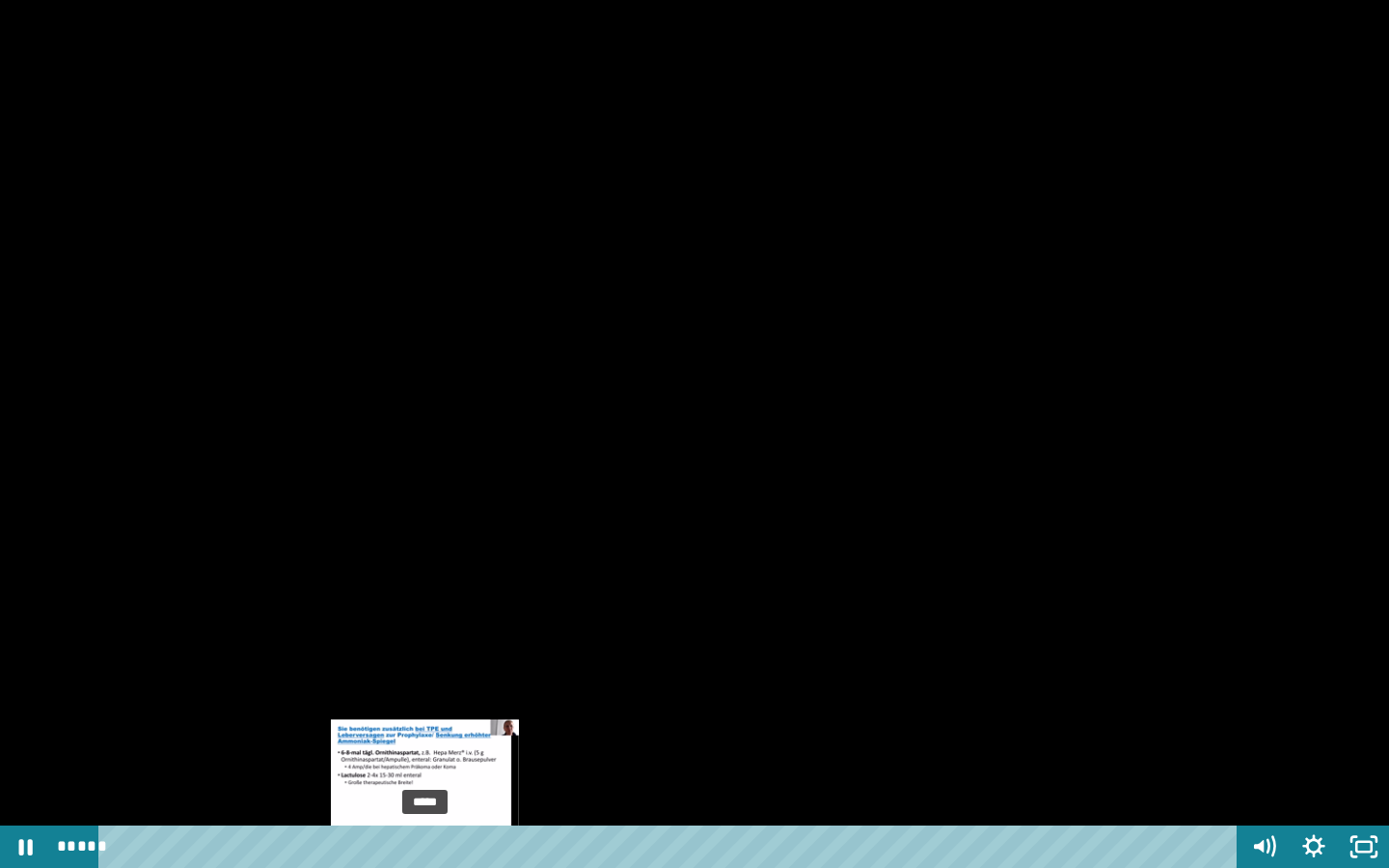 click on "*****" at bounding box center (671, 847) 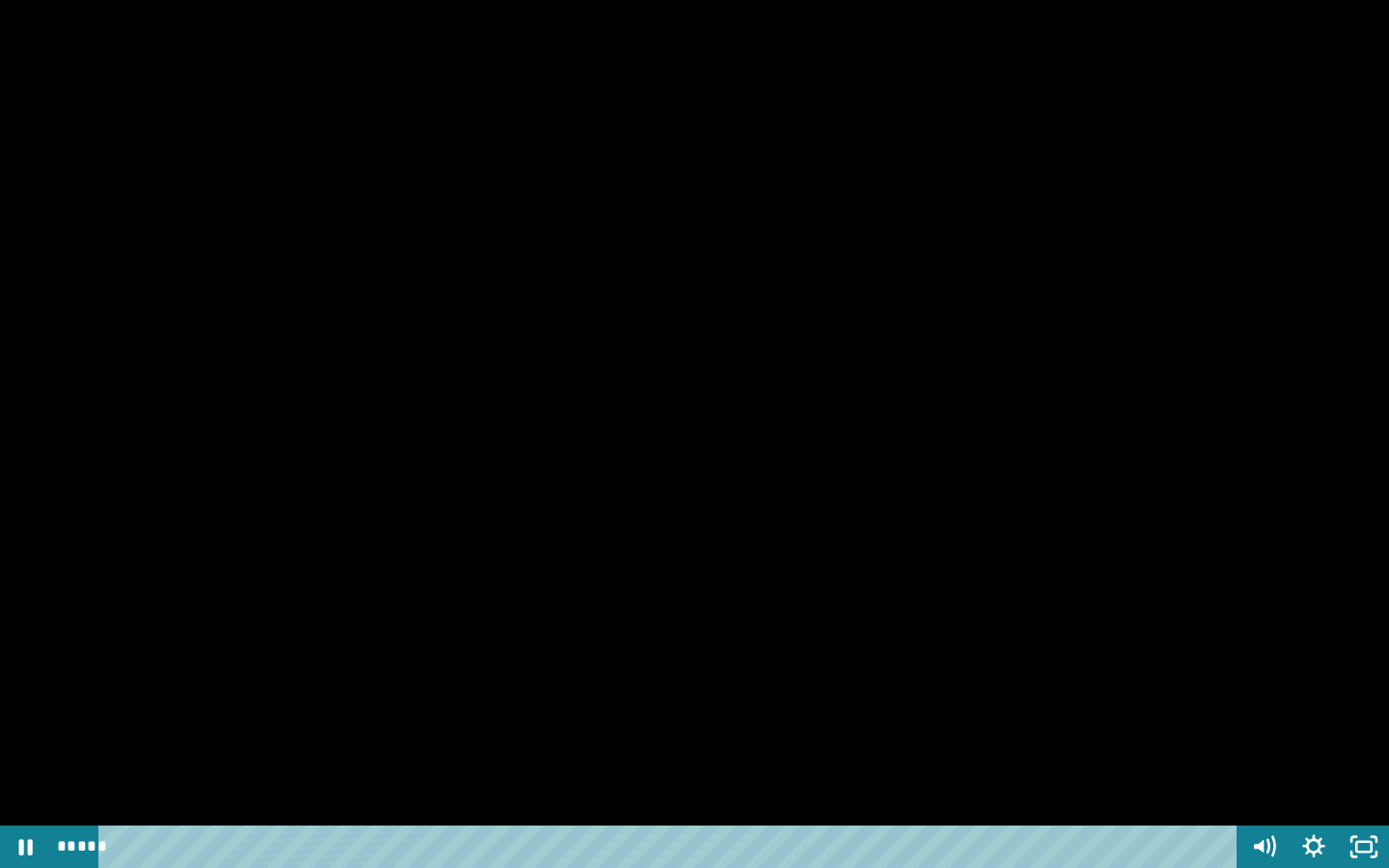 click at bounding box center (694, 434) 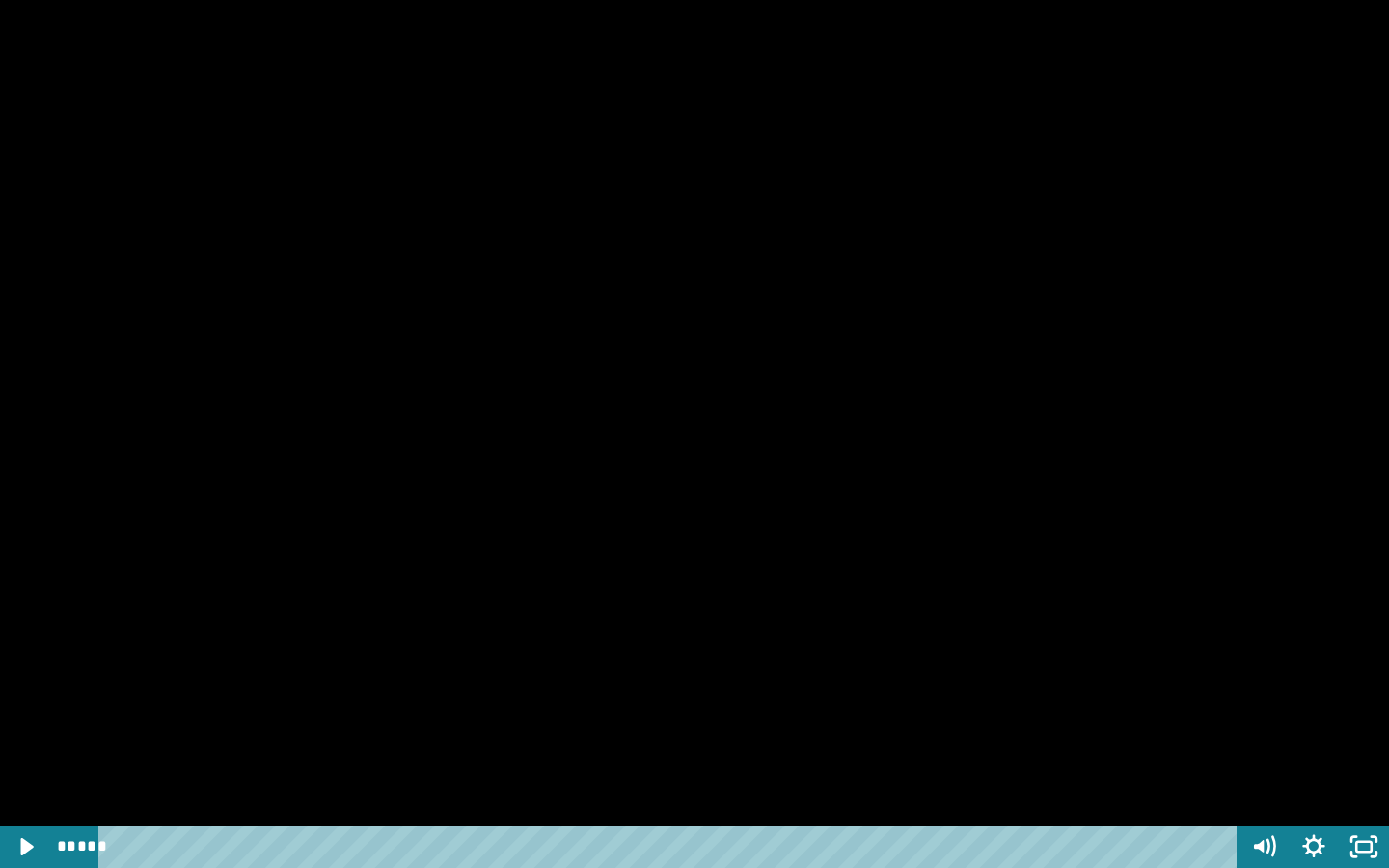 click at bounding box center (694, 434) 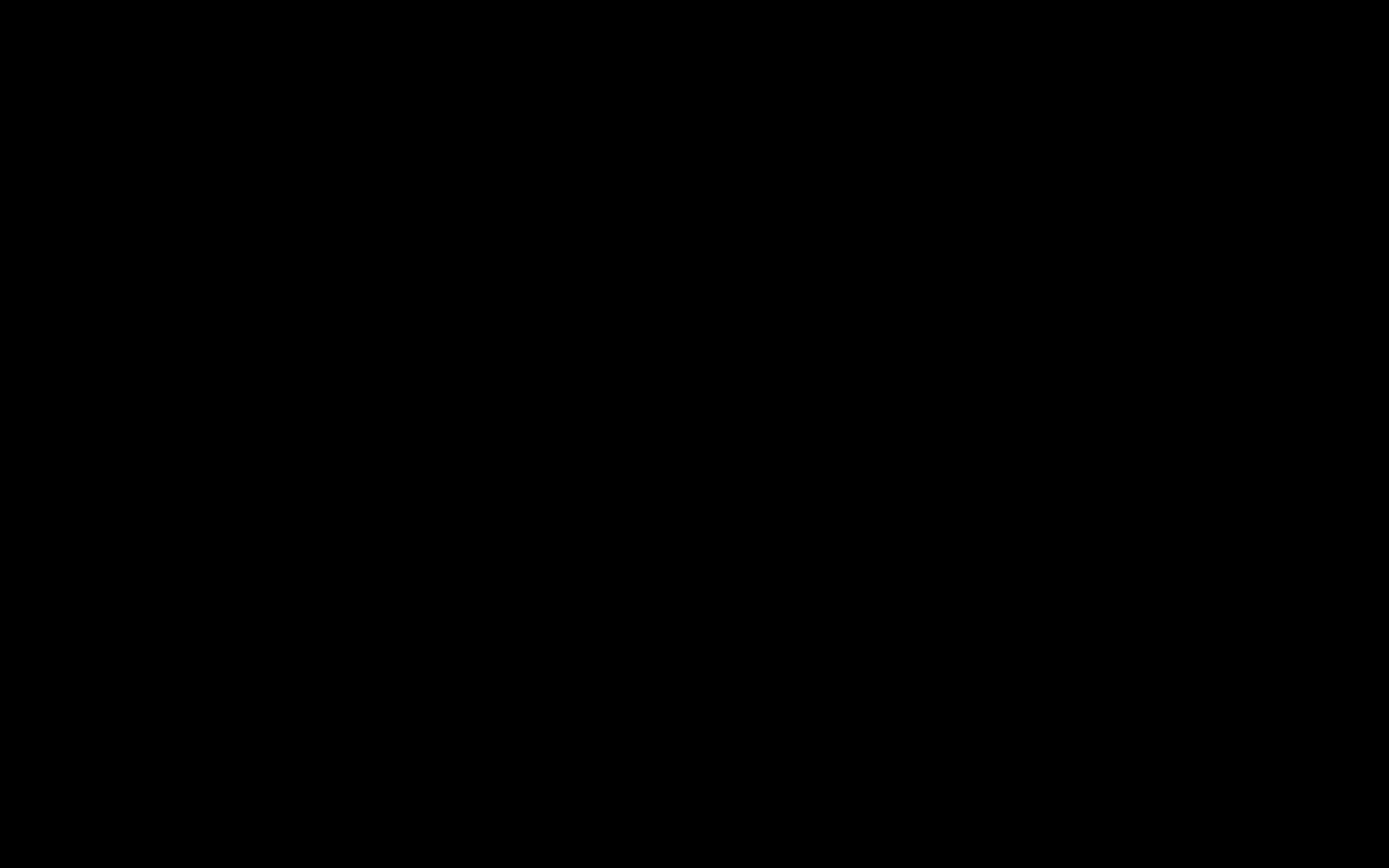 click at bounding box center [694, 434] 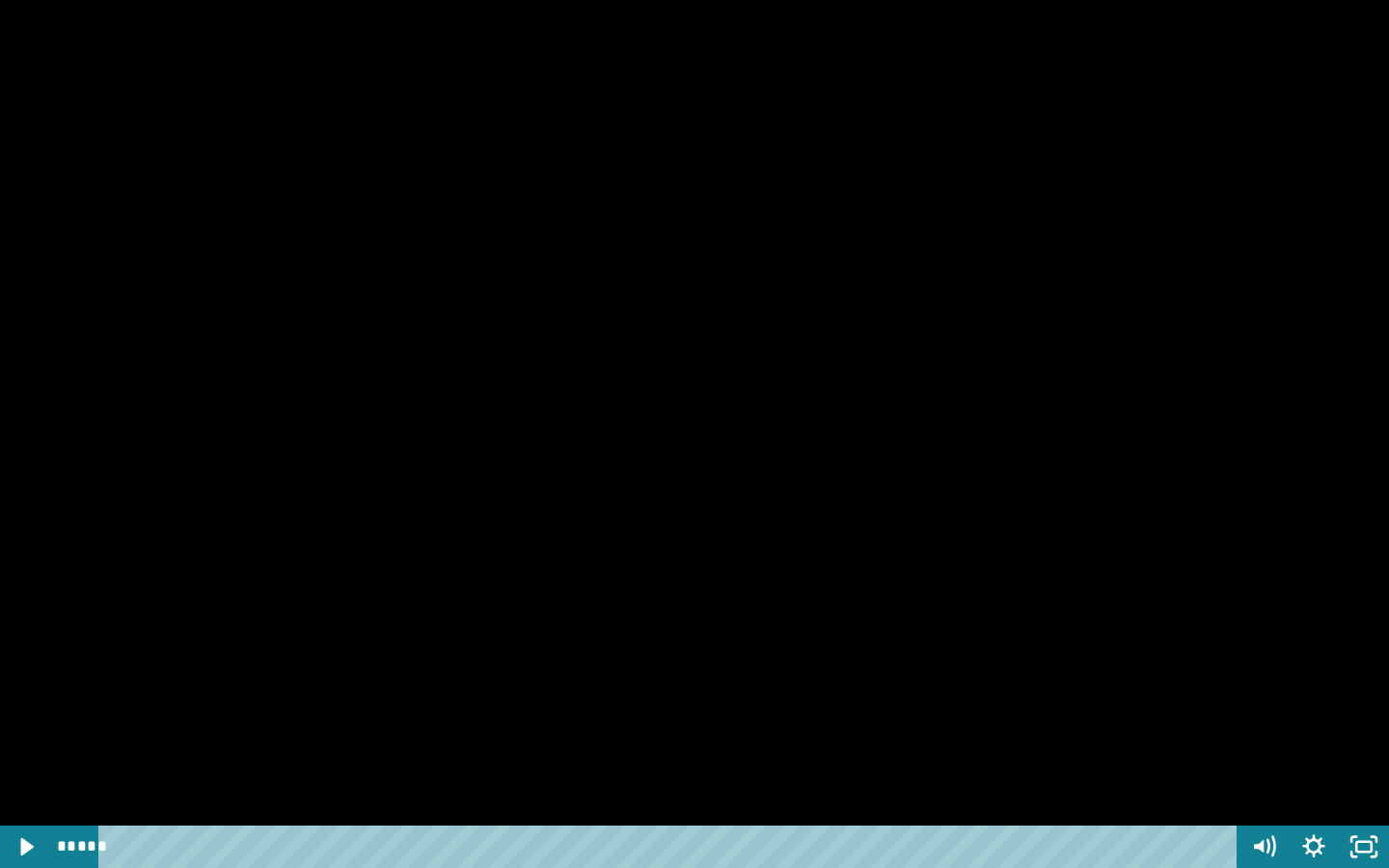 click at bounding box center (694, 434) 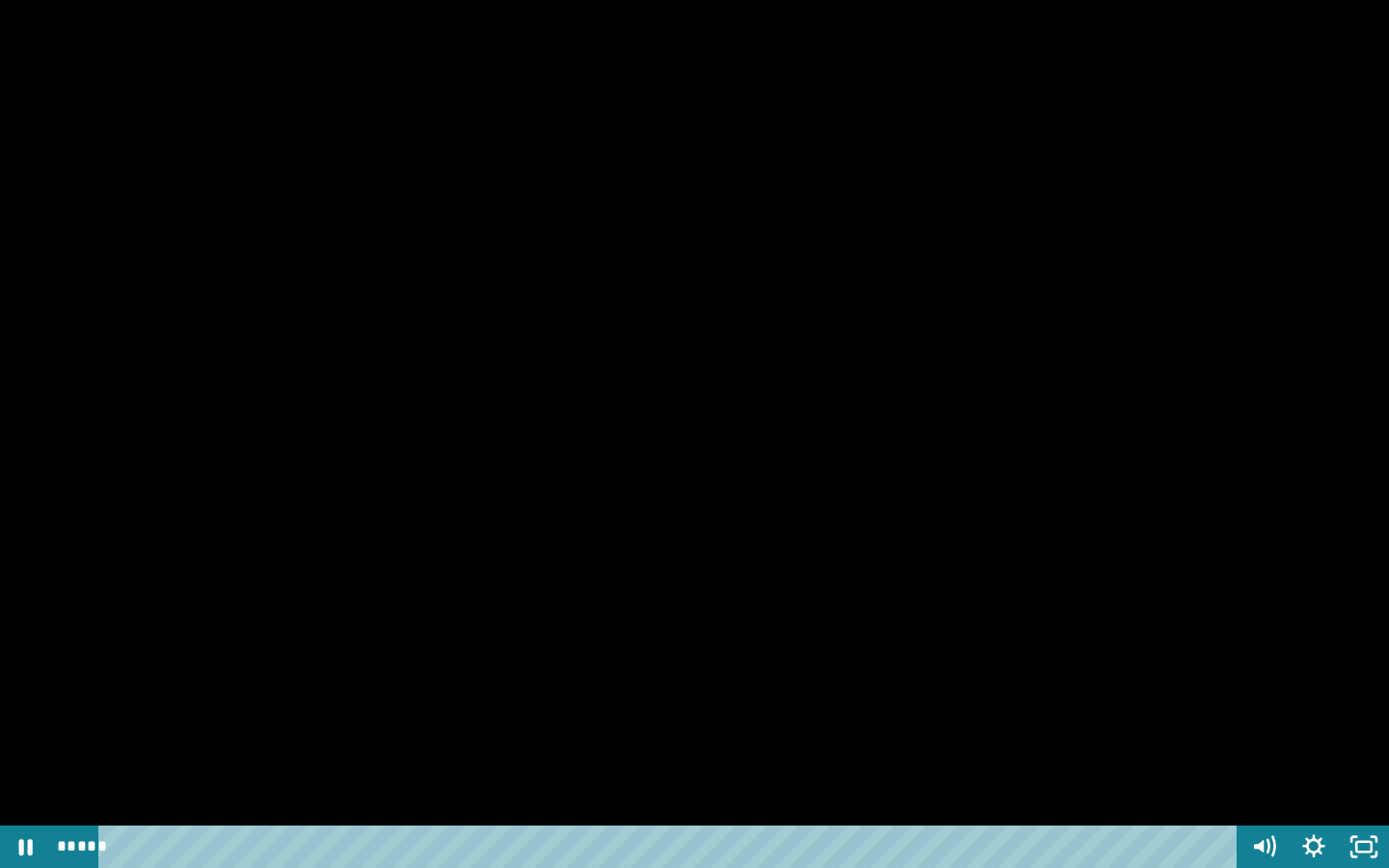 click at bounding box center [694, 434] 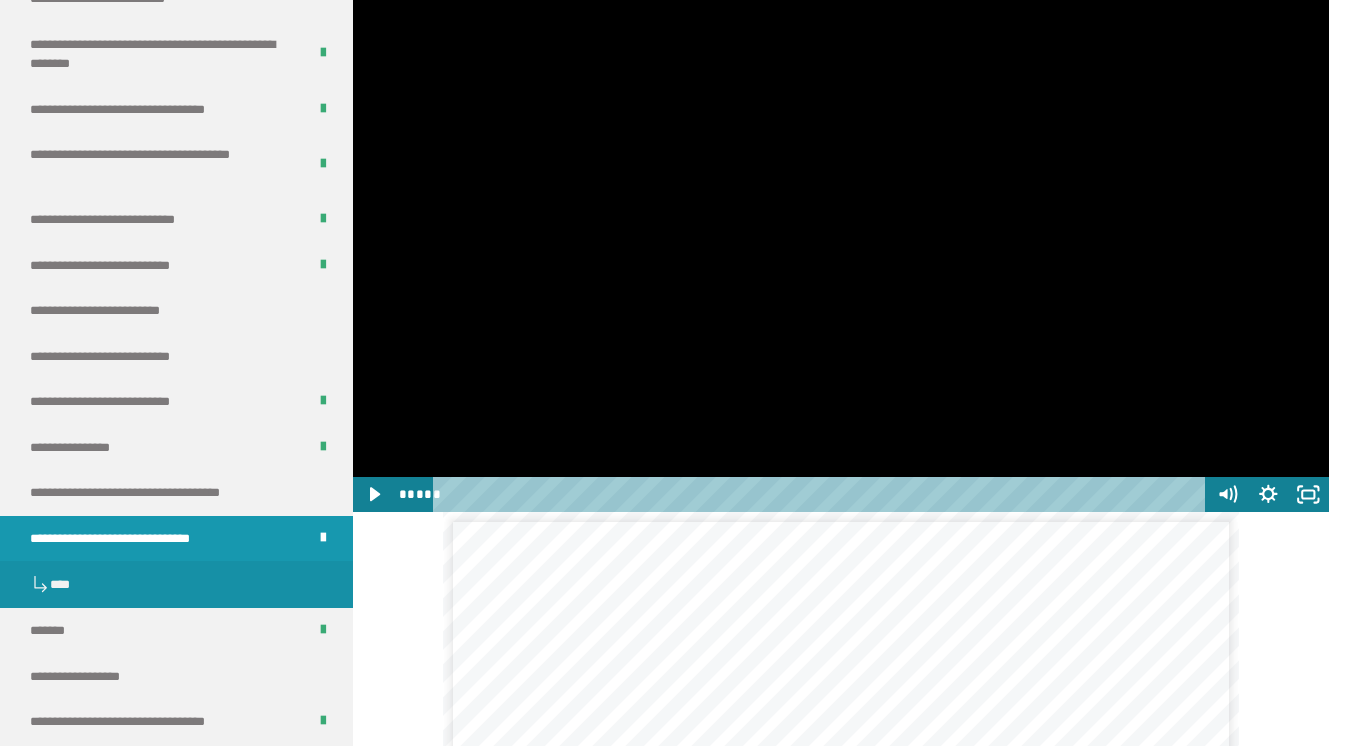 click at bounding box center (841, 237) 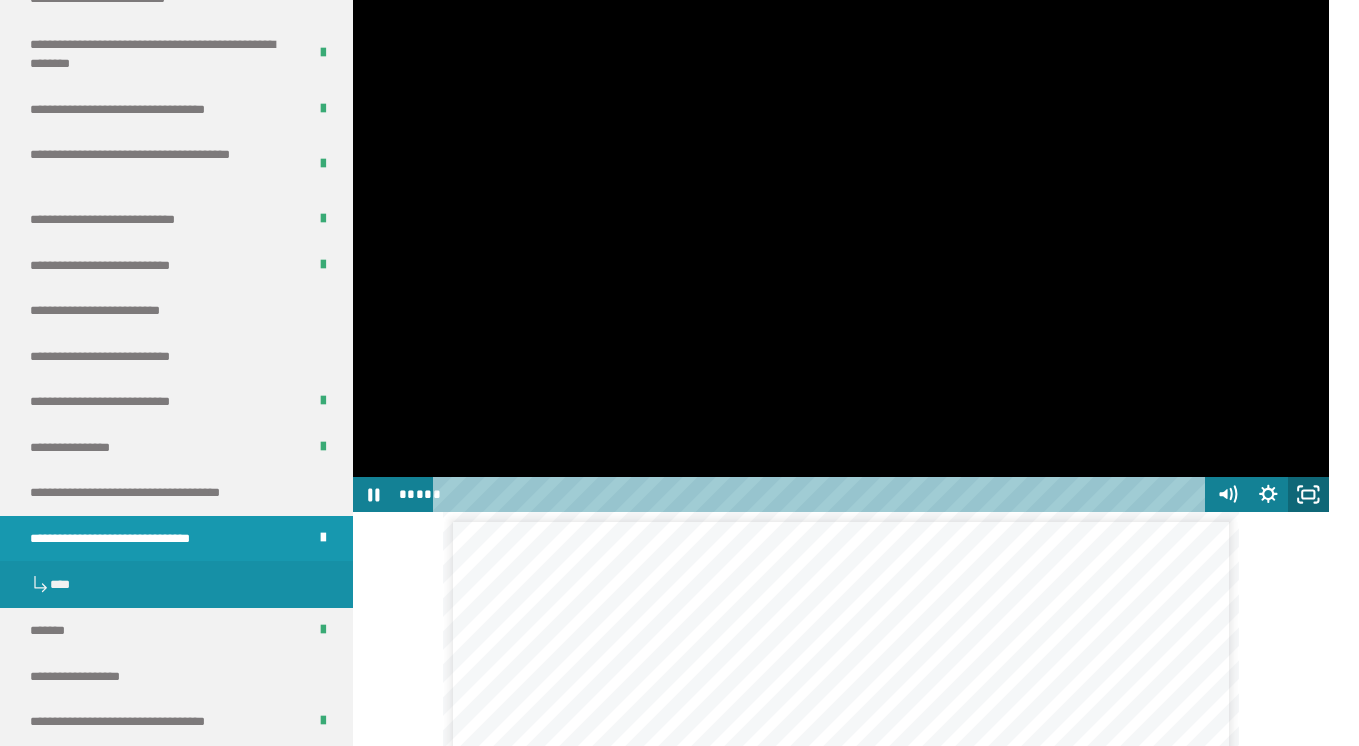click 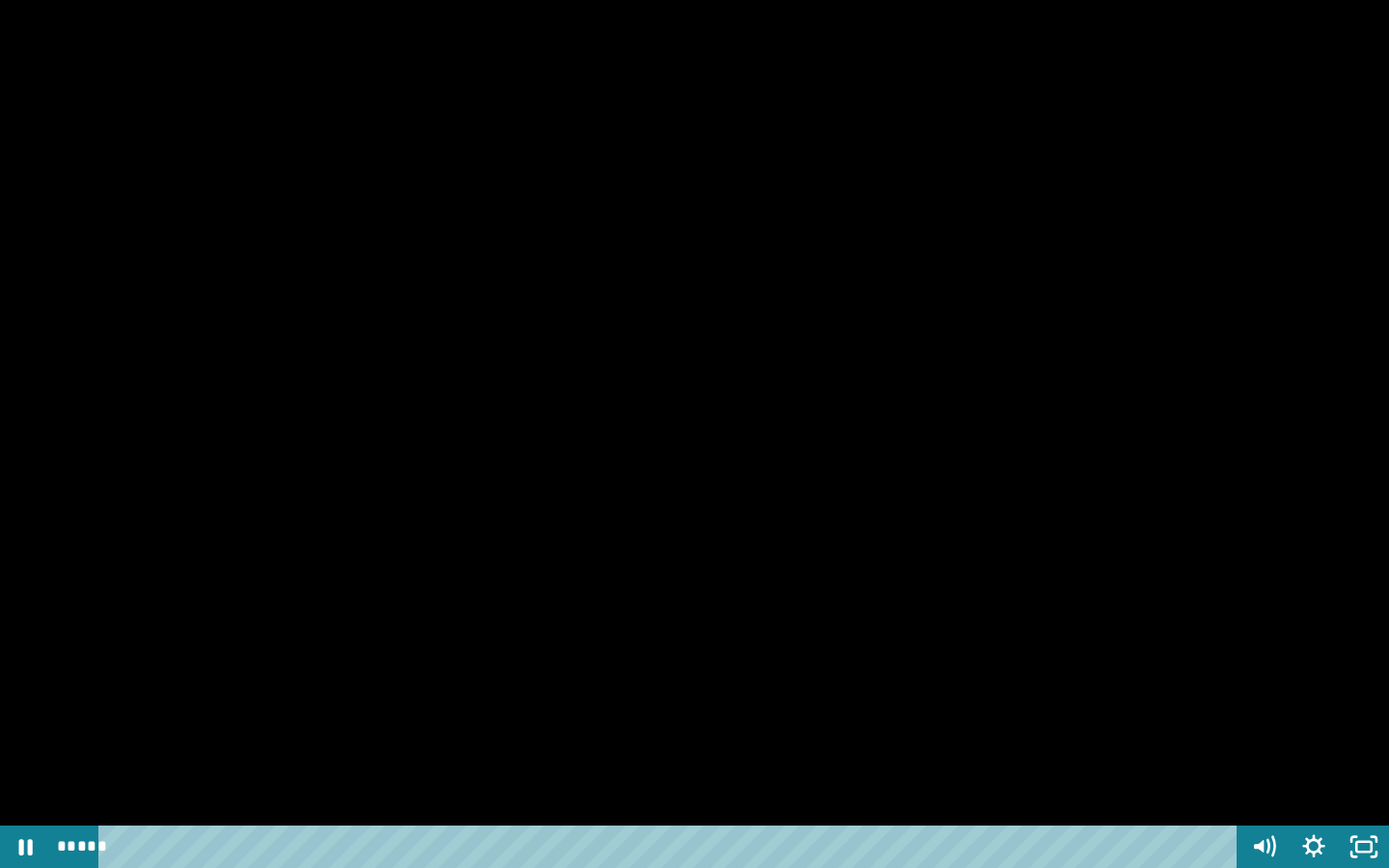 click at bounding box center [694, 434] 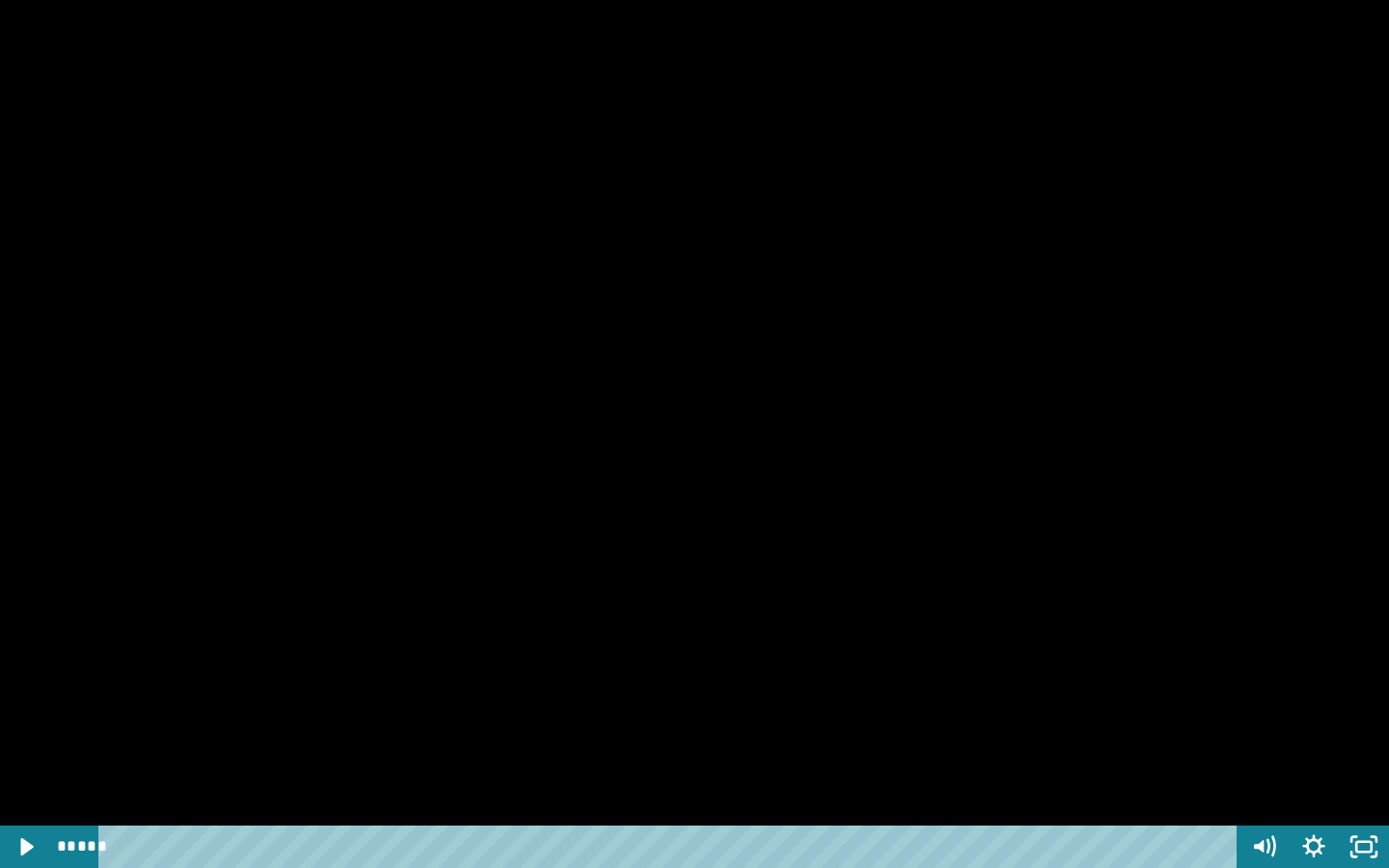 click at bounding box center [694, 434] 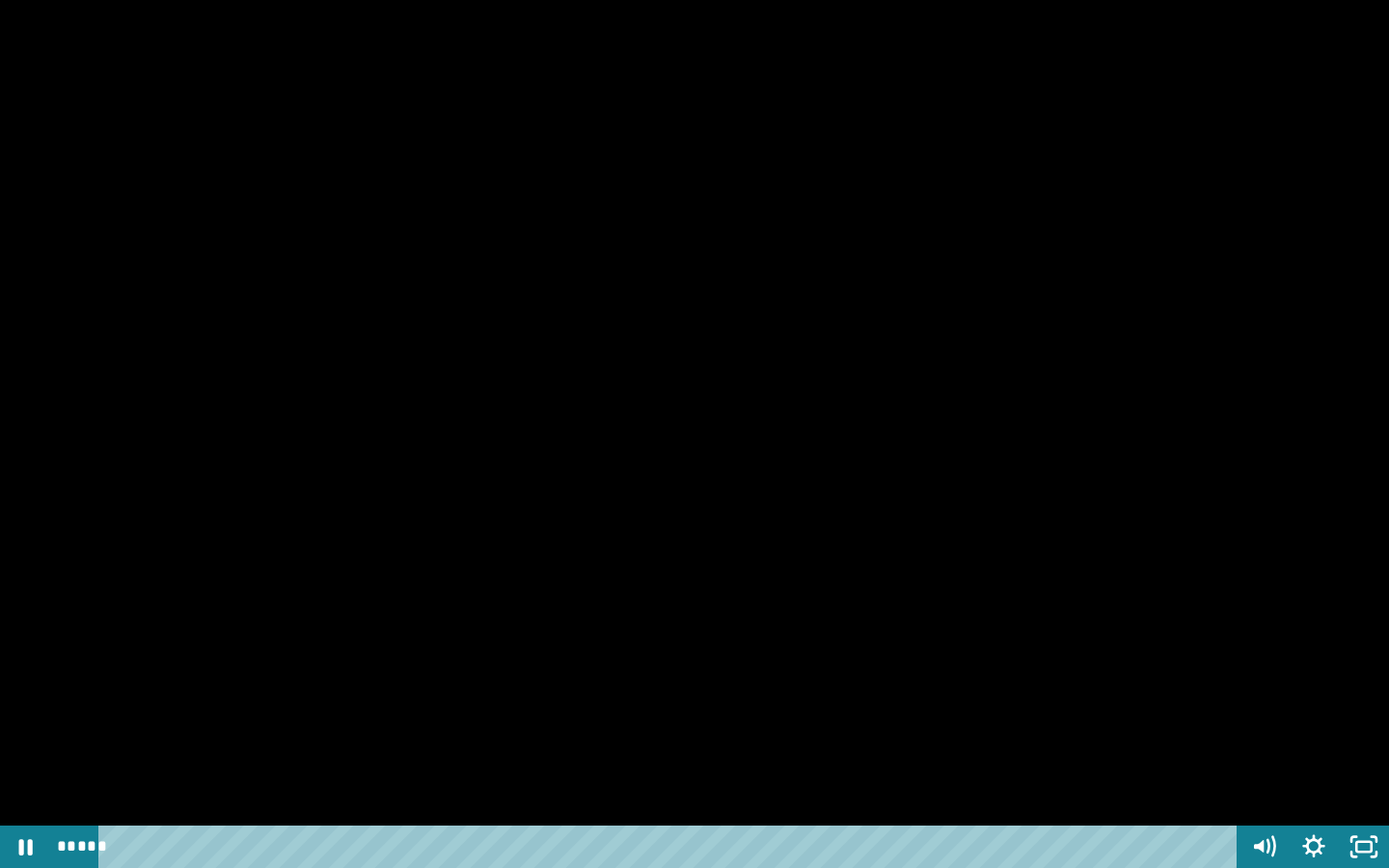 click at bounding box center [694, 434] 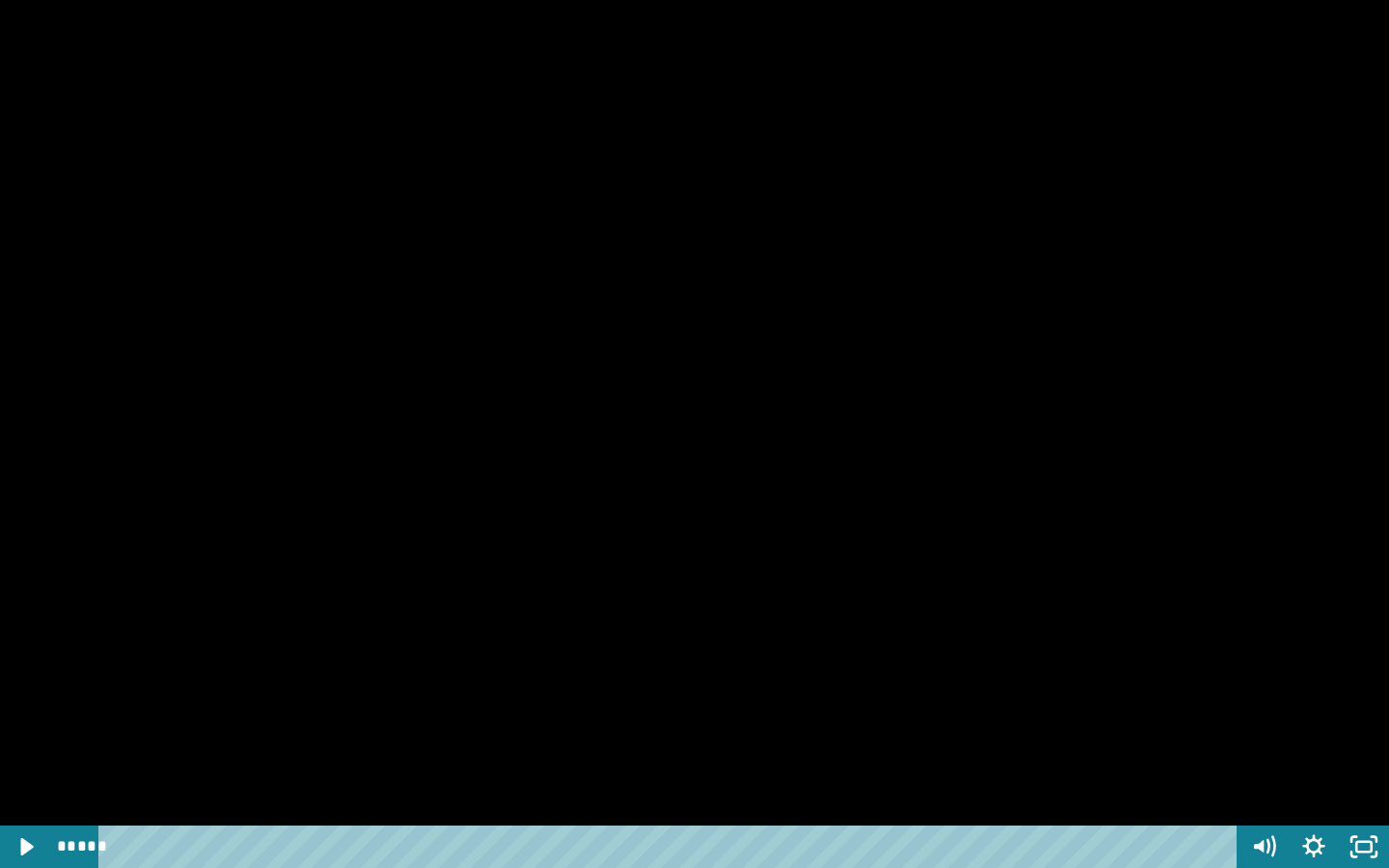 click at bounding box center (694, 434) 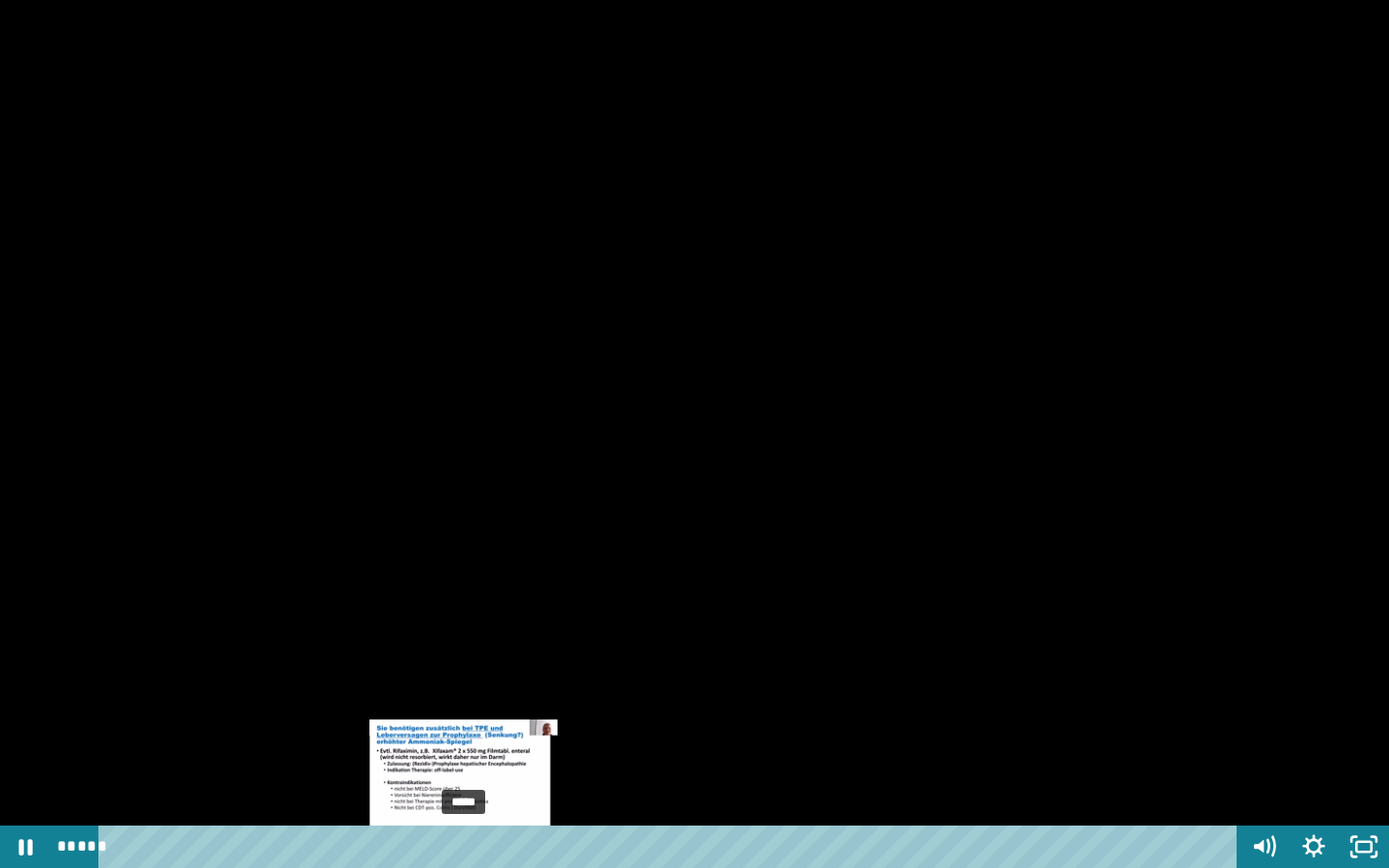click on "*****" at bounding box center (671, 847) 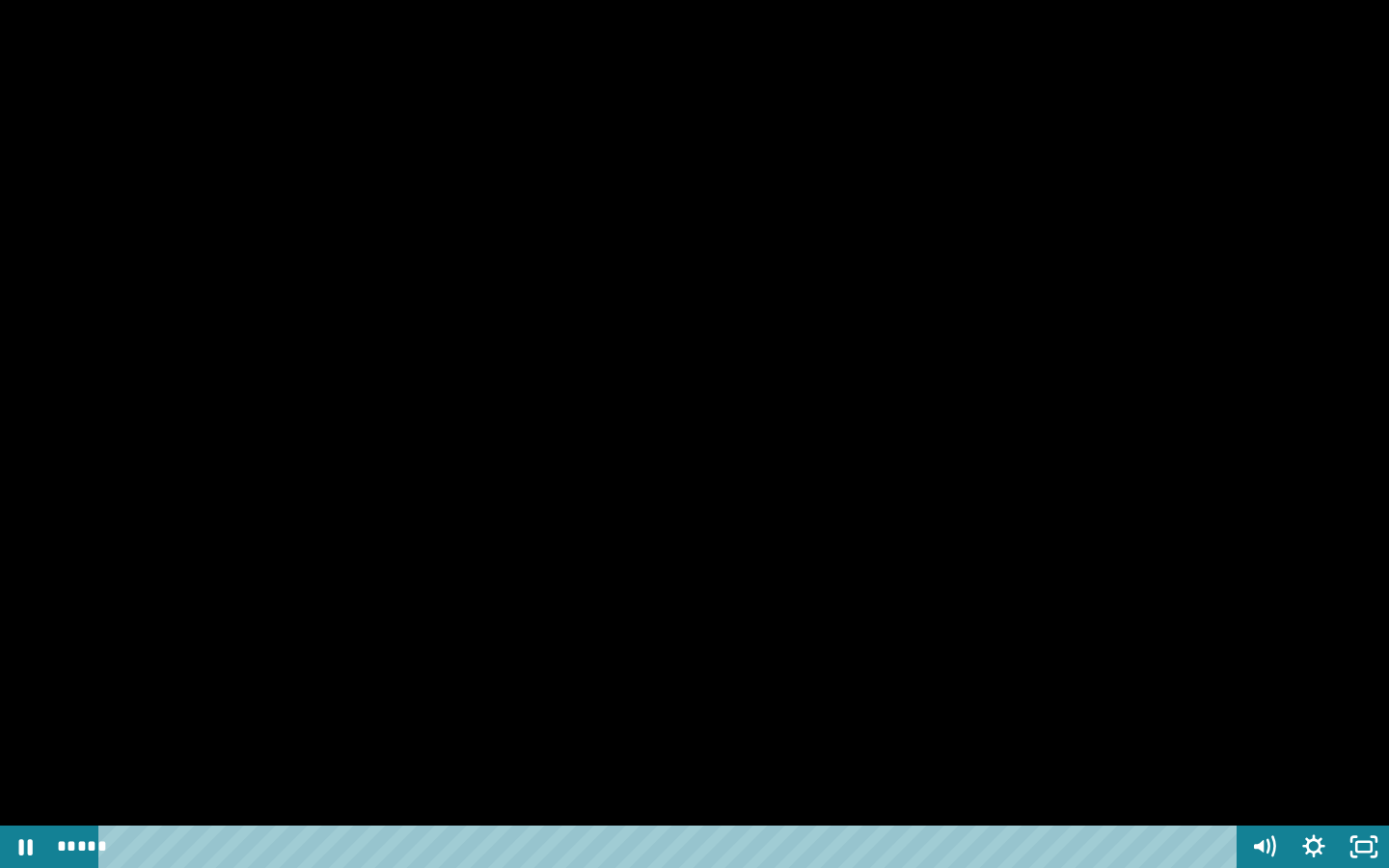 click at bounding box center (694, 434) 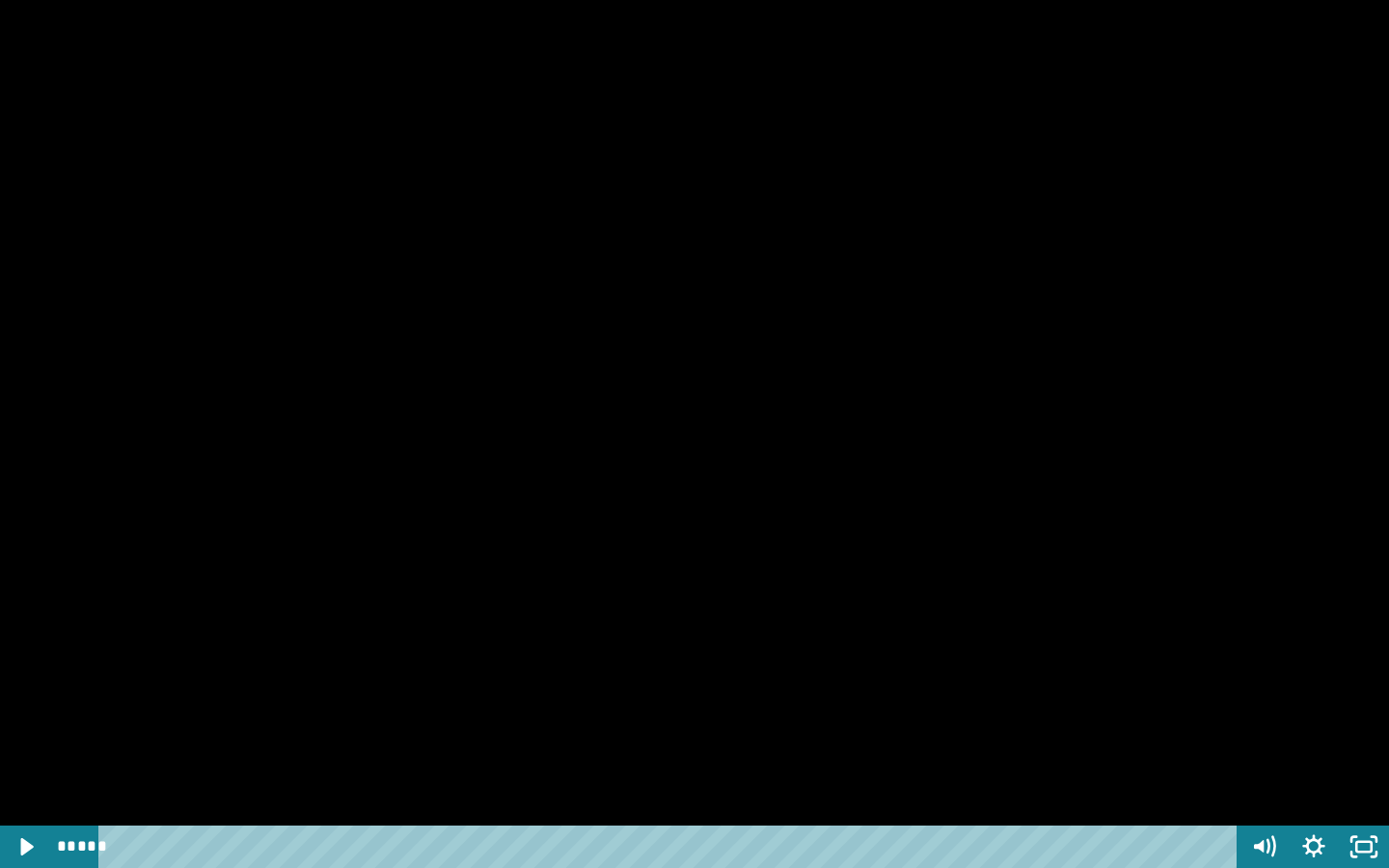 click at bounding box center (694, 434) 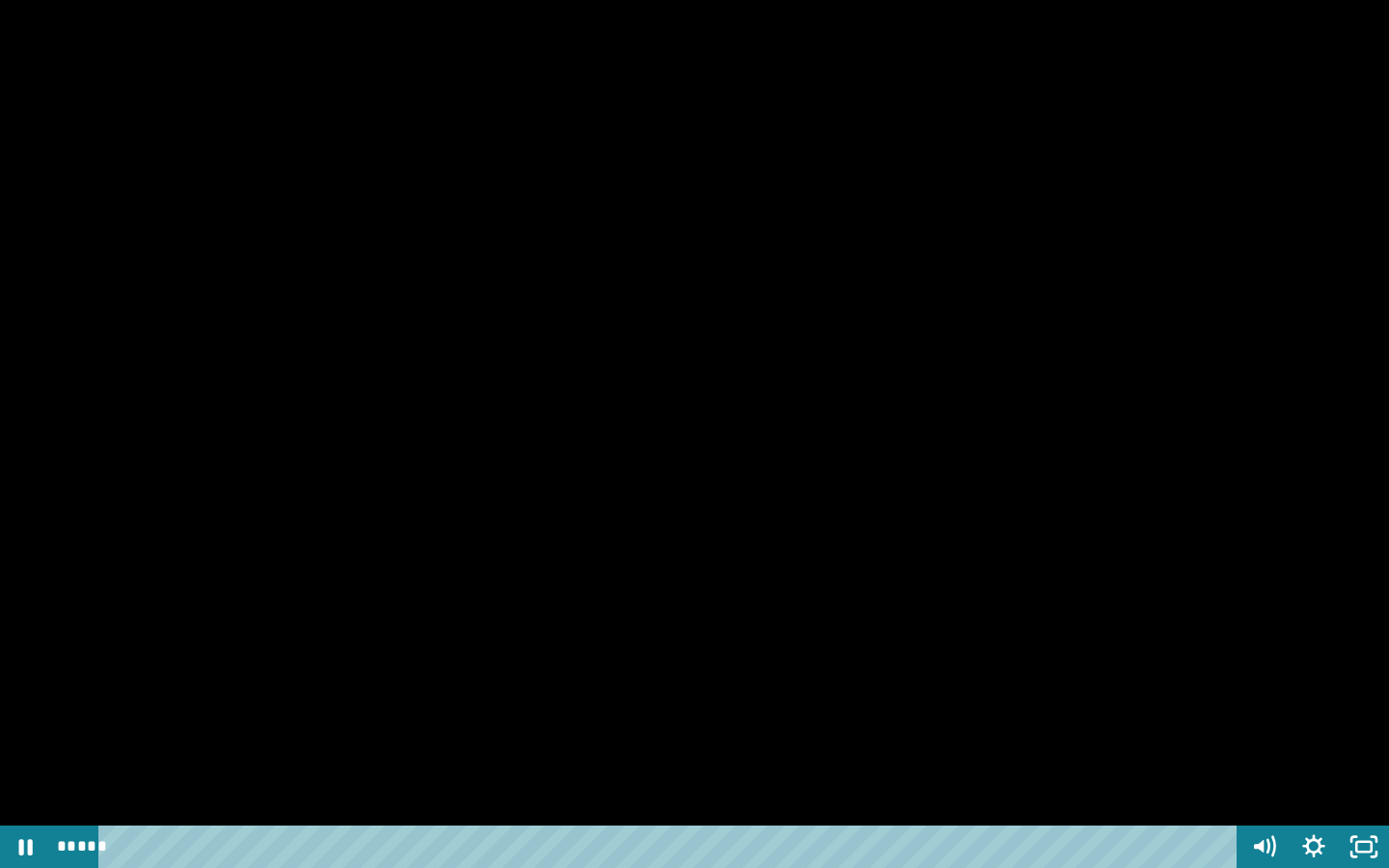 click at bounding box center (694, 434) 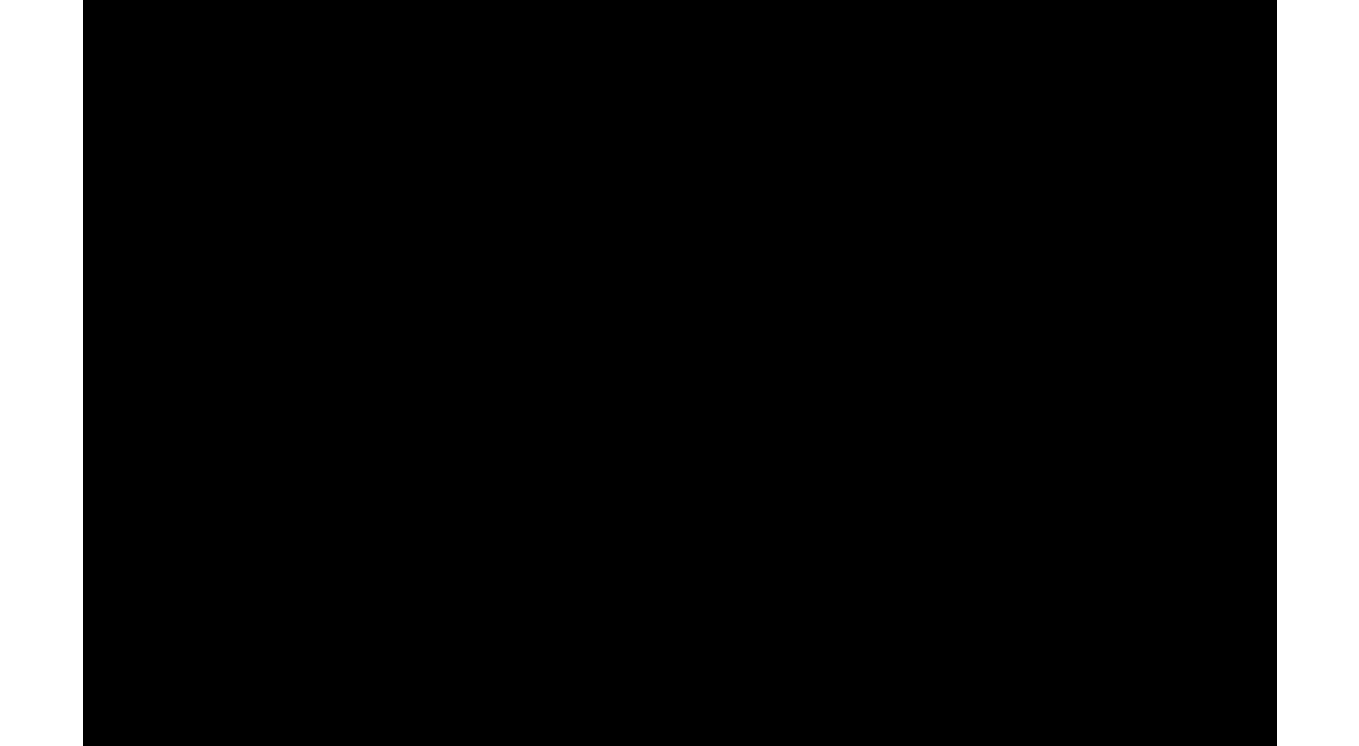 scroll, scrollTop: 3564, scrollLeft: 0, axis: vertical 